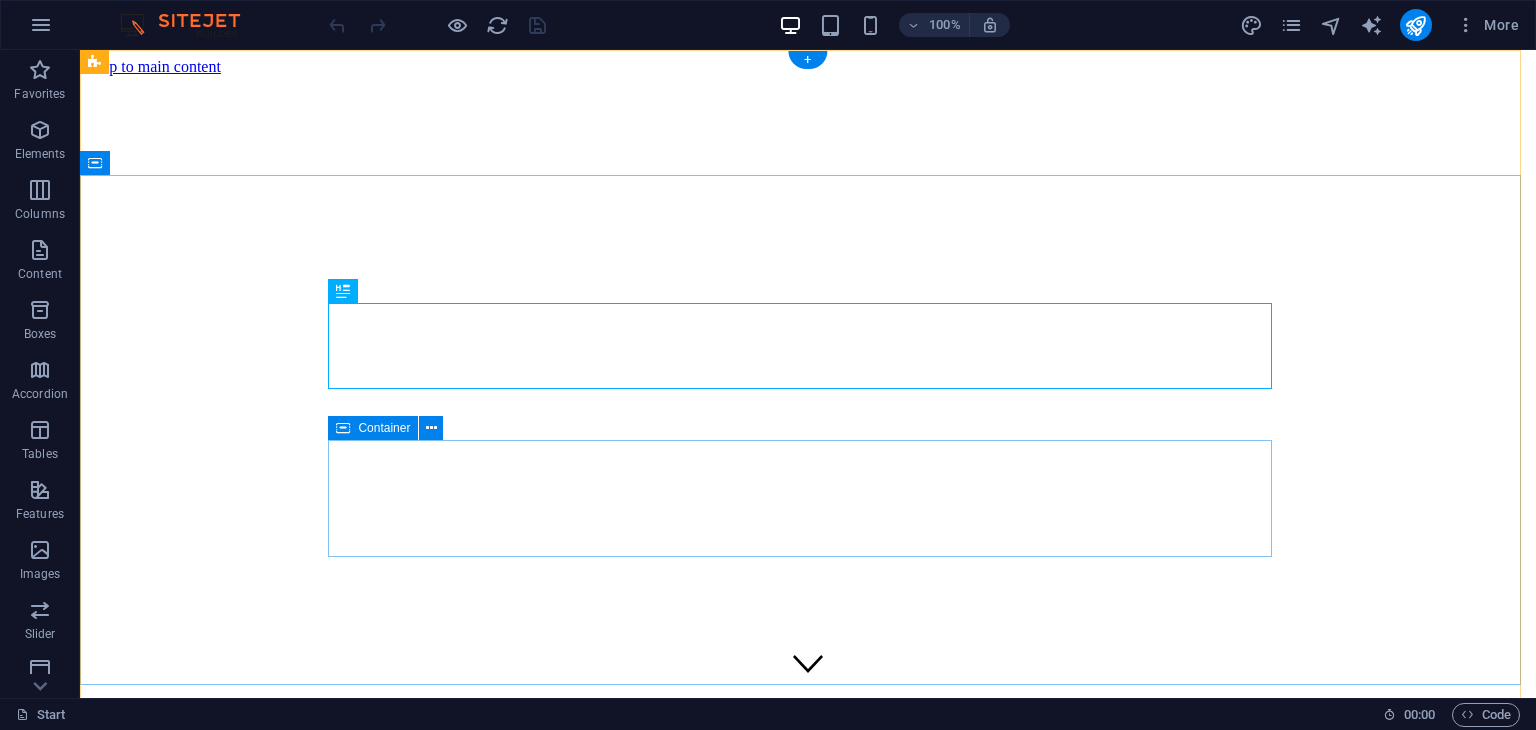 scroll, scrollTop: 0, scrollLeft: 0, axis: both 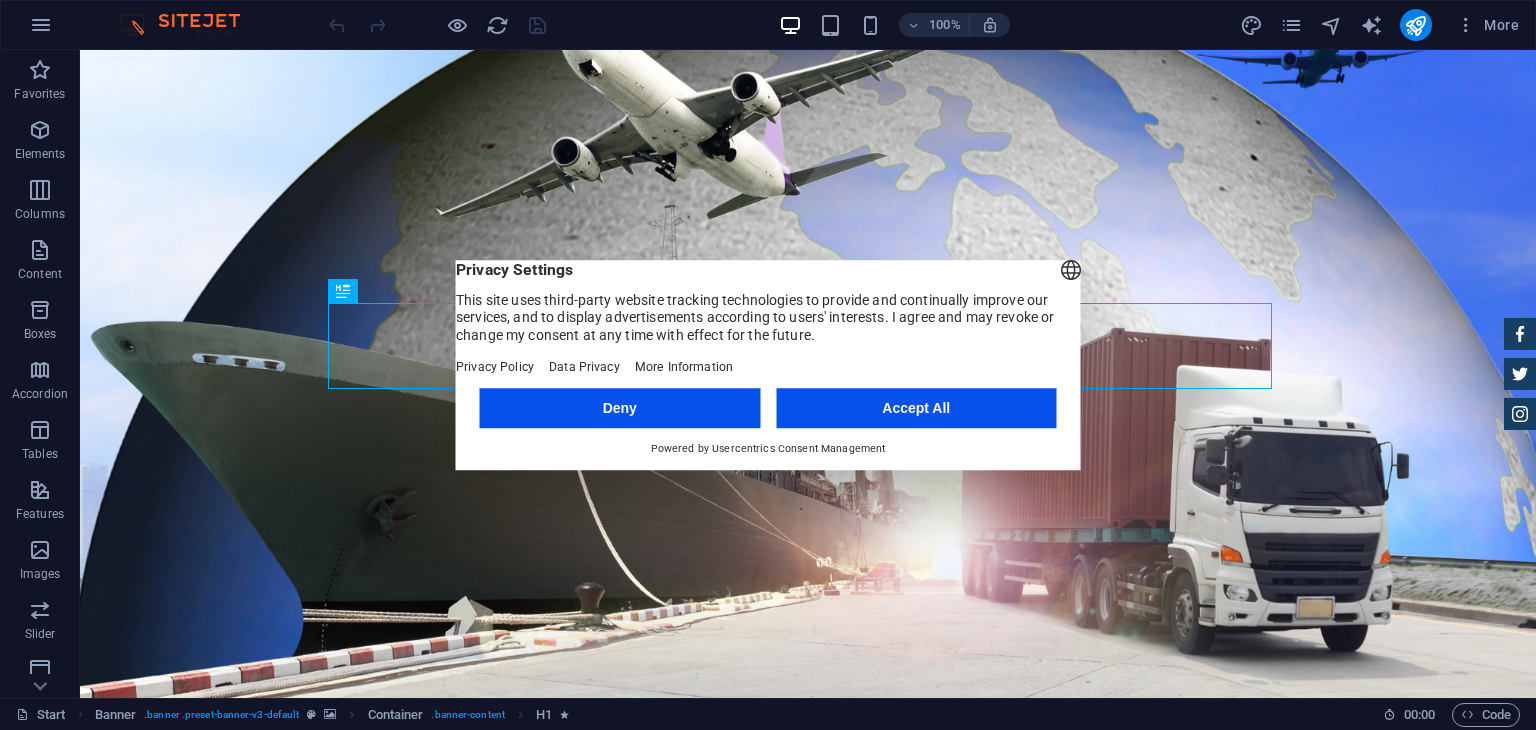 click on "Accept All" at bounding box center [916, 408] 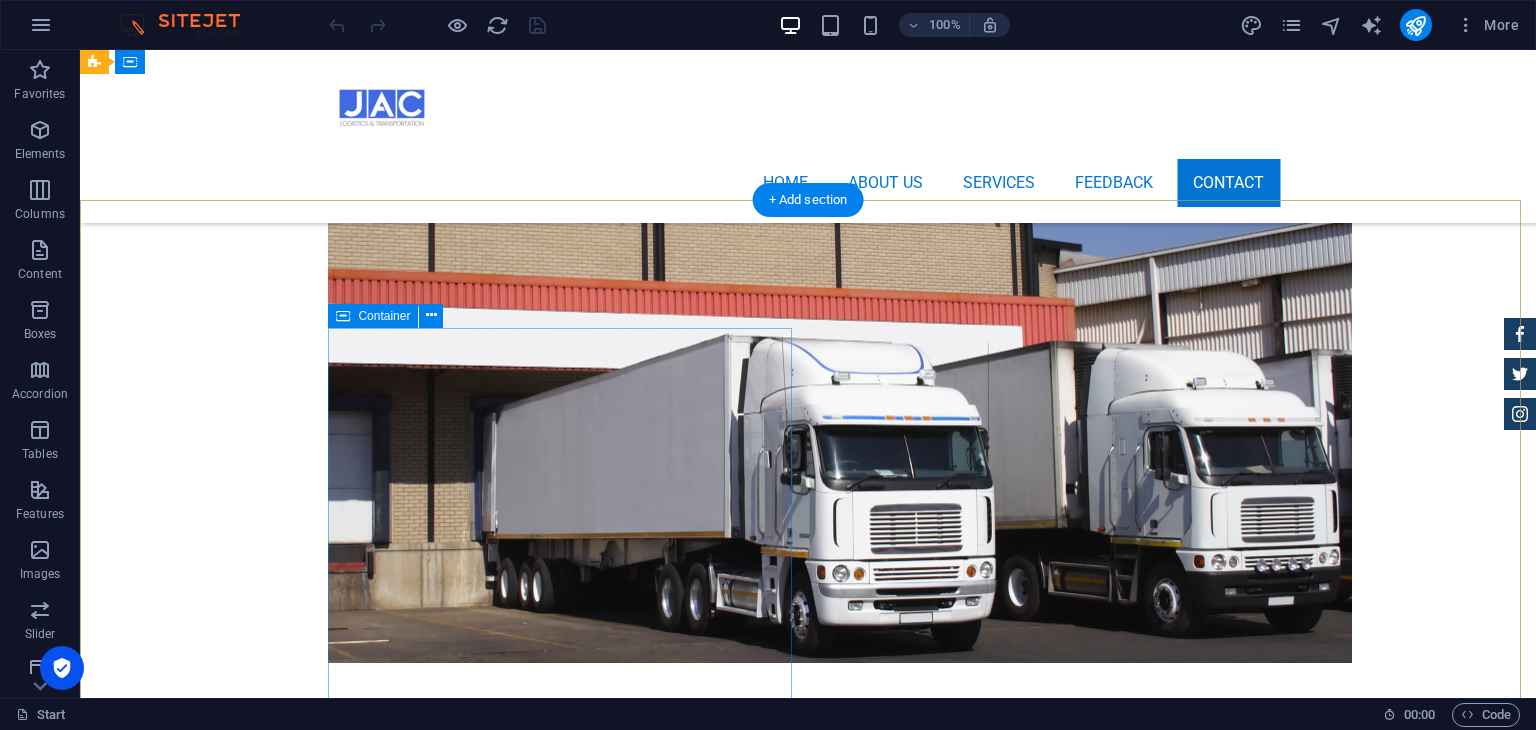 scroll, scrollTop: 5822, scrollLeft: 0, axis: vertical 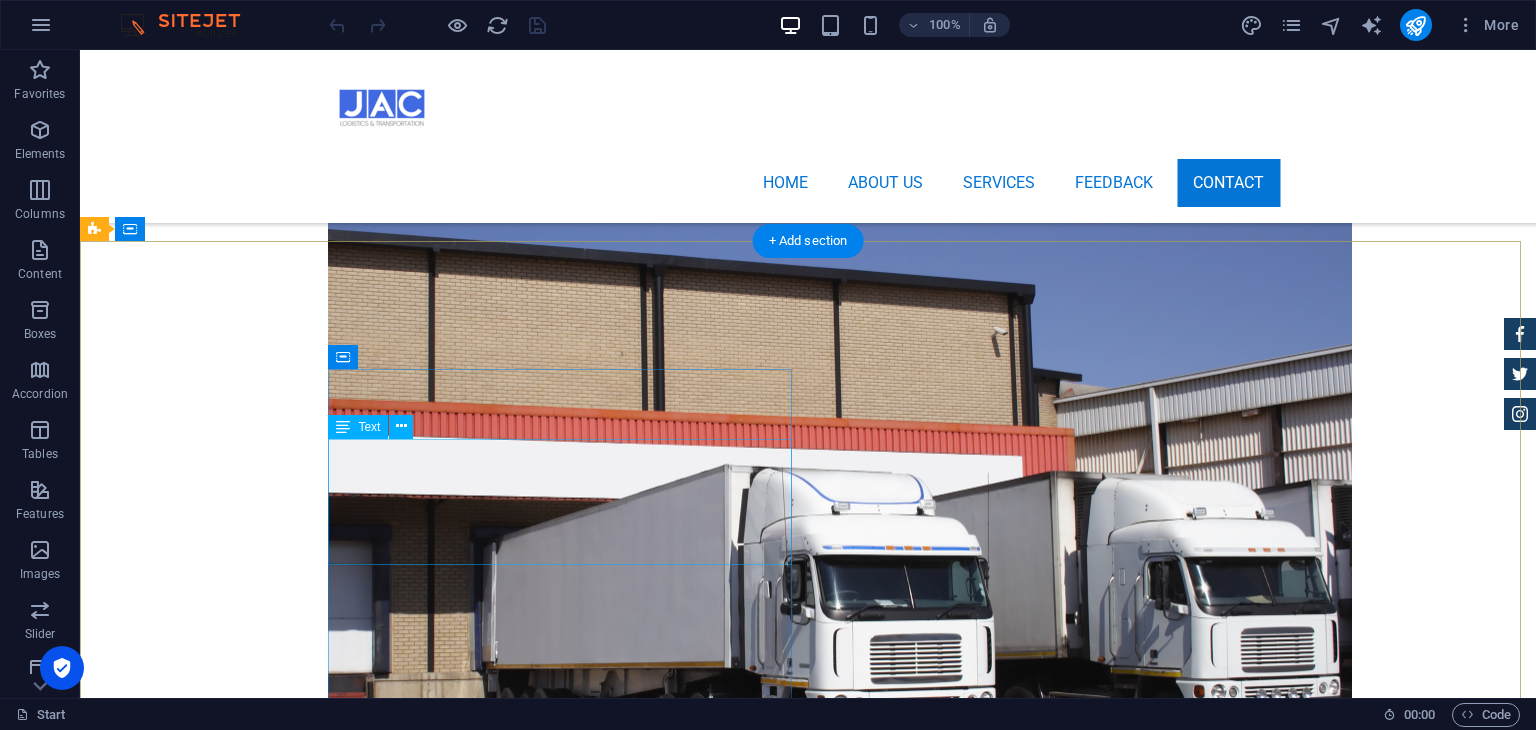 click on "[STREET_ADDRESS] +1 646 - 333 - 44 55 [EMAIL_ADDRESS][DOMAIN_NAME] Legal Notice  |  Privacy" at bounding box center (568, 2819) 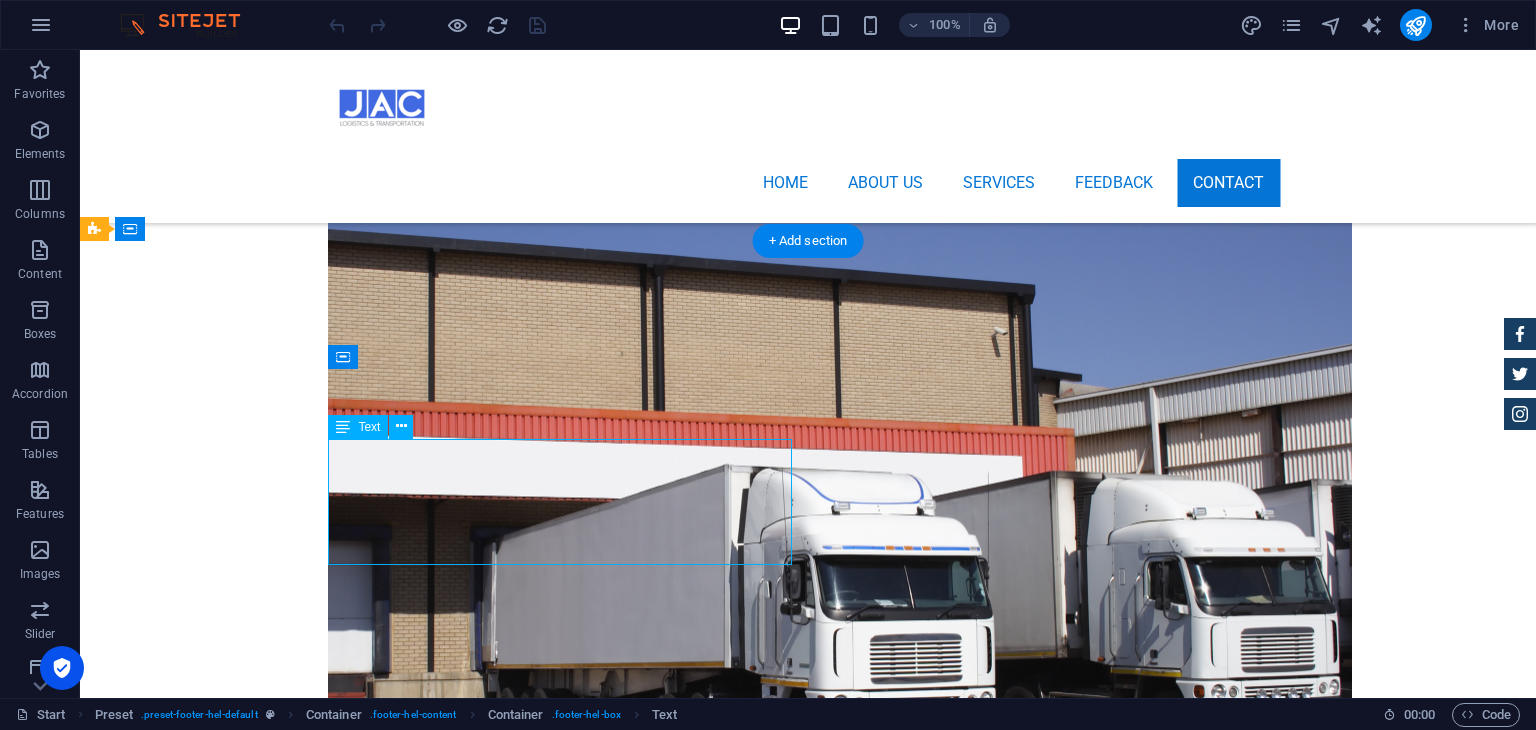 click on "[STREET_ADDRESS] +1 646 - 333 - 44 55 [EMAIL_ADDRESS][DOMAIN_NAME] Legal Notice  |  Privacy" at bounding box center (568, 2819) 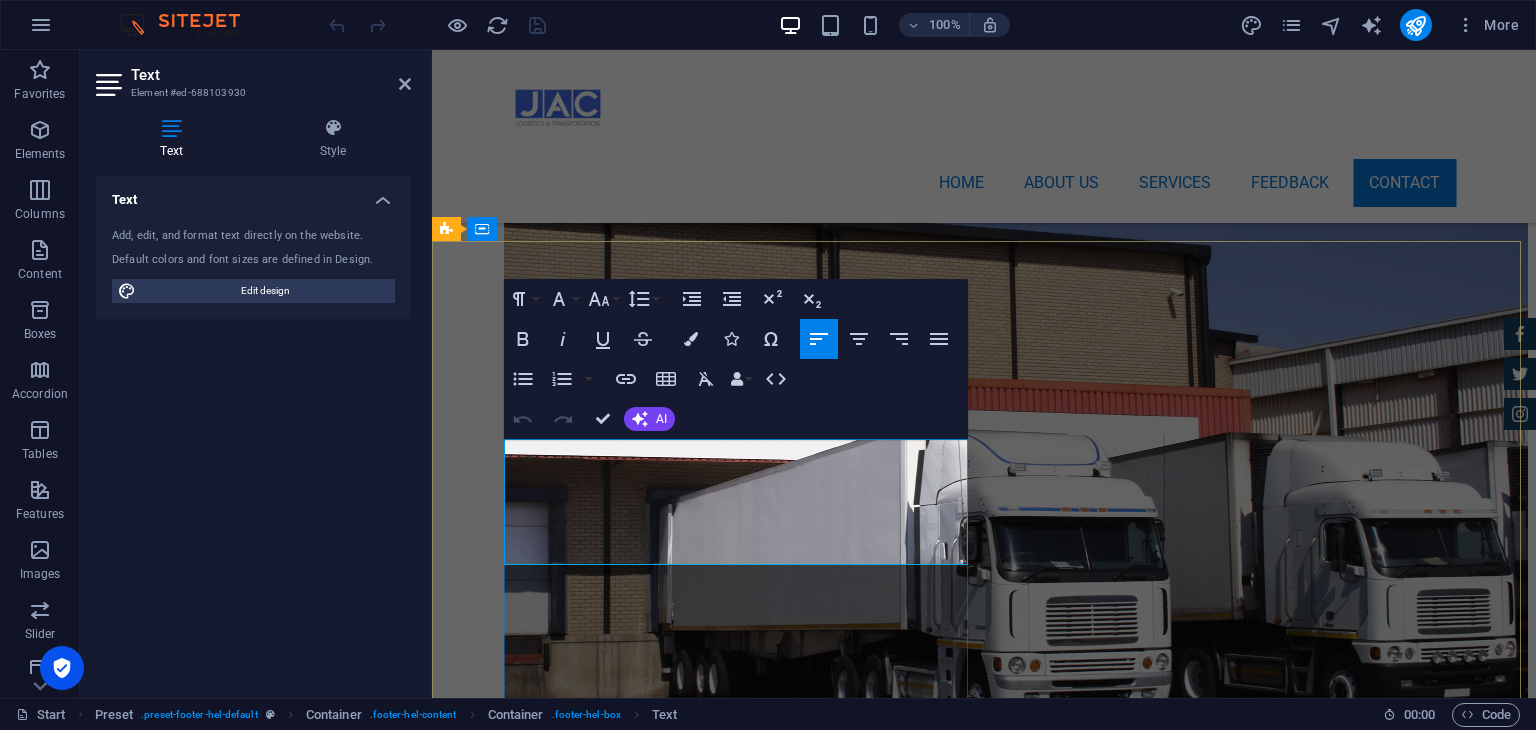 drag, startPoint x: 607, startPoint y: 455, endPoint x: 723, endPoint y: 724, distance: 292.94537 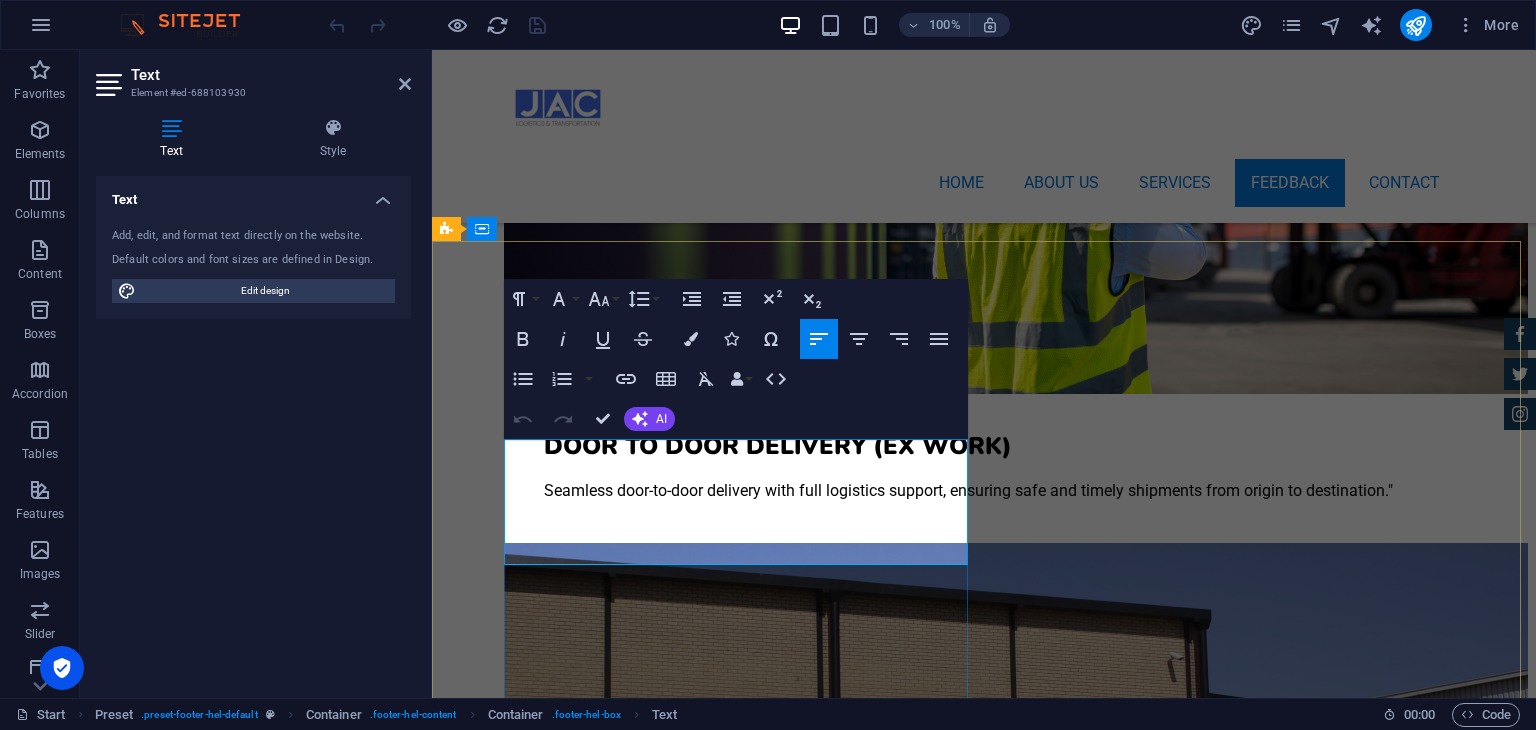 scroll, scrollTop: 5956, scrollLeft: 0, axis: vertical 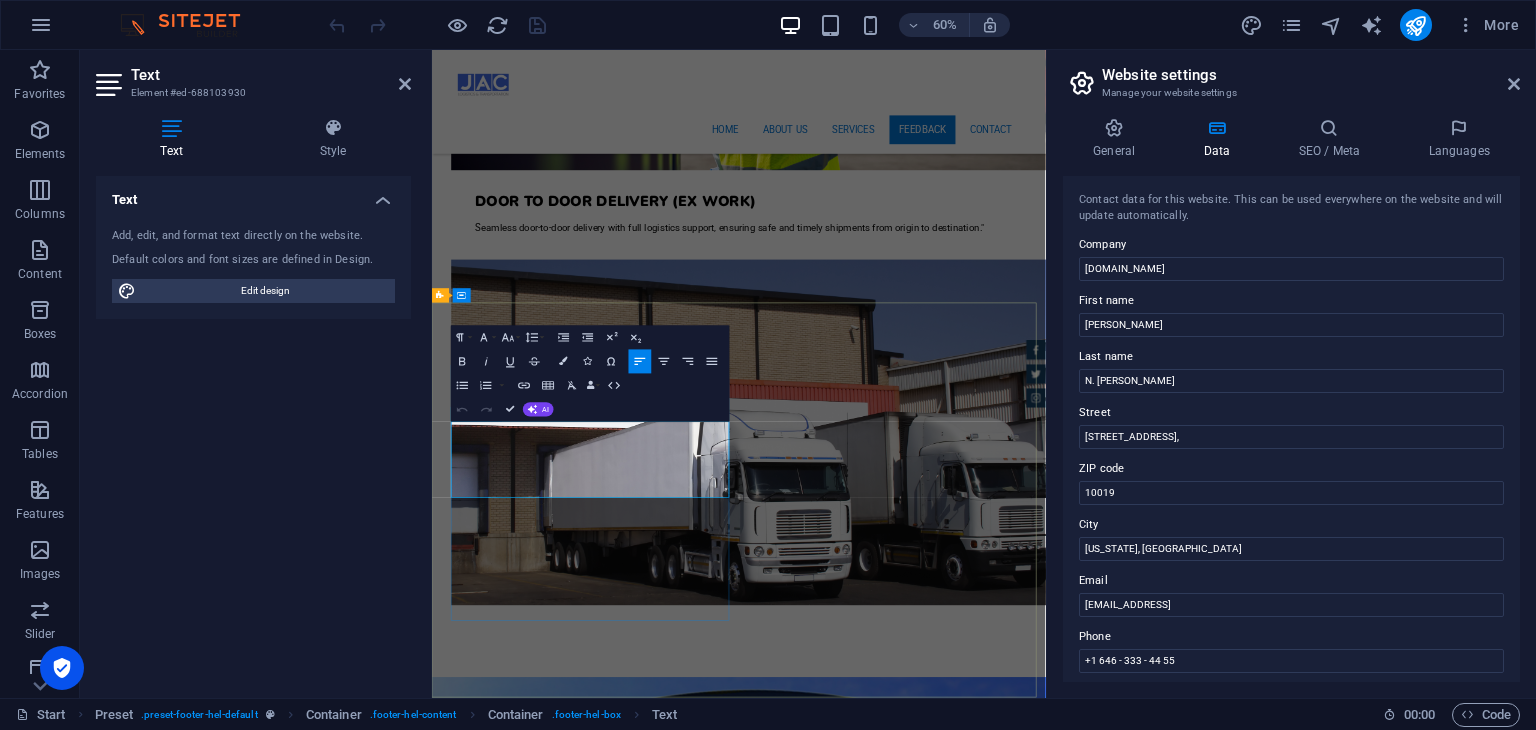 drag, startPoint x: 841, startPoint y: 682, endPoint x: 478, endPoint y: 690, distance: 363.08813 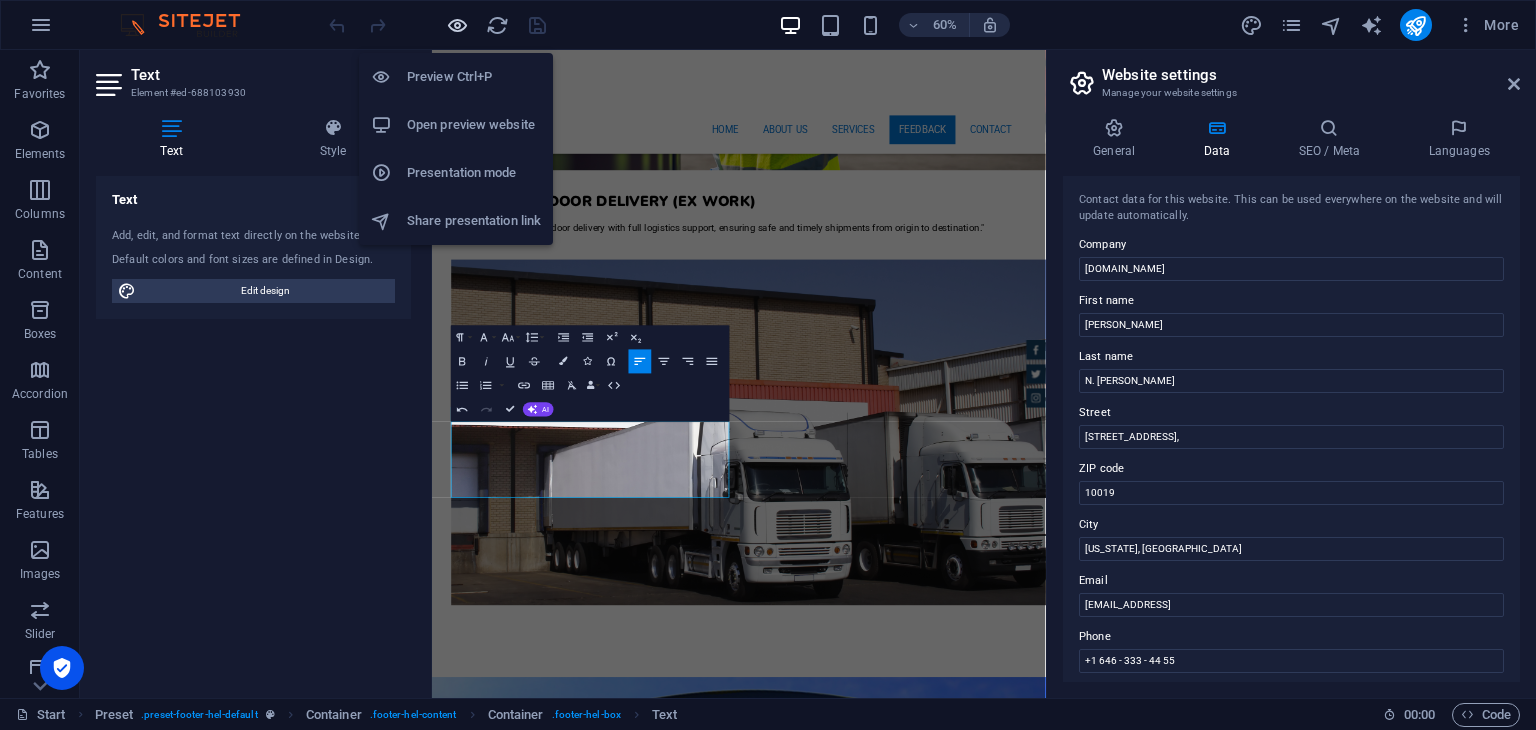 click at bounding box center (457, 25) 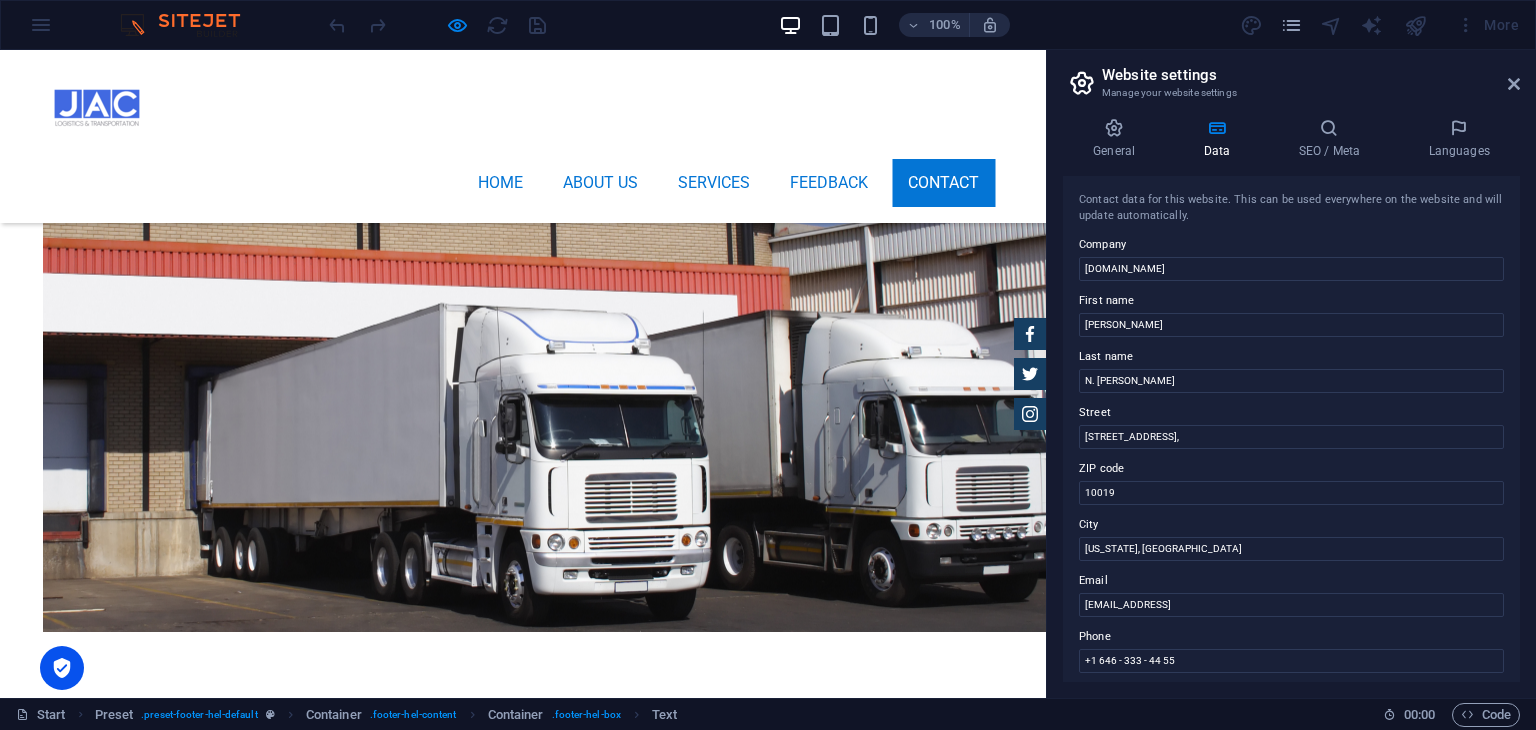 scroll, scrollTop: 5724, scrollLeft: 0, axis: vertical 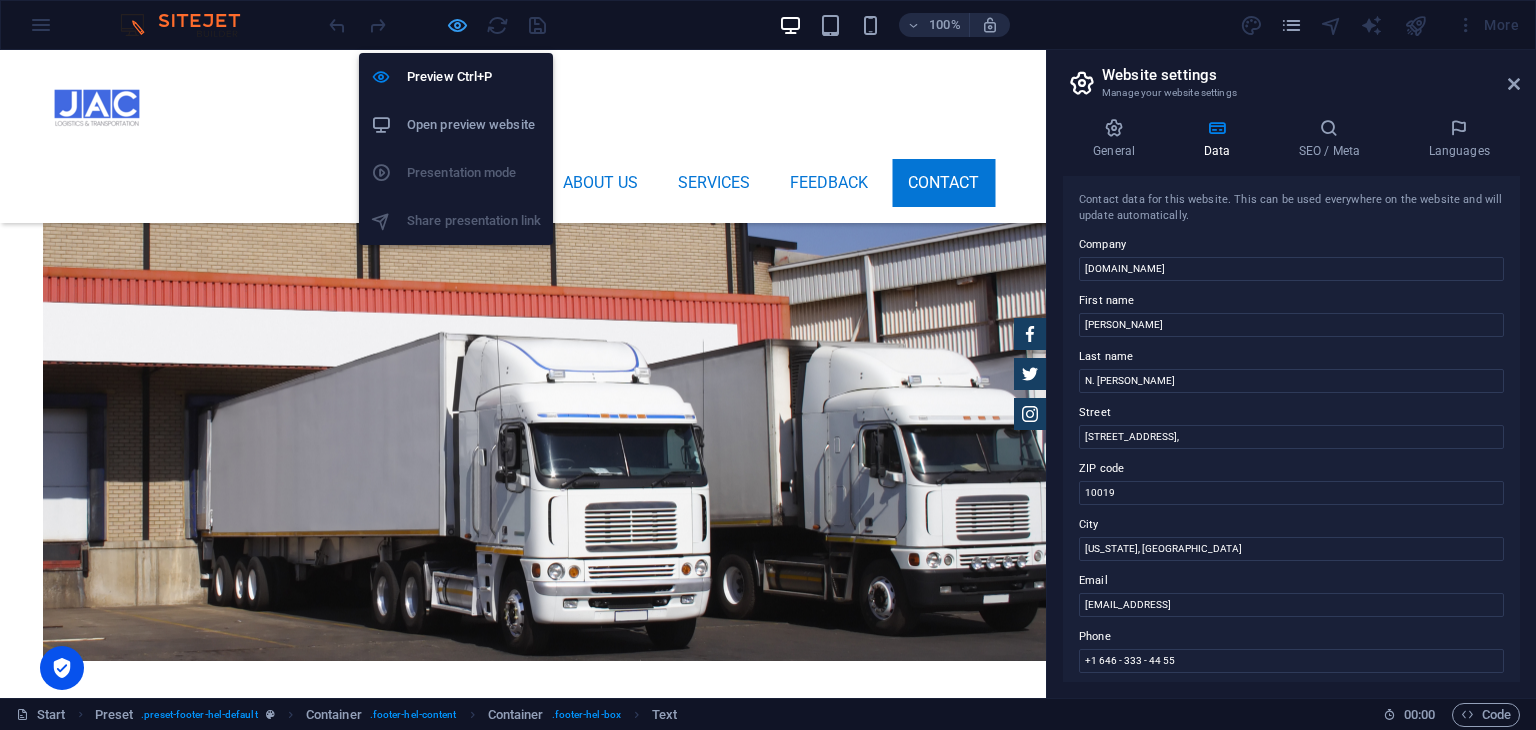 click at bounding box center (457, 25) 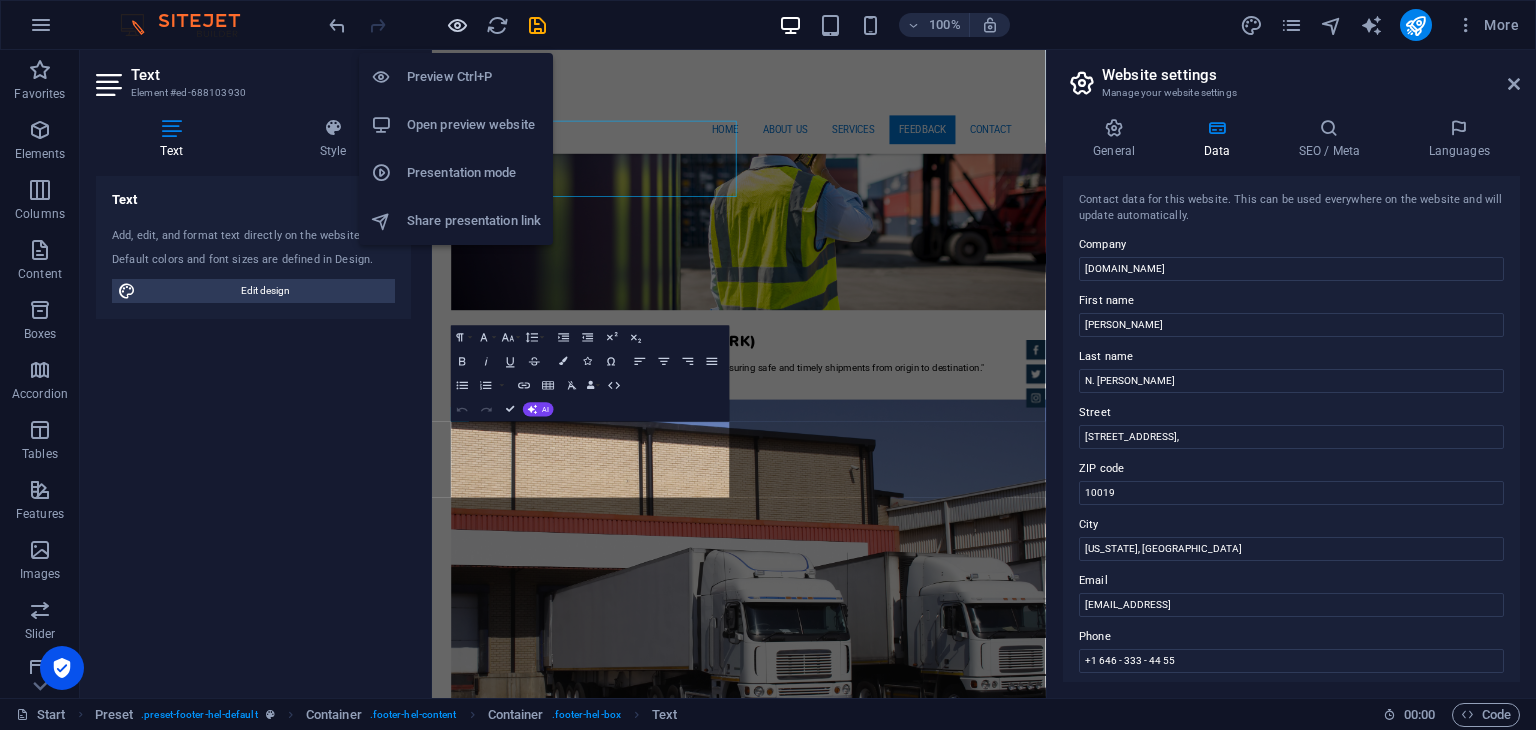 scroll, scrollTop: 5956, scrollLeft: 0, axis: vertical 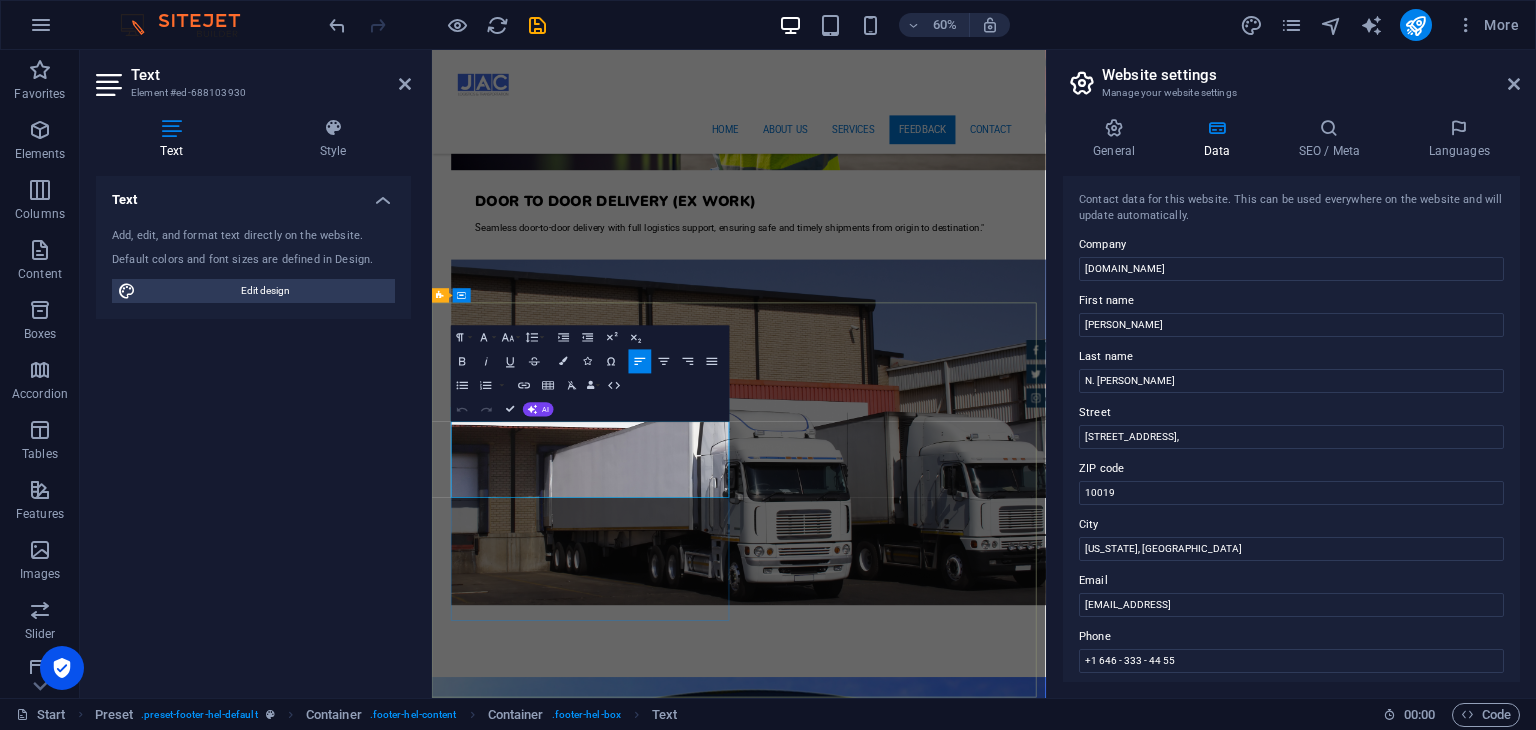 click on "+1 646 - 333 - 44 55" at bounding box center (518, 2891) 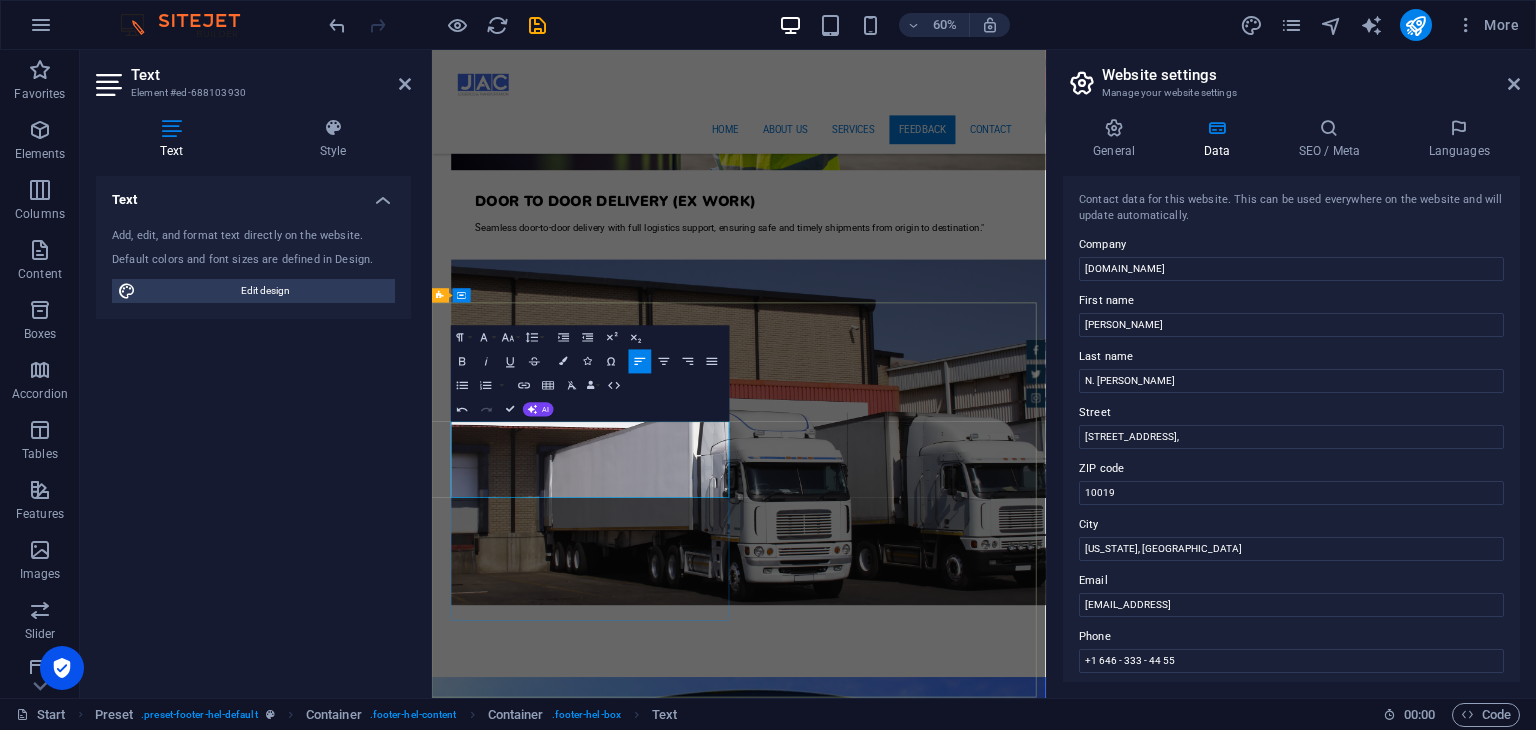 drag, startPoint x: 566, startPoint y: 712, endPoint x: 534, endPoint y: 714, distance: 32.06244 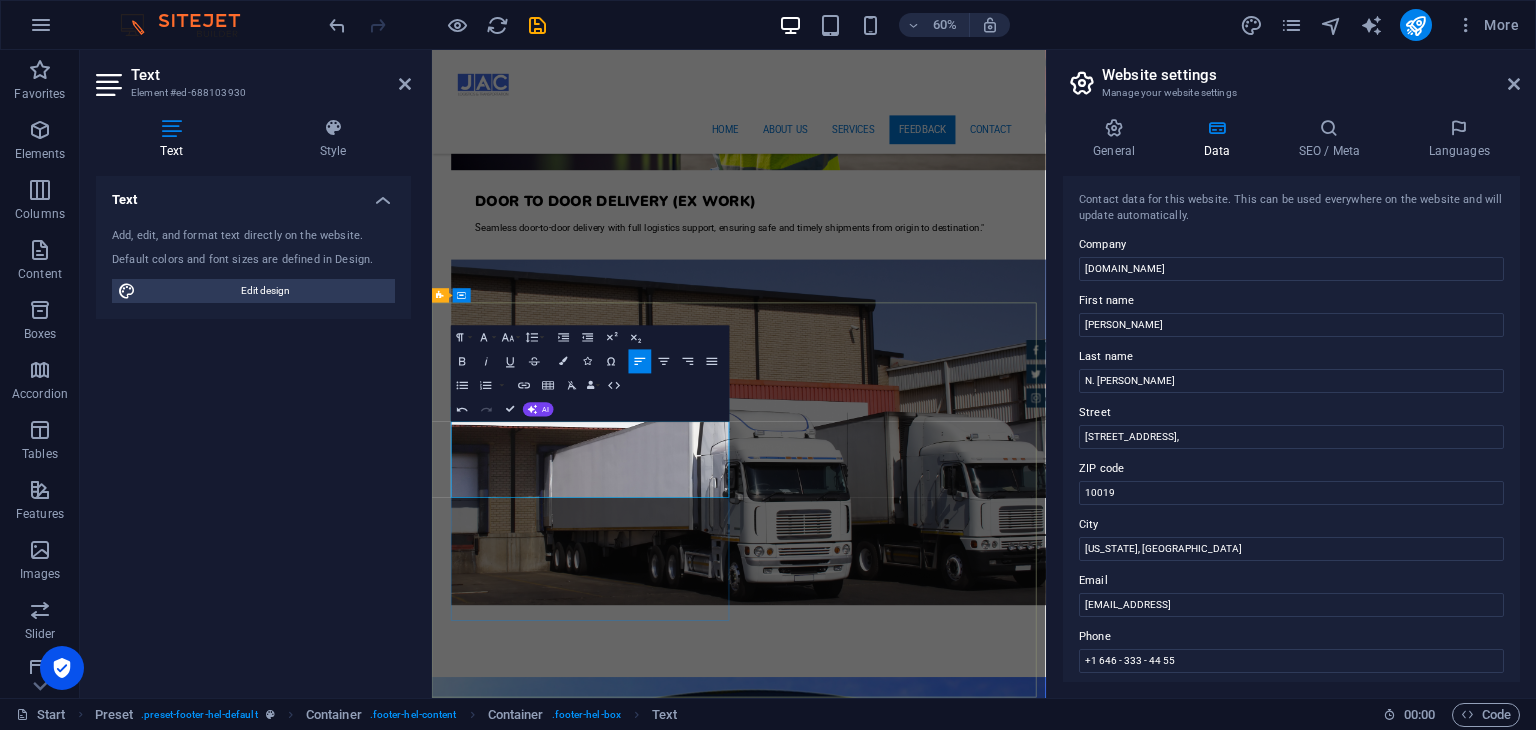 click on "Contact We are happy to assist you 100 meter street, beside akar oil,  Erbil, [GEOGRAPHIC_DATA] +964 -750 -7950995 [EMAIL_ADDRESS][DOMAIN_NAME] Legal Notice  |  Privacy" at bounding box center (920, 3183) 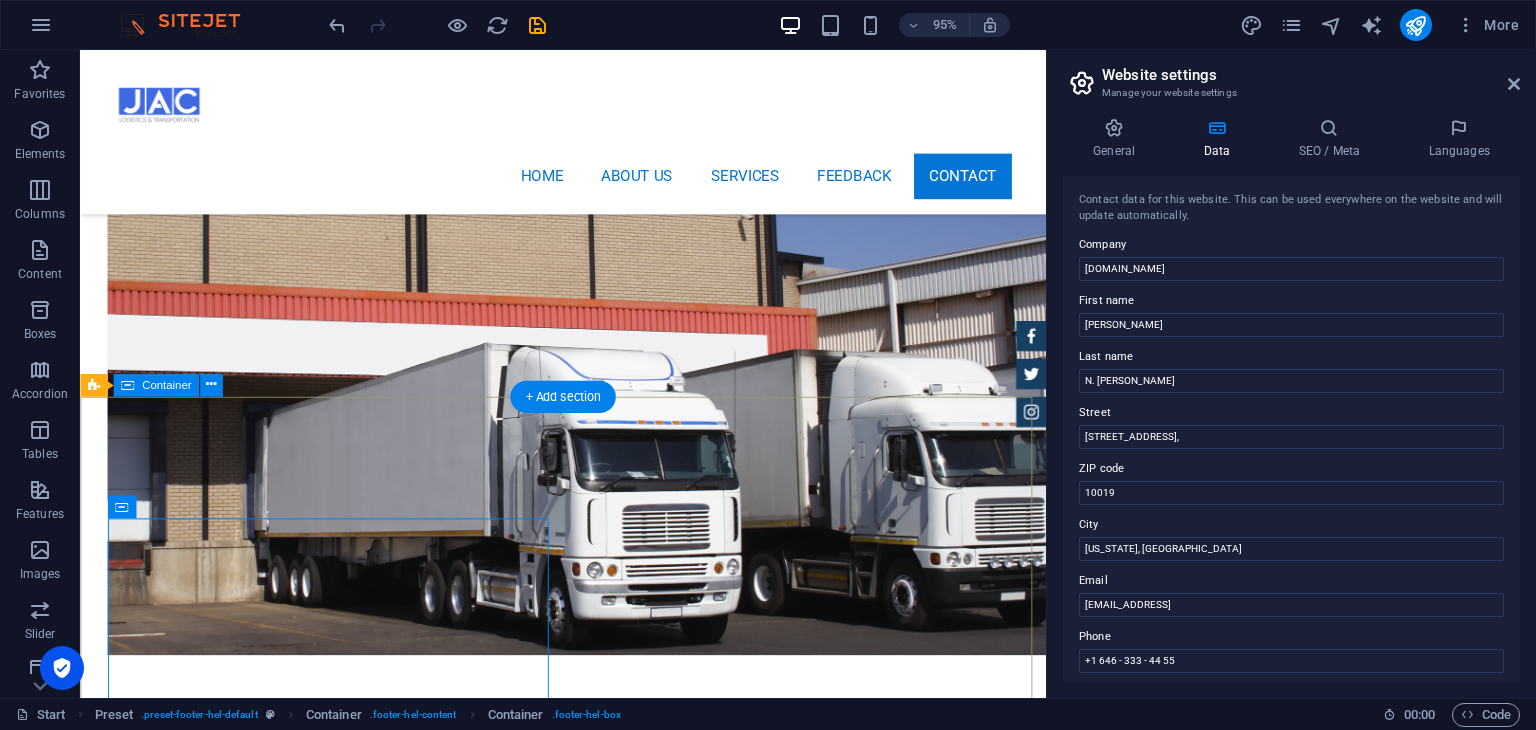 scroll, scrollTop: 5892, scrollLeft: 0, axis: vertical 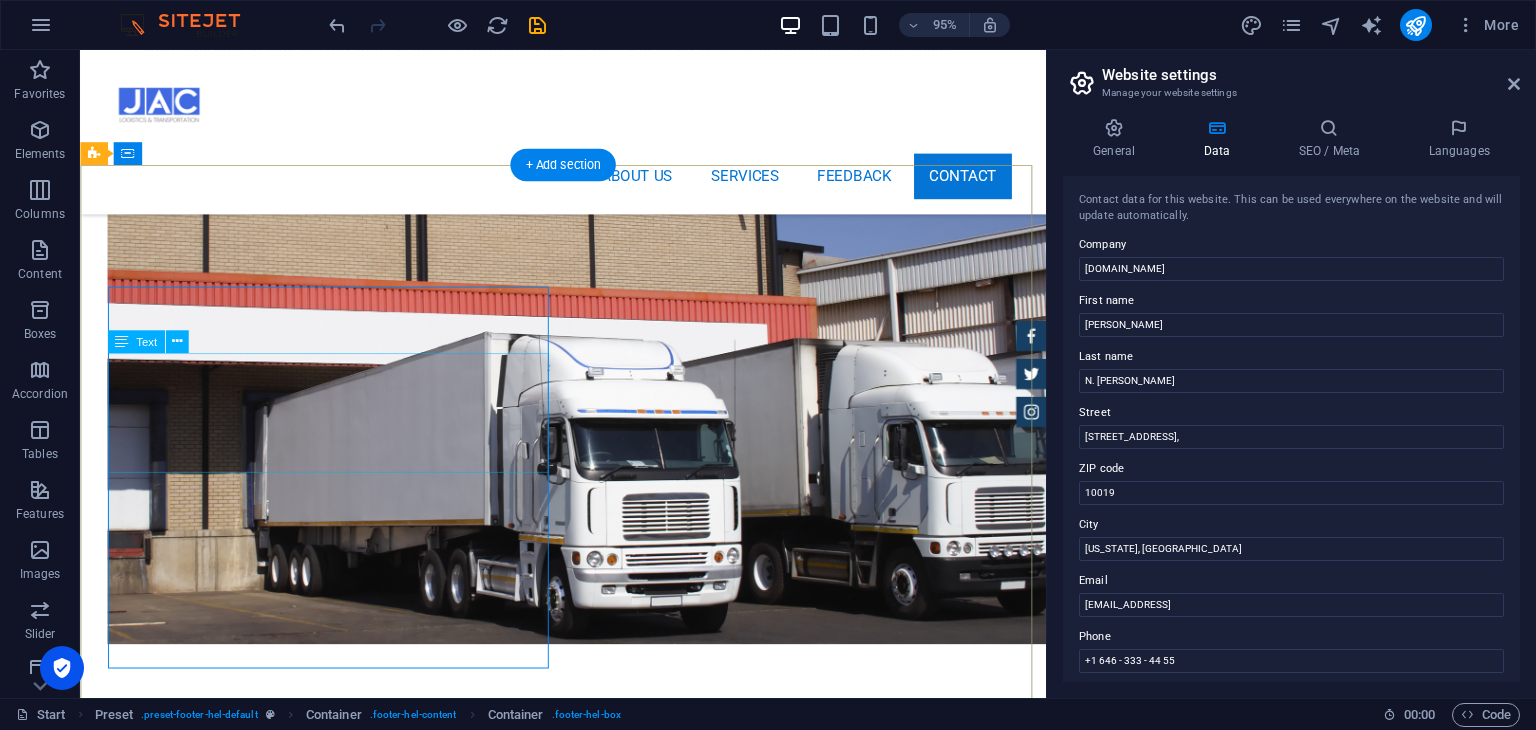 click on "100 meter street, beside akar oil,  Erbil, [GEOGRAPHIC_DATA] +964 -750 -7950995 [EMAIL_ADDRESS][DOMAIN_NAME] Legal Notice  |  Privacy" at bounding box center (568, 2718) 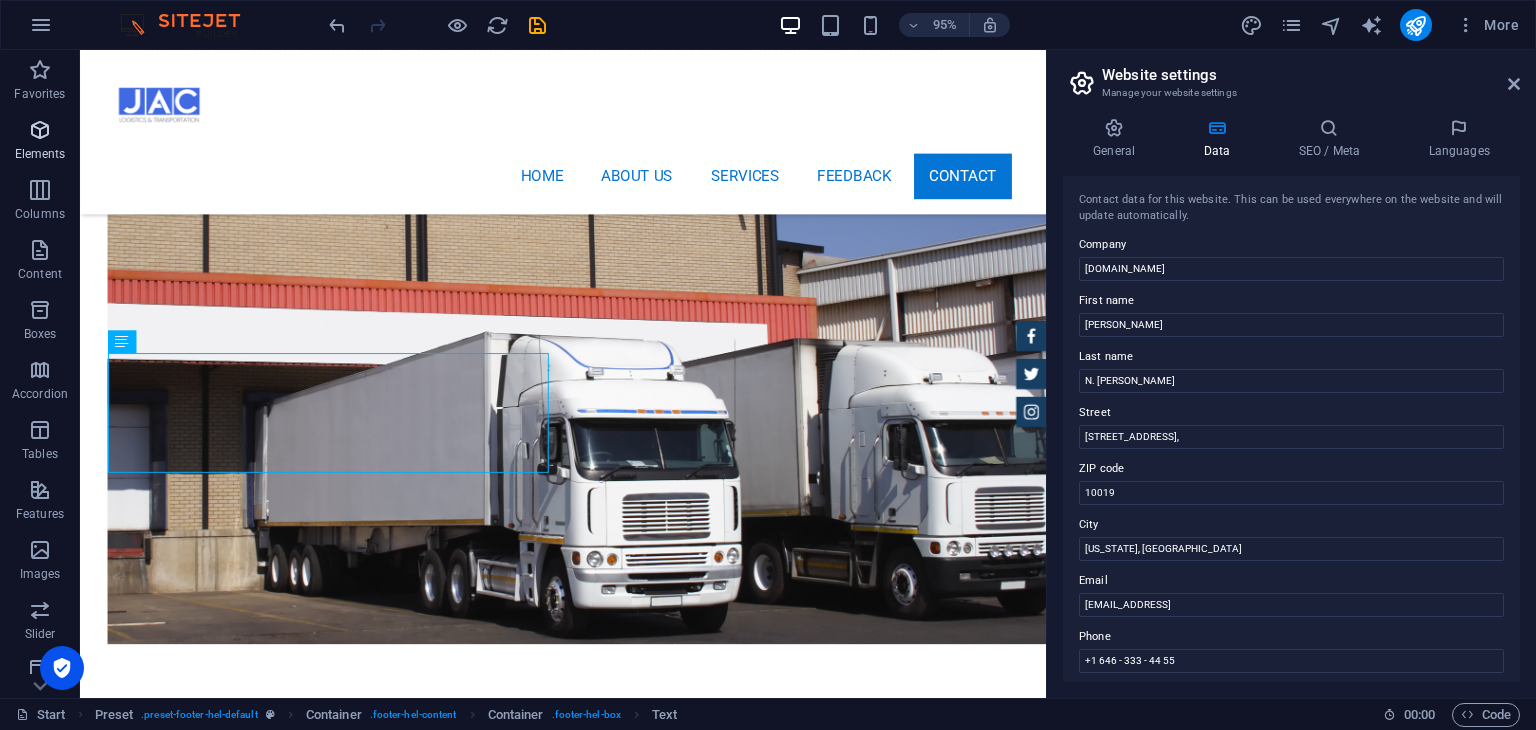 click at bounding box center (40, 130) 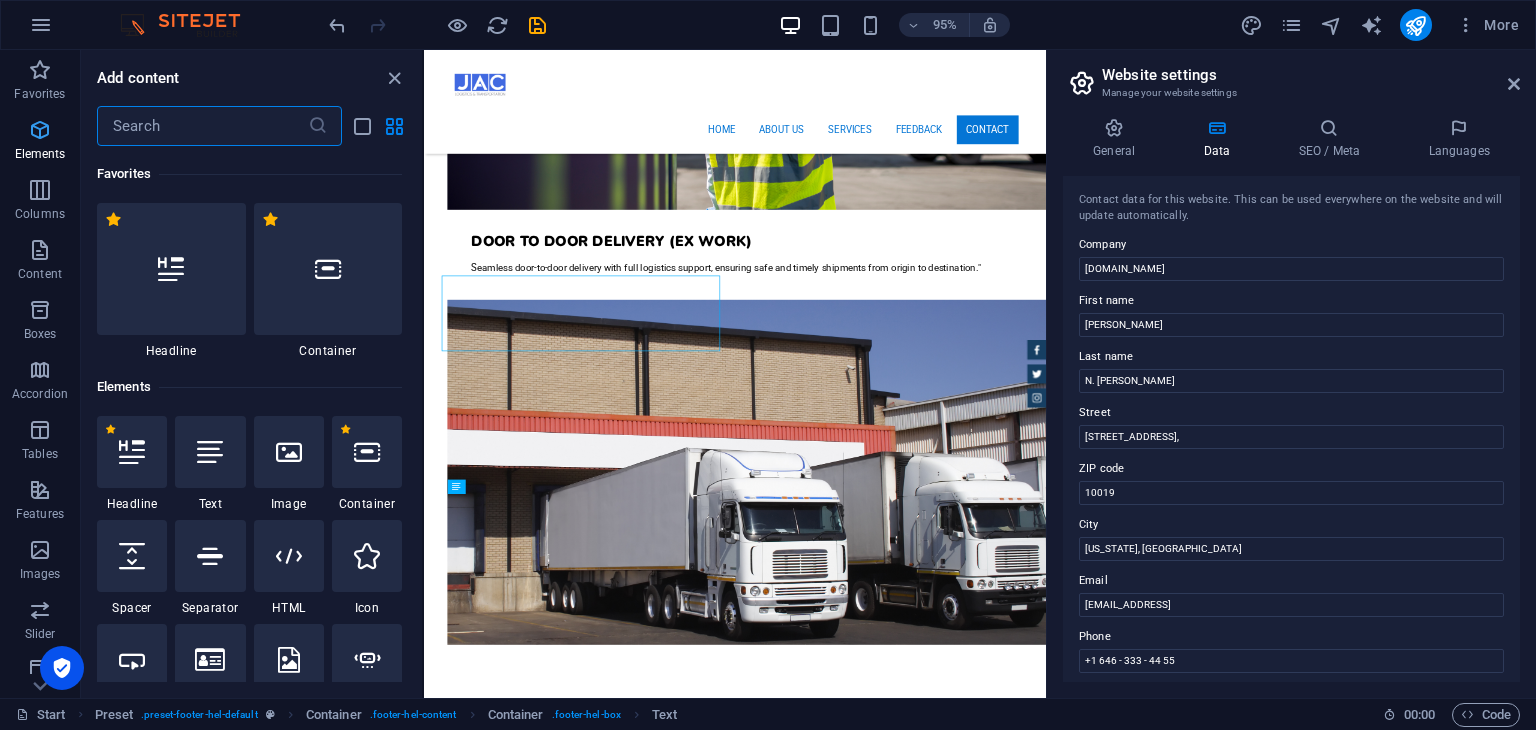 scroll, scrollTop: 5835, scrollLeft: 0, axis: vertical 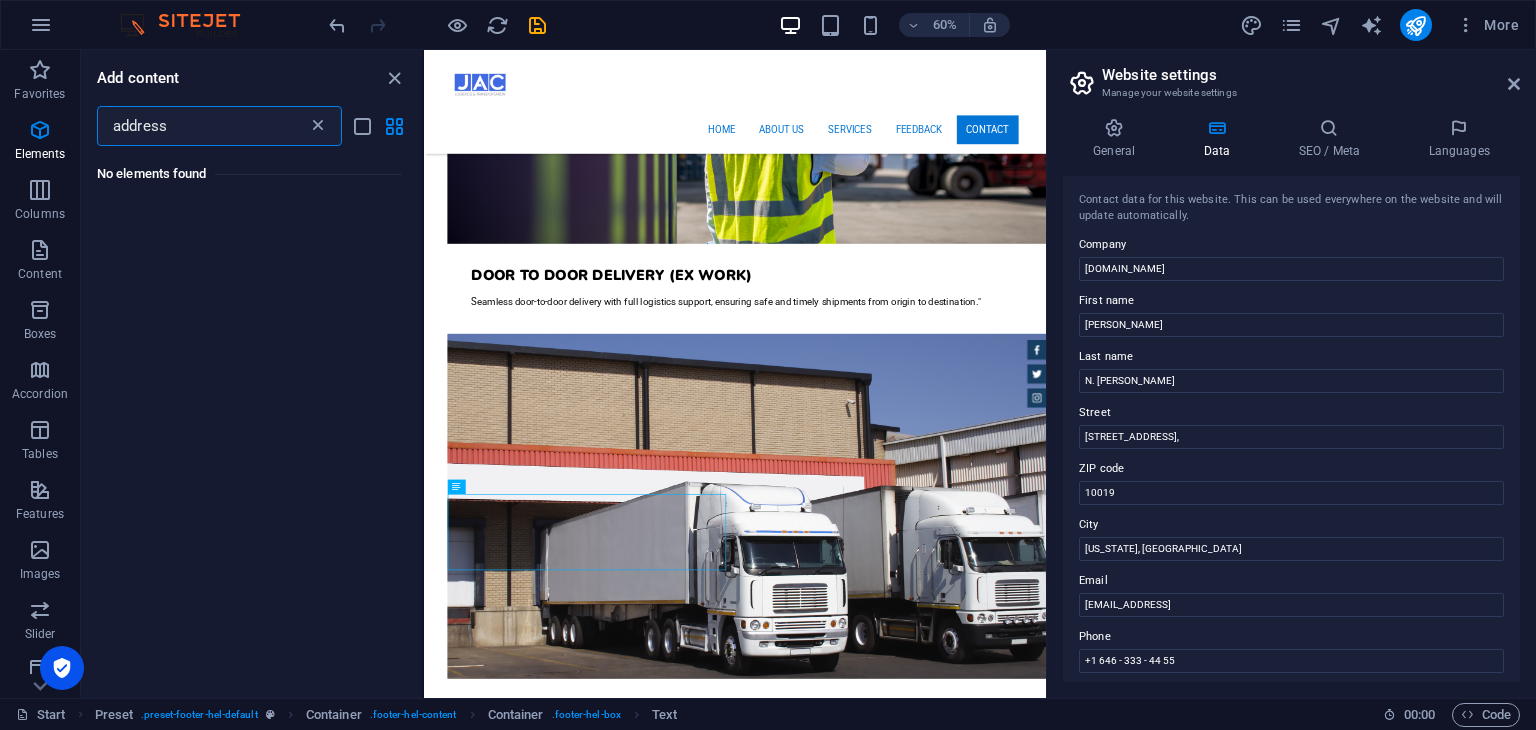 type on "address" 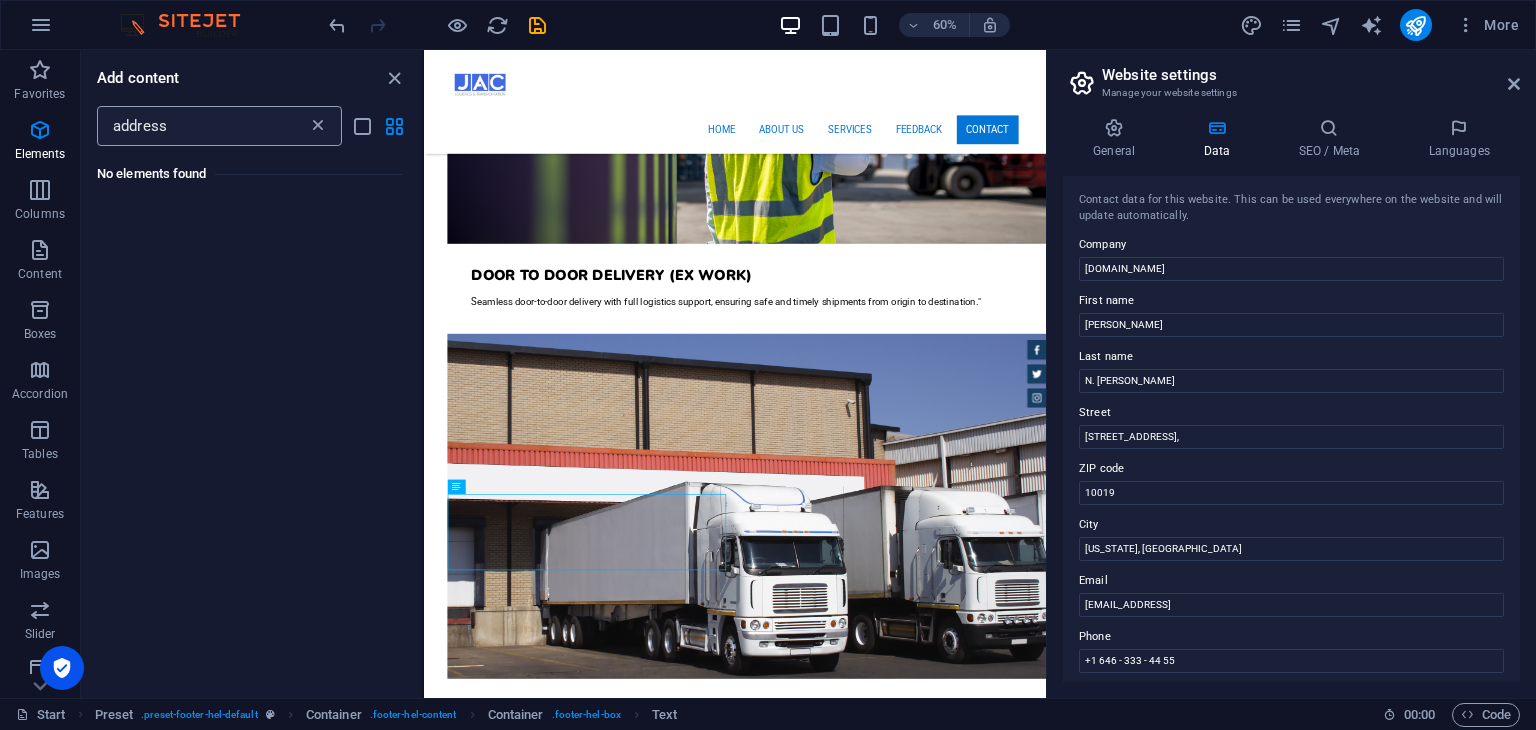 click at bounding box center (318, 126) 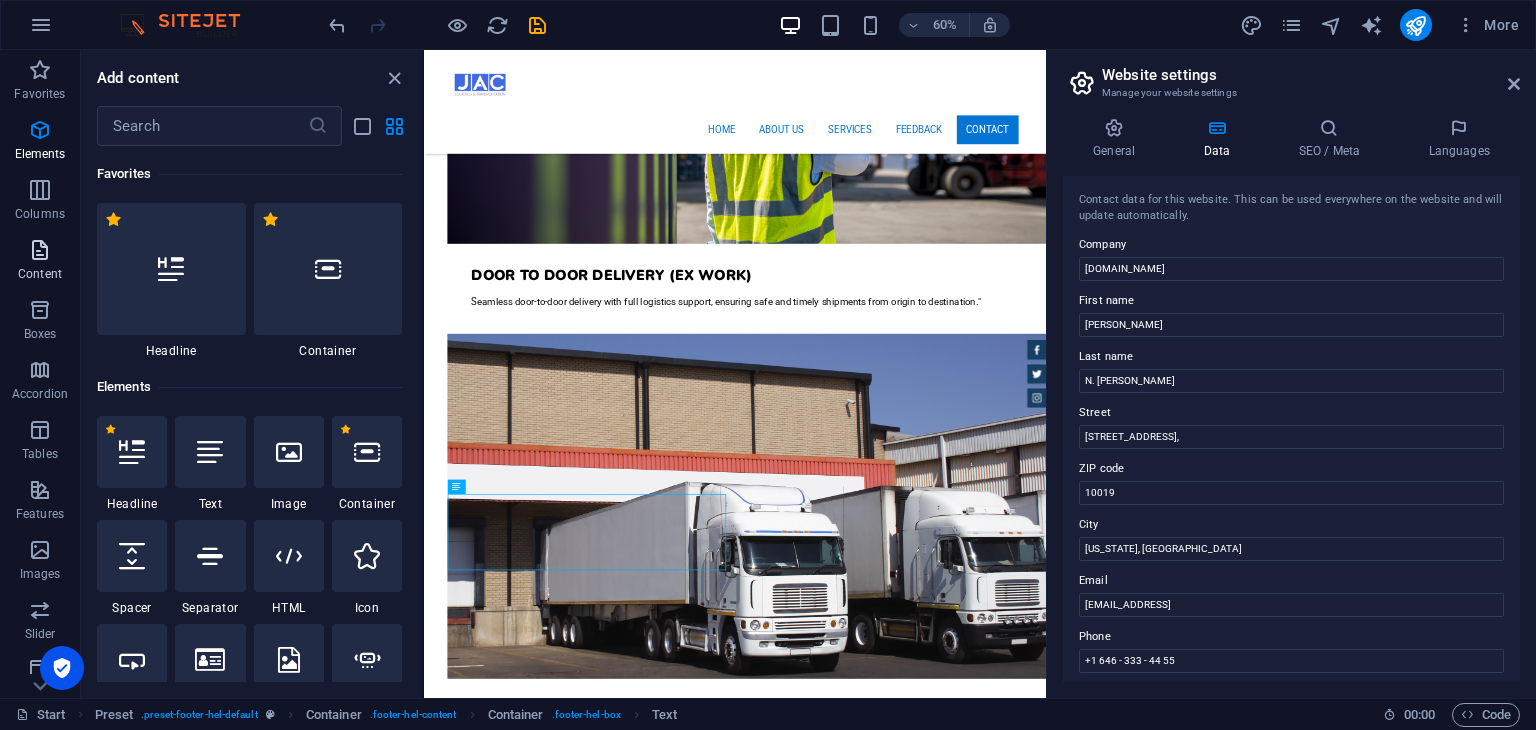 click at bounding box center [40, 250] 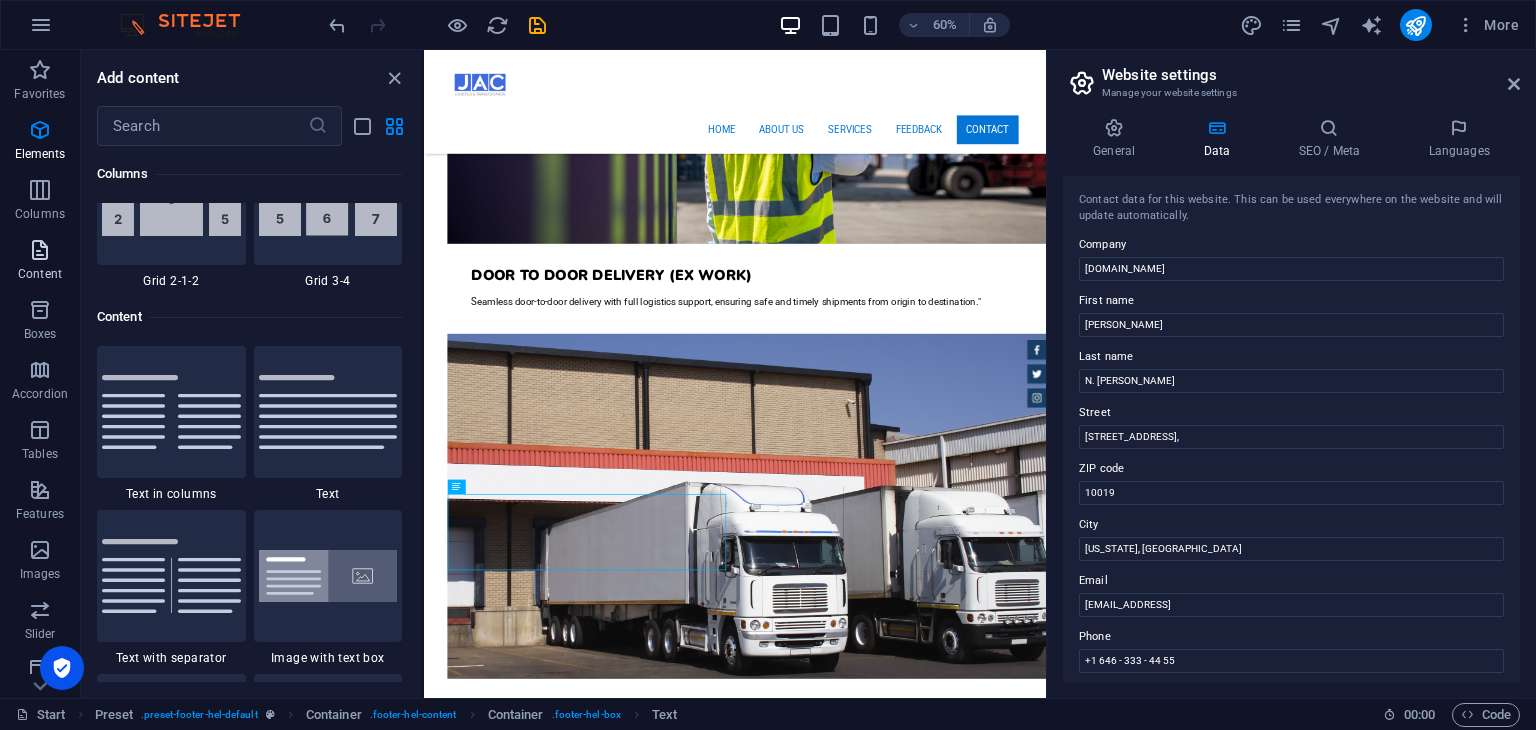 scroll, scrollTop: 3499, scrollLeft: 0, axis: vertical 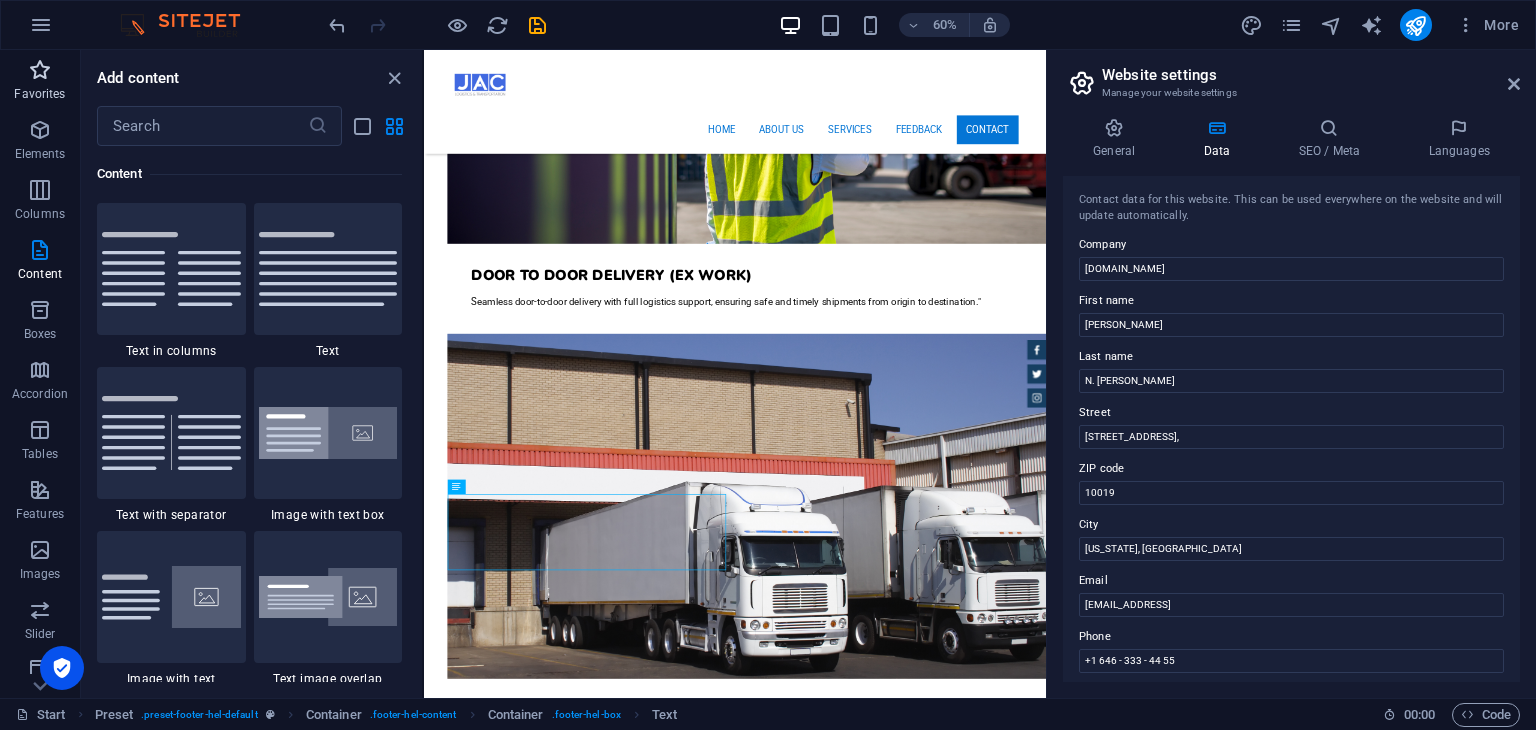 click at bounding box center (40, 70) 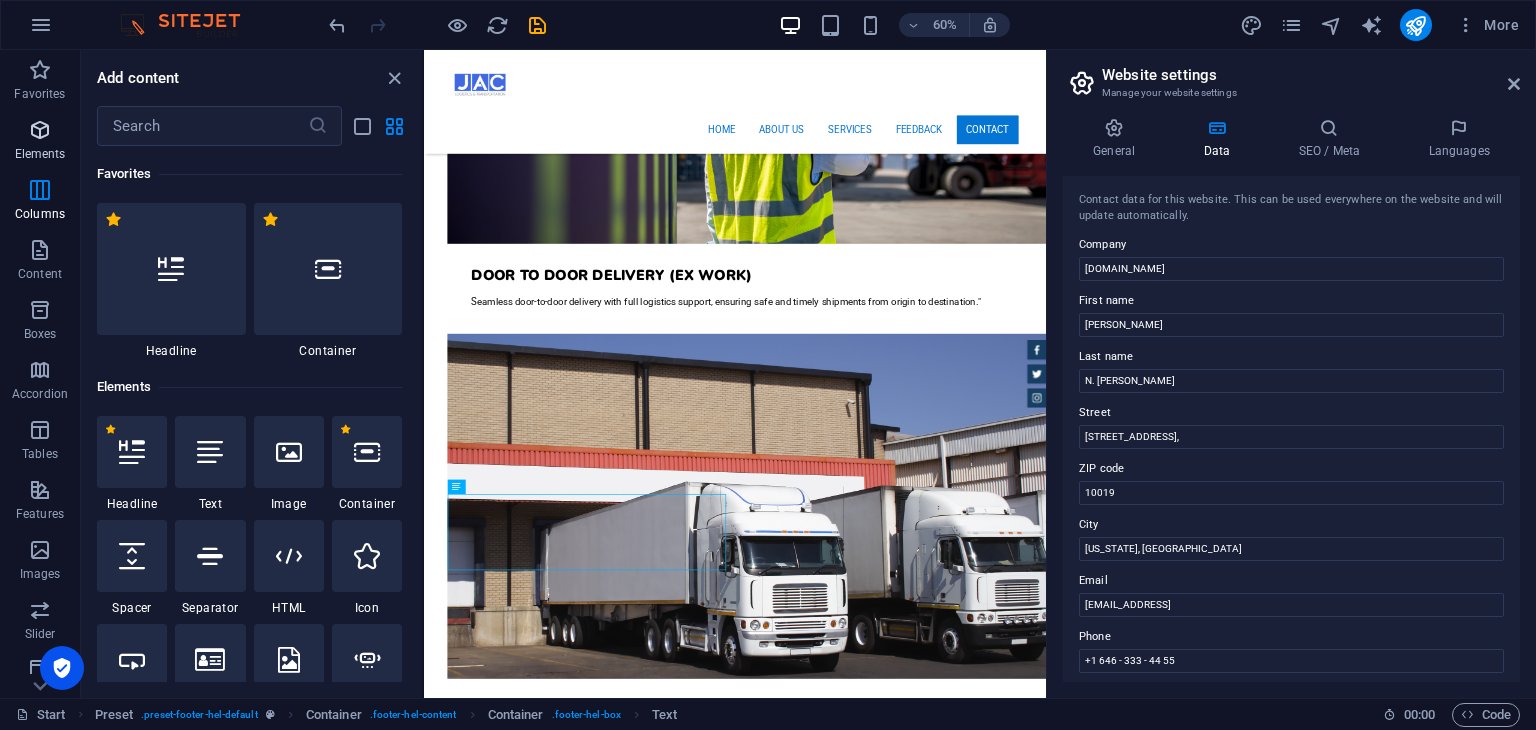 scroll, scrollTop: 0, scrollLeft: 0, axis: both 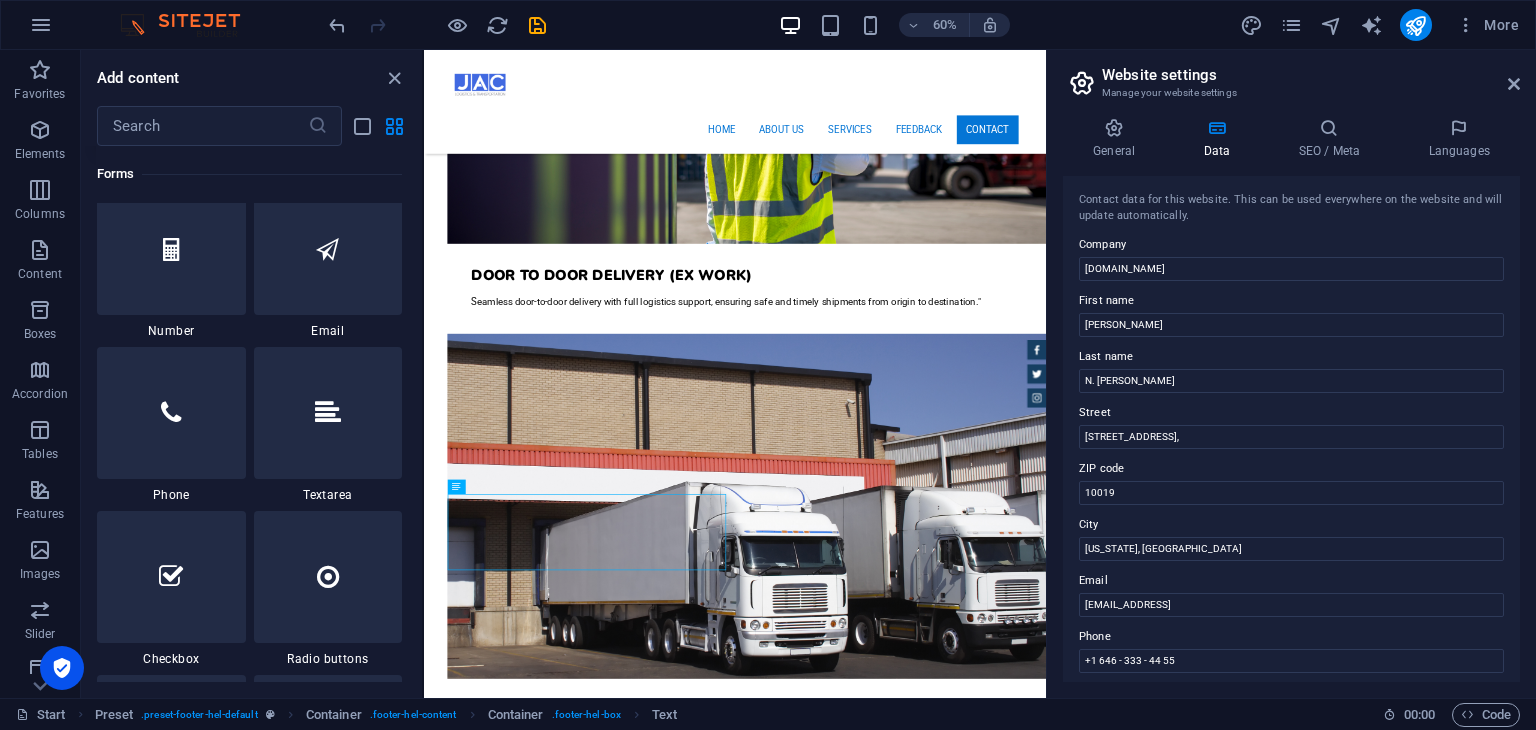 type 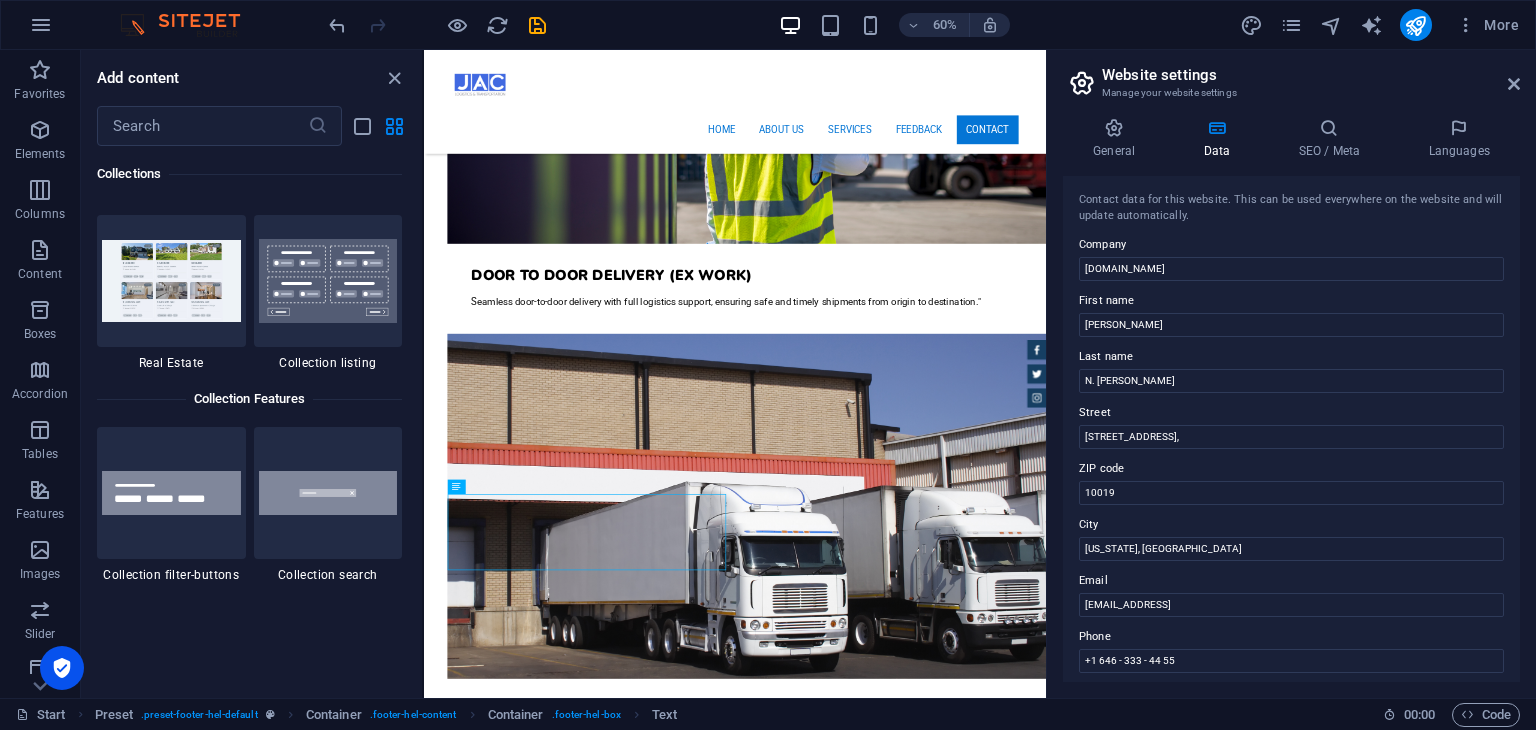 scroll, scrollTop: 18400, scrollLeft: 0, axis: vertical 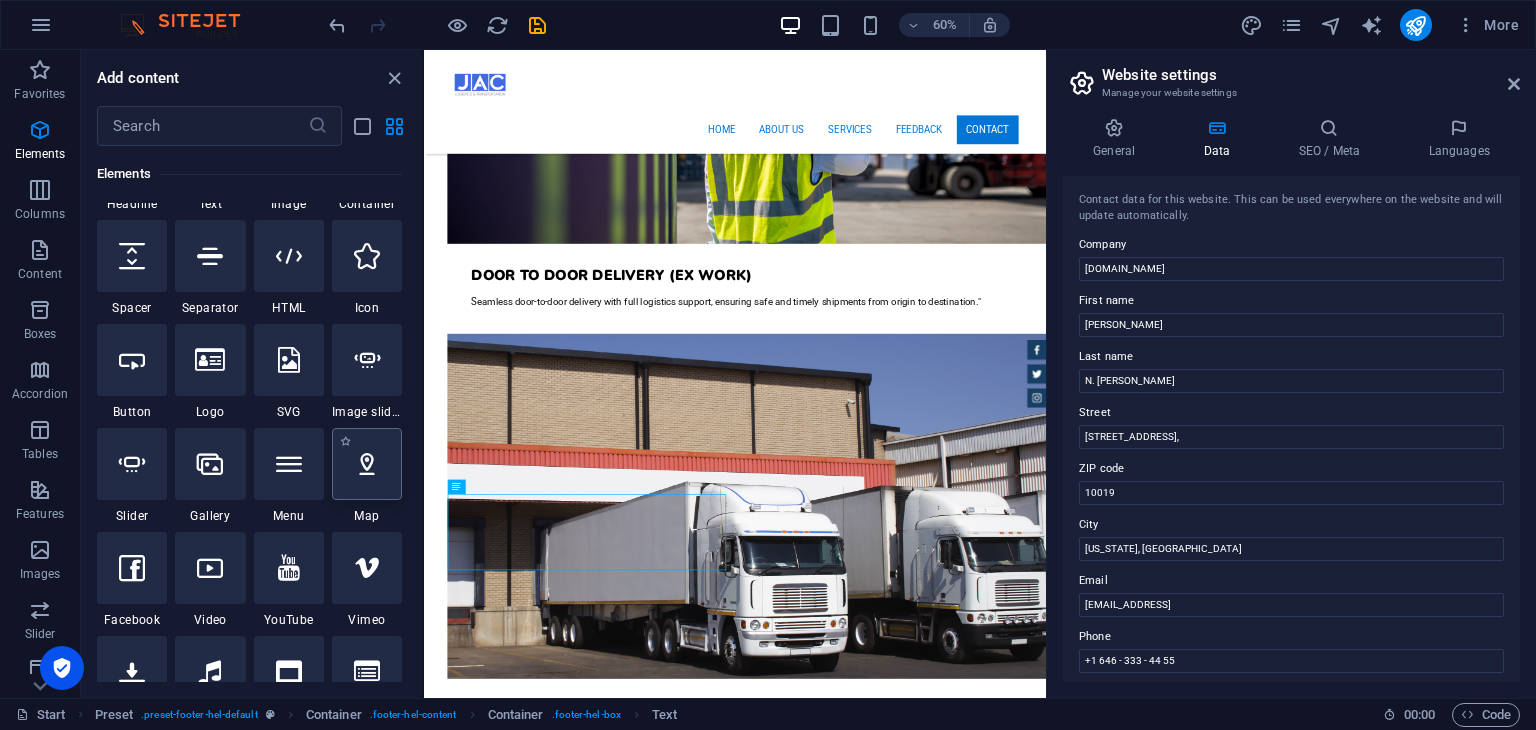 click at bounding box center (367, 464) 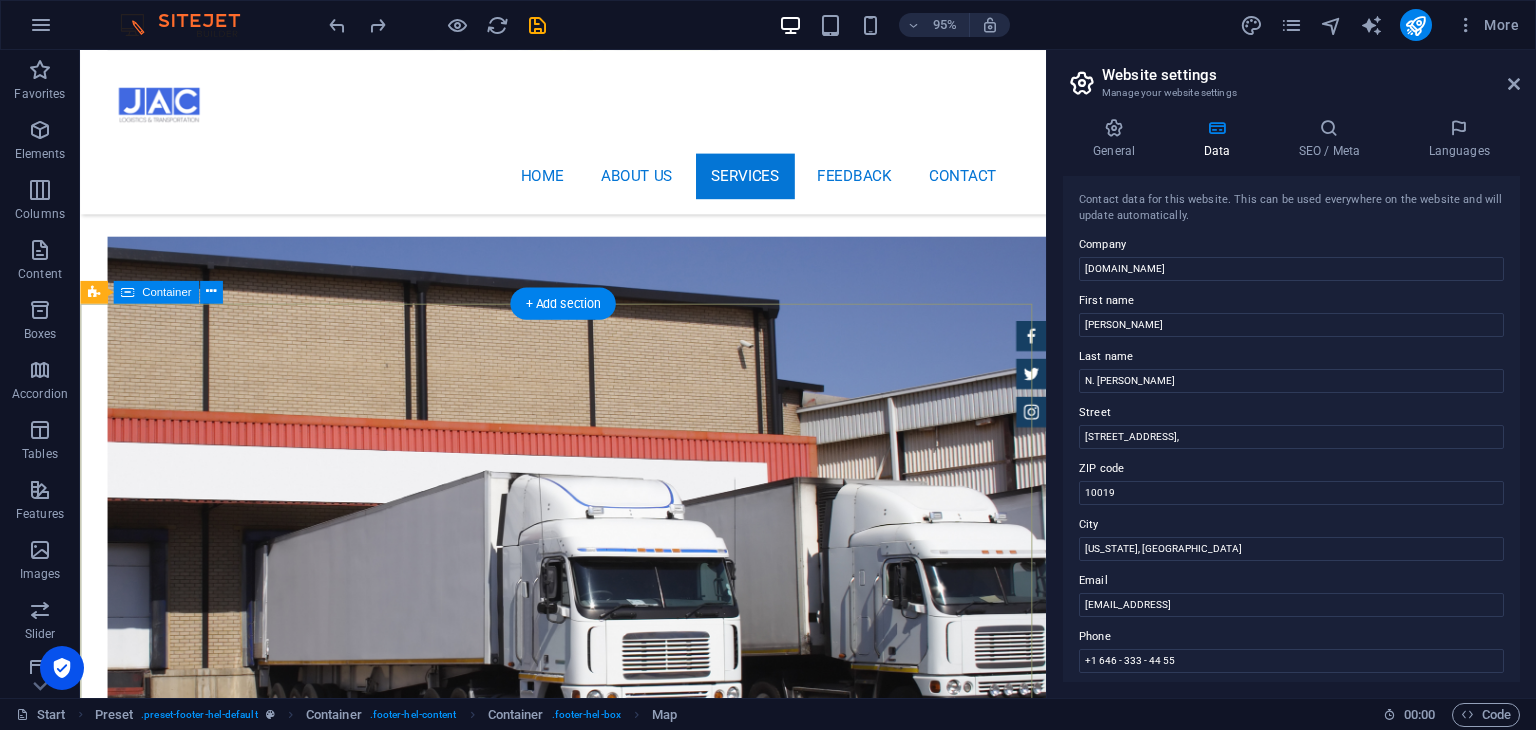 scroll, scrollTop: 5746, scrollLeft: 0, axis: vertical 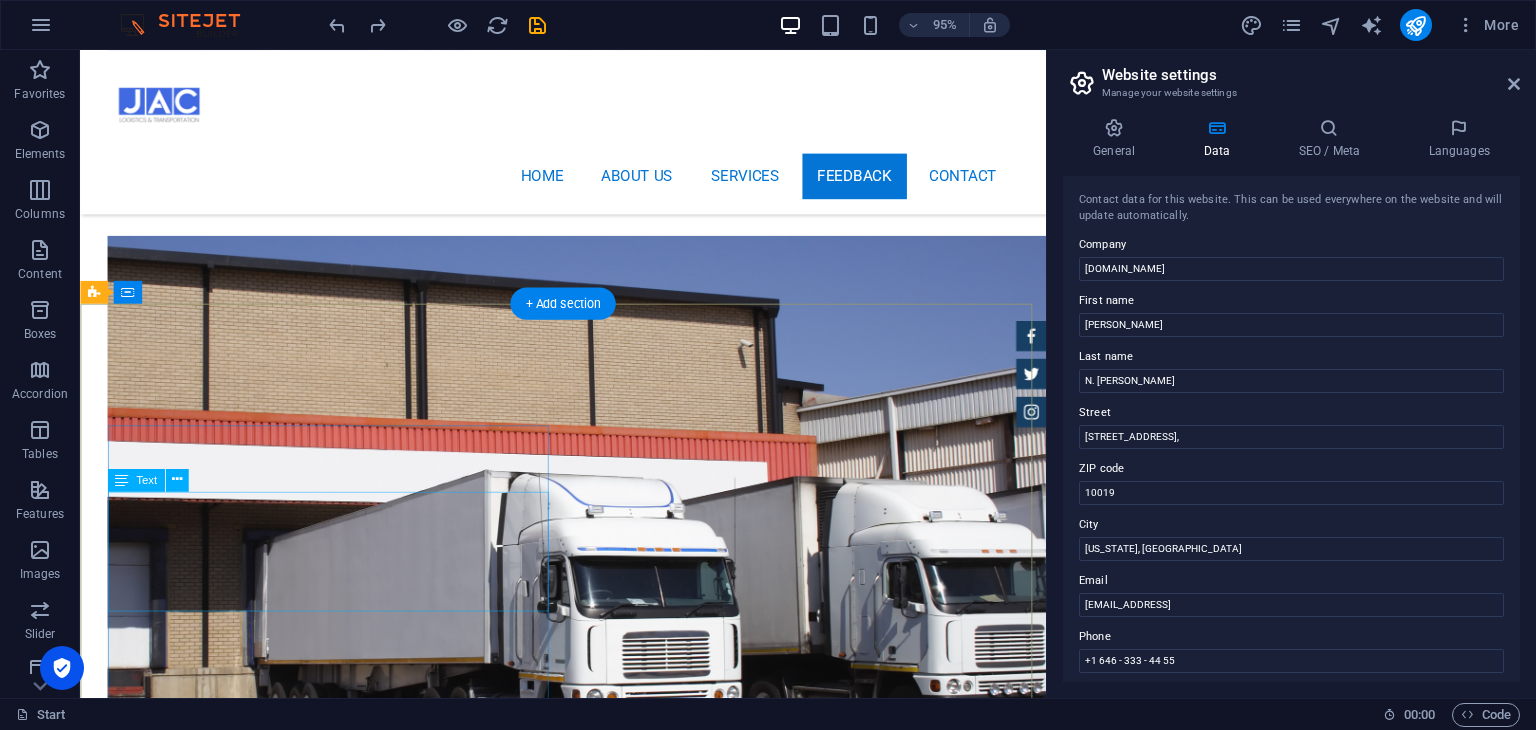 click on "100 meter street, beside akar oil,  Erbil, [GEOGRAPHIC_DATA] +964 -750 -7950995 [EMAIL_ADDRESS][DOMAIN_NAME] Legal Notice  |  Privacy" at bounding box center [568, 2864] 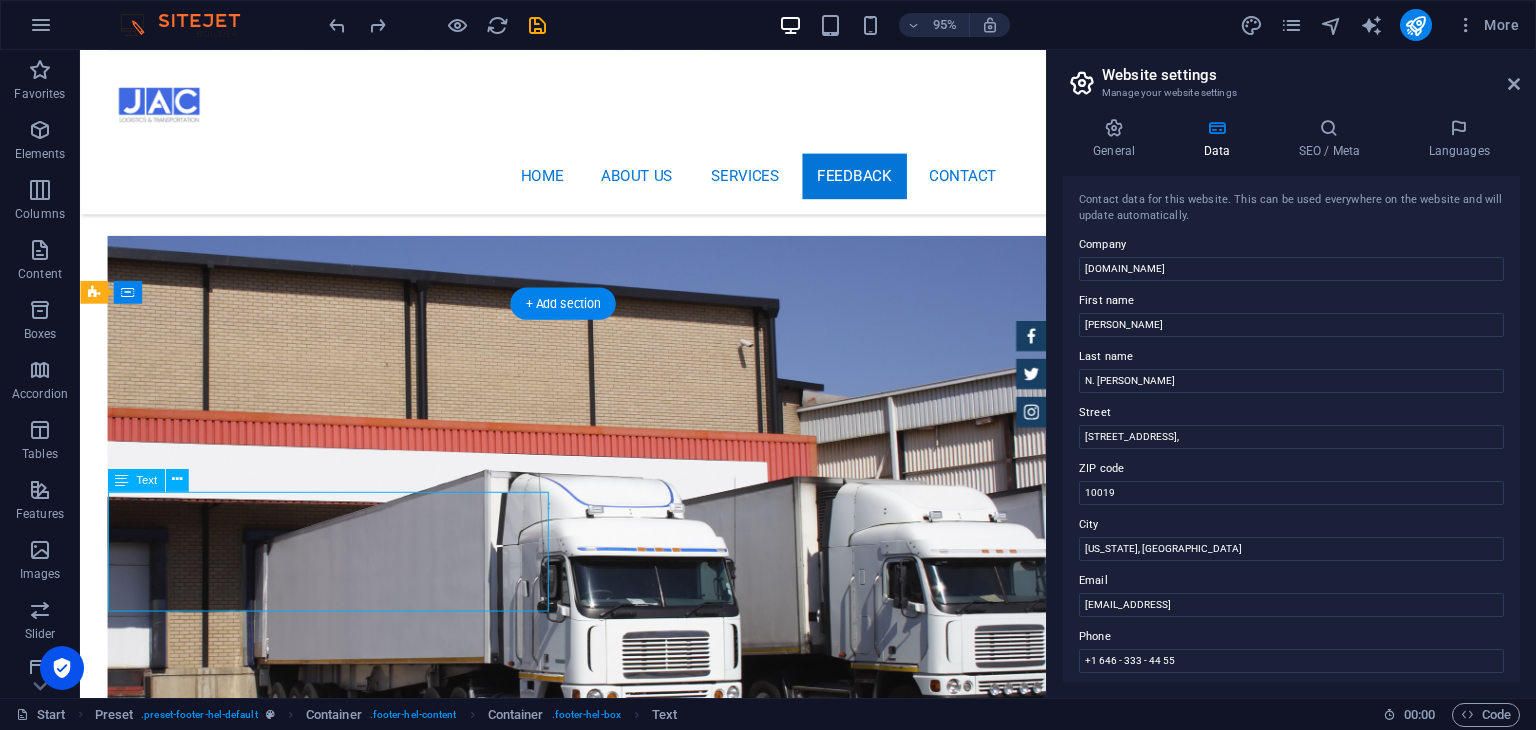 click on "100 meter street, beside akar oil,  Erbil, [GEOGRAPHIC_DATA] +964 -750 -7950995 [EMAIL_ADDRESS][DOMAIN_NAME] Legal Notice  |  Privacy" at bounding box center (568, 2864) 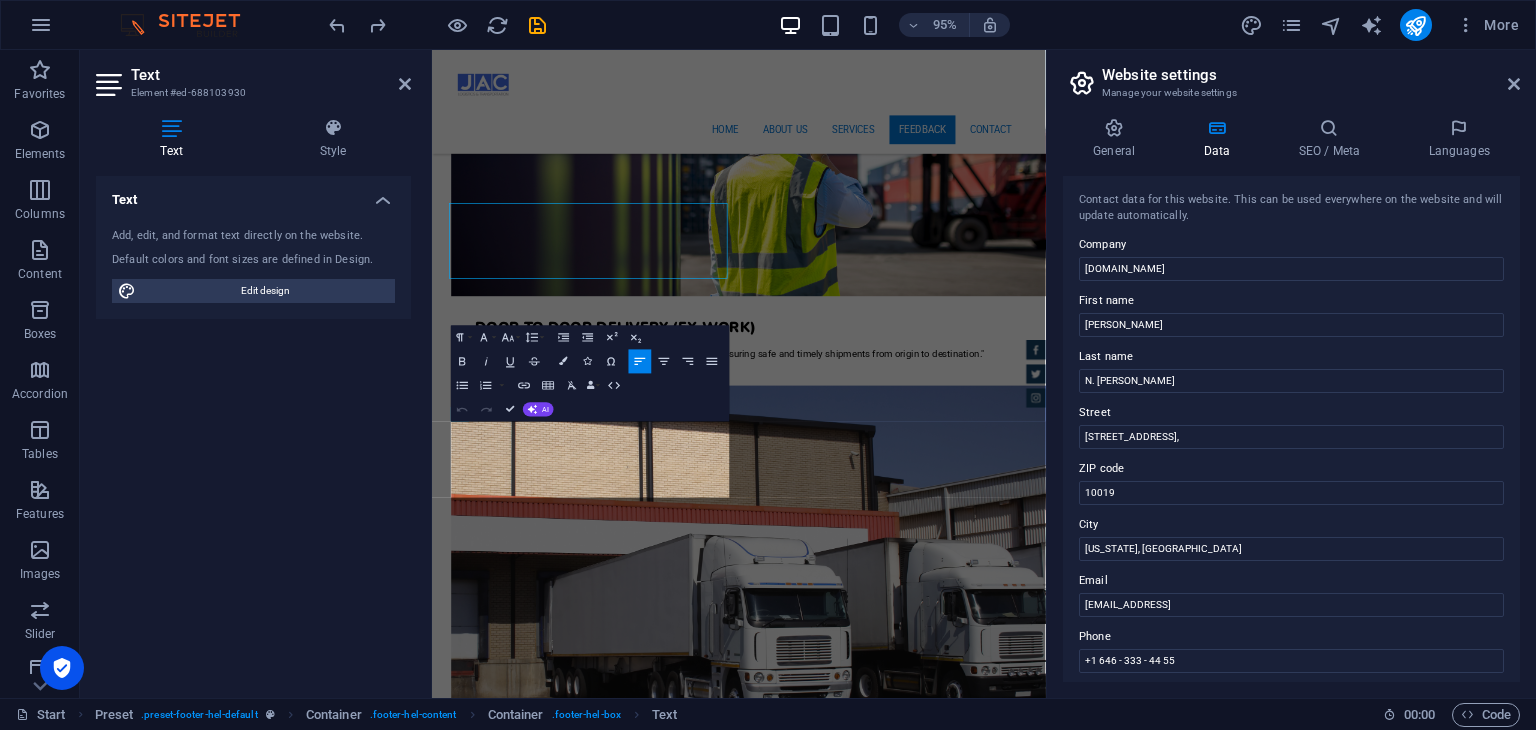 scroll, scrollTop: 5956, scrollLeft: 0, axis: vertical 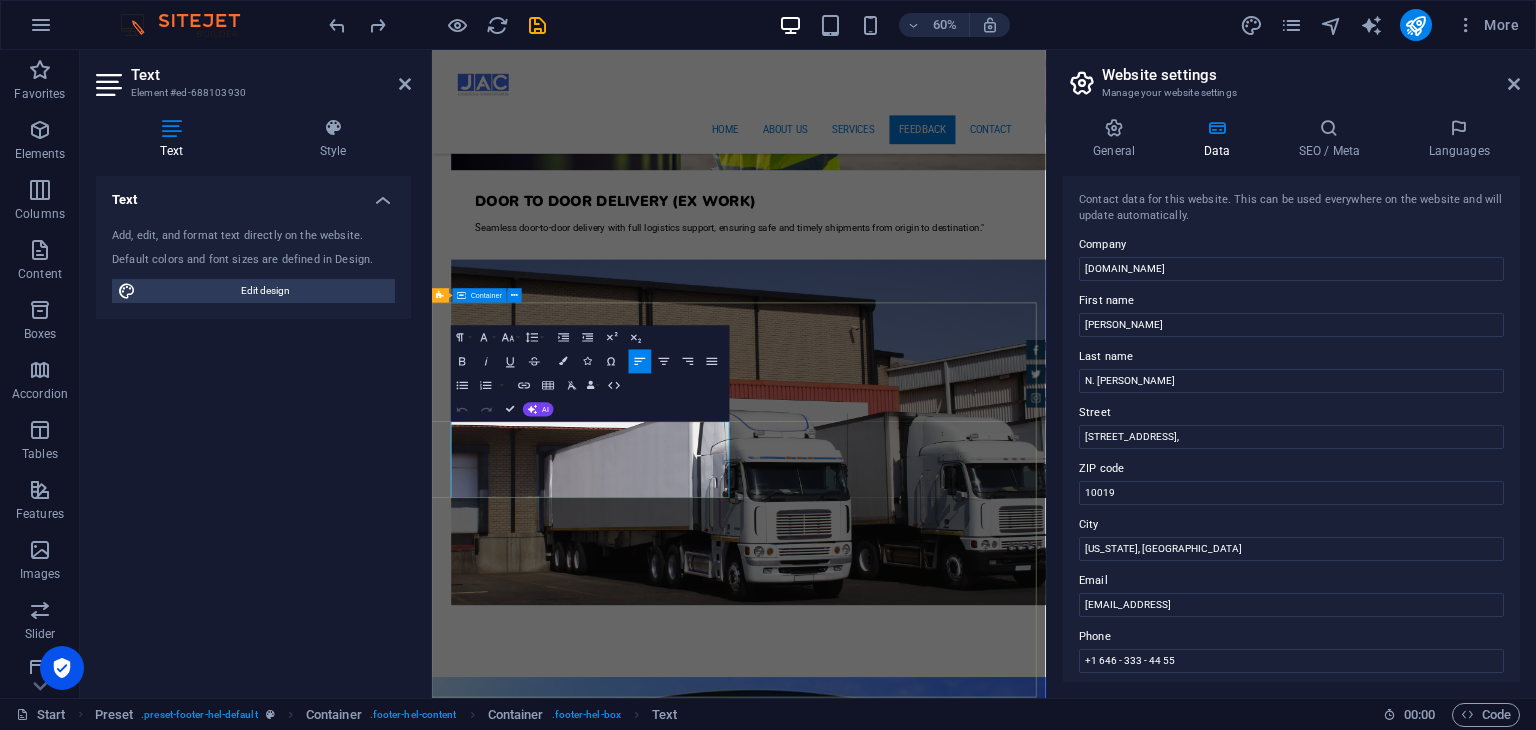 drag, startPoint x: 481, startPoint y: 693, endPoint x: 455, endPoint y: 688, distance: 26.476404 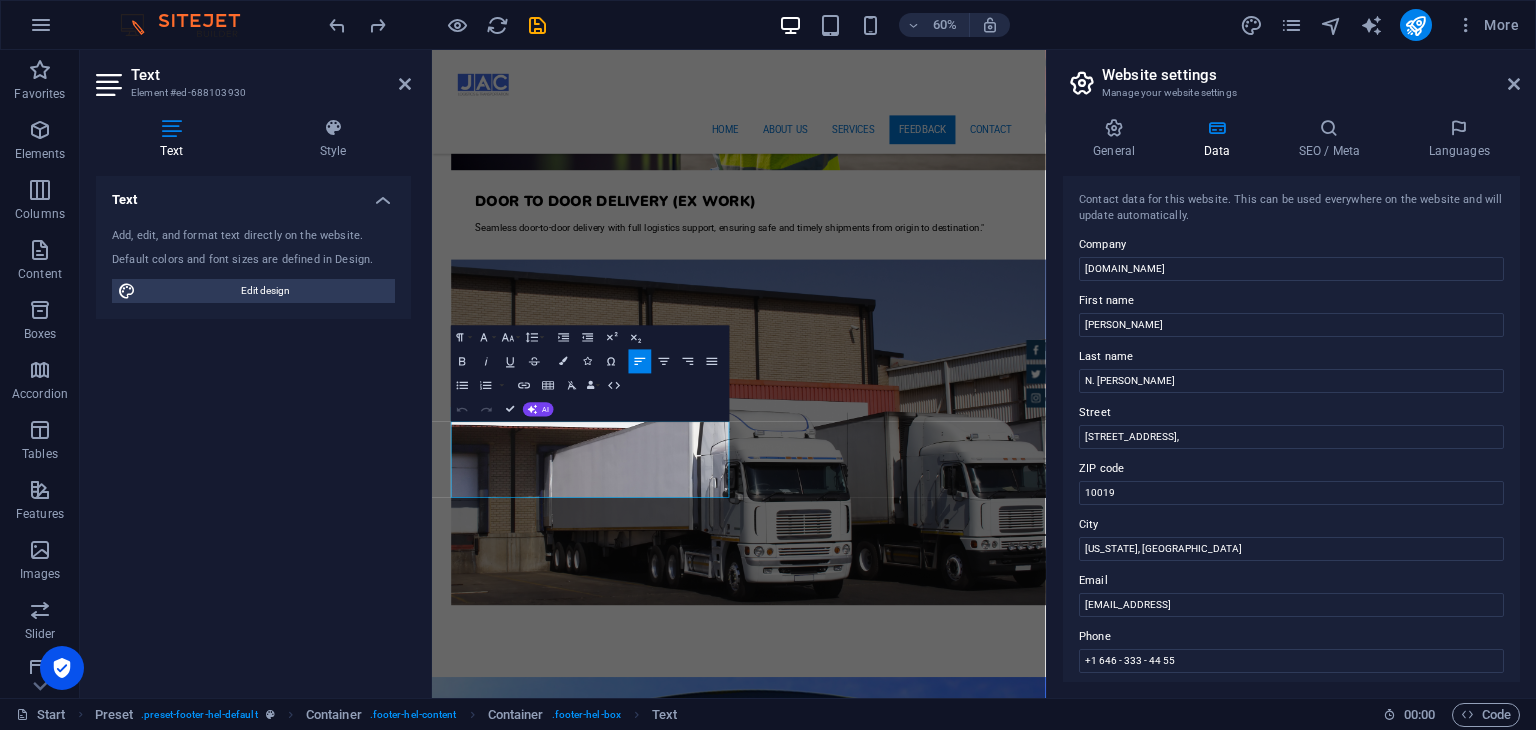 click on "Text" at bounding box center (253, 194) 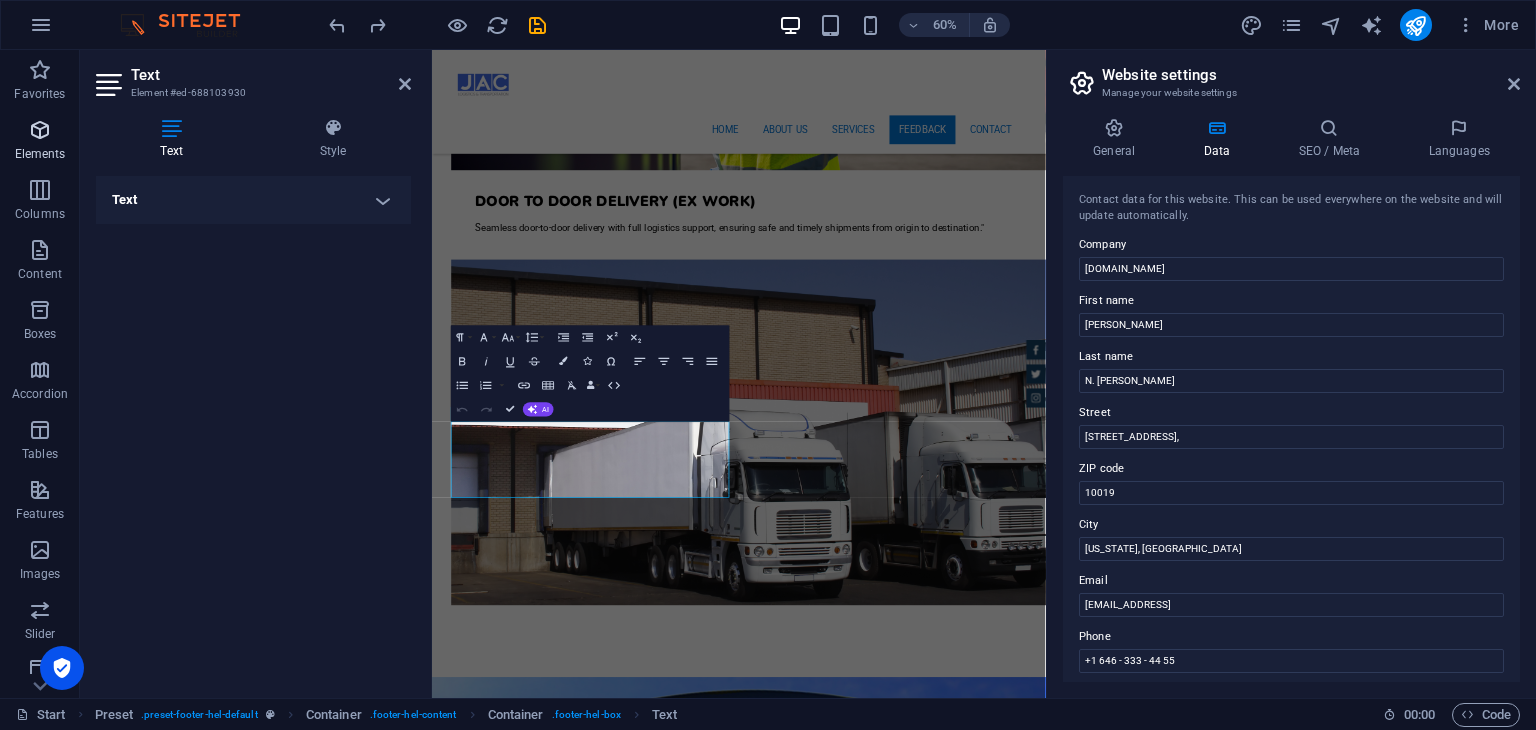 click at bounding box center [40, 130] 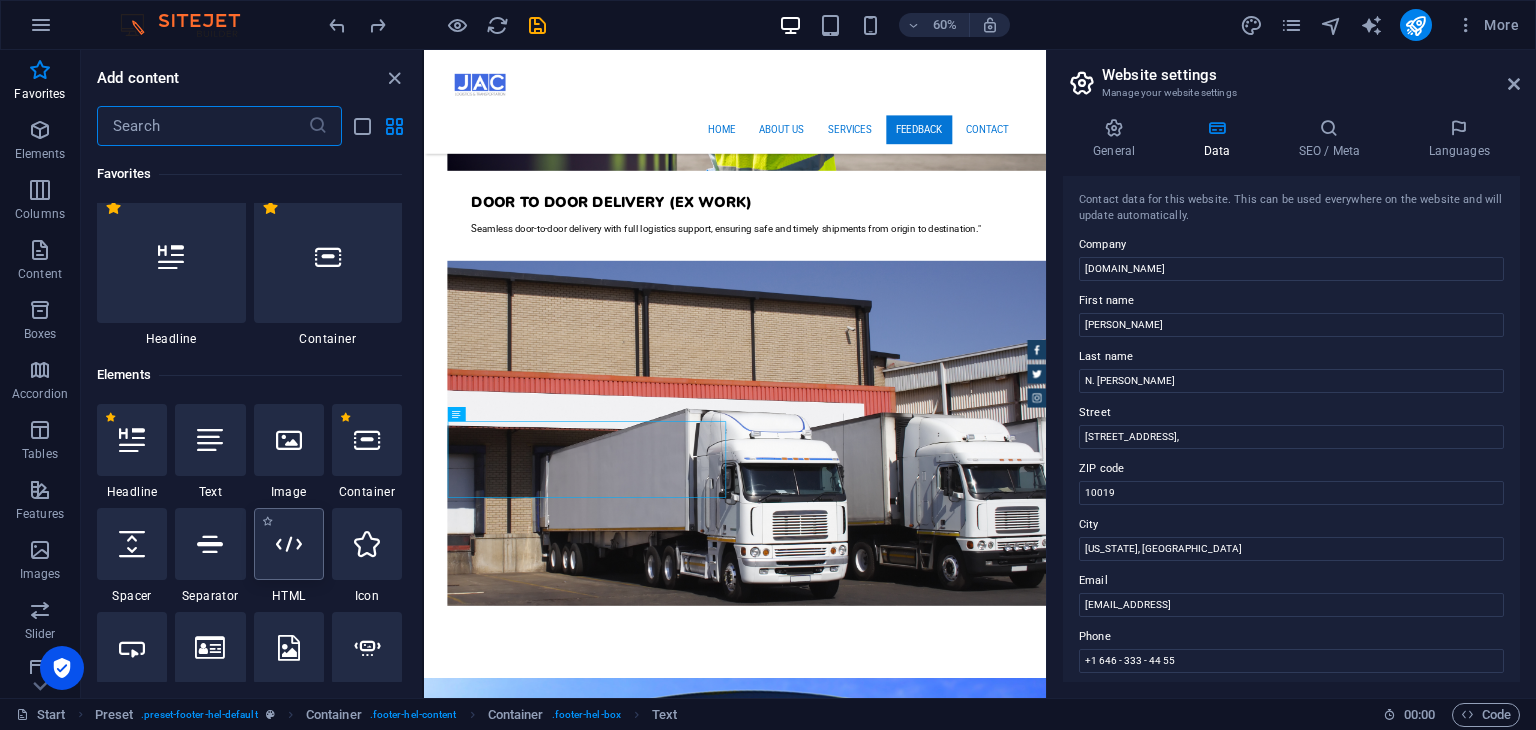 scroll, scrollTop: 0, scrollLeft: 0, axis: both 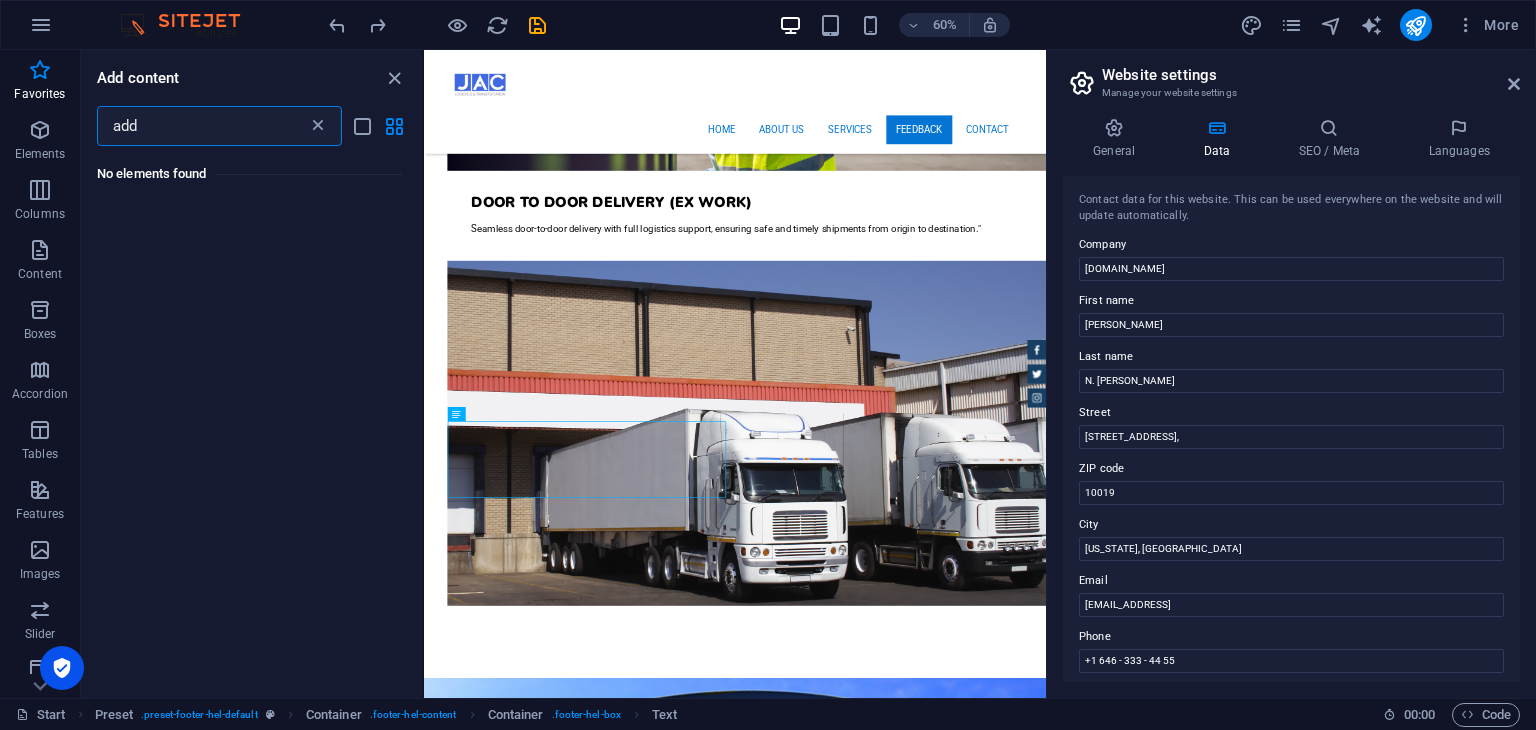 type on "add" 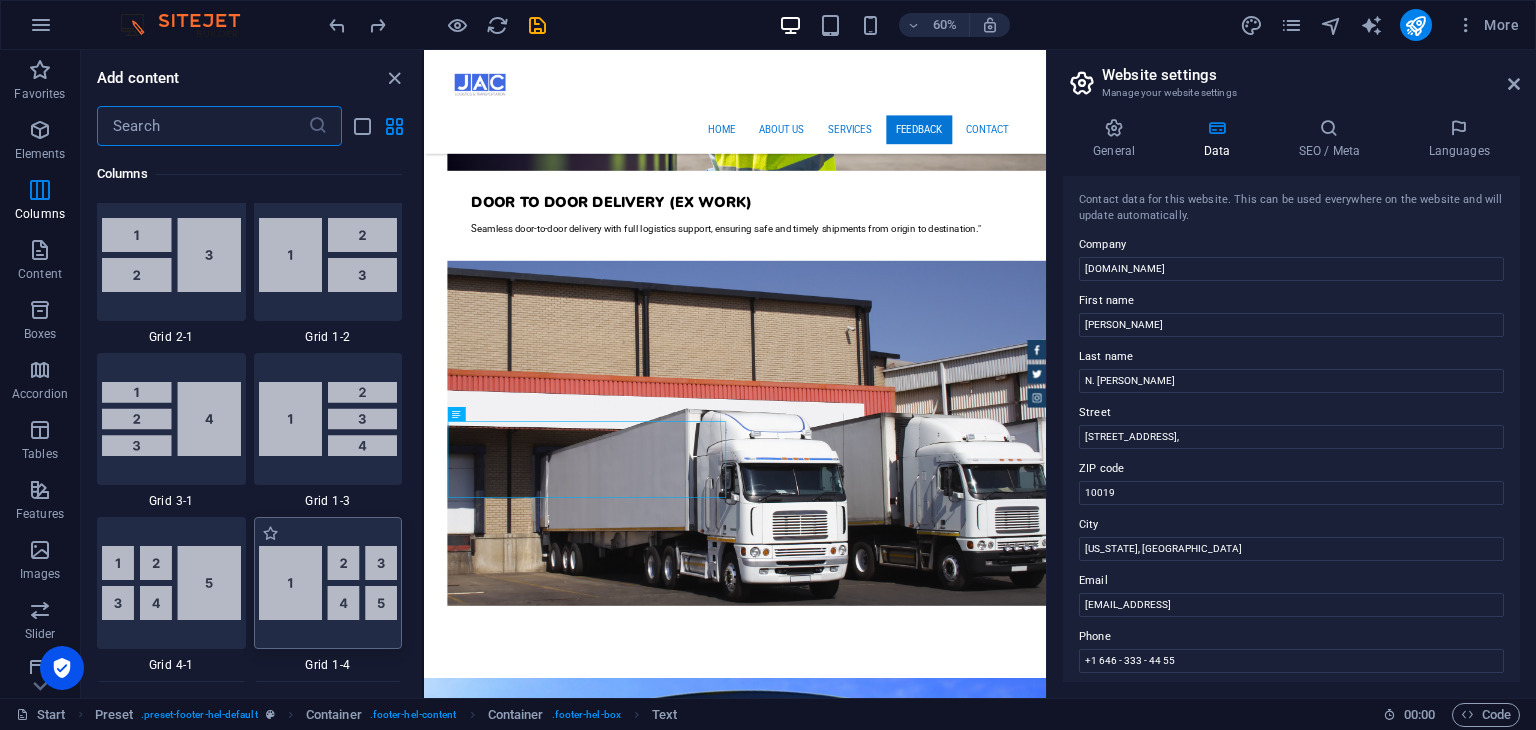scroll, scrollTop: 2700, scrollLeft: 0, axis: vertical 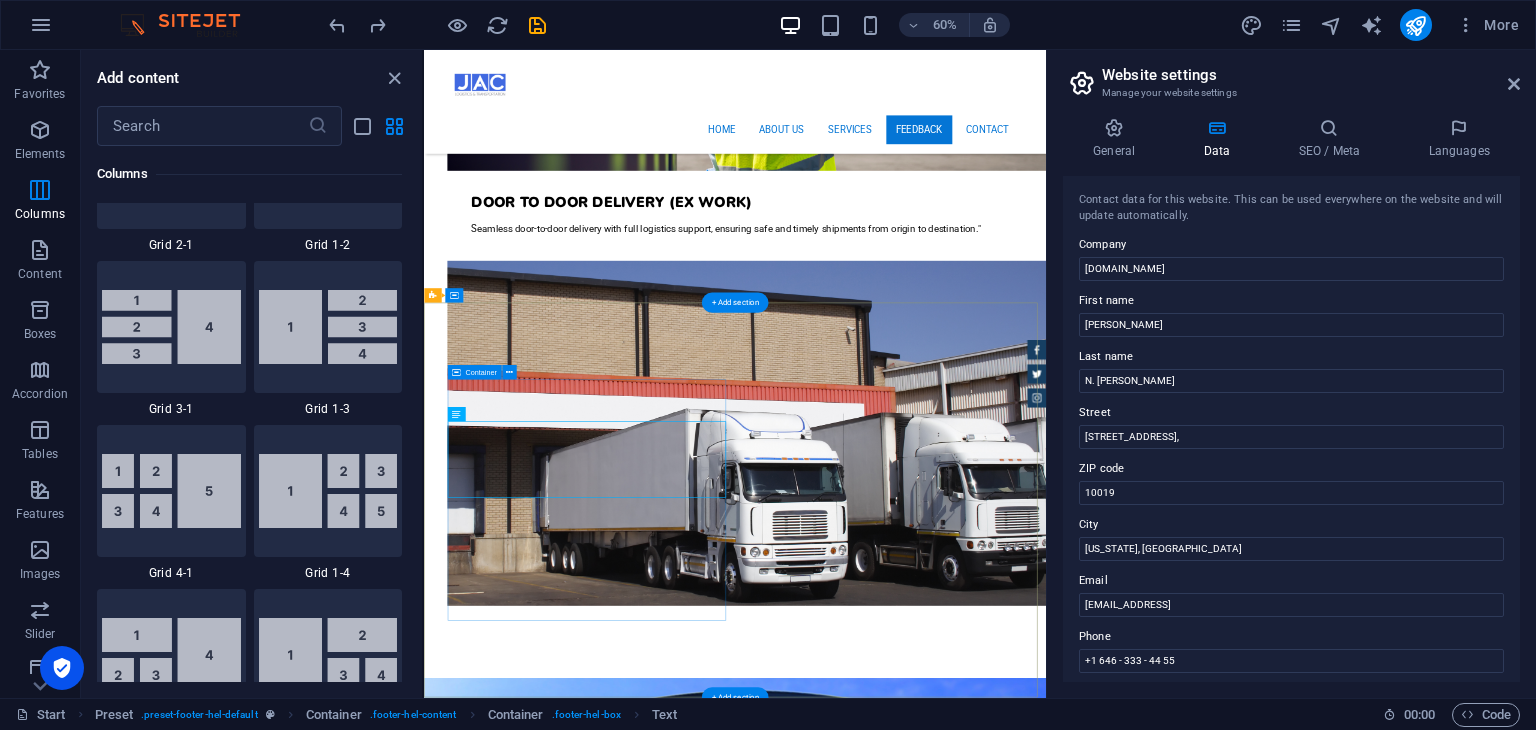 click on "Contact We are happy to assist you 100 meter street, beside akar oil,  Erbil, [GEOGRAPHIC_DATA] +964 -750 -7950995 [EMAIL_ADDRESS][DOMAIN_NAME] Legal Notice  |  Privacy" at bounding box center (912, 3184) 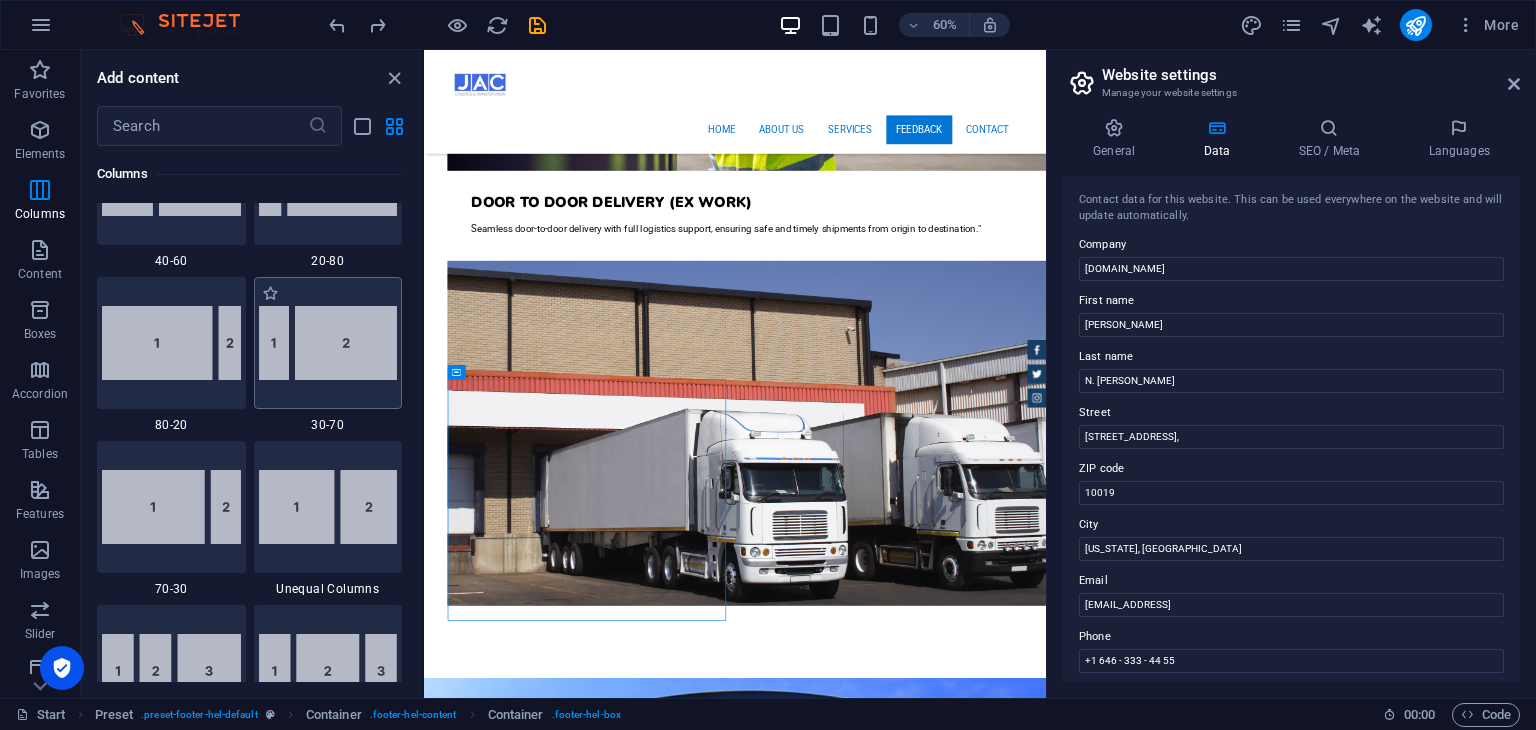 scroll, scrollTop: 1472, scrollLeft: 0, axis: vertical 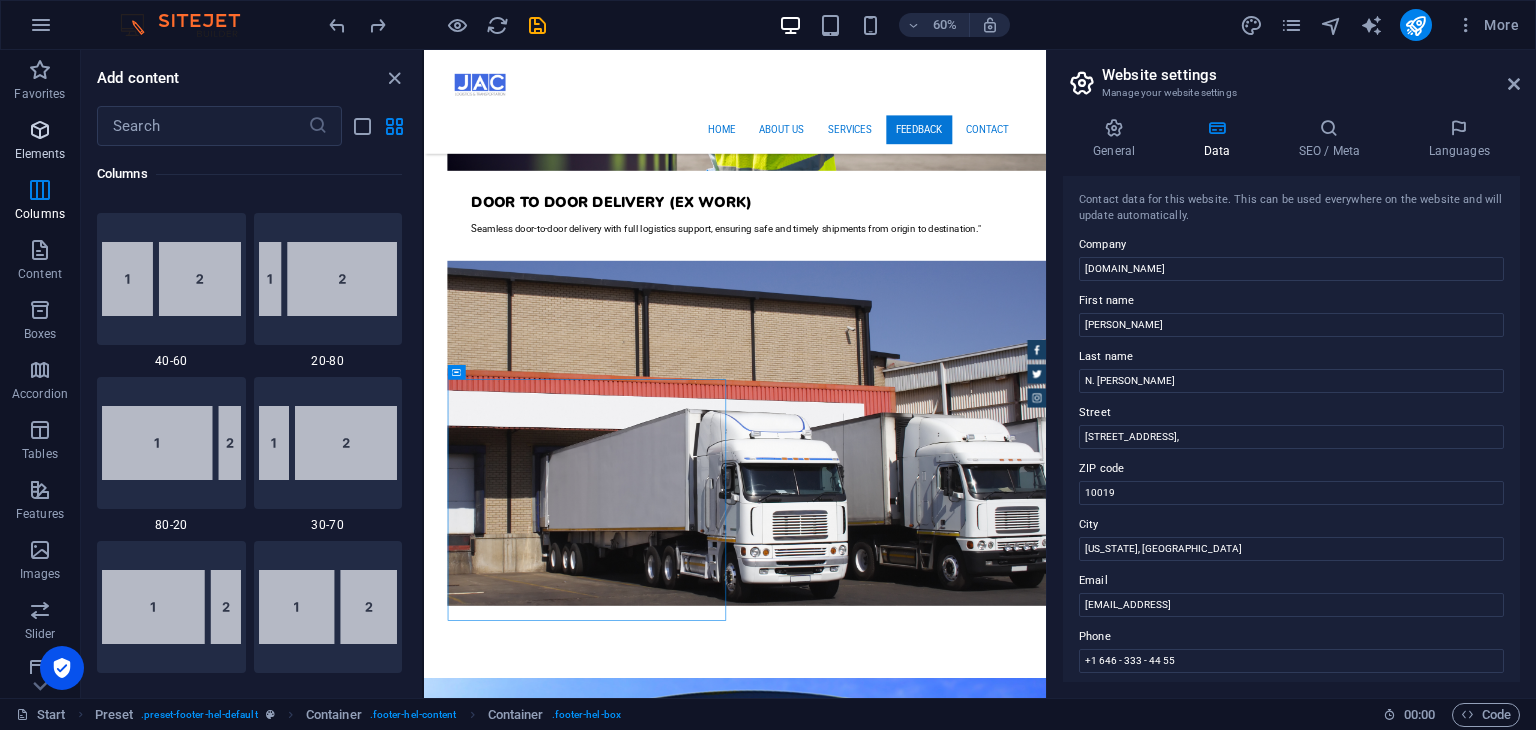 click at bounding box center [40, 130] 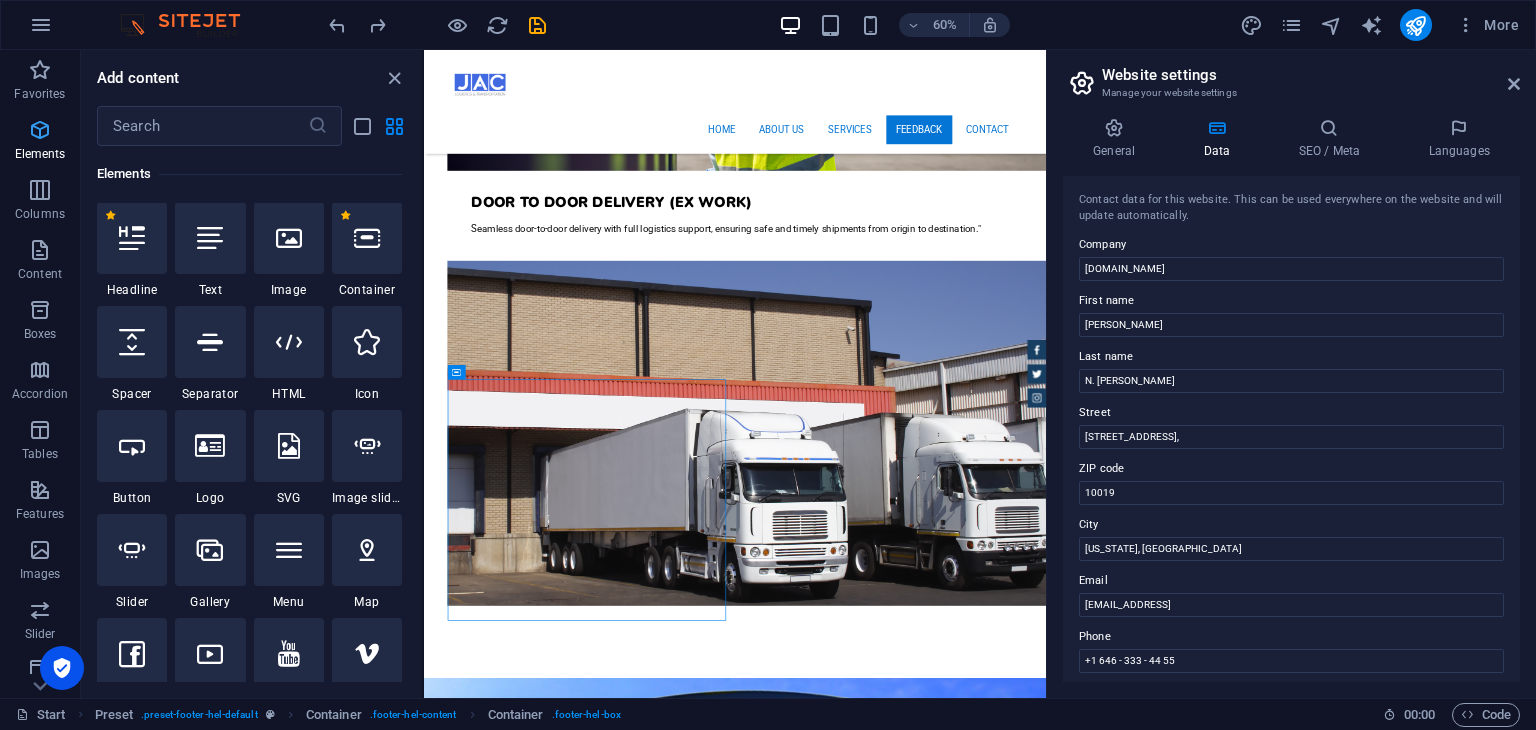 scroll, scrollTop: 212, scrollLeft: 0, axis: vertical 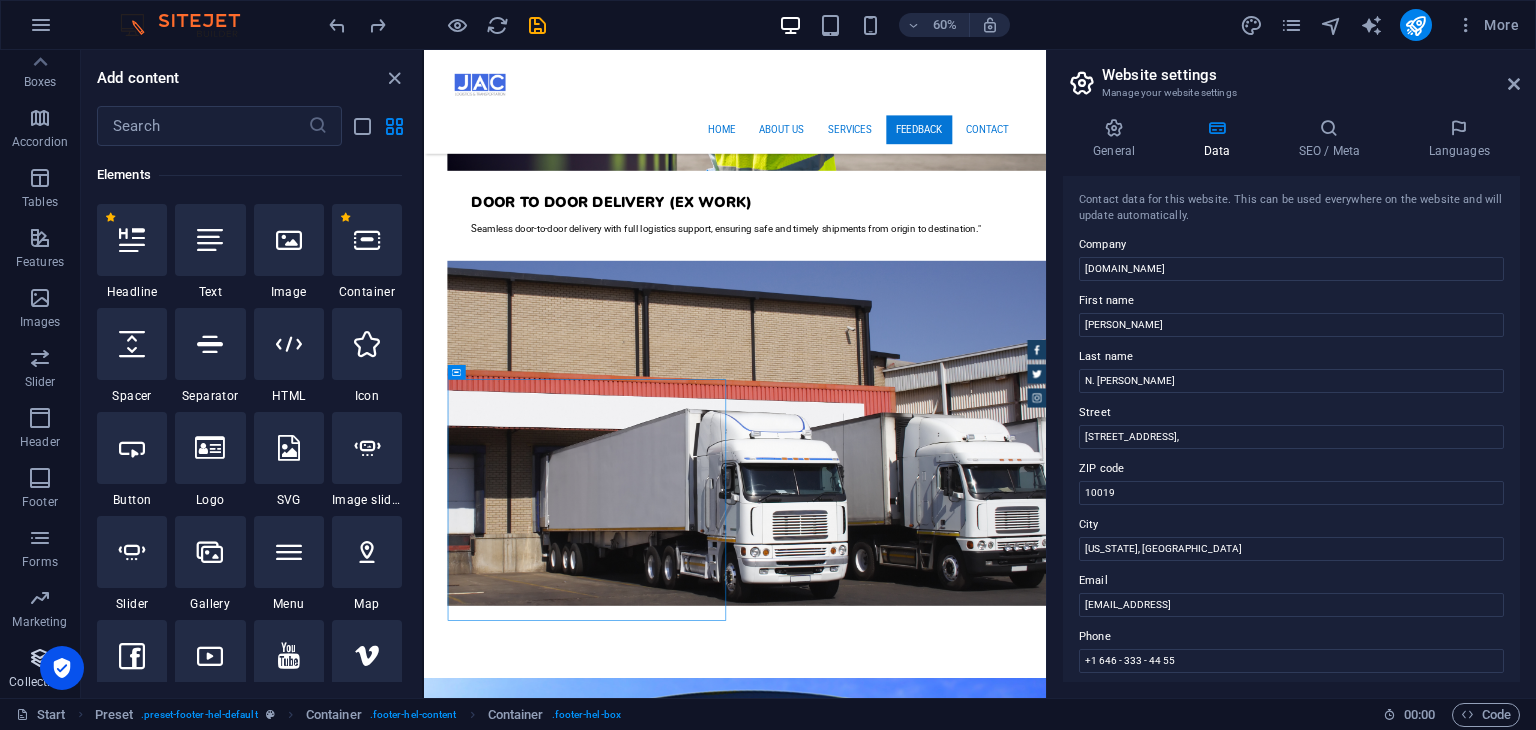 click on "Collections" at bounding box center (40, 670) 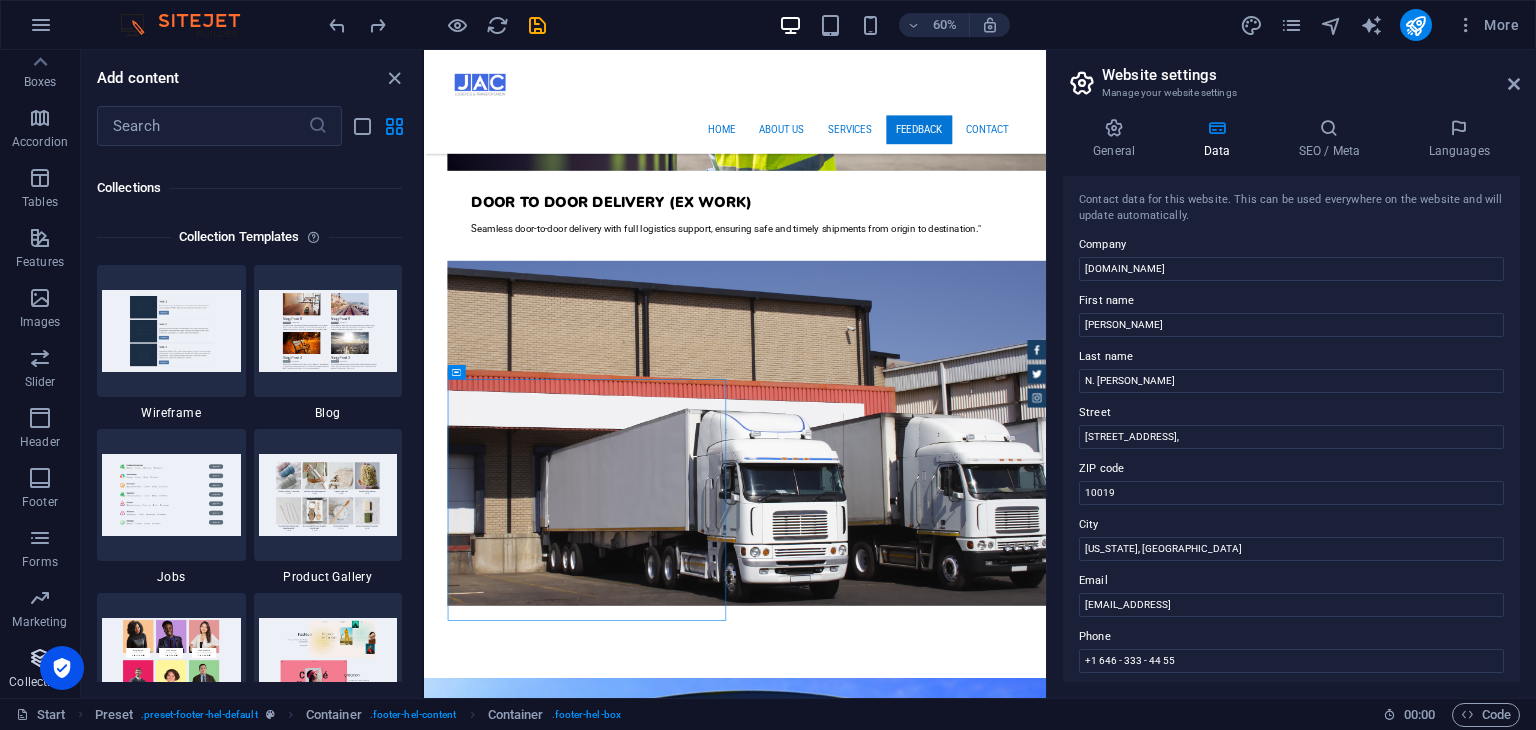 scroll, scrollTop: 18141, scrollLeft: 0, axis: vertical 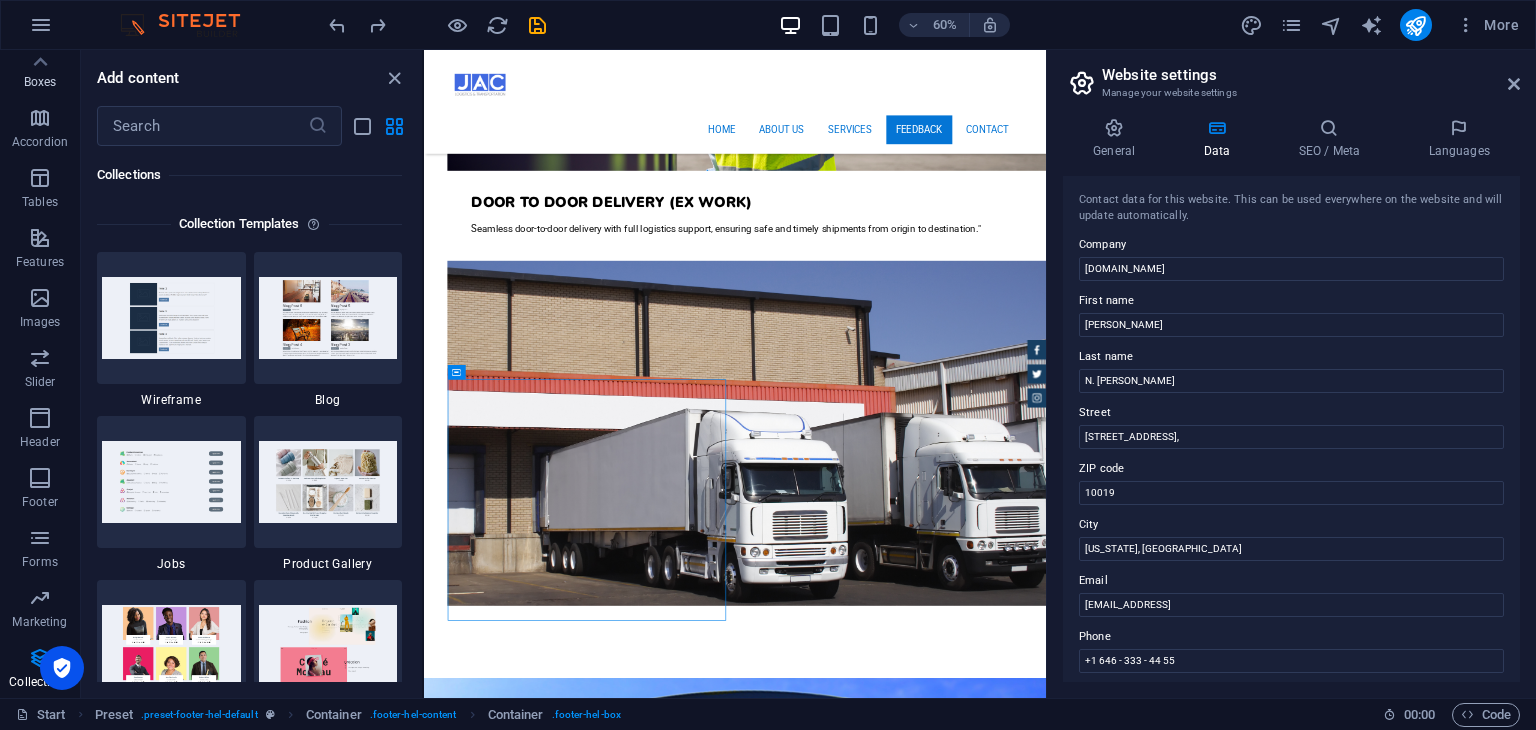 click on "Boxes" at bounding box center (40, 68) 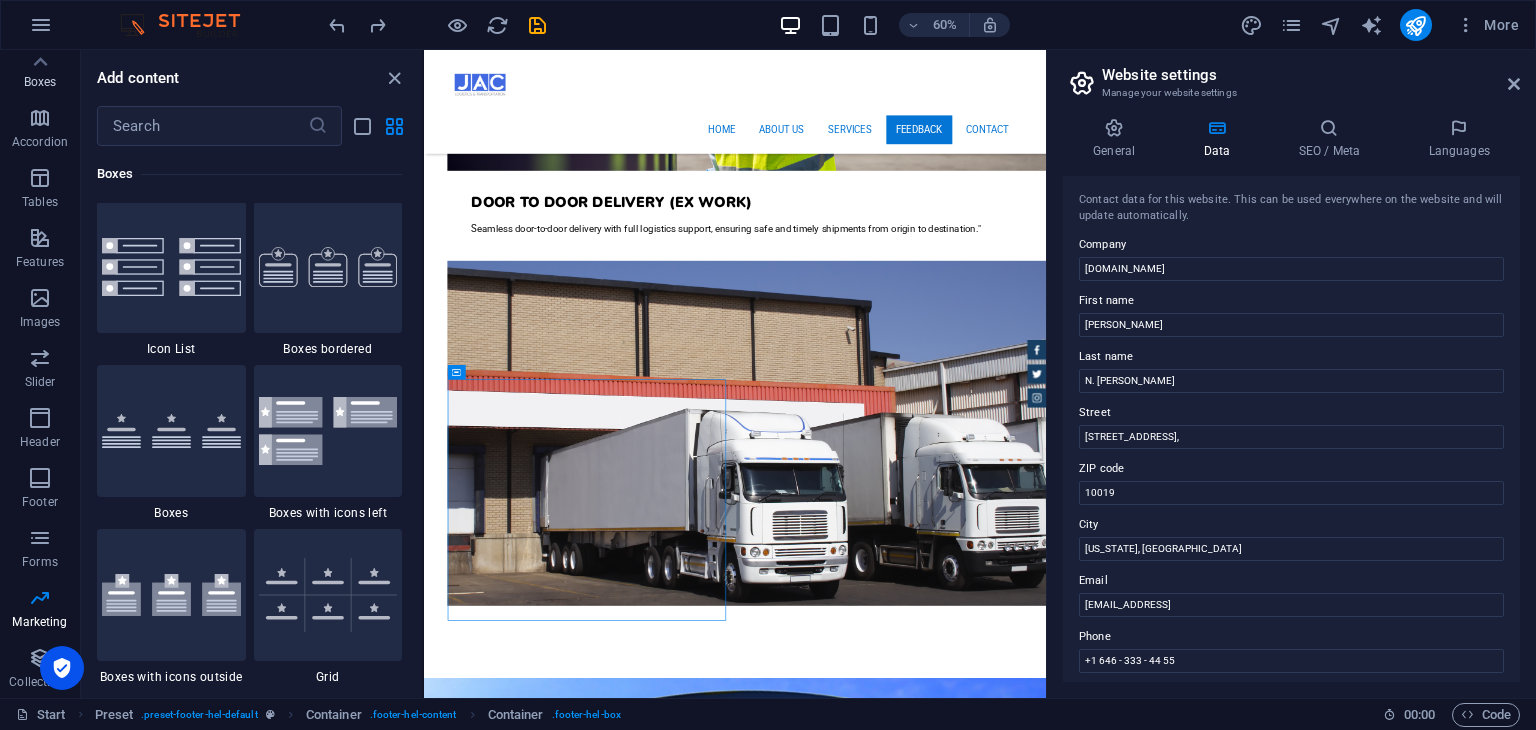 scroll, scrollTop: 5351, scrollLeft: 0, axis: vertical 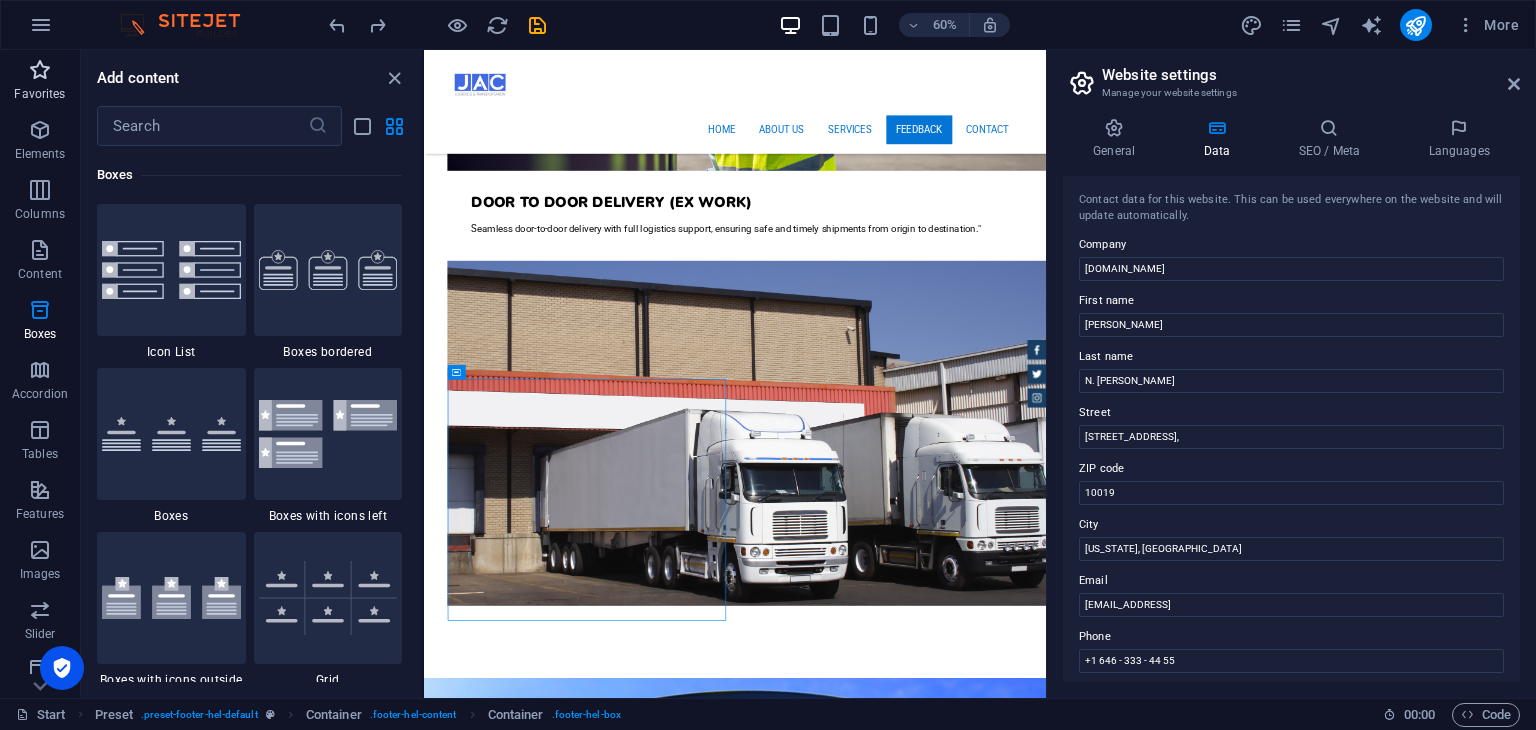 click on "Favorites" at bounding box center (39, 94) 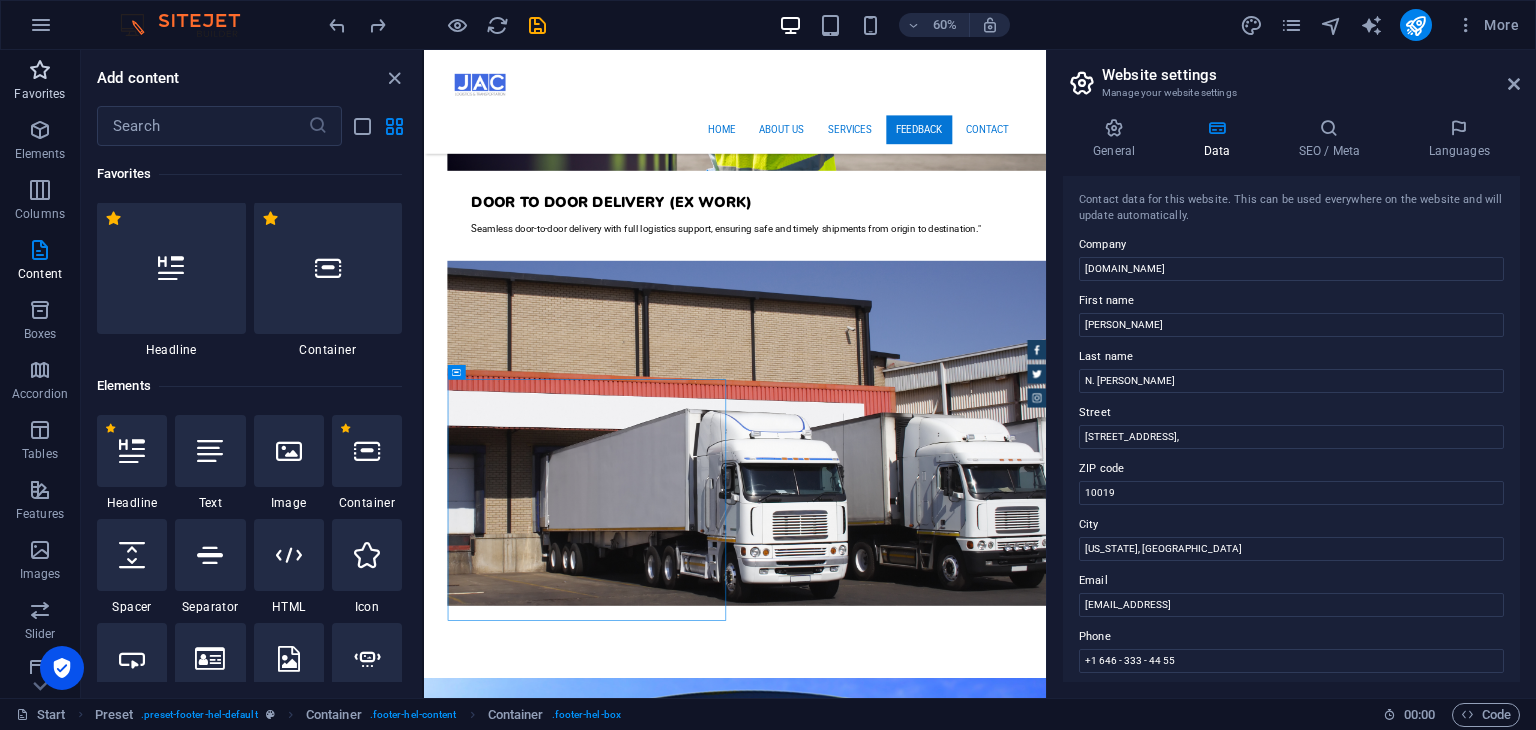 scroll, scrollTop: 0, scrollLeft: 0, axis: both 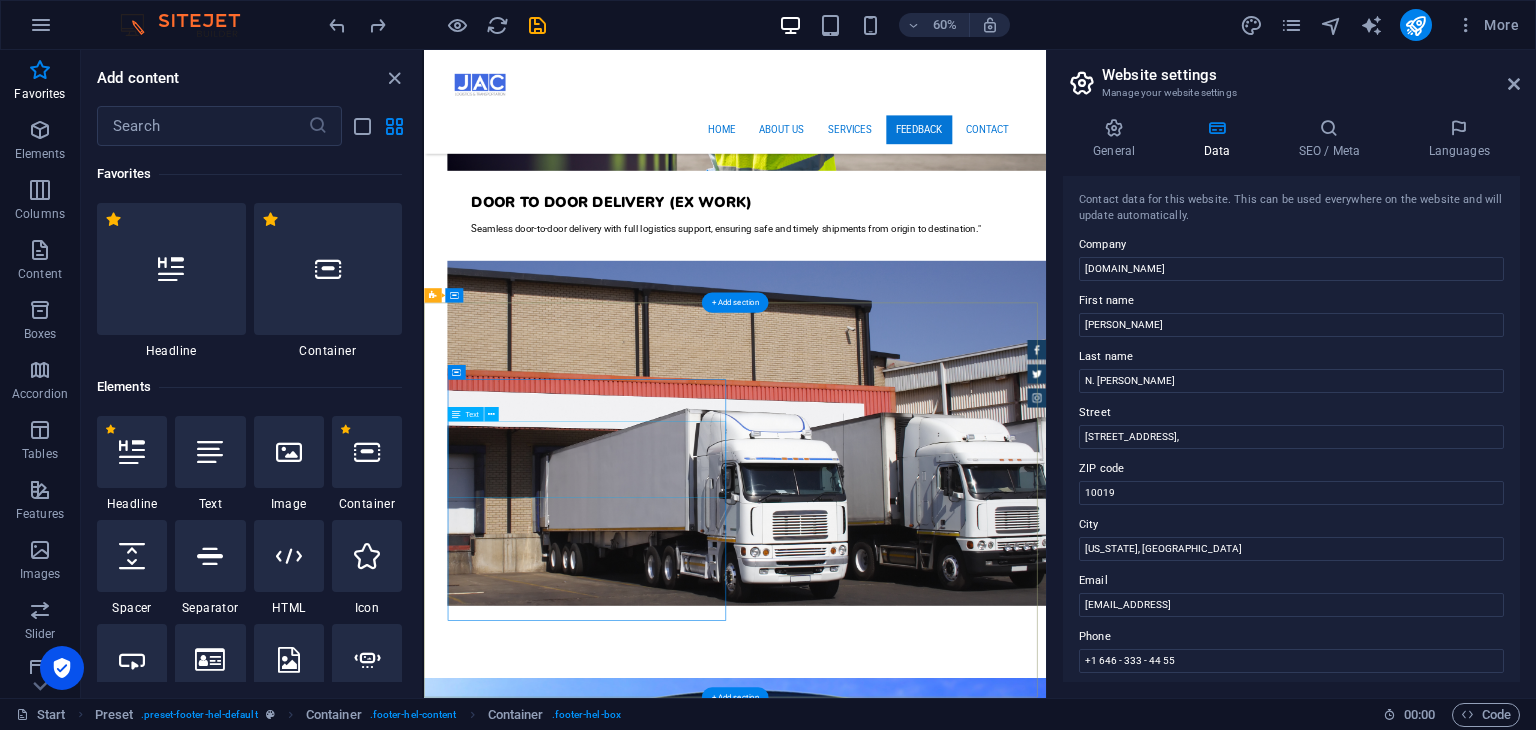 click on "100 meter street, beside akar oil,  Erbil, [GEOGRAPHIC_DATA] +964 -750 -7950995 [EMAIL_ADDRESS][DOMAIN_NAME] Legal Notice  |  Privacy" at bounding box center (912, 3219) 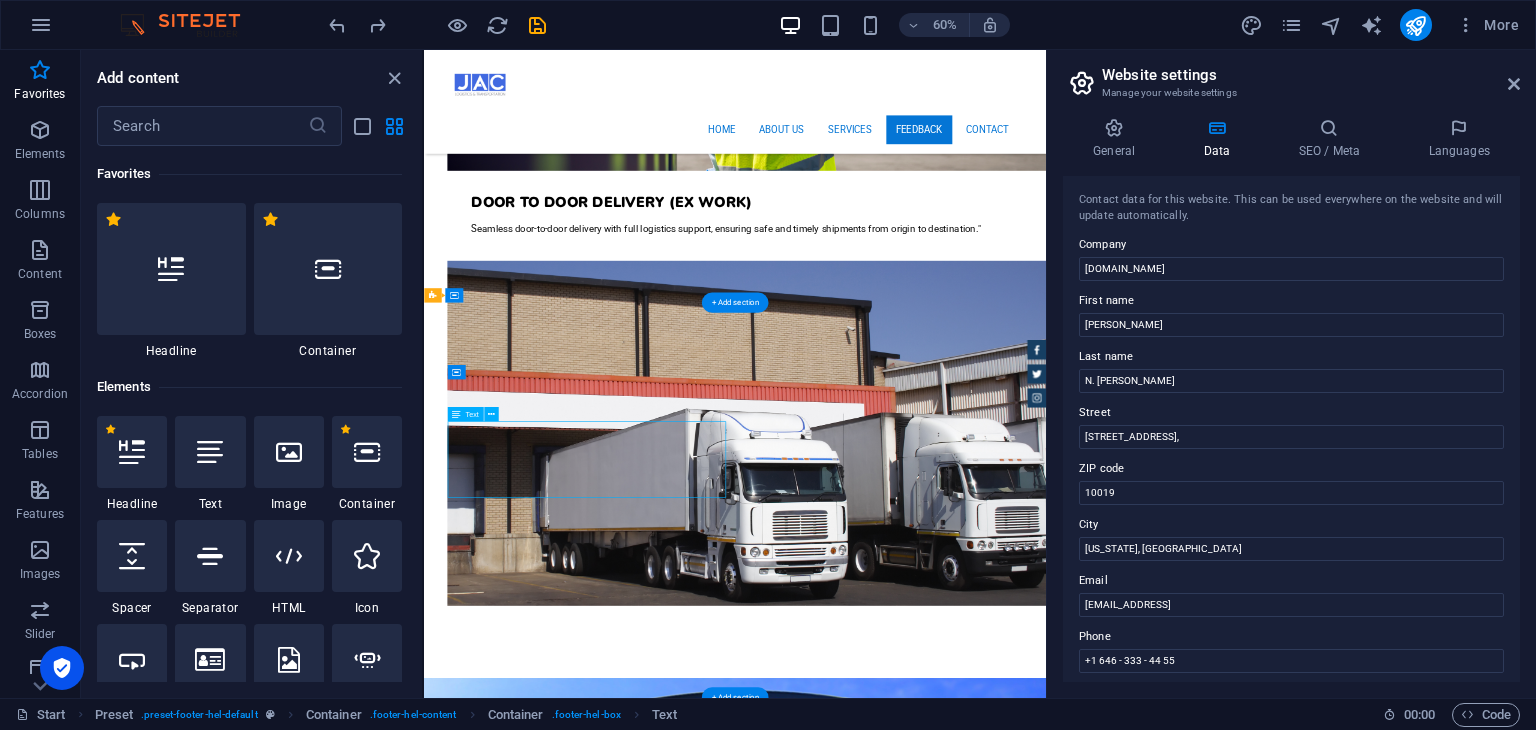 click on "100 meter street, beside akar oil,  Erbil, [GEOGRAPHIC_DATA] +964 -750 -7950995 [EMAIL_ADDRESS][DOMAIN_NAME] Legal Notice  |  Privacy" at bounding box center [912, 3219] 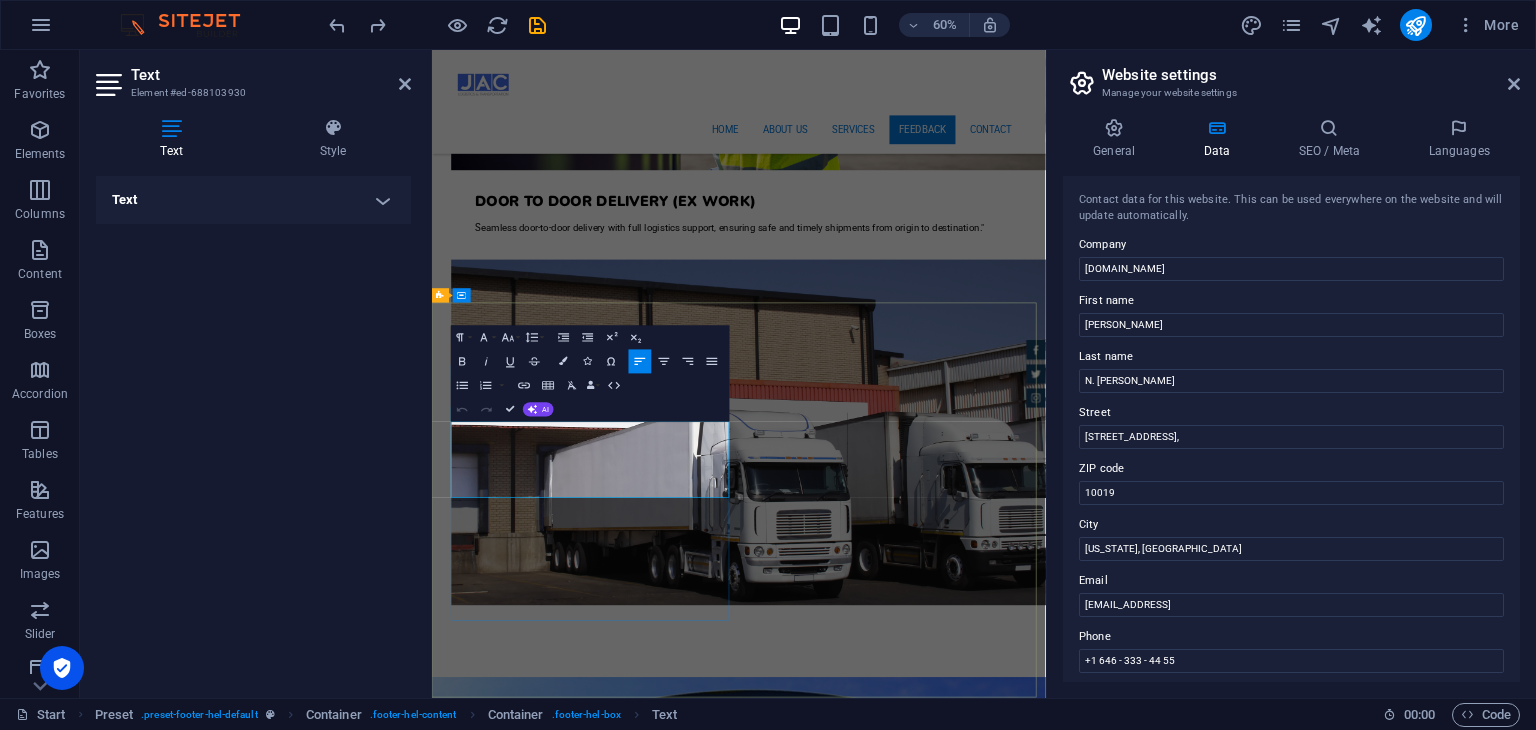 click at bounding box center (448, 2891) 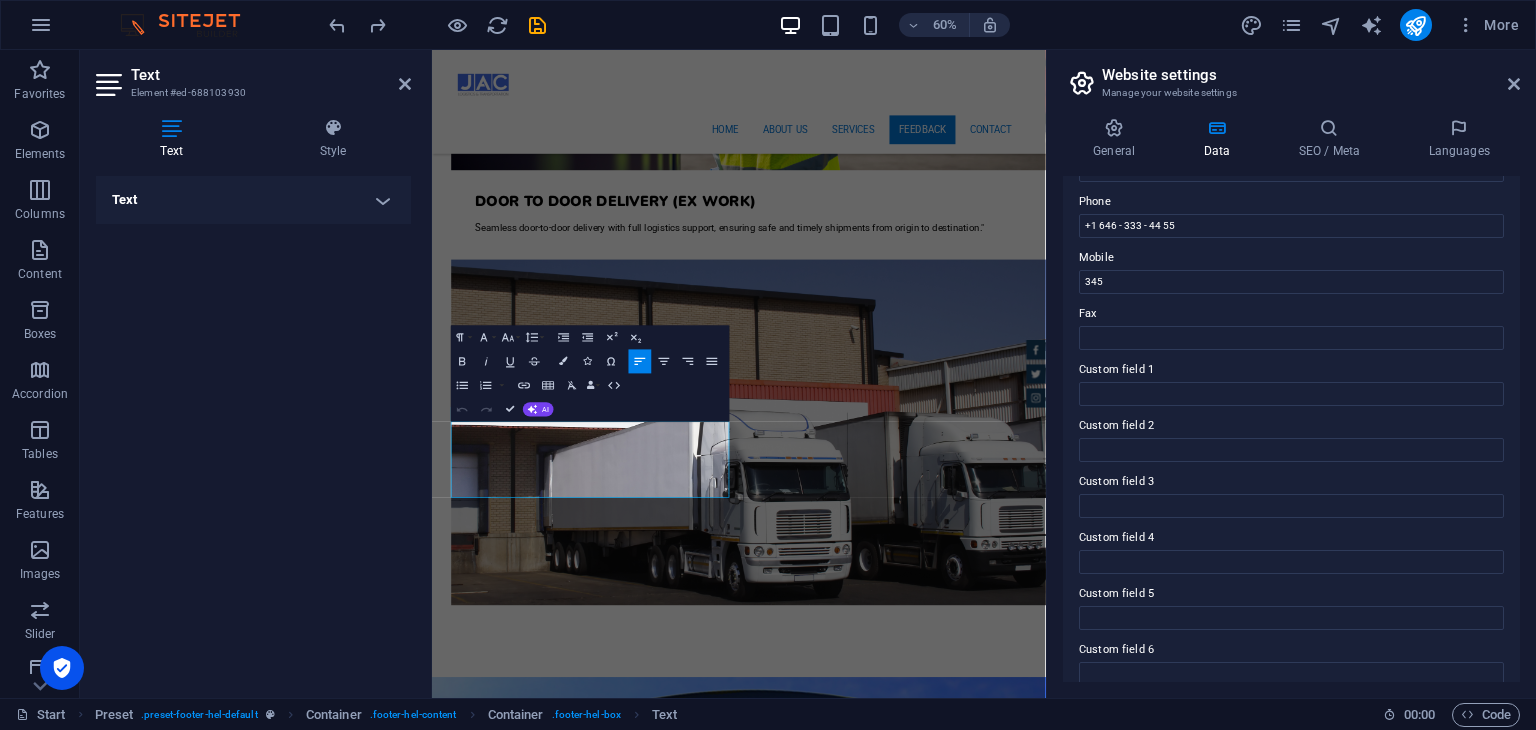 scroll, scrollTop: 454, scrollLeft: 0, axis: vertical 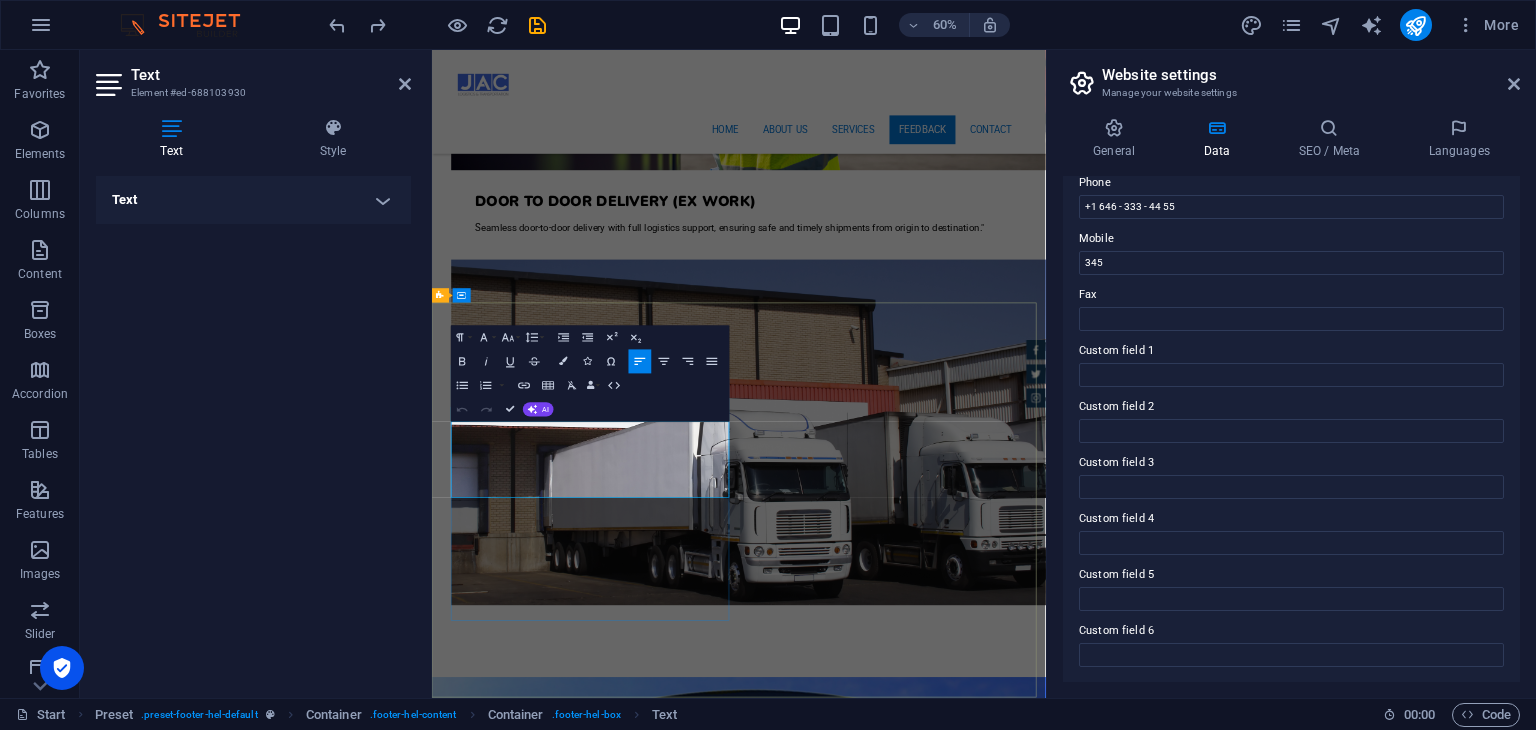 click on "Contact We are happy to assist you 100 meter street, beside akar oil,  Erbil, [GEOGRAPHIC_DATA] +964 -750 -7950995 [EMAIL_ADDRESS][DOMAIN_NAME] Legal Notice  |  Privacy" at bounding box center (920, 3183) 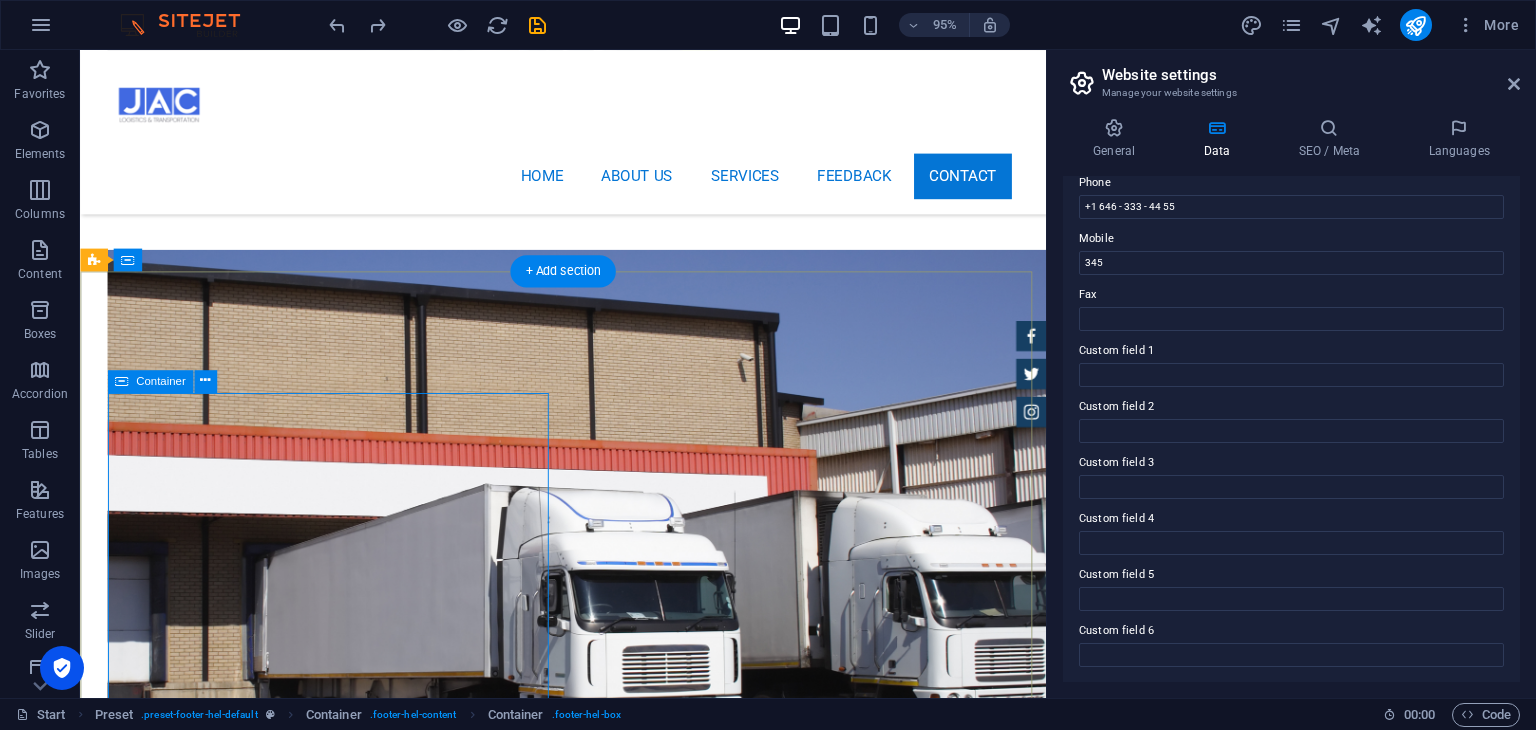 scroll, scrollTop: 5892, scrollLeft: 0, axis: vertical 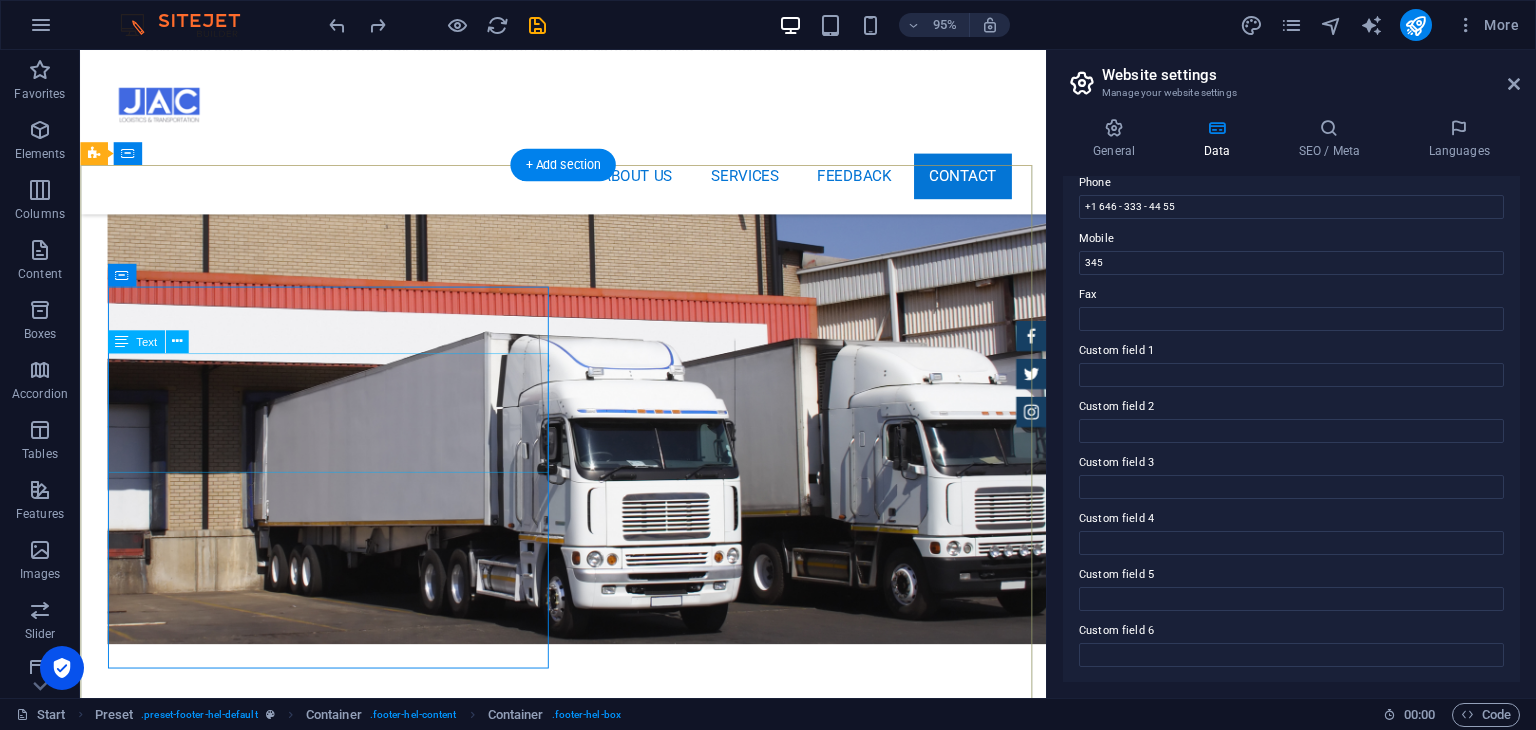 click on "100 meter street, beside akar oil,  Erbil, [GEOGRAPHIC_DATA] +964 -750 -7950995 [EMAIL_ADDRESS][DOMAIN_NAME] Legal Notice  |  Privacy" at bounding box center (568, 2718) 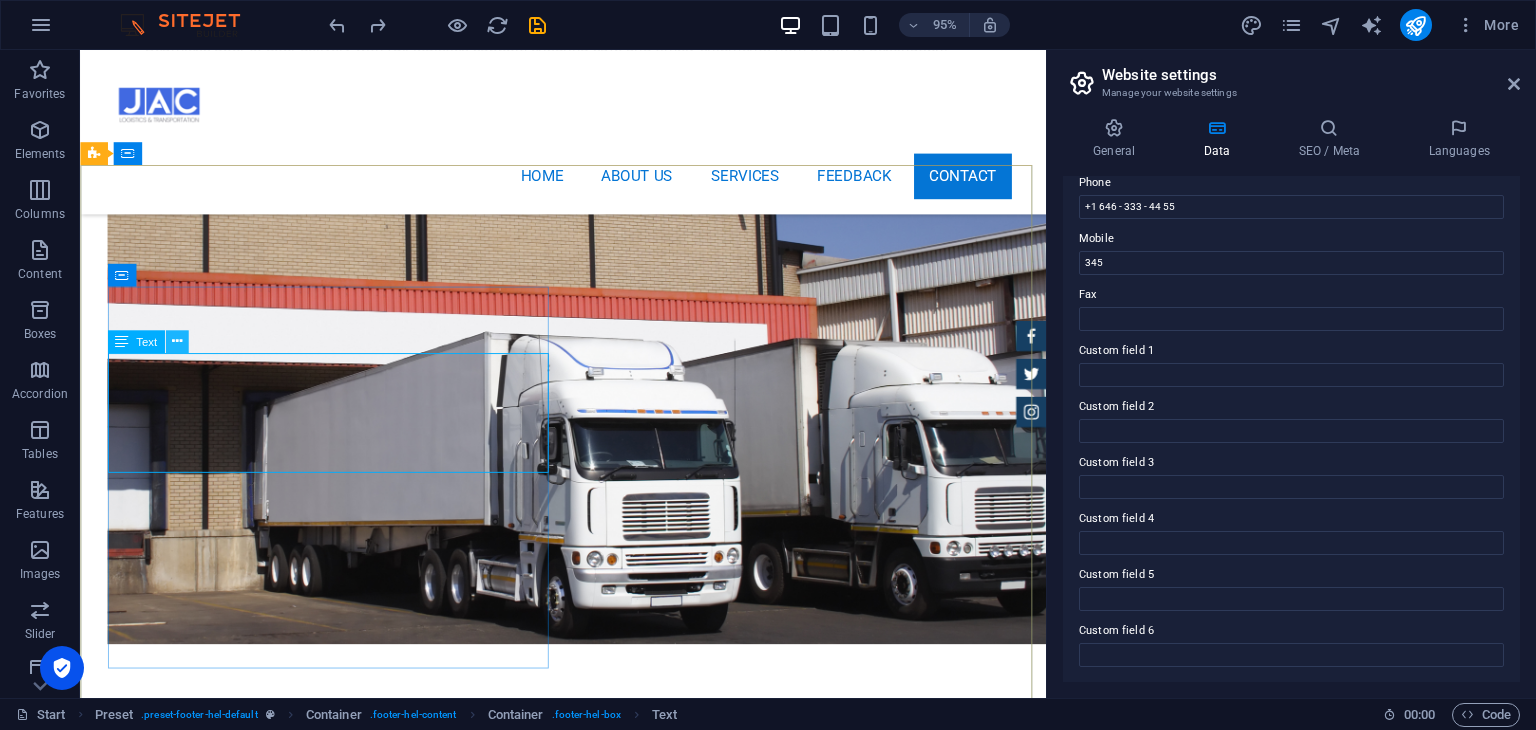click at bounding box center (177, 342) 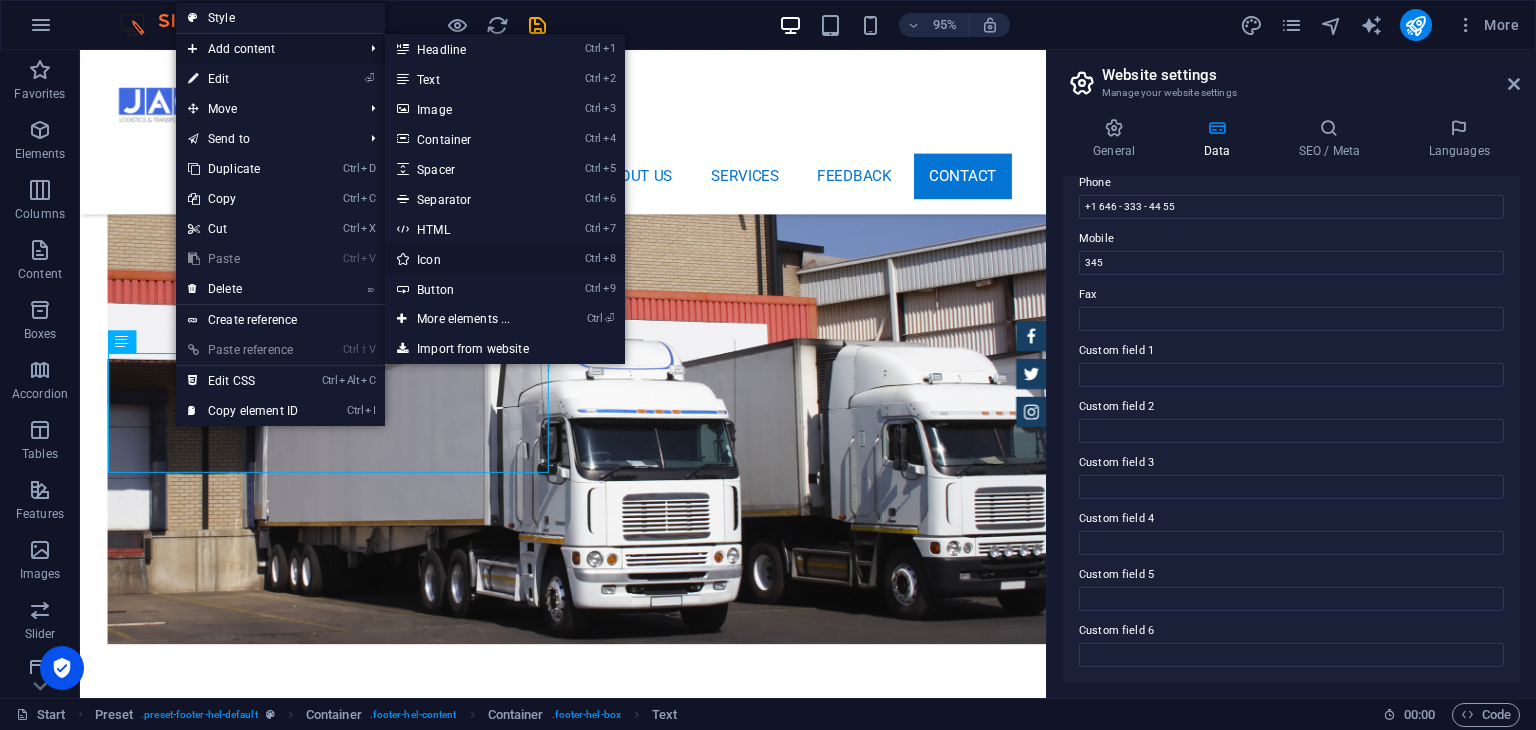 click on "Ctrl 8  Icon" at bounding box center [505, 259] 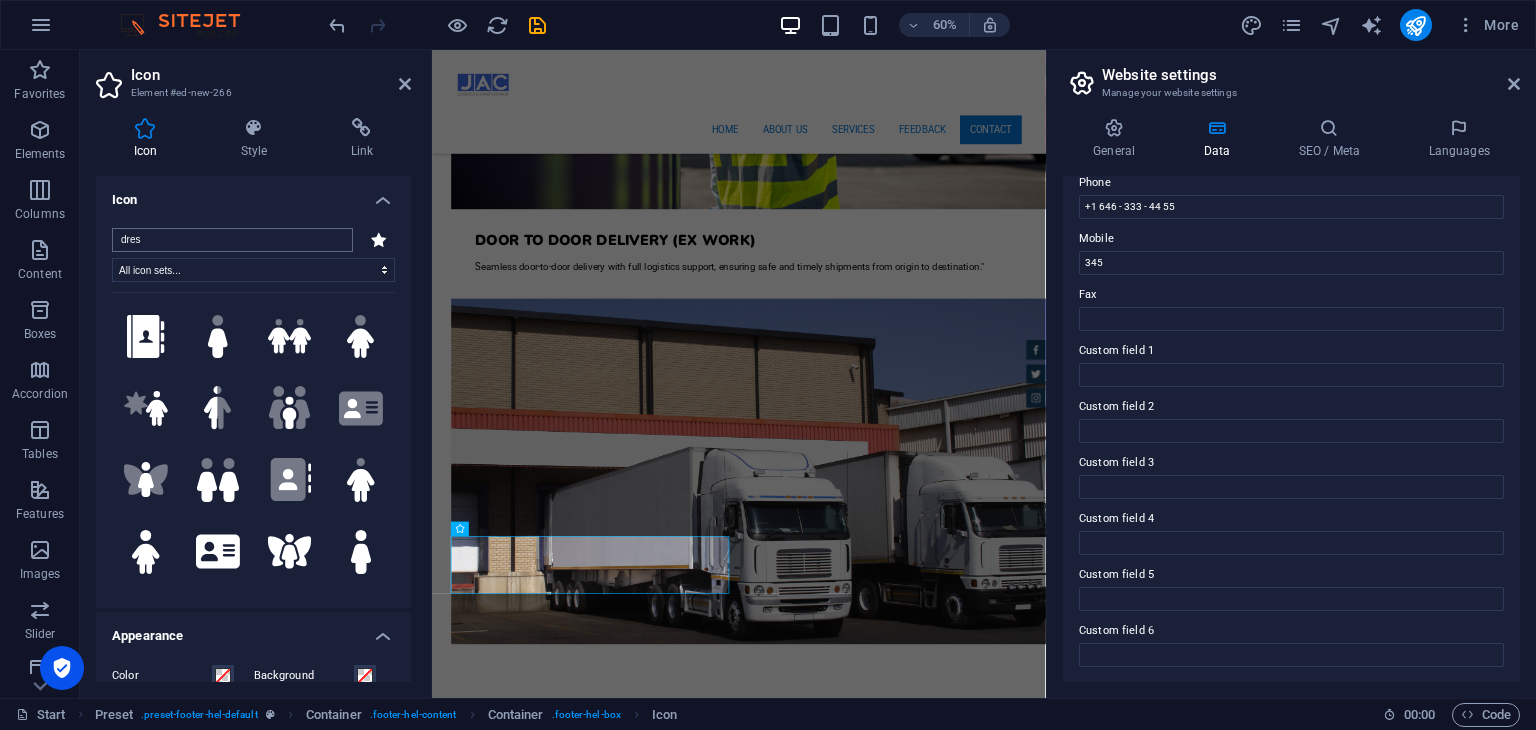 type on "dress" 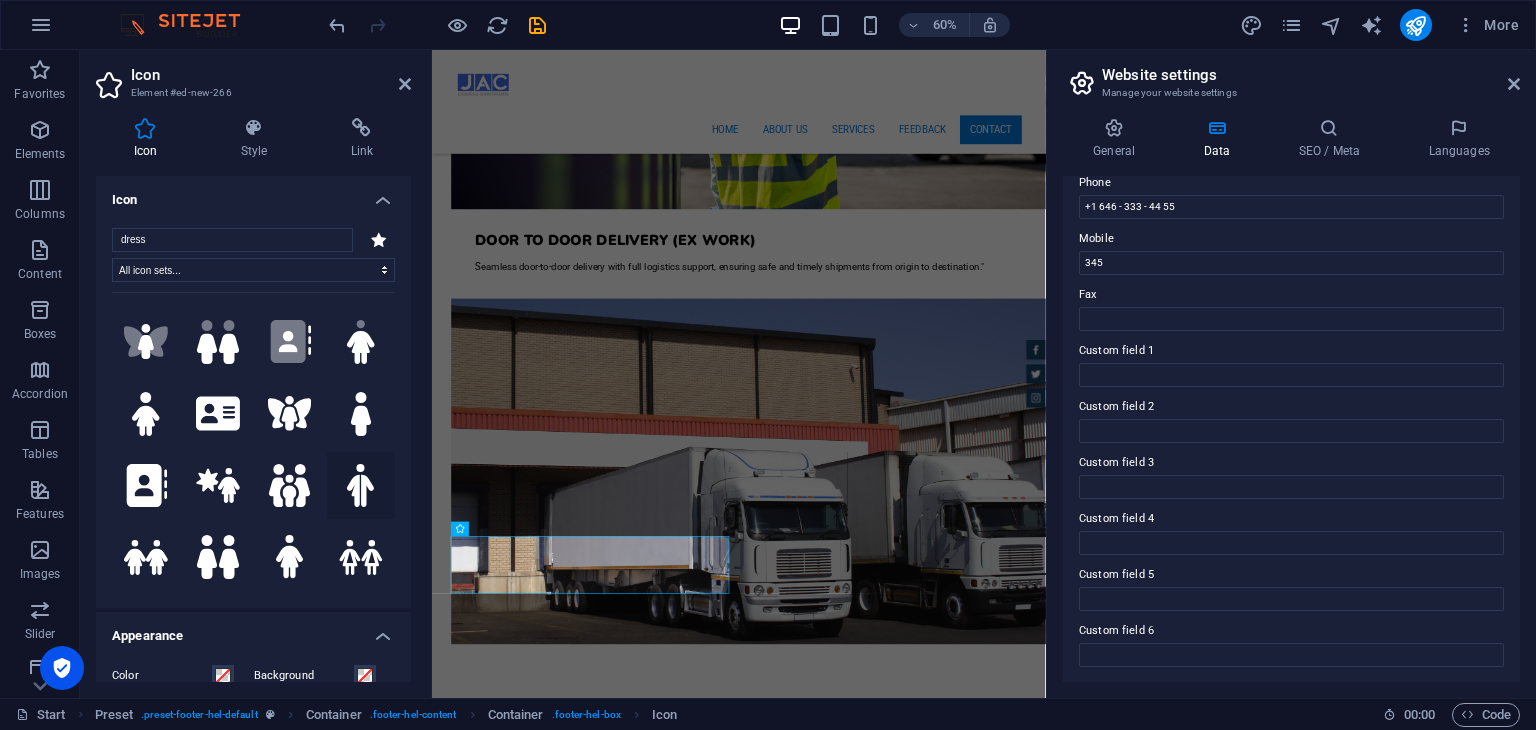 scroll, scrollTop: 300, scrollLeft: 0, axis: vertical 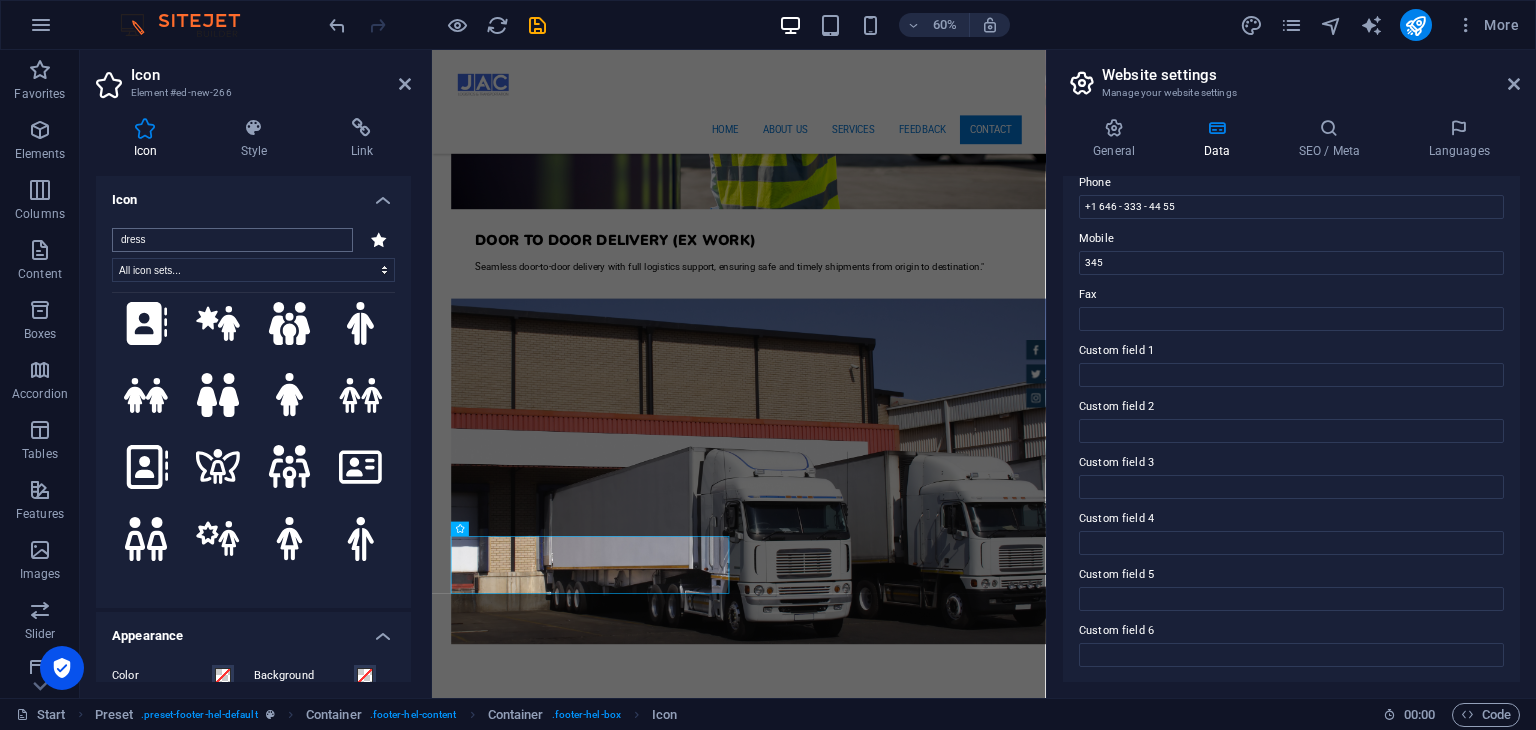 click on "dress" at bounding box center [232, 240] 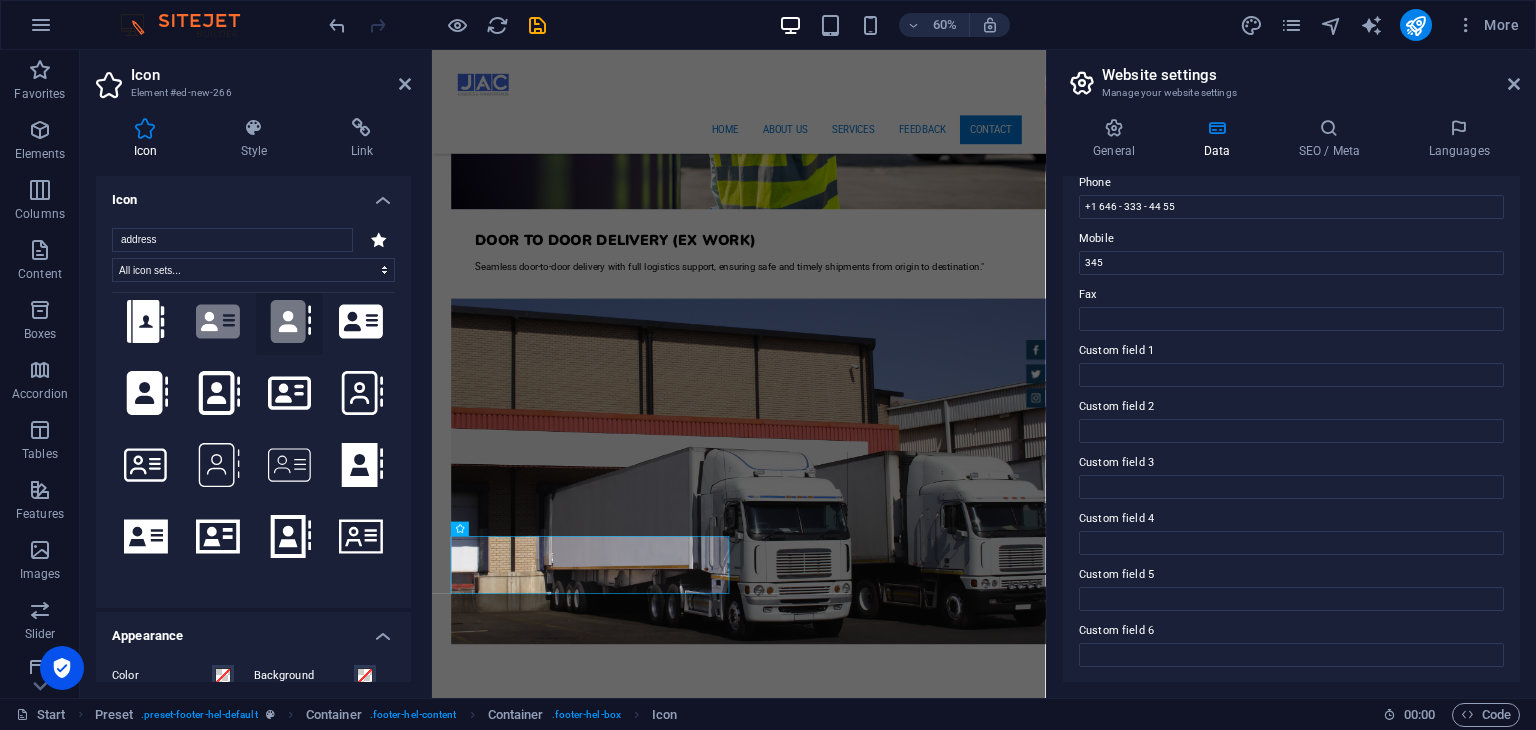 scroll, scrollTop: 0, scrollLeft: 0, axis: both 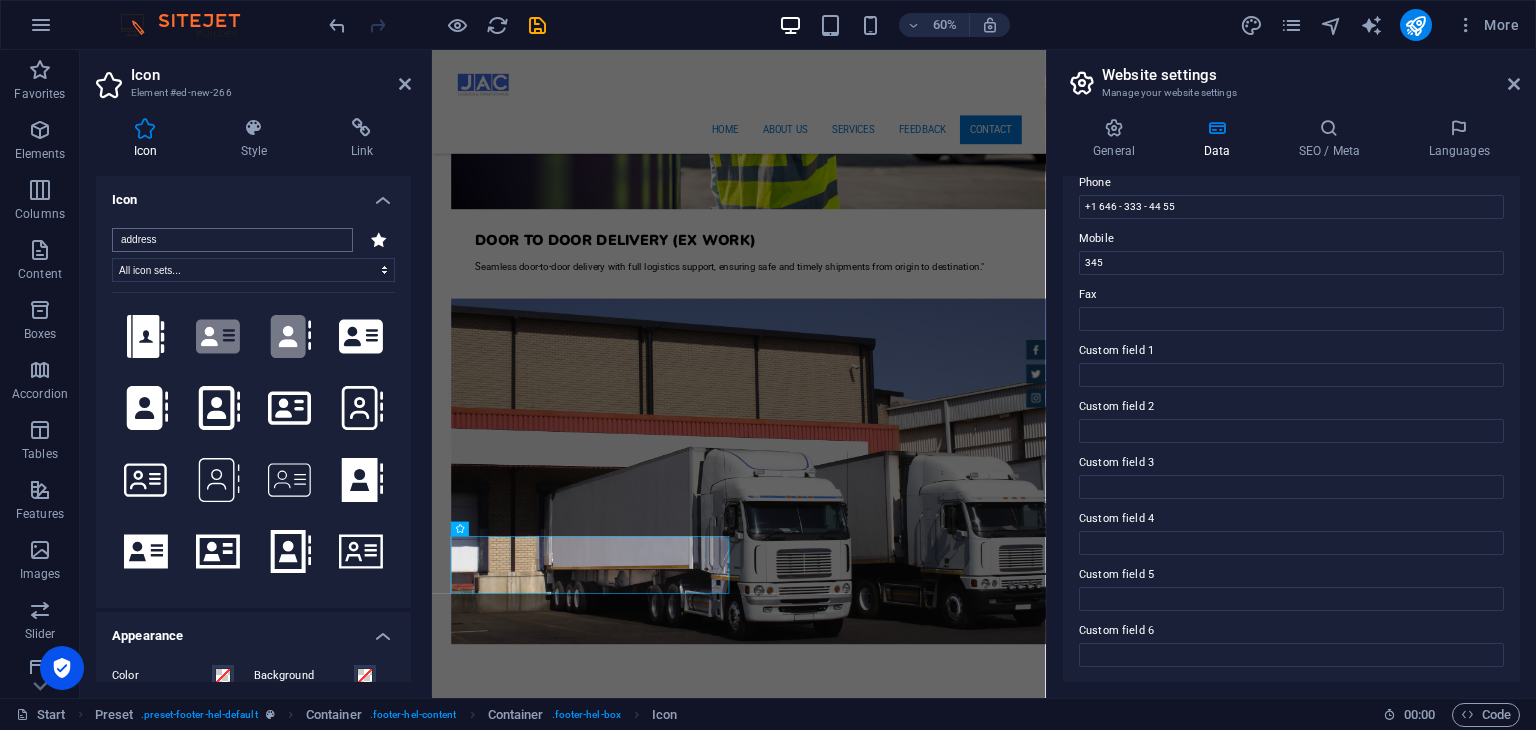 drag, startPoint x: 184, startPoint y: 242, endPoint x: 115, endPoint y: 245, distance: 69.065186 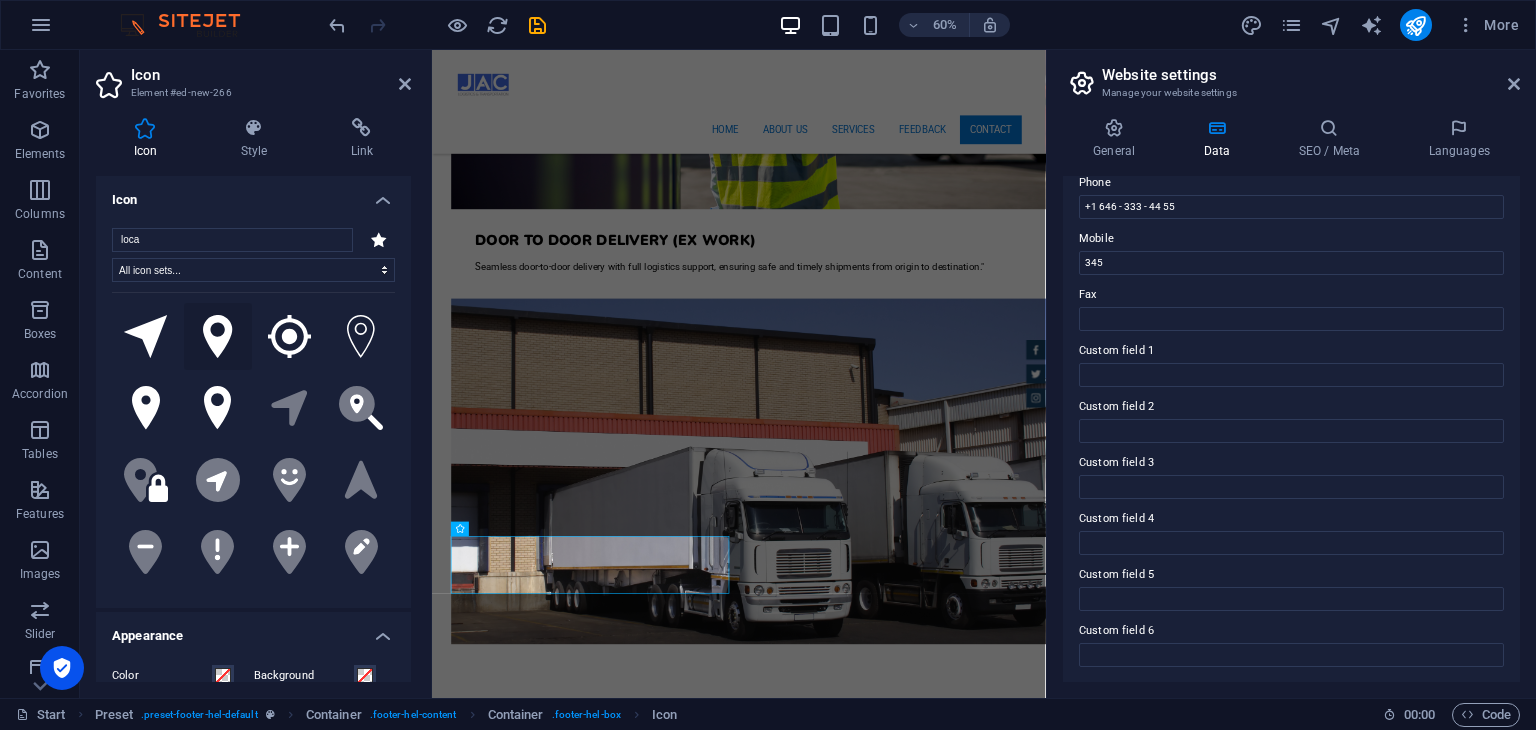 type on "loca" 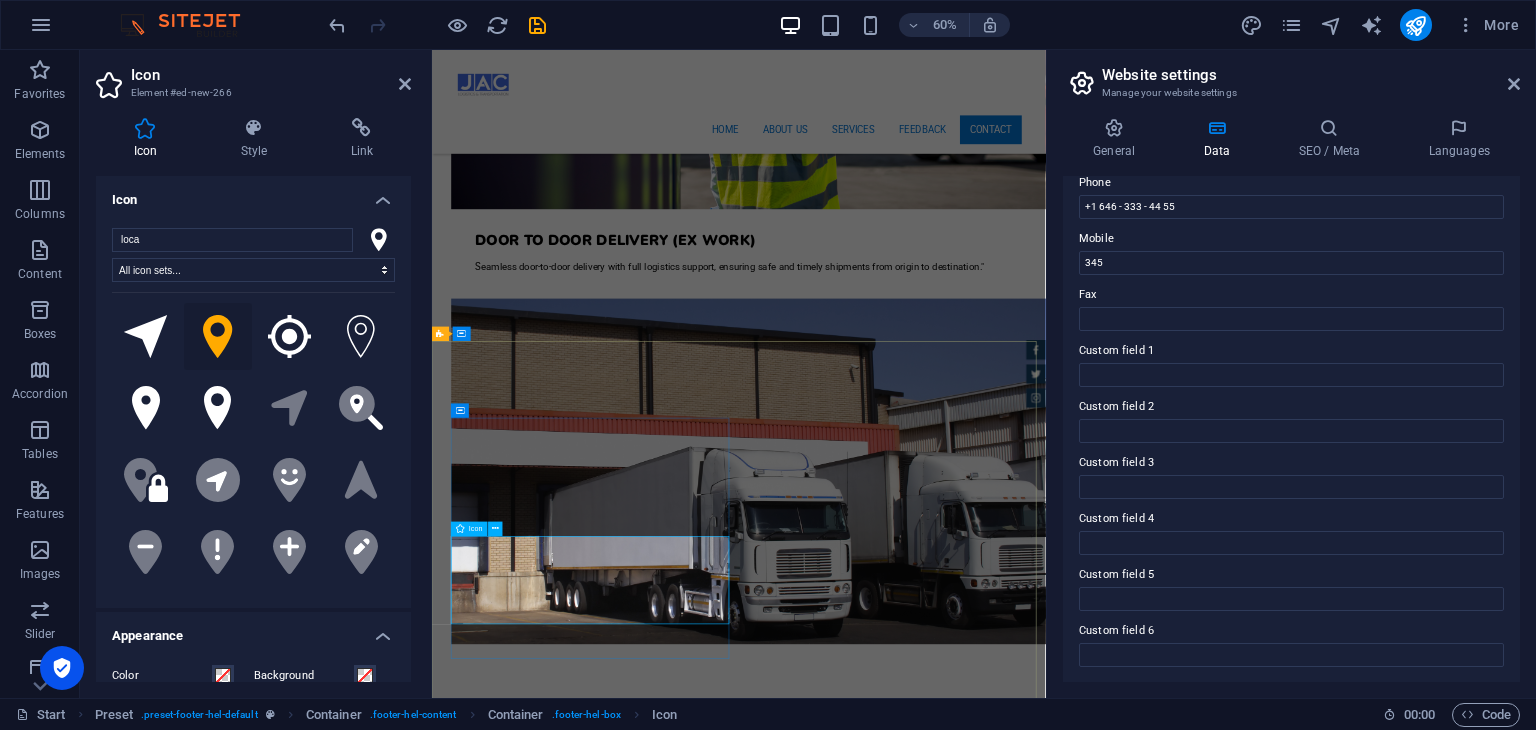 click at bounding box center [920, 3732] 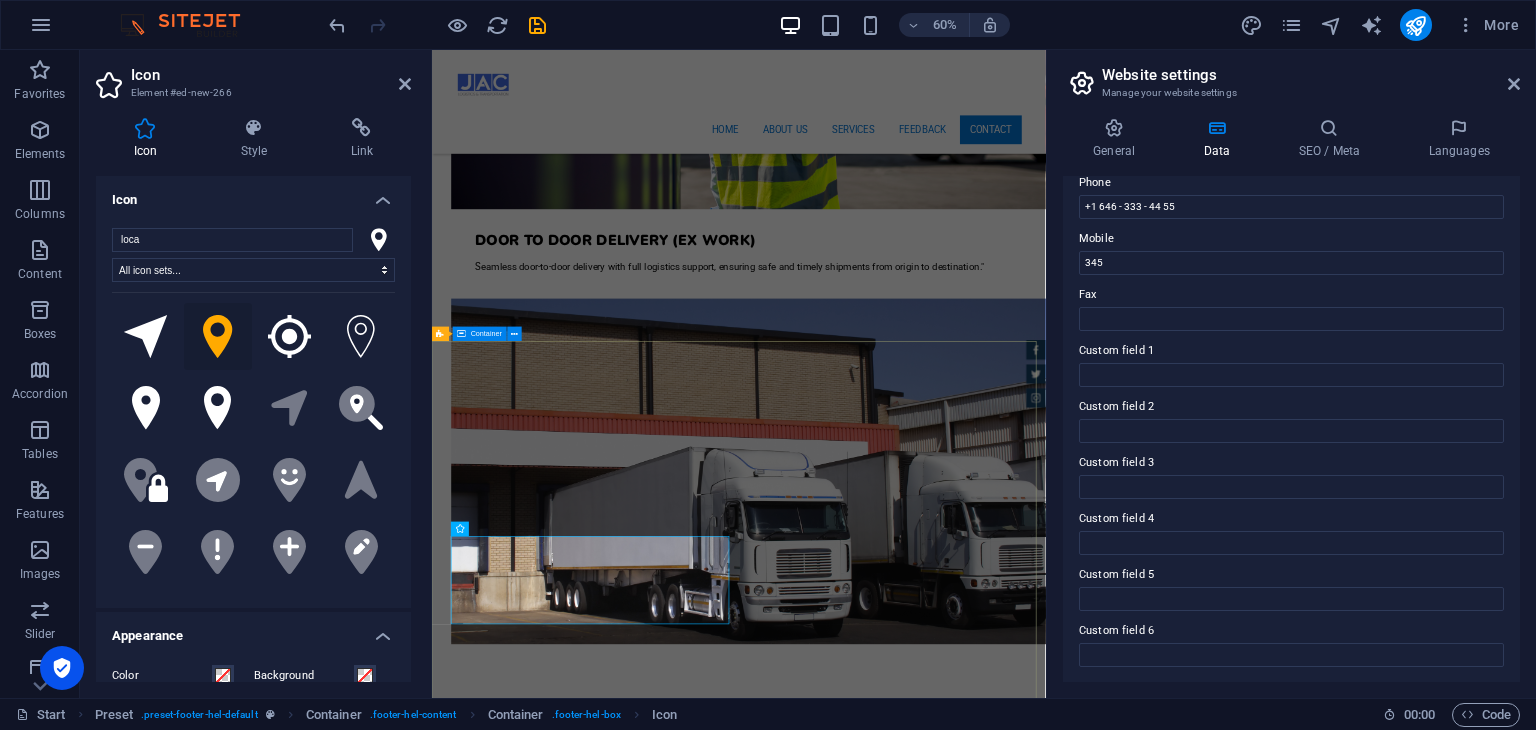 click on "Contact We are happy to assist you 100 meter street, beside akar oil,  Erbil, [GEOGRAPHIC_DATA] +964 -750 -7950995 [EMAIL_ADDRESS][DOMAIN_NAME] Legal Notice  |  Privacy   I have read and understand the privacy policy. Unreadable? Regenerate Send" at bounding box center [943, 3542] 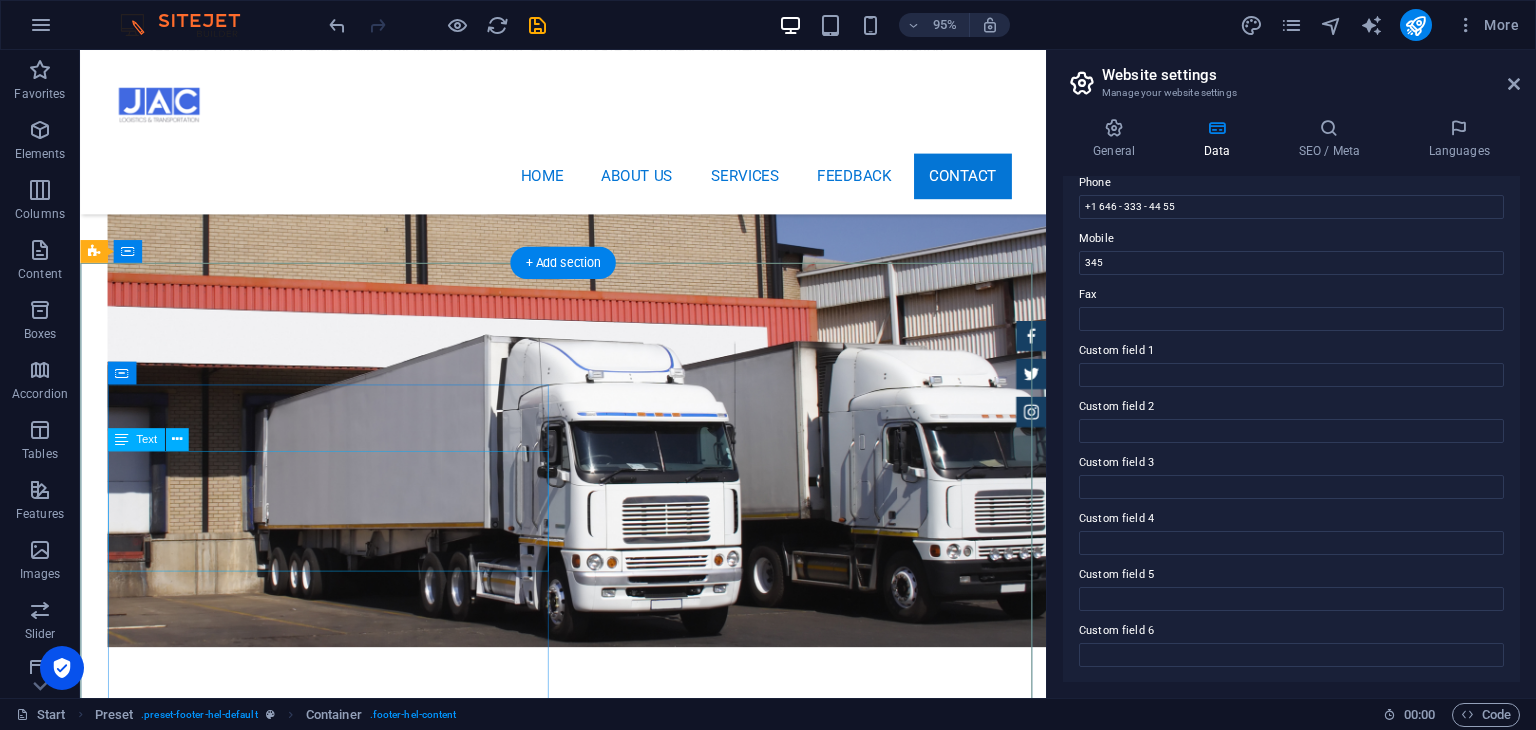 scroll, scrollTop: 5988, scrollLeft: 0, axis: vertical 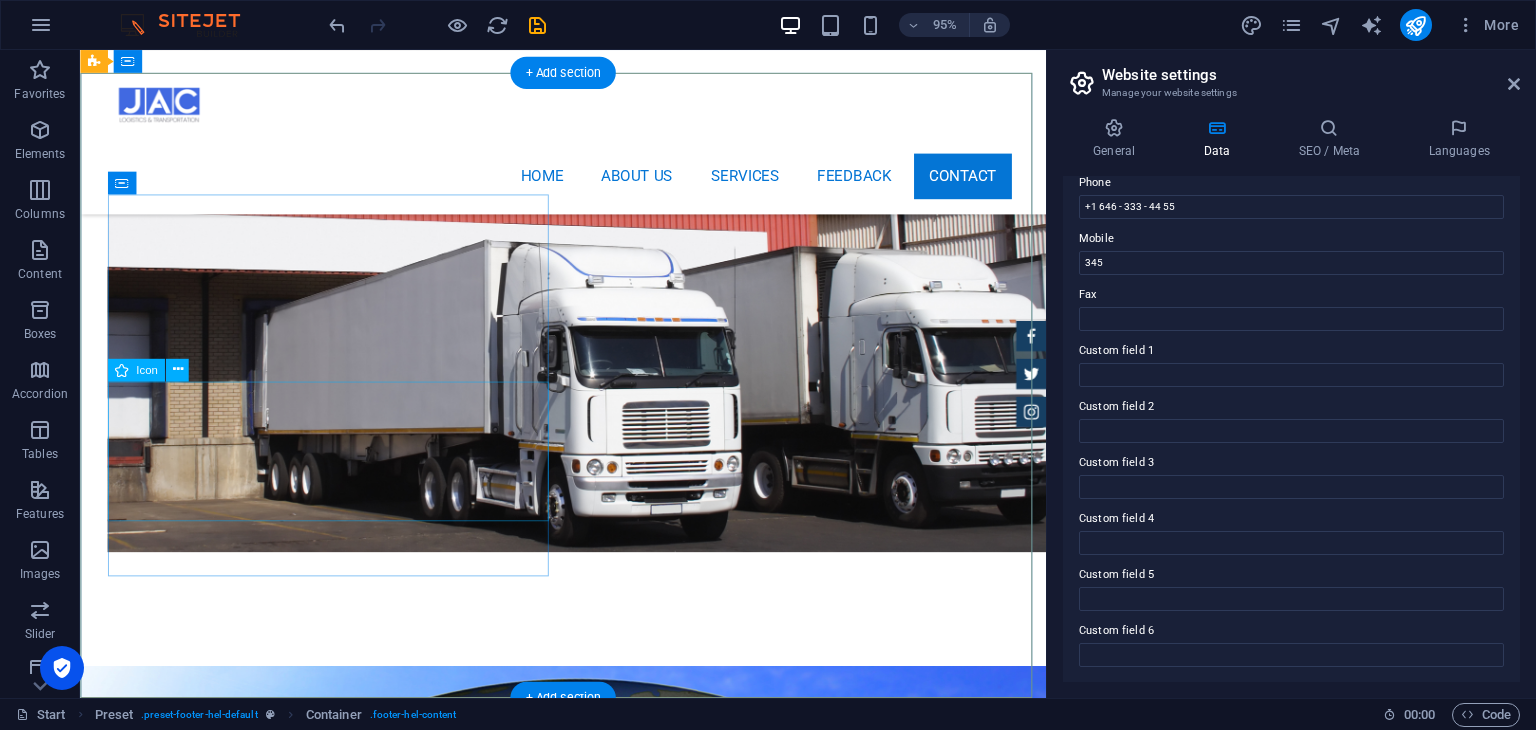 click at bounding box center [568, 3073] 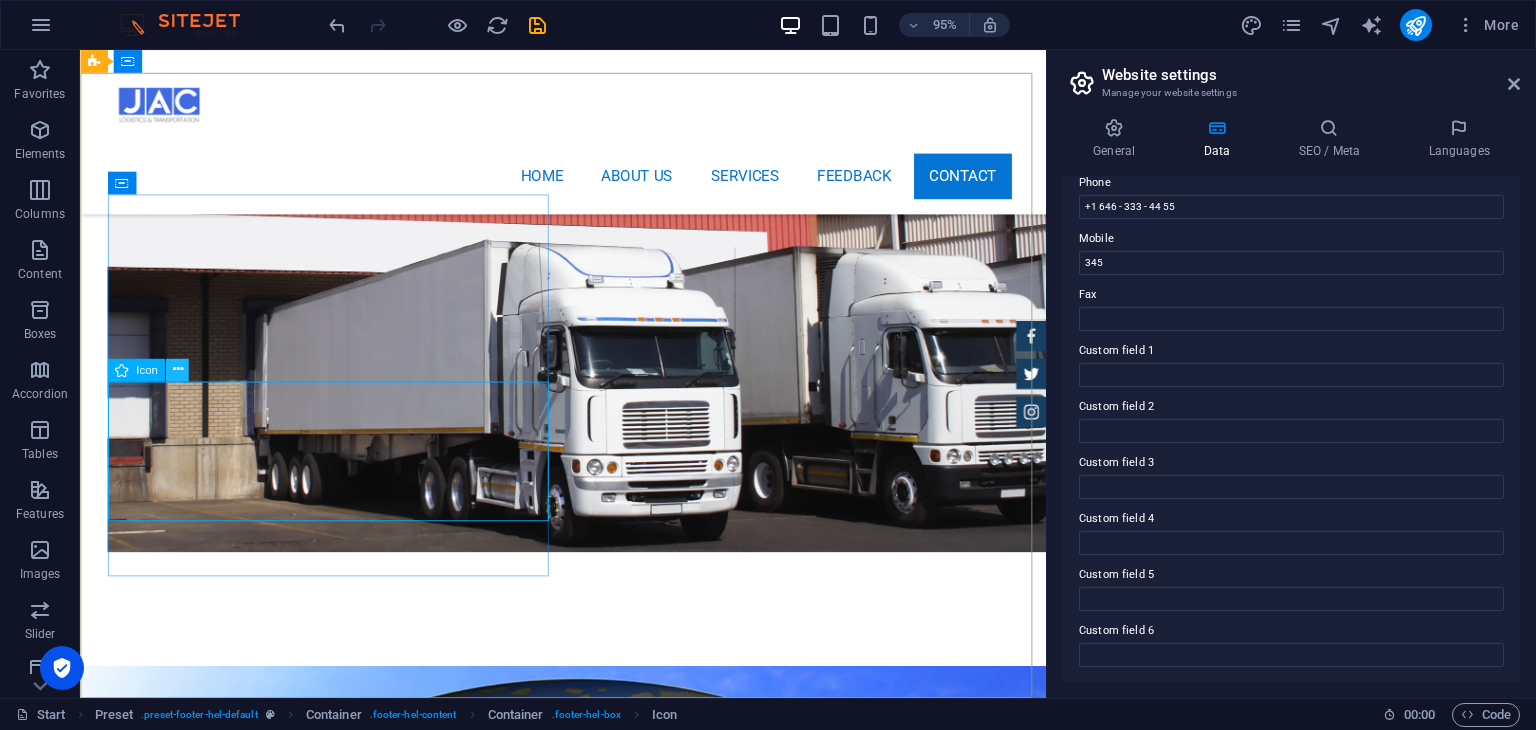 click at bounding box center (177, 370) 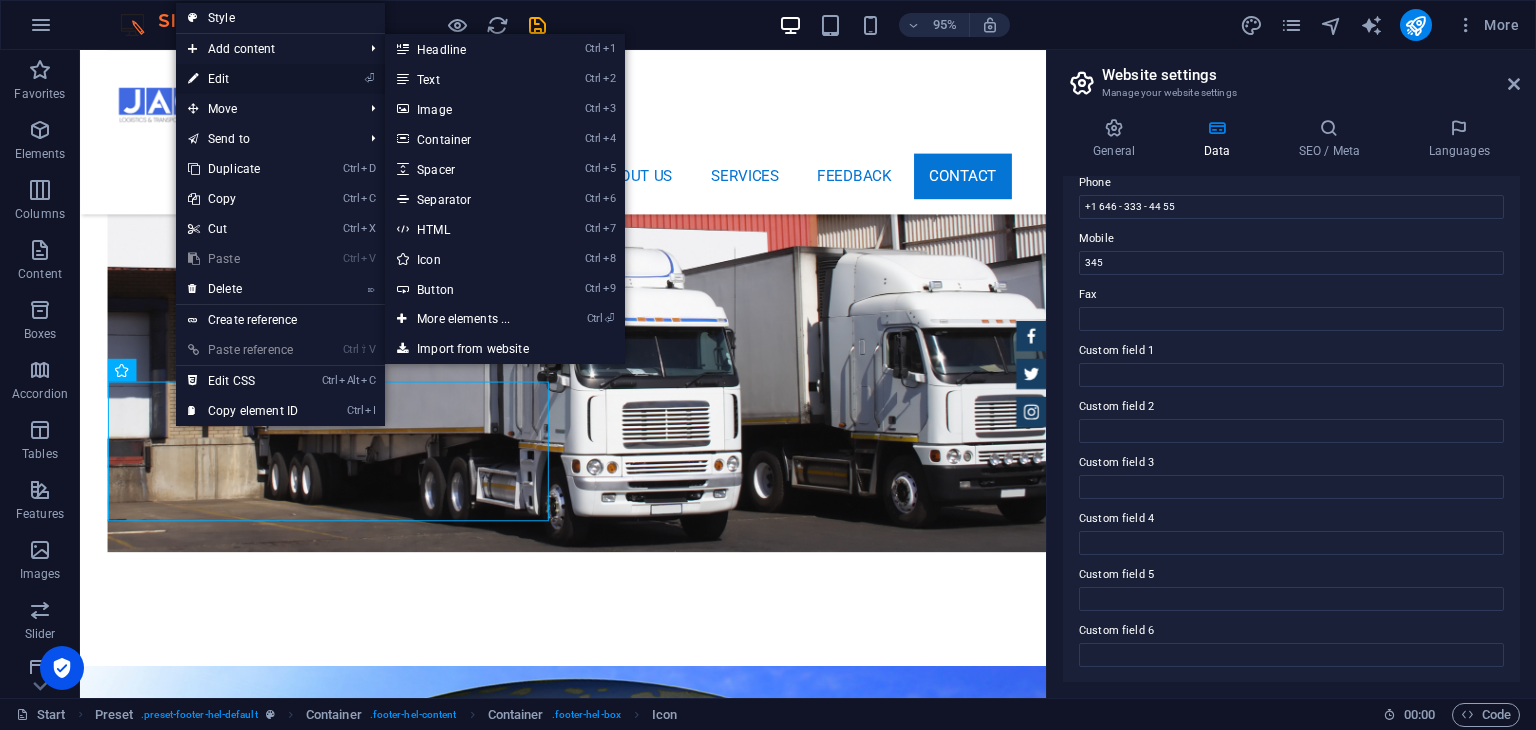 click on "⏎  Edit" at bounding box center (243, 79) 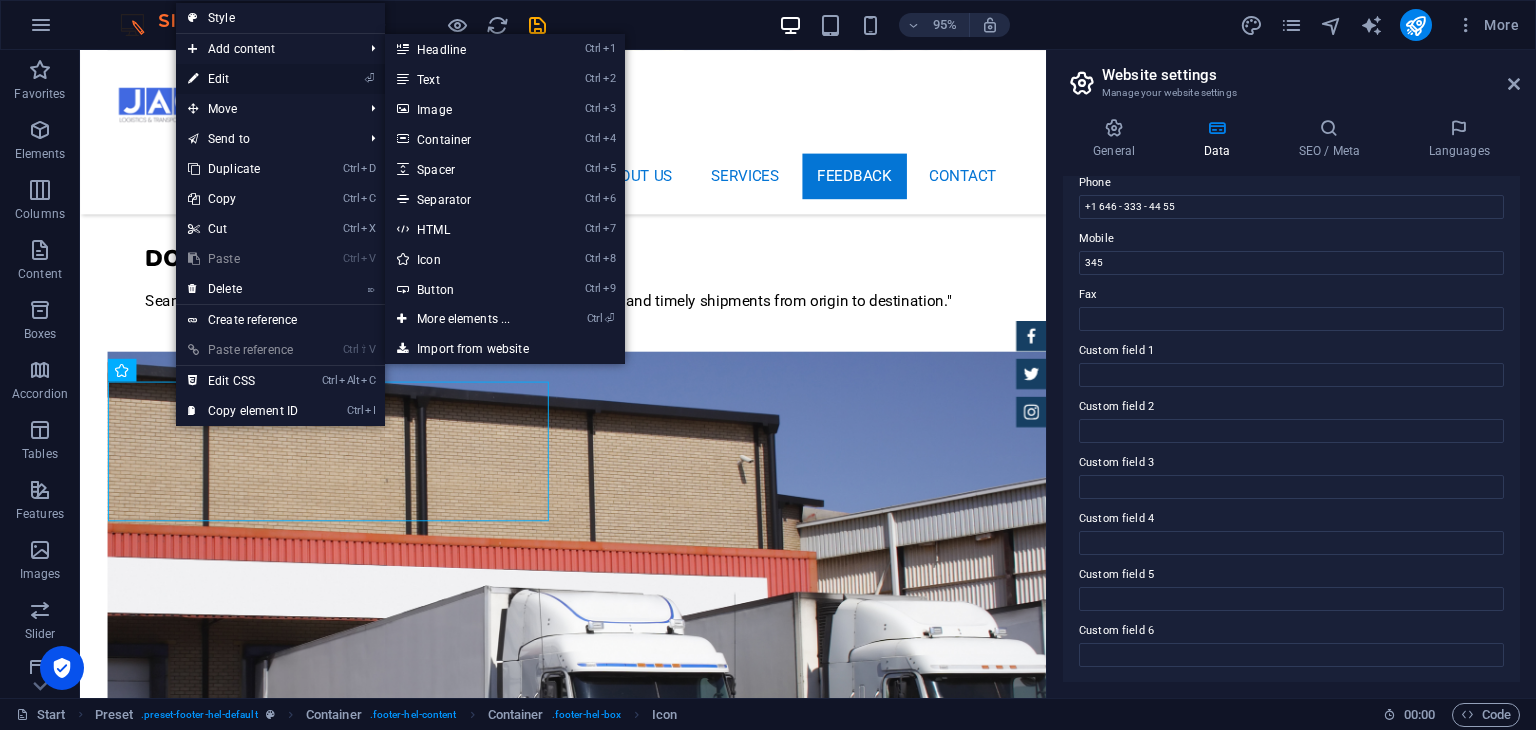 scroll, scrollTop: 5956, scrollLeft: 0, axis: vertical 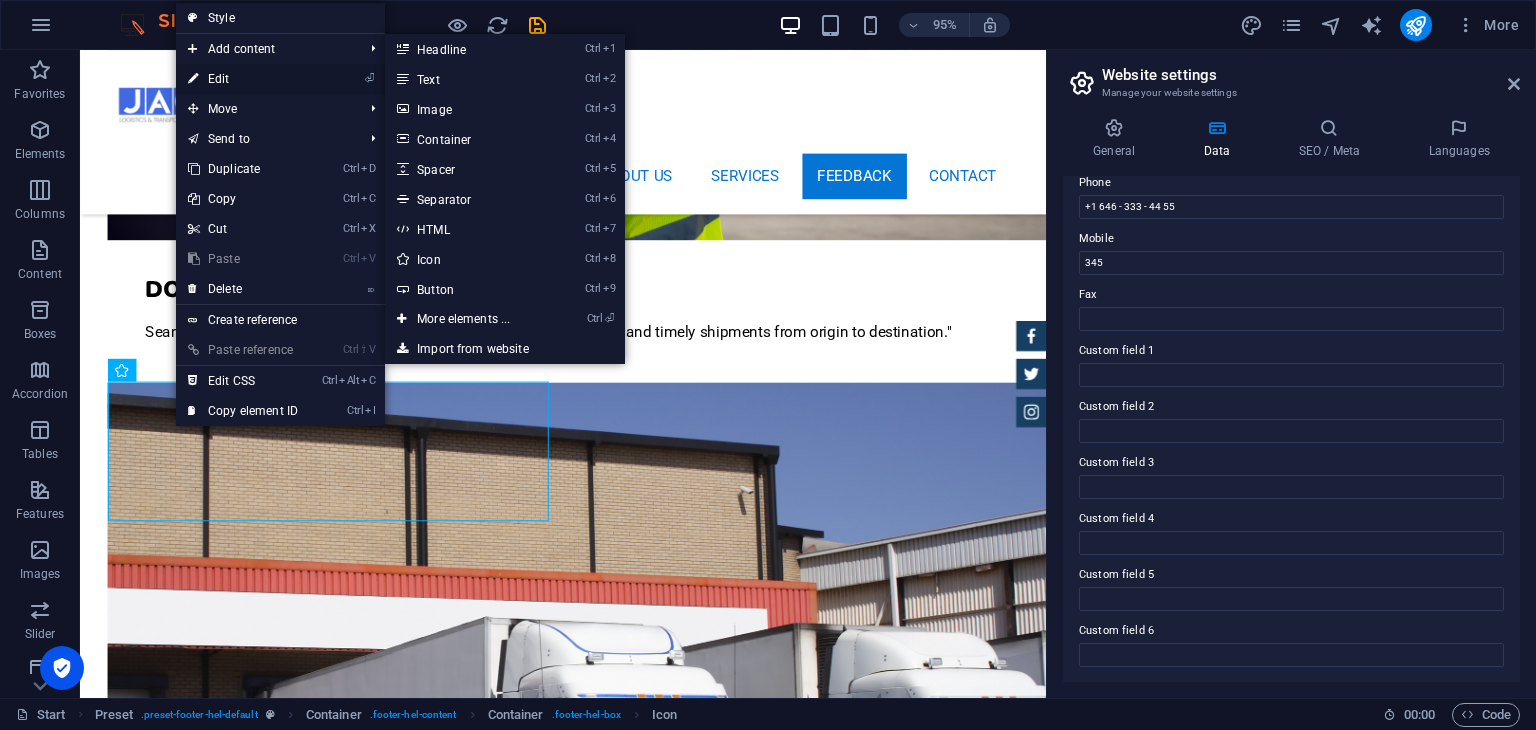 select on "xMidYMid" 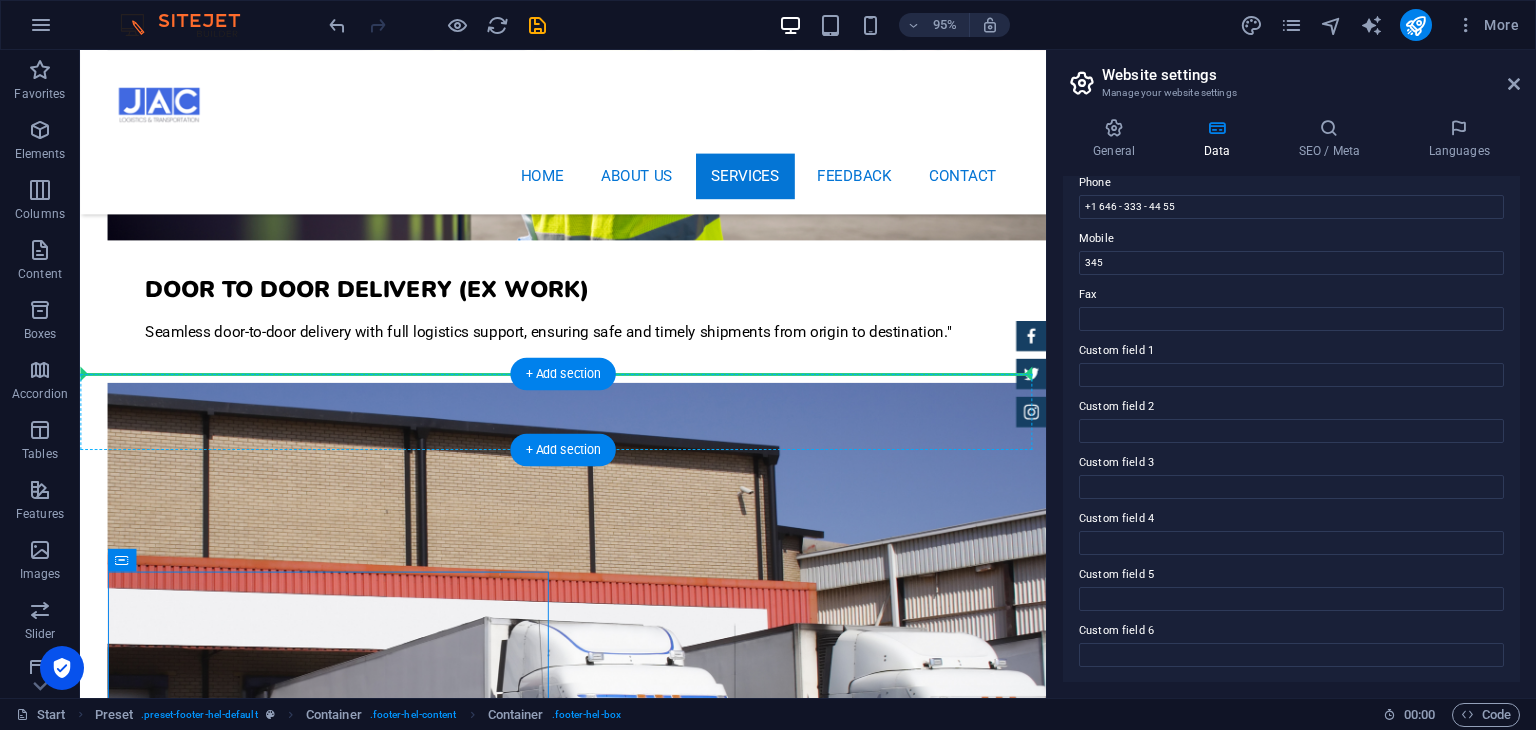 drag, startPoint x: 533, startPoint y: 428, endPoint x: 518, endPoint y: 432, distance: 15.524175 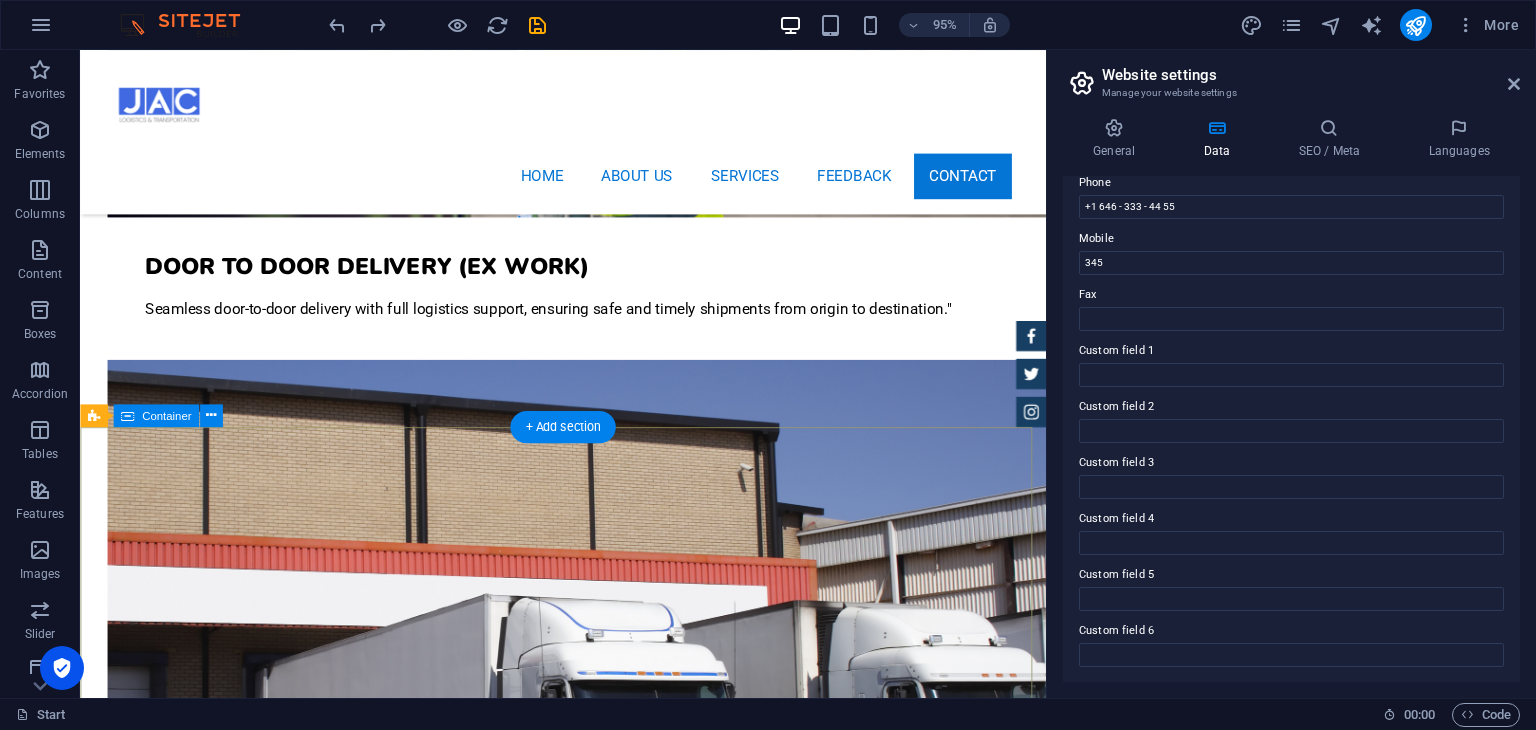 scroll, scrollTop: 5988, scrollLeft: 0, axis: vertical 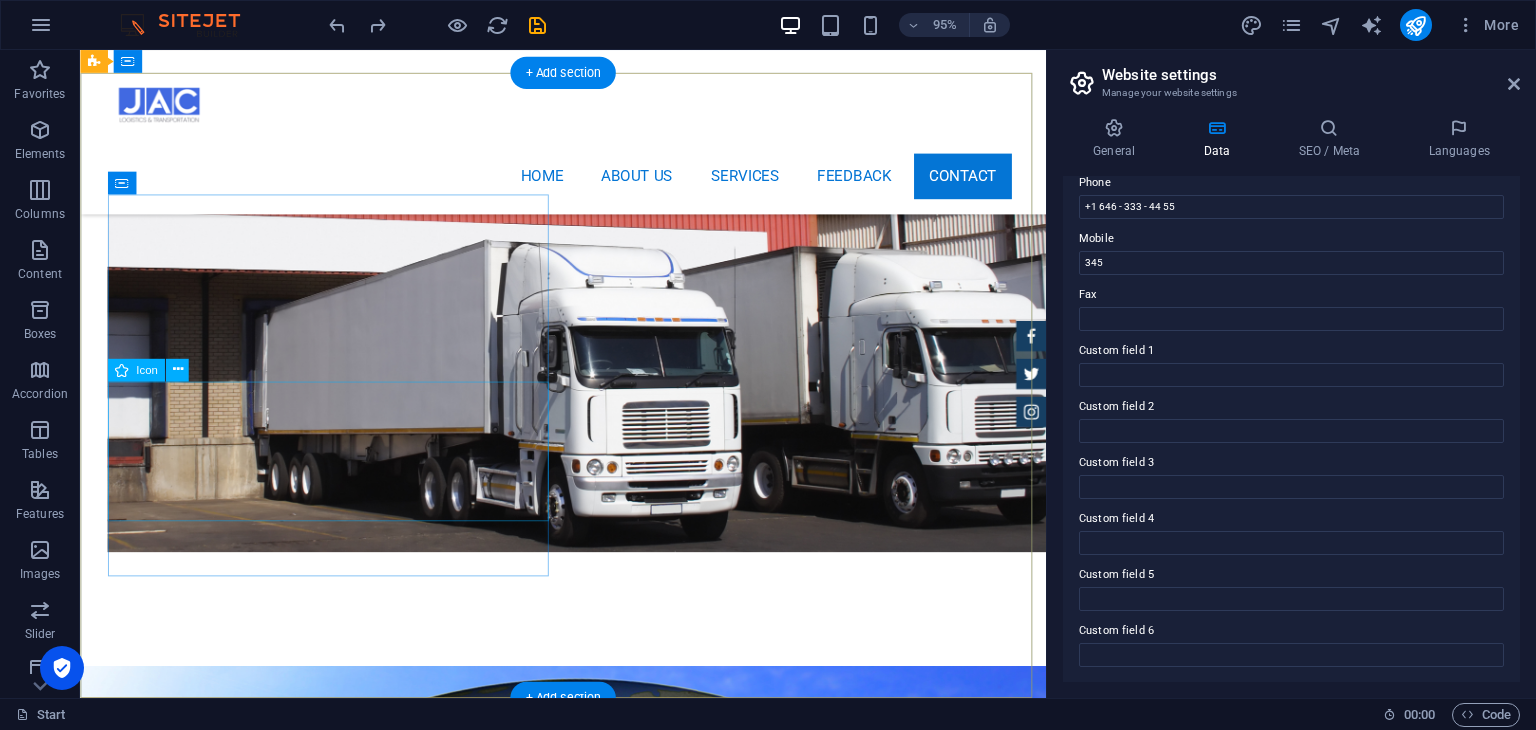 click at bounding box center [568, 3073] 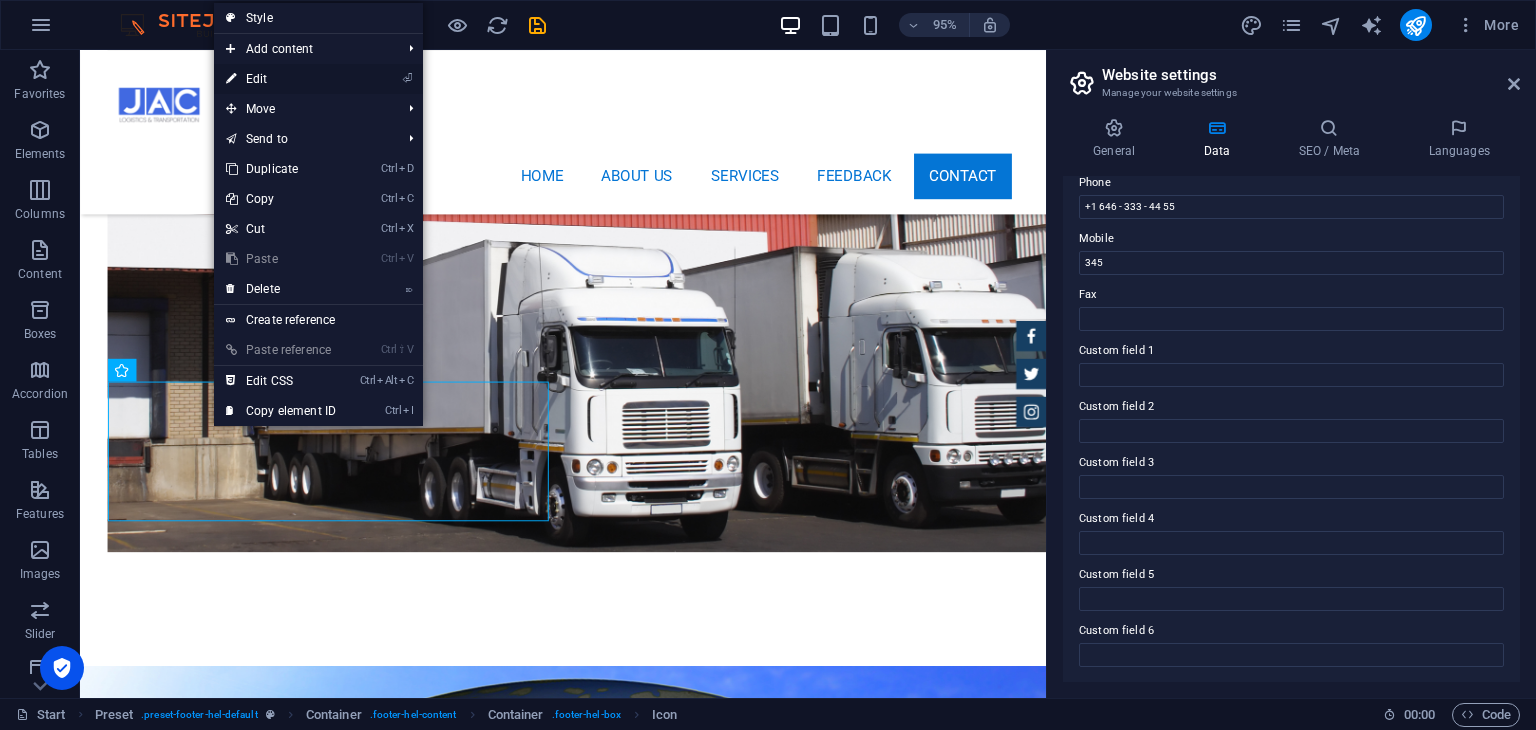 click on "⏎  Edit" at bounding box center (318, 79) 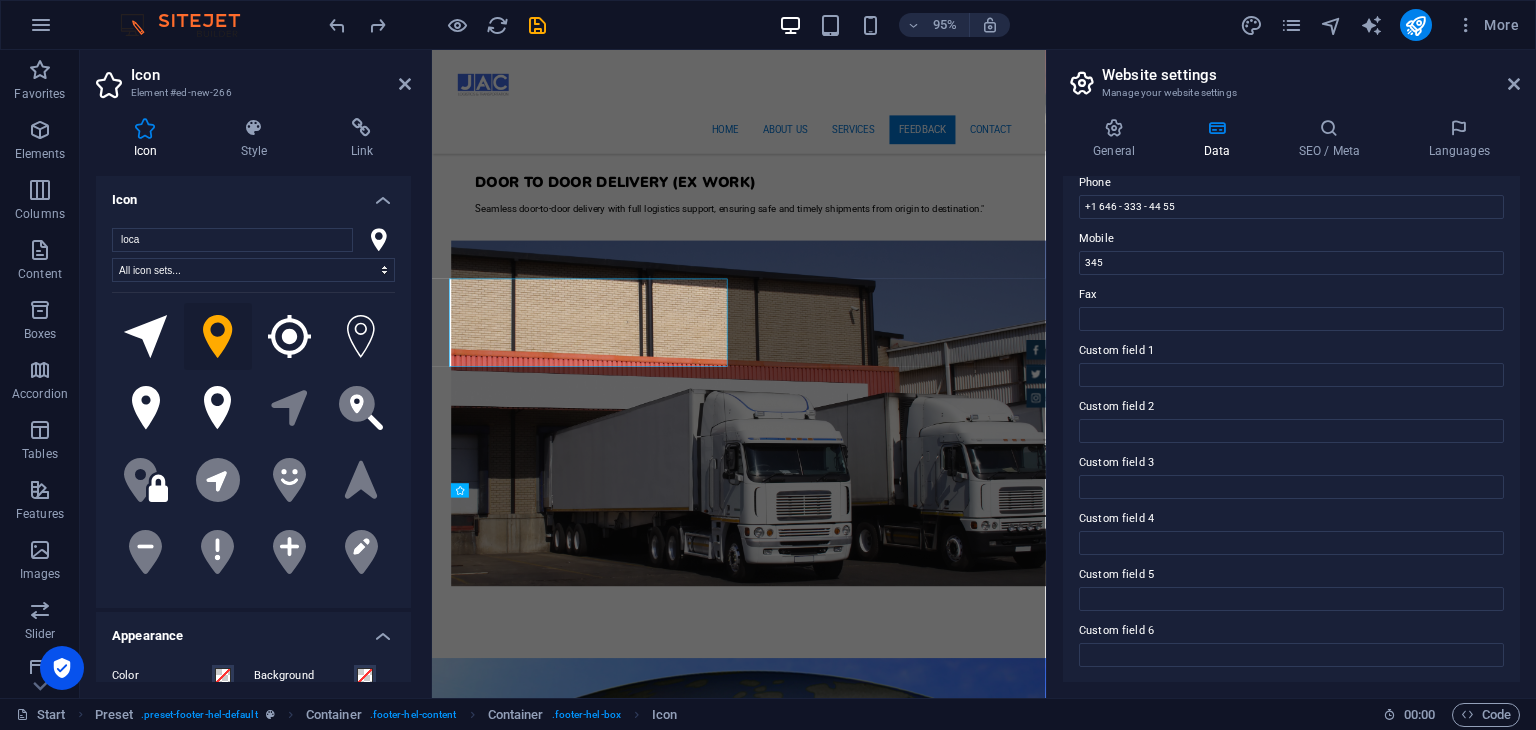 scroll, scrollTop: 5956, scrollLeft: 0, axis: vertical 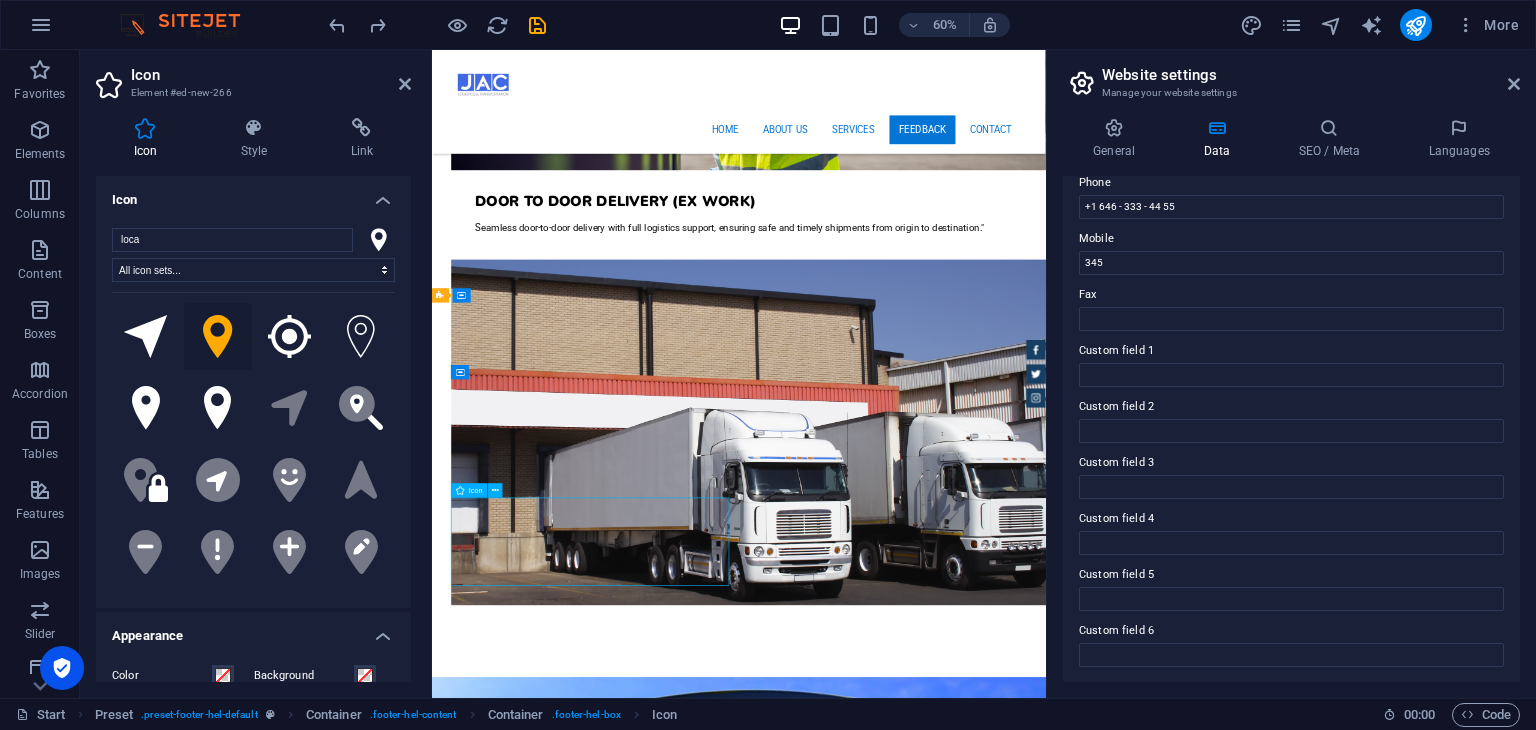 drag, startPoint x: 657, startPoint y: 836, endPoint x: 605, endPoint y: 881, distance: 68.76772 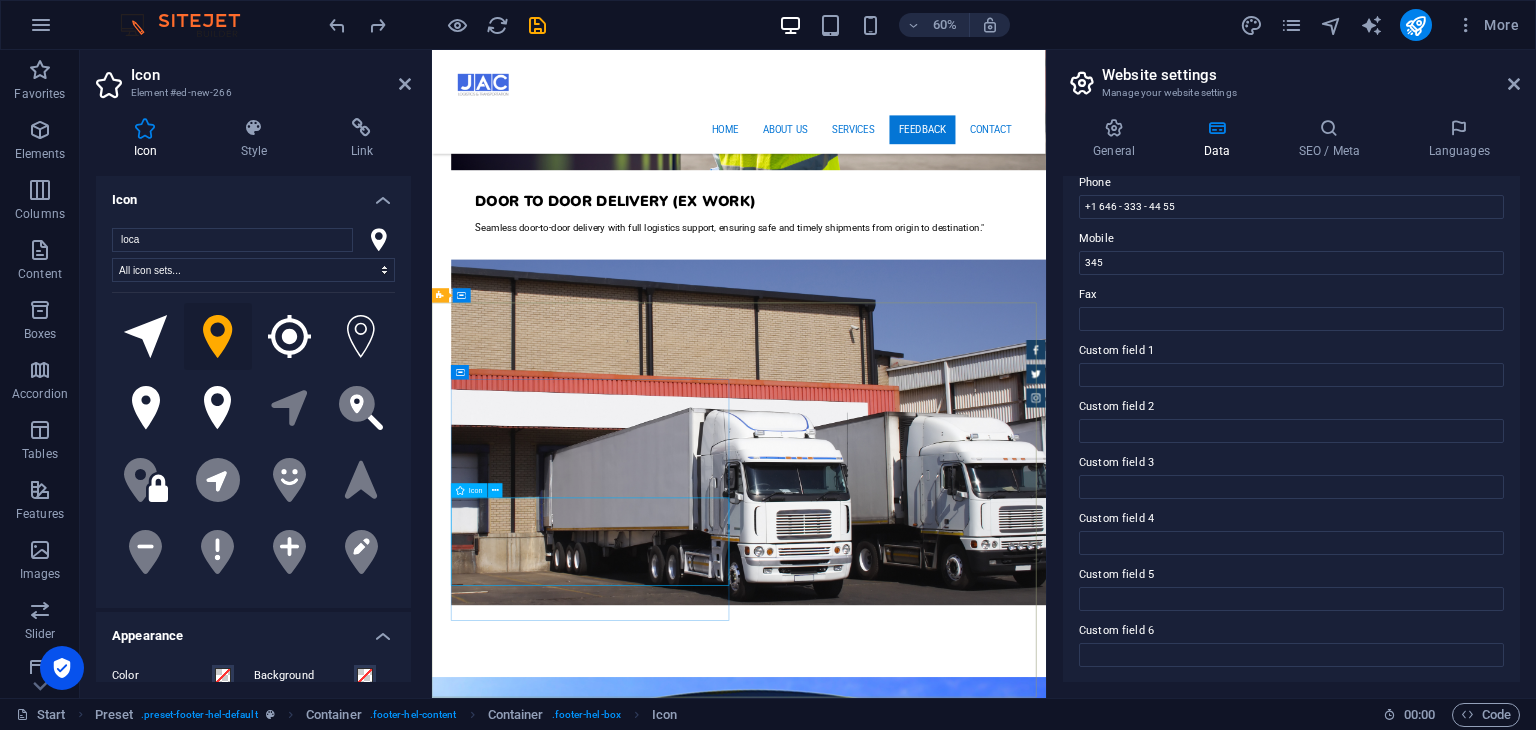 drag, startPoint x: 921, startPoint y: 543, endPoint x: 550, endPoint y: 862, distance: 489.28723 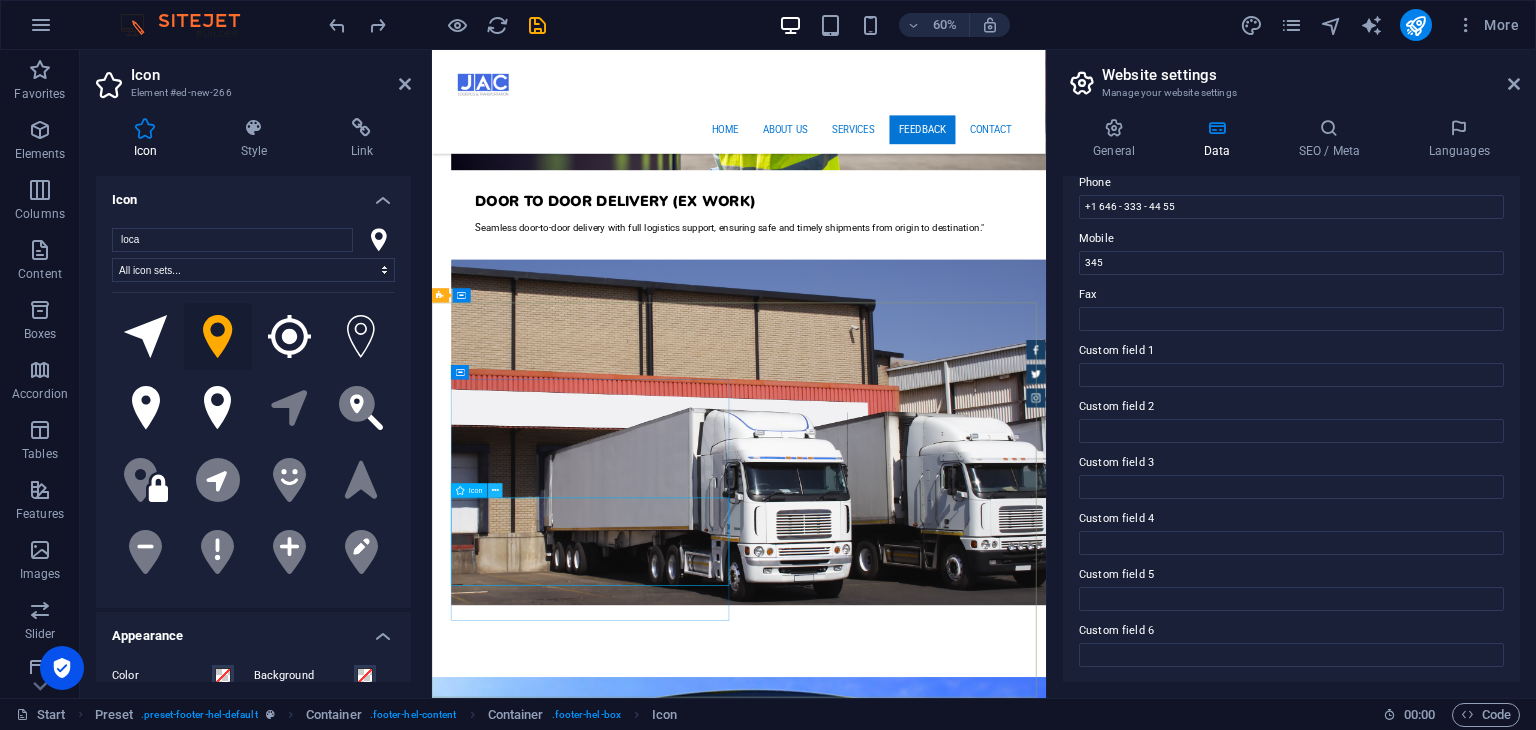 click at bounding box center (495, 490) 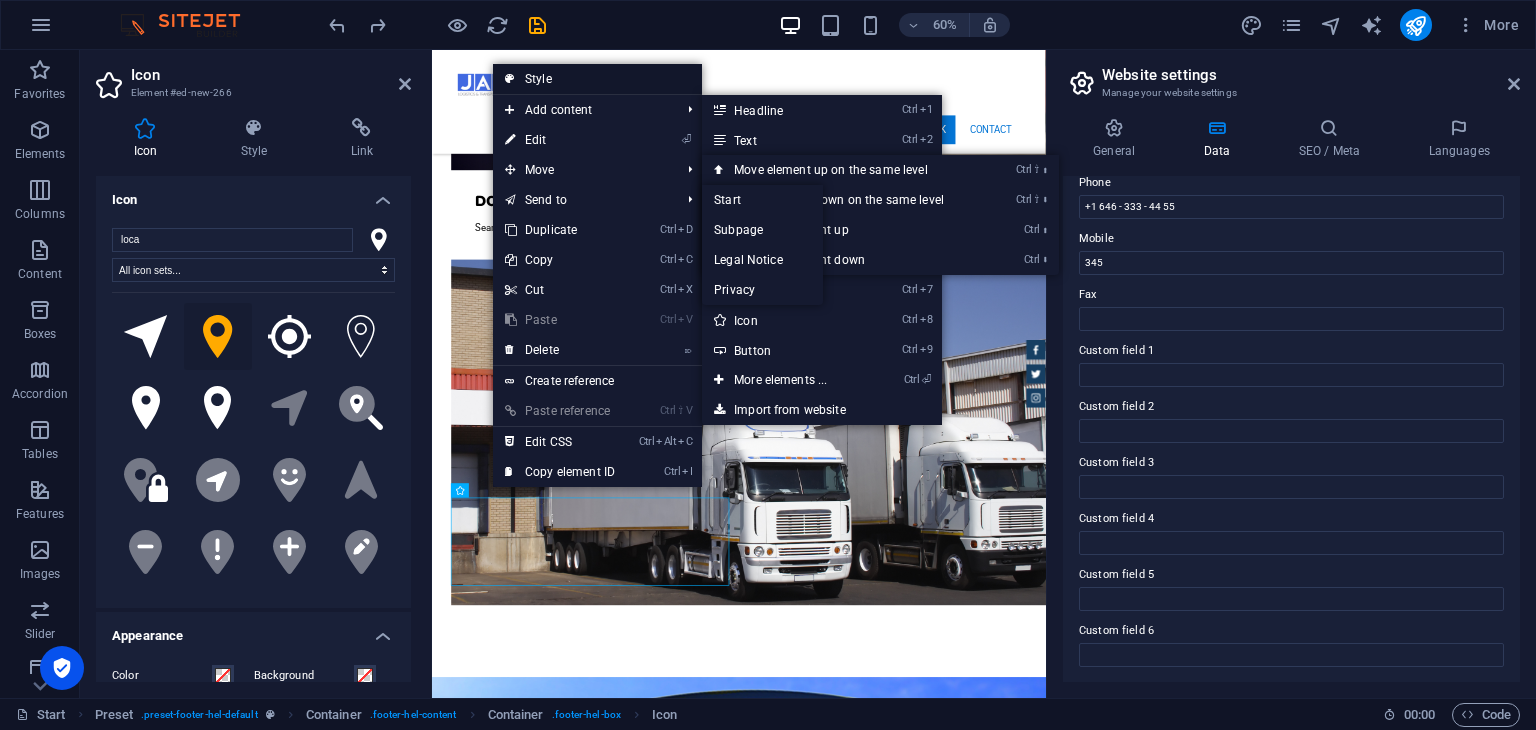 click on "Style" at bounding box center [597, 79] 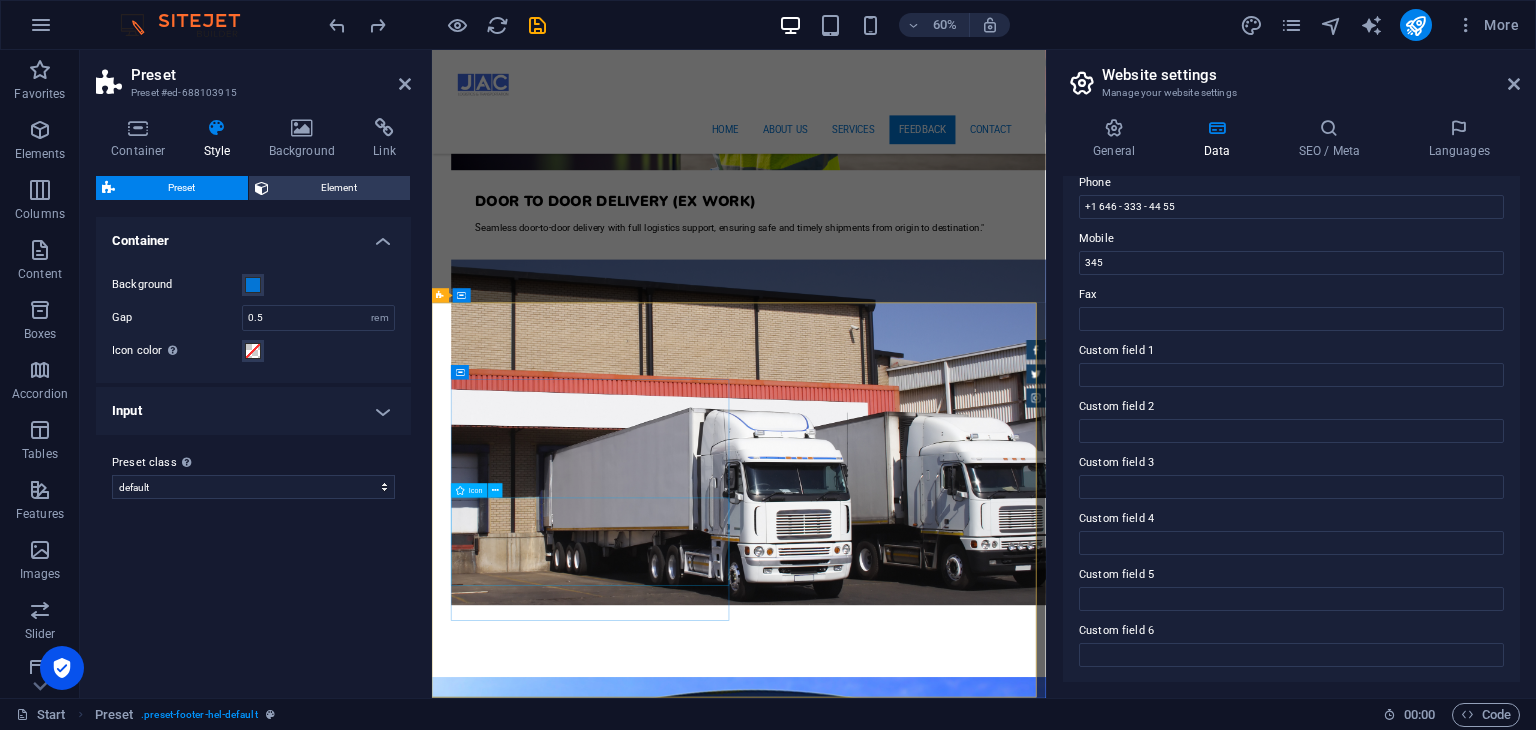 click at bounding box center (920, 3668) 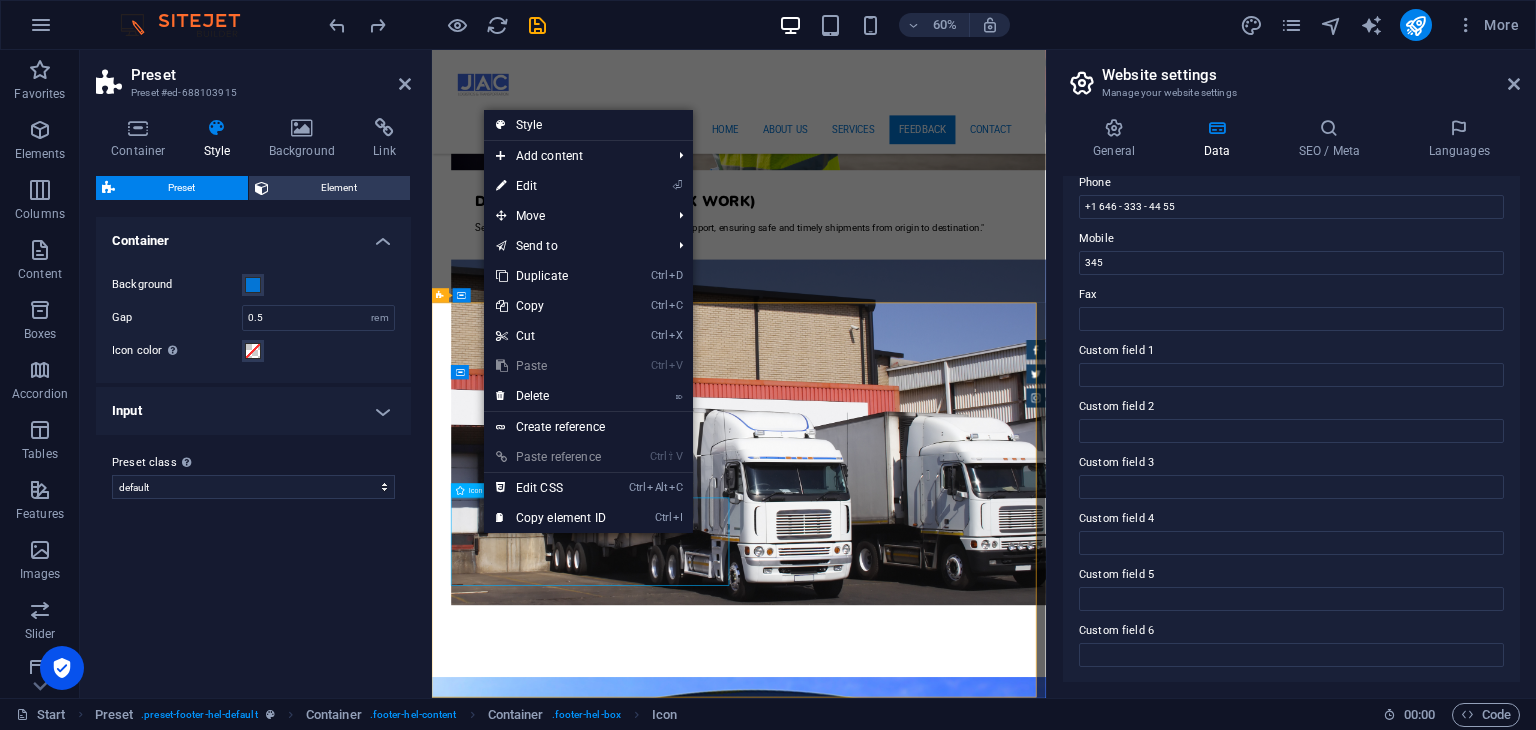 click at bounding box center (920, 3668) 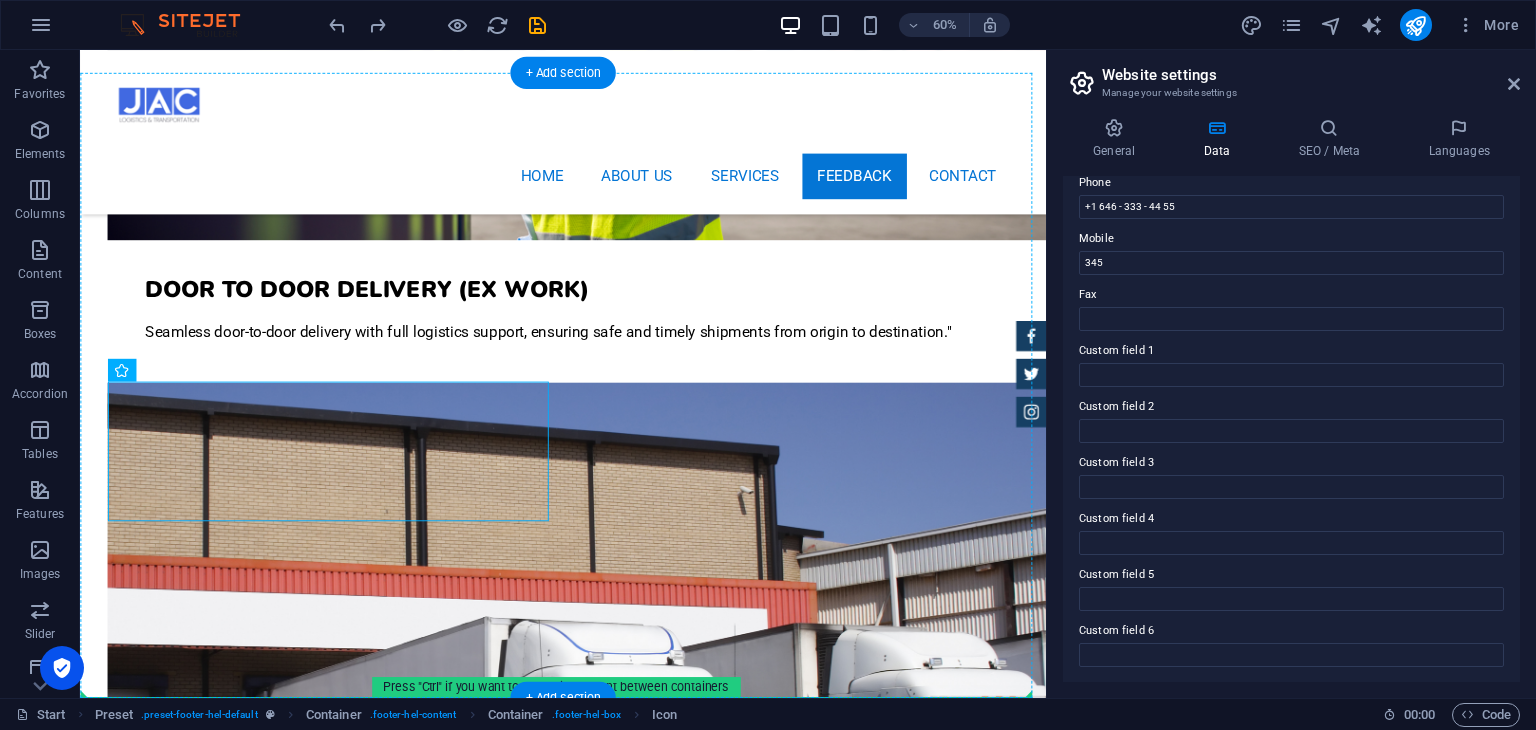 scroll, scrollTop: 5988, scrollLeft: 0, axis: vertical 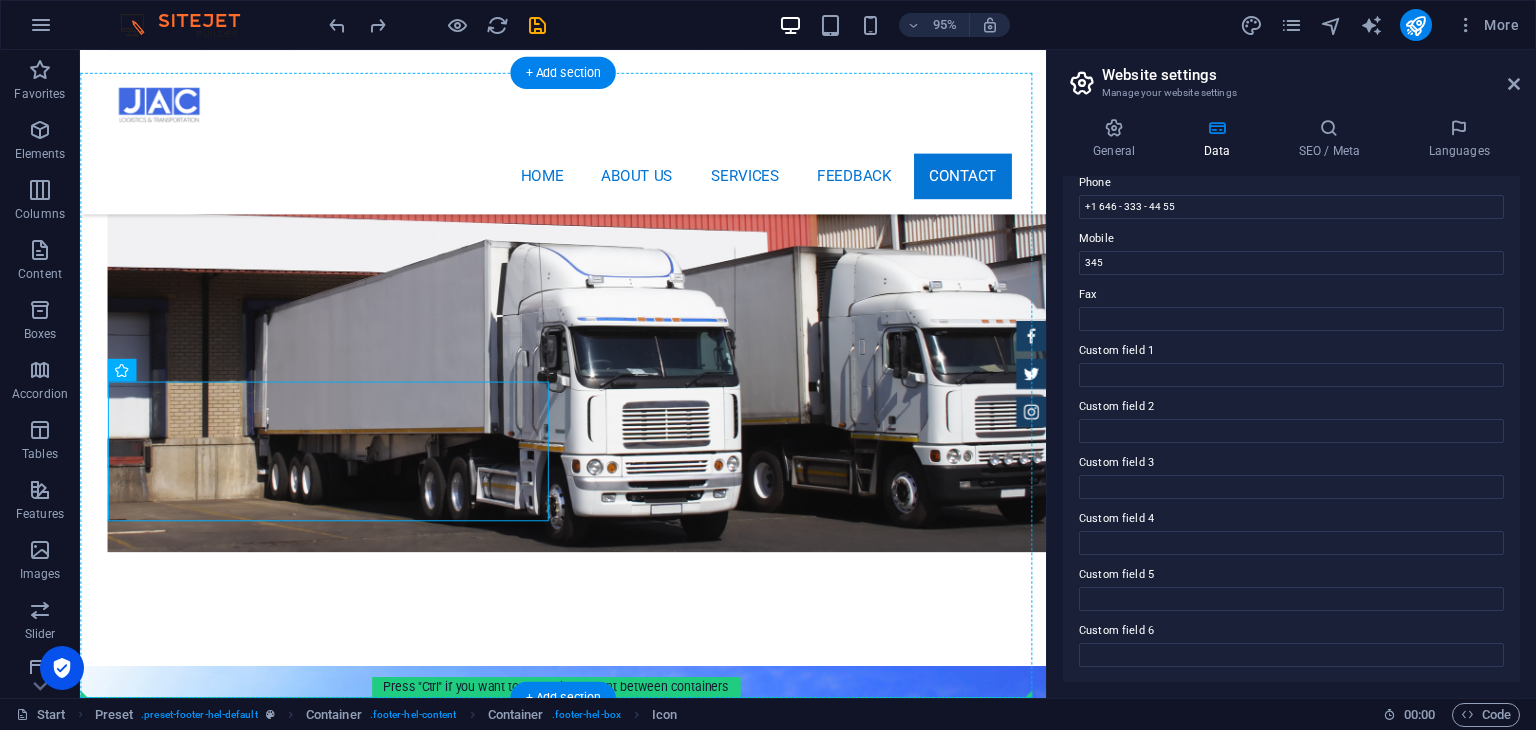drag, startPoint x: 170, startPoint y: 889, endPoint x: 597, endPoint y: 728, distance: 456.34418 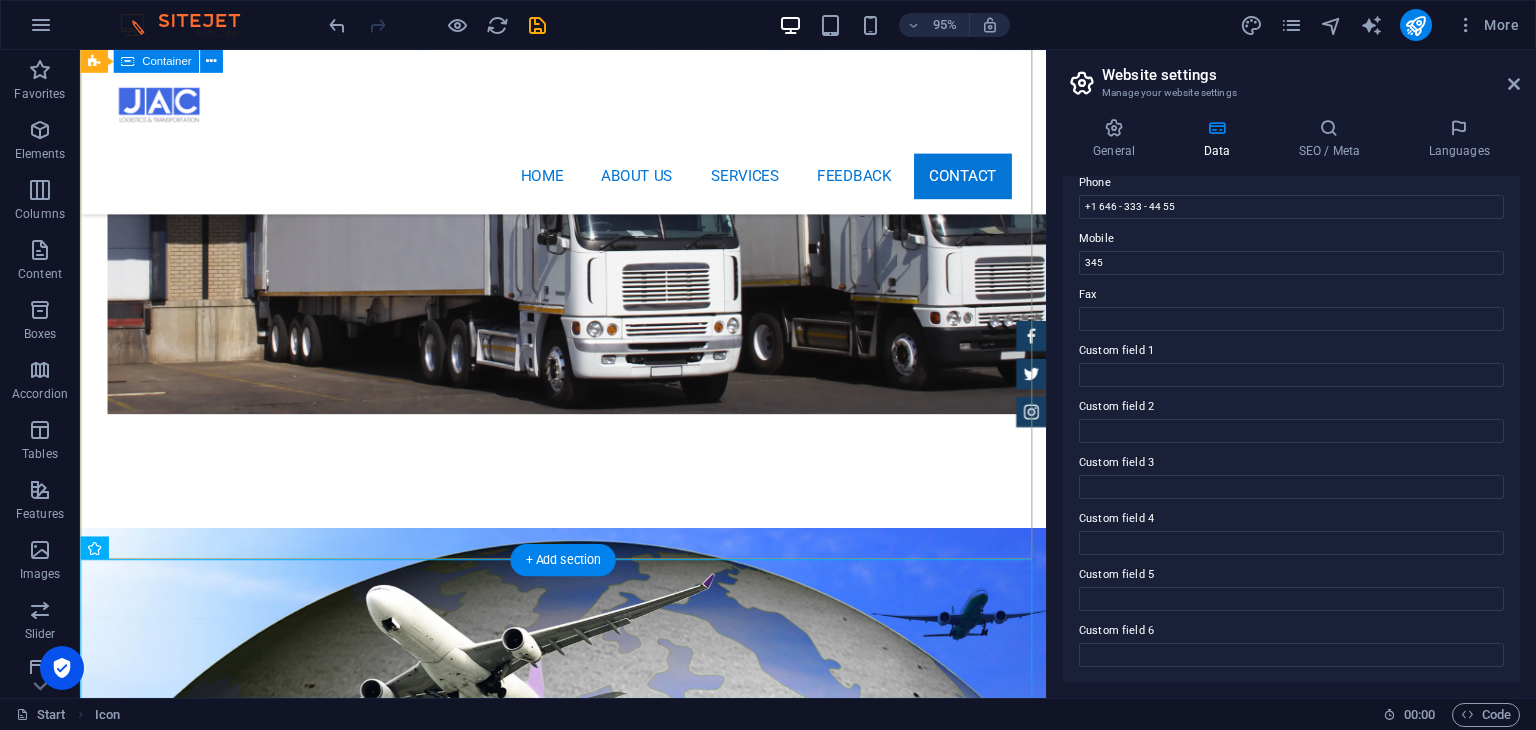 scroll, scrollTop: 6136, scrollLeft: 0, axis: vertical 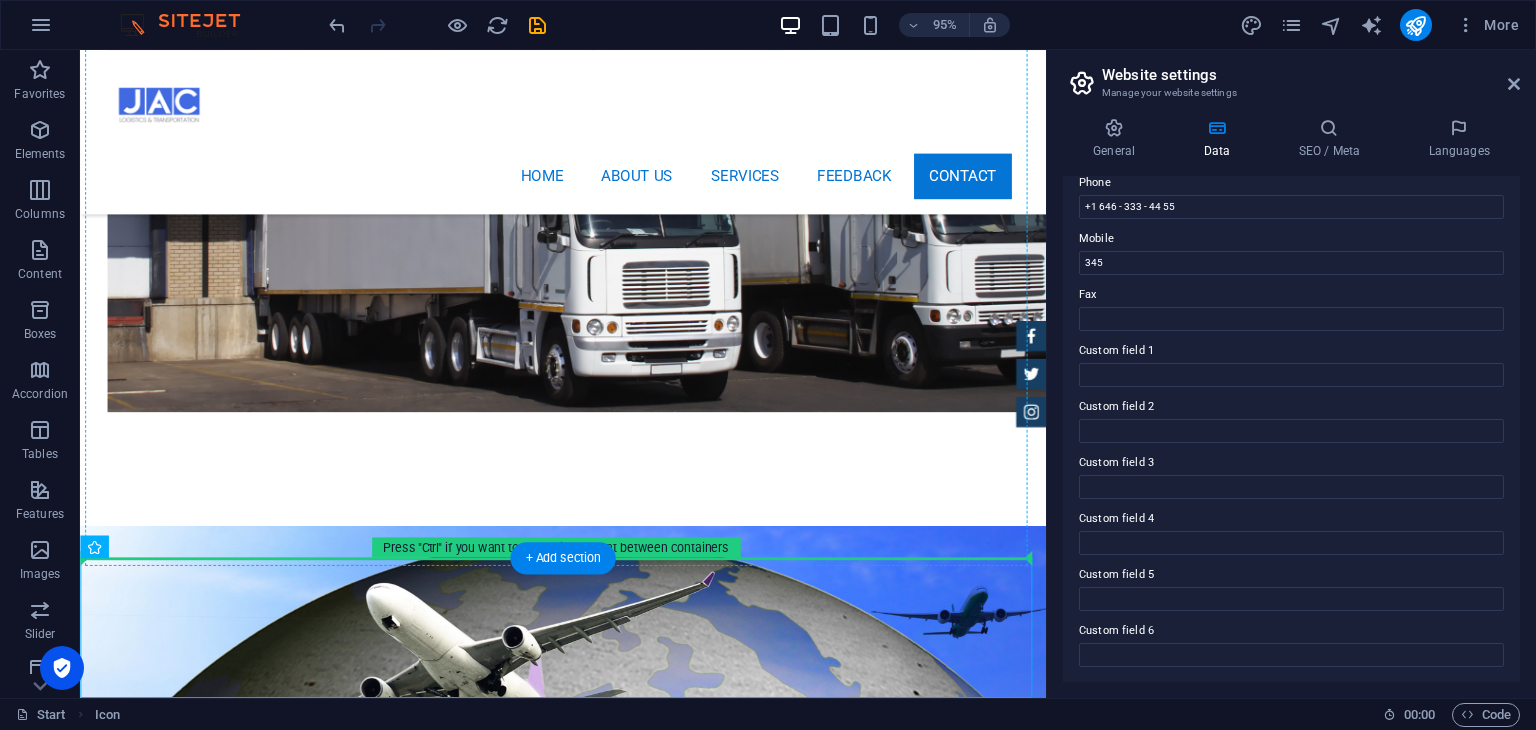 drag, startPoint x: 154, startPoint y: 645, endPoint x: 294, endPoint y: 386, distance: 294.41638 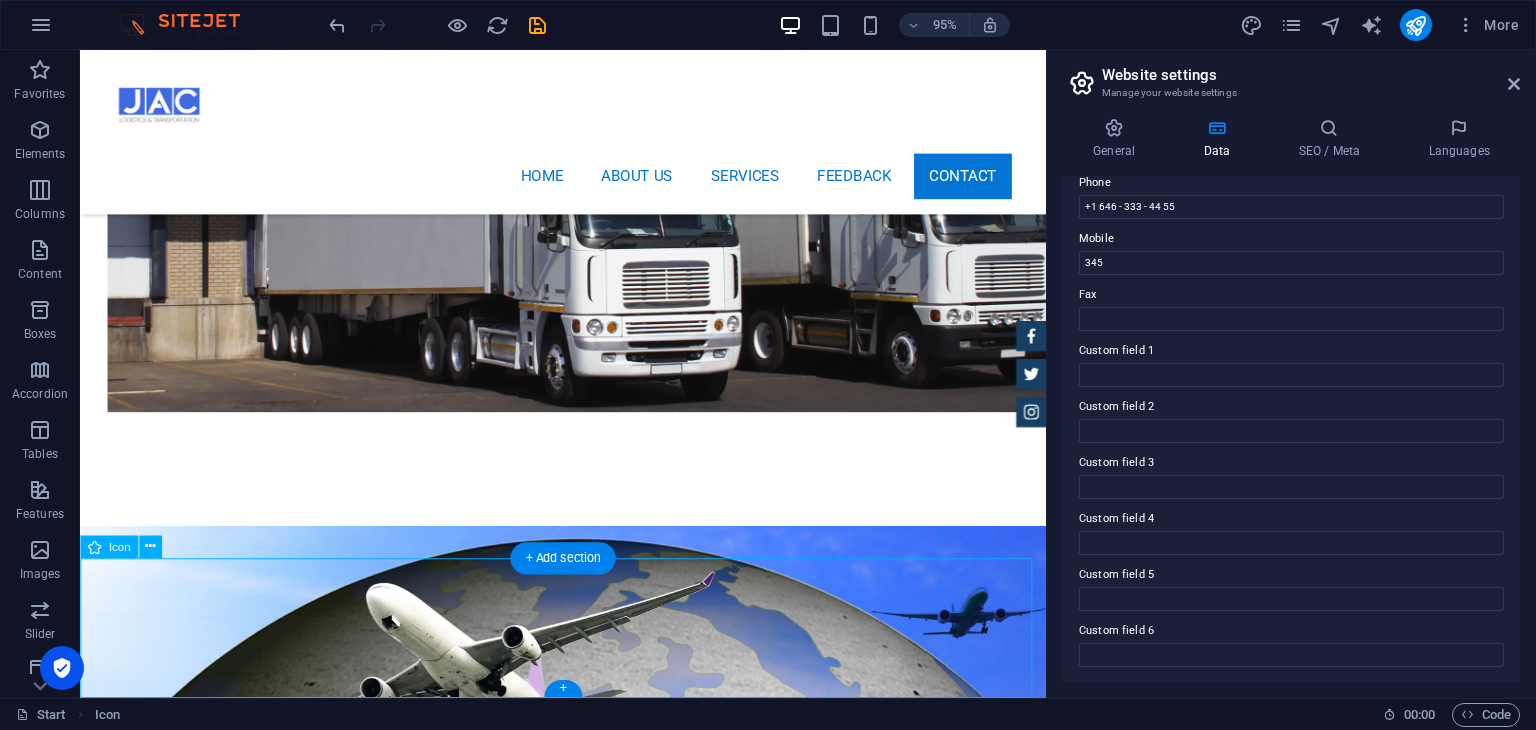 click at bounding box center [588, 3489] 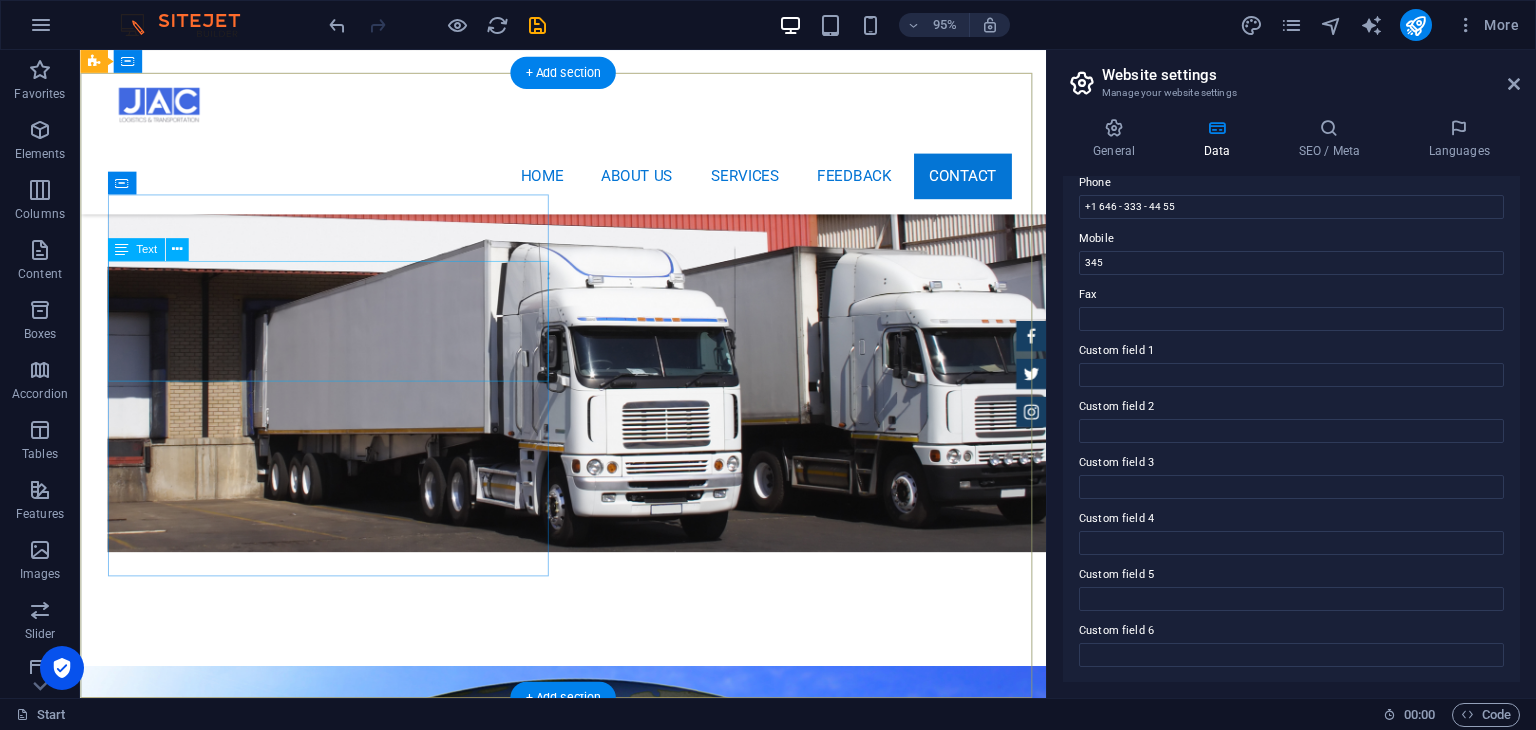 click on "100 meter street, beside akar oil,  Erbil, [GEOGRAPHIC_DATA] +964 -750 -7950995 [EMAIL_ADDRESS][DOMAIN_NAME] Legal Notice  |  Privacy" at bounding box center [568, 2622] 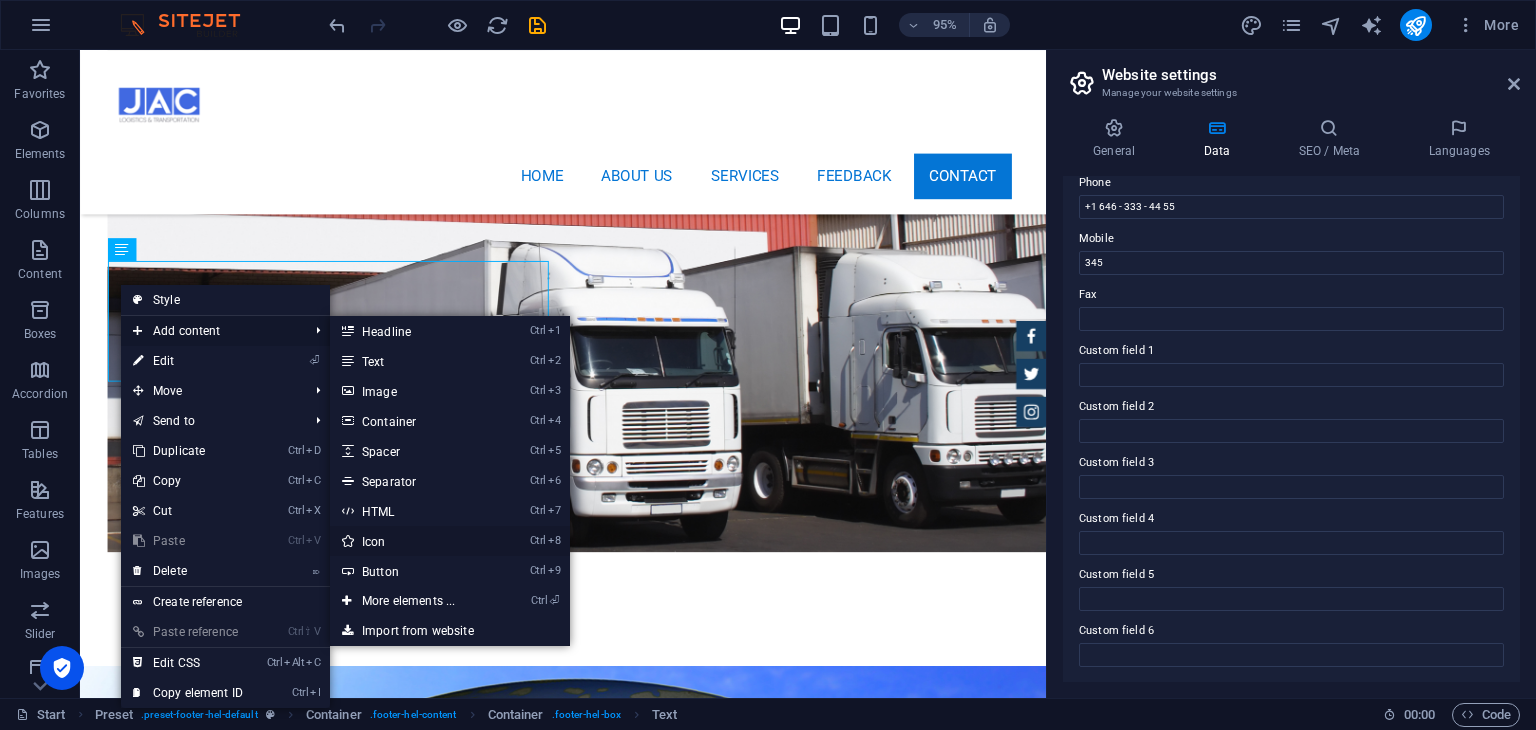 click on "Ctrl 8  Icon" at bounding box center [412, 541] 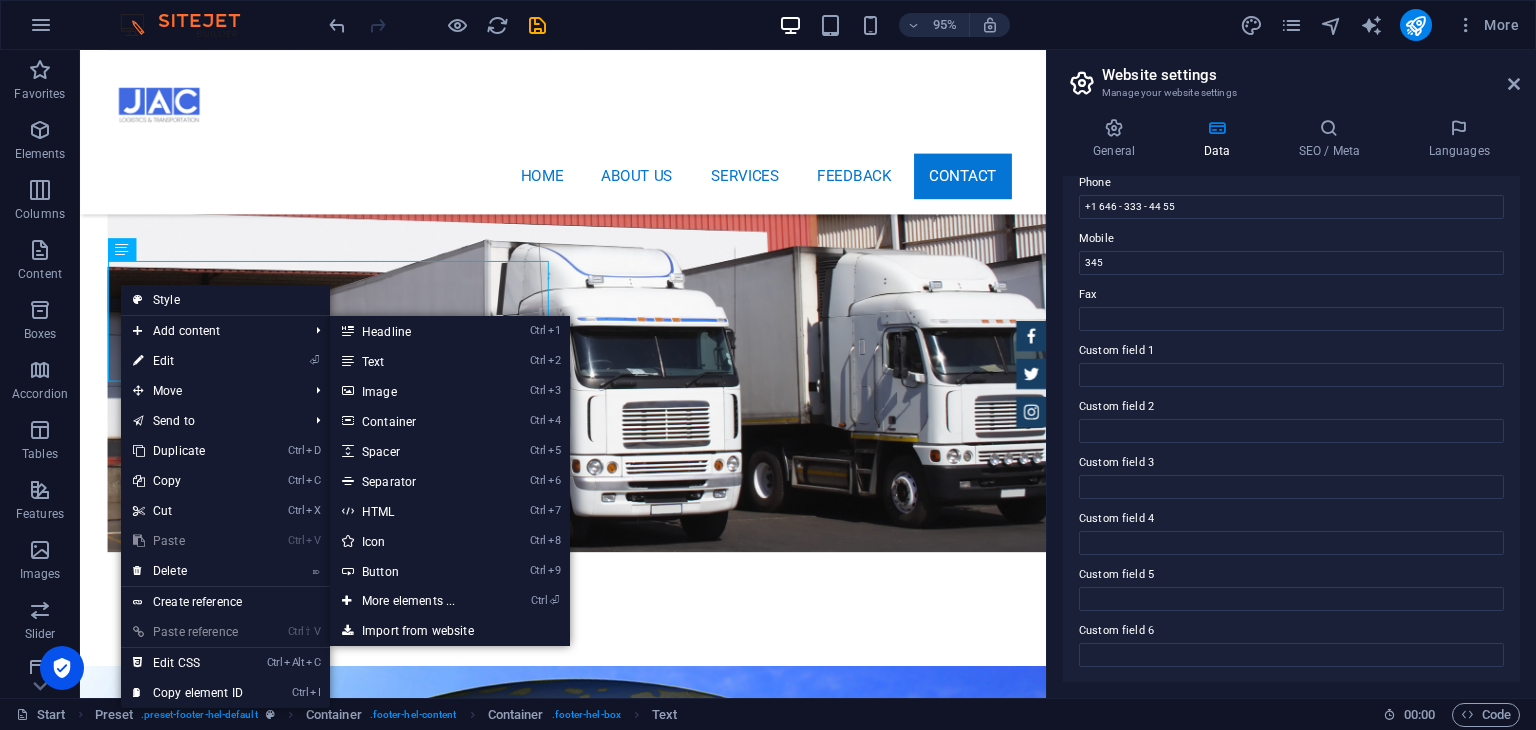 select on "xMidYMid" 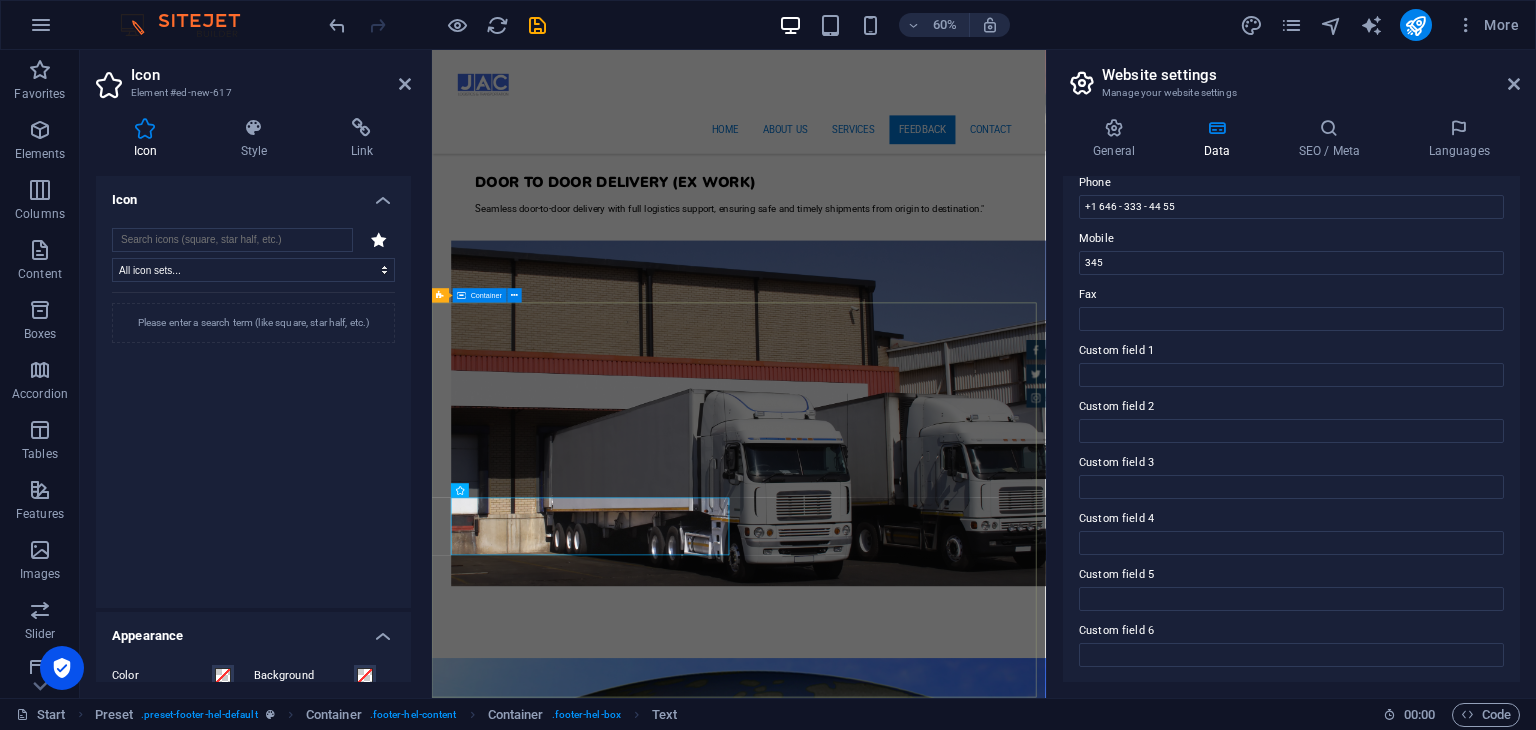 scroll, scrollTop: 5956, scrollLeft: 0, axis: vertical 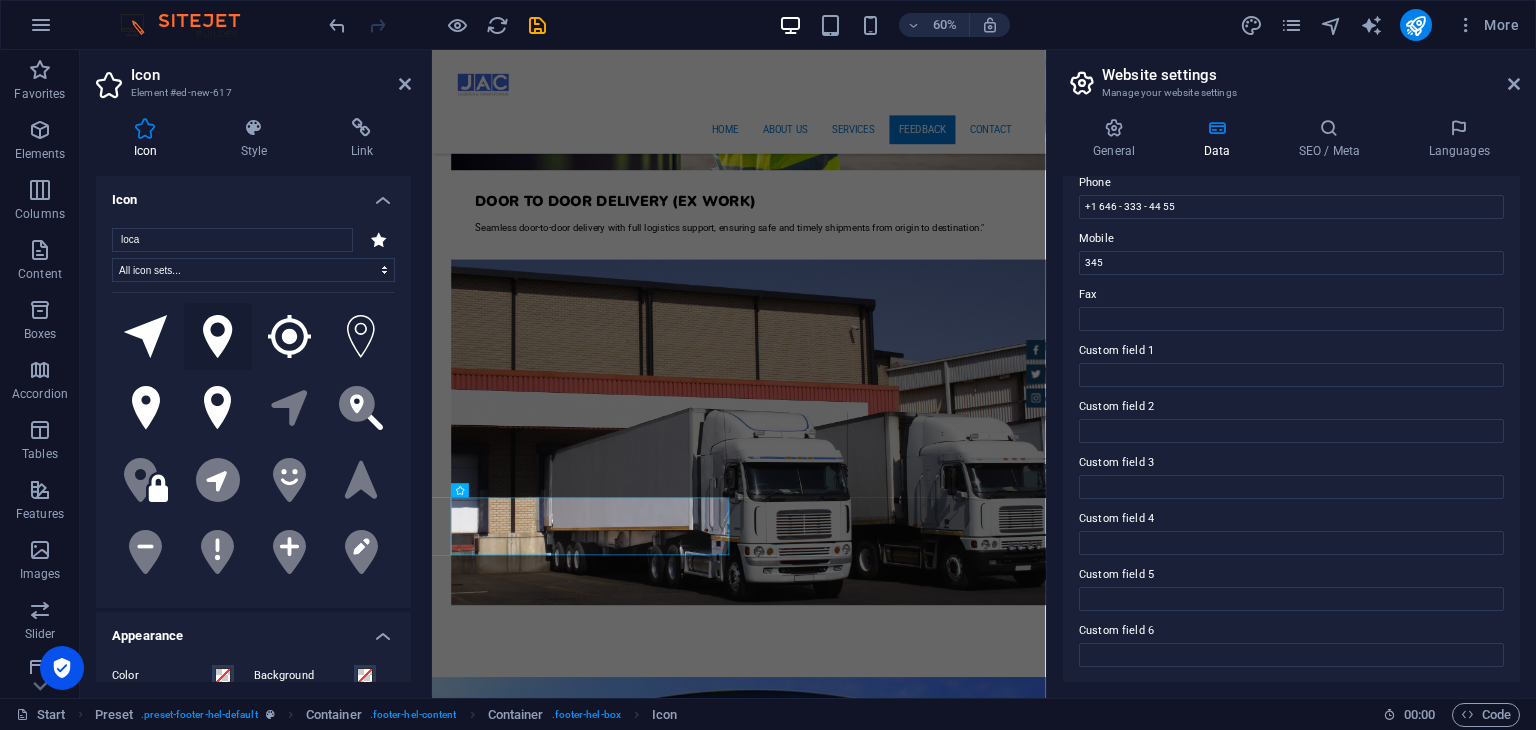 type on "loca" 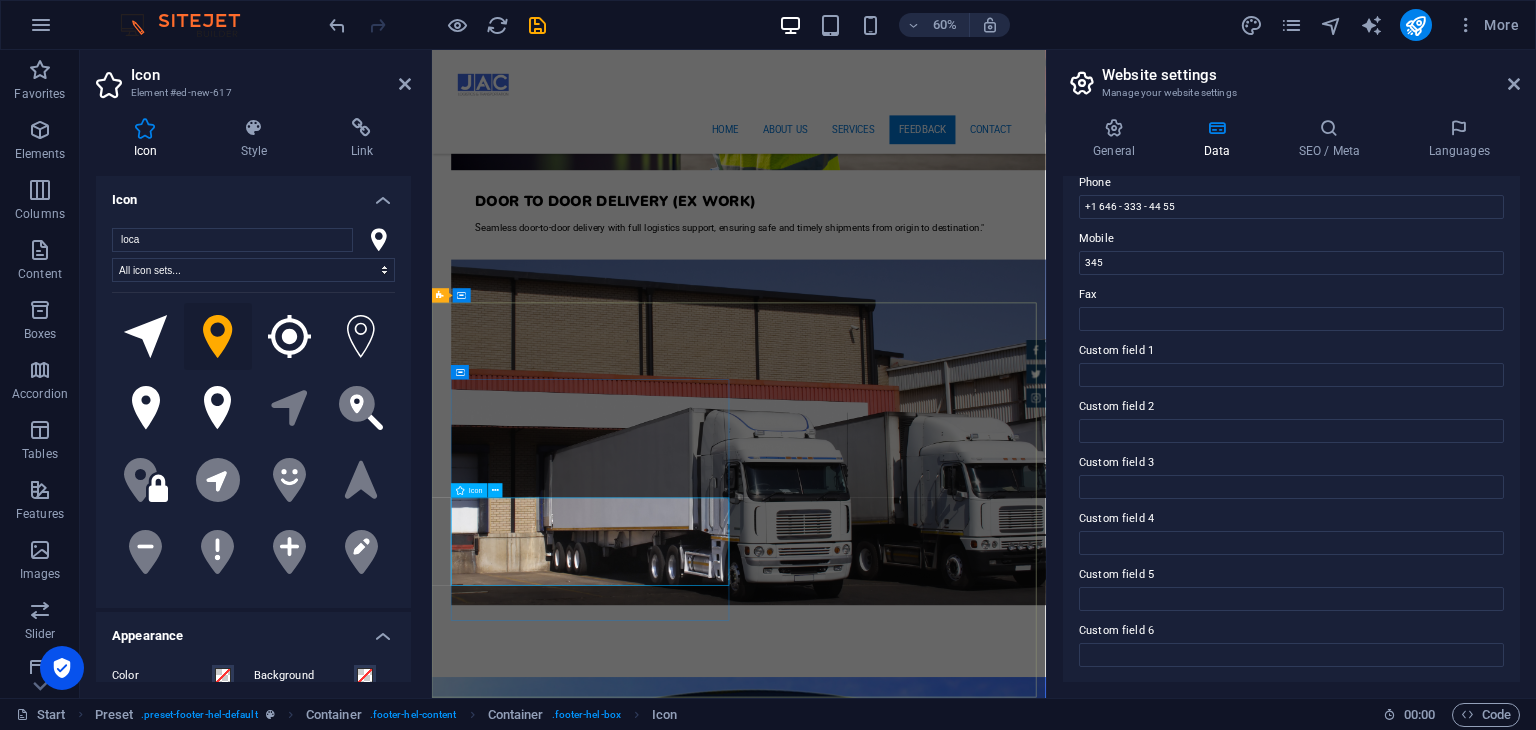 click at bounding box center [920, 3668] 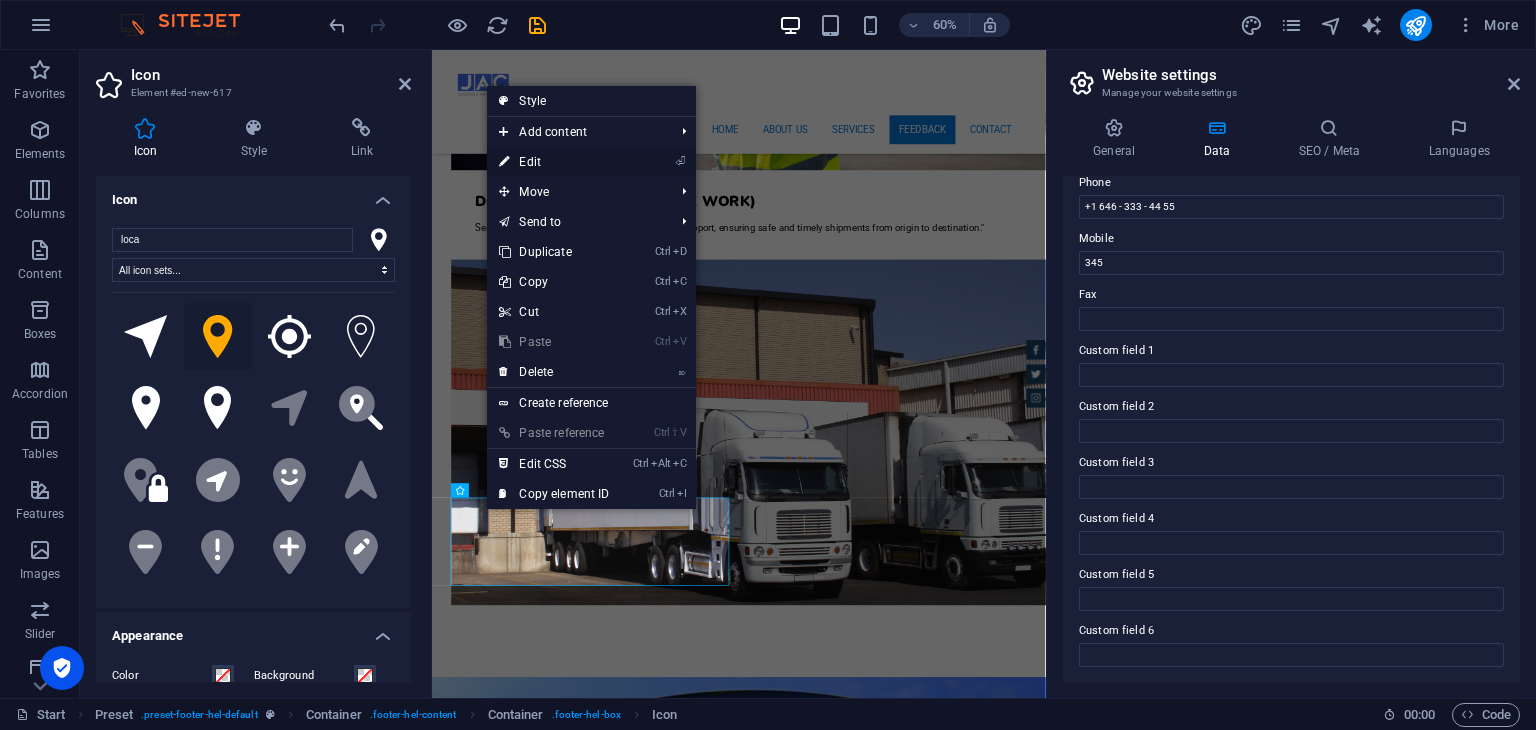 click on "⏎  Edit" at bounding box center (591, 162) 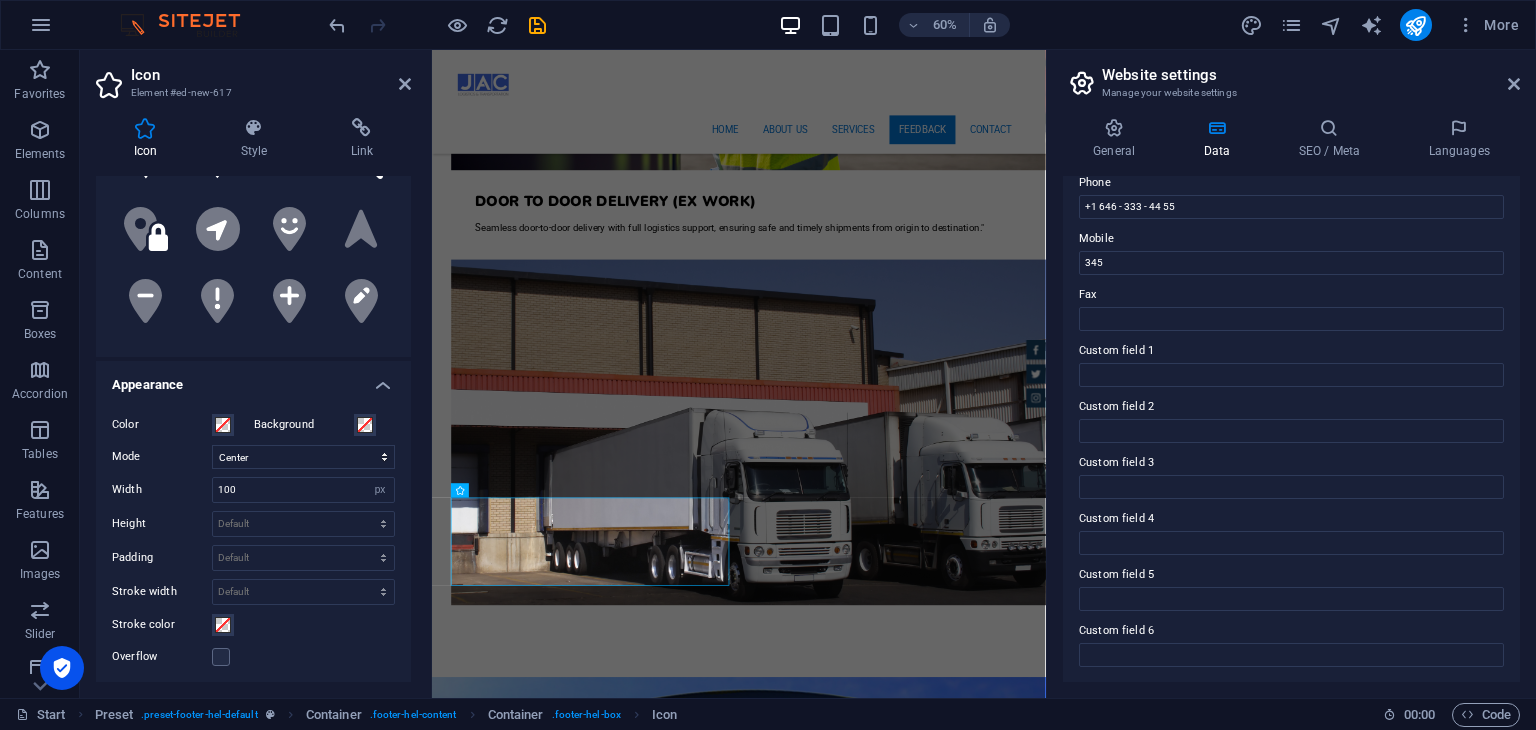 scroll, scrollTop: 300, scrollLeft: 0, axis: vertical 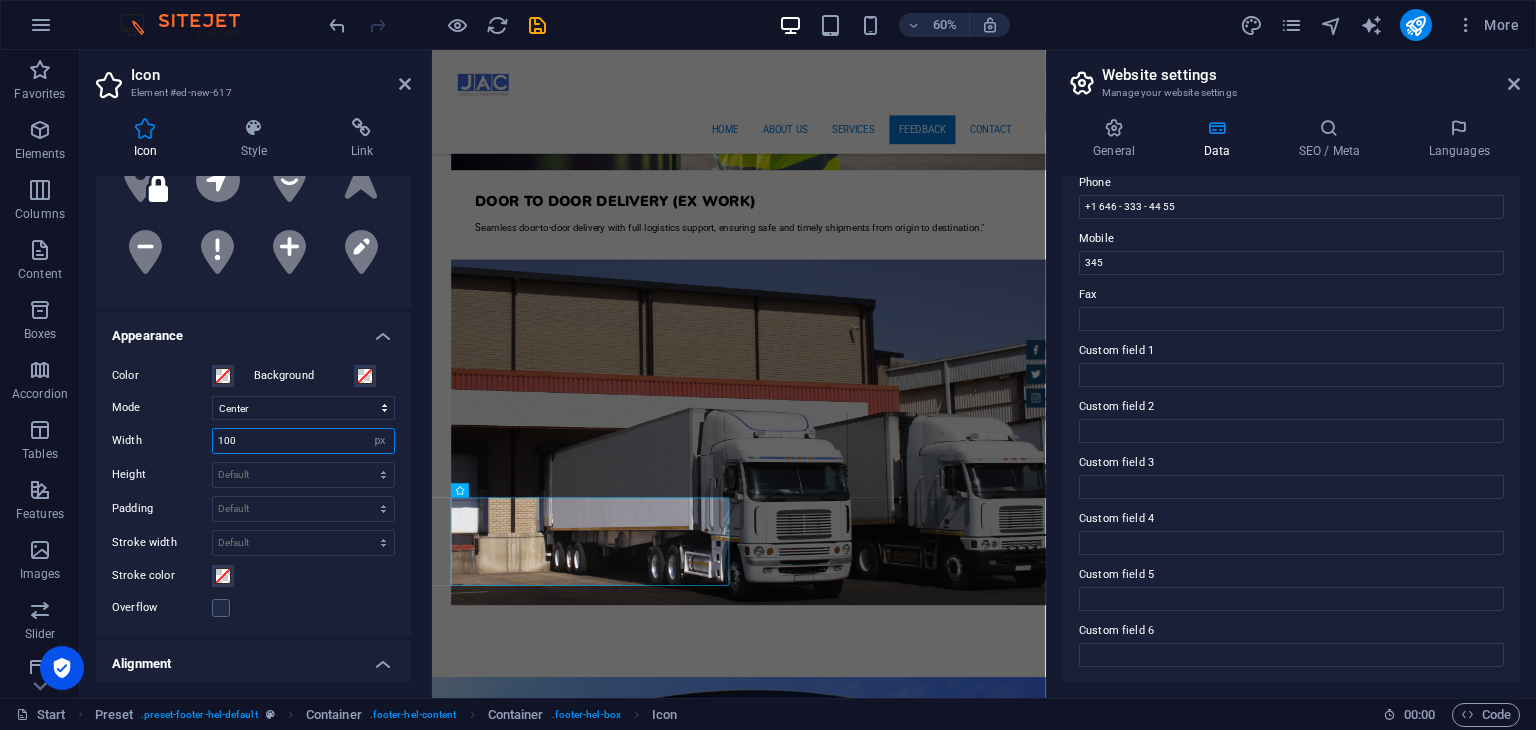 click on "100" at bounding box center (303, 441) 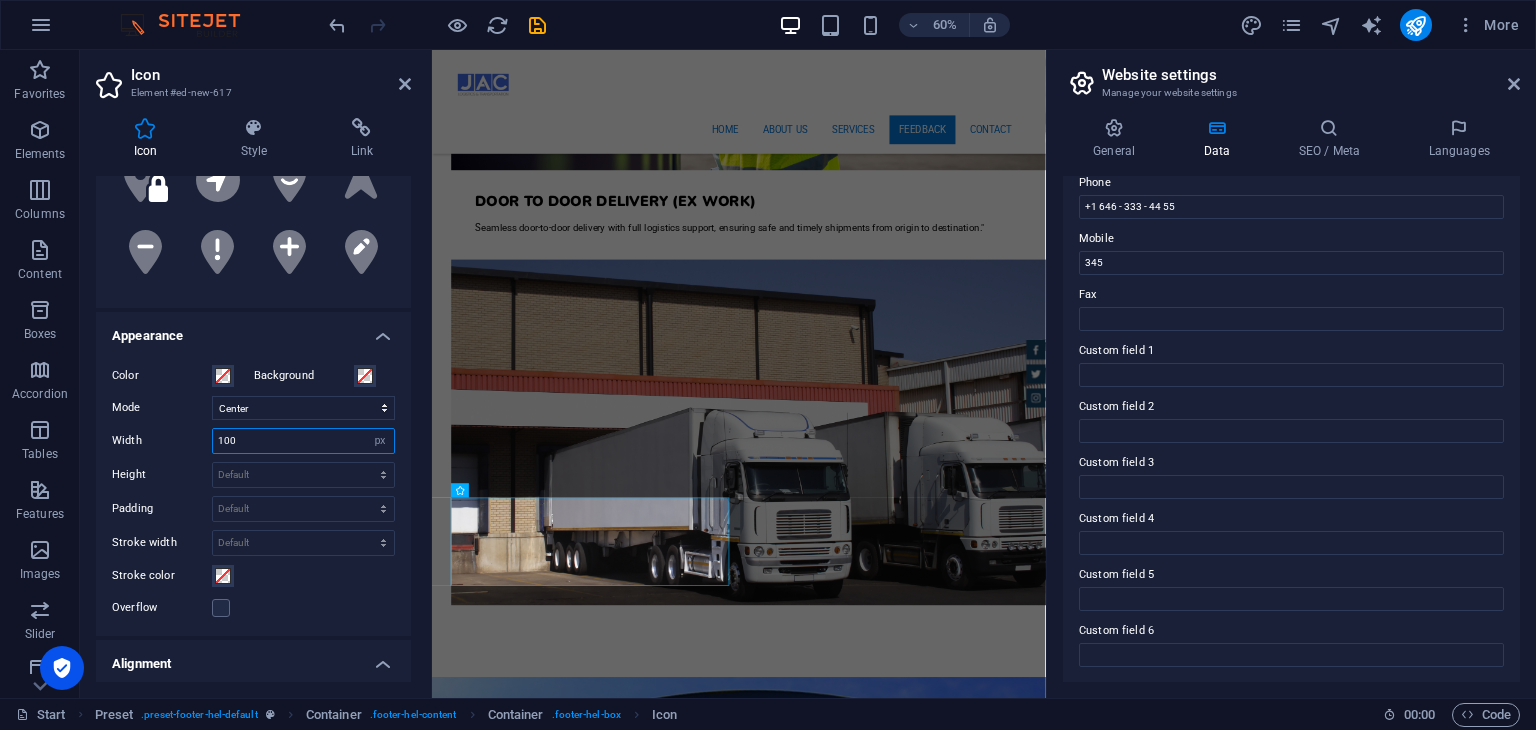 drag, startPoint x: 344, startPoint y: 445, endPoint x: 178, endPoint y: 437, distance: 166.19266 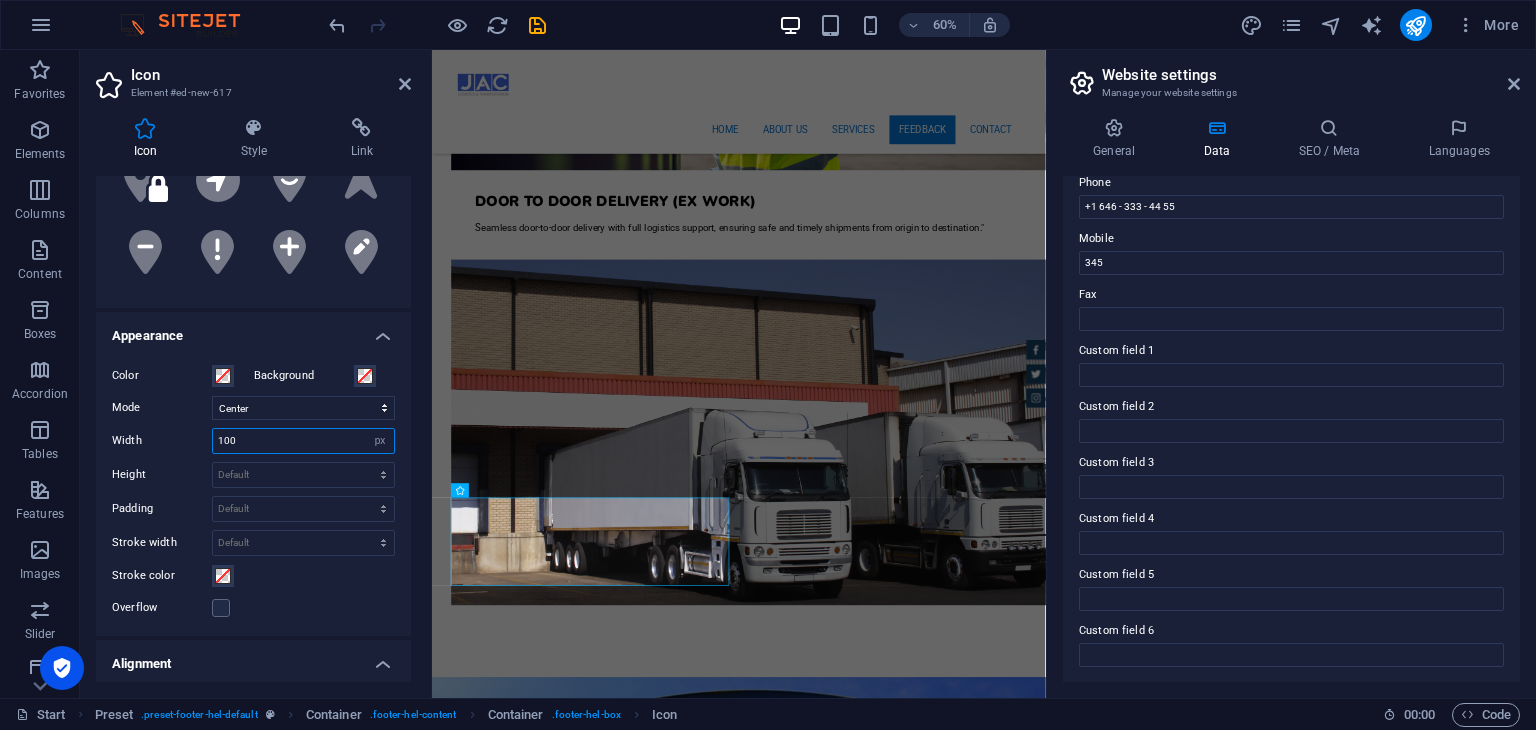 click on "Width 100 Default auto px rem % em vh vw" at bounding box center [253, 441] 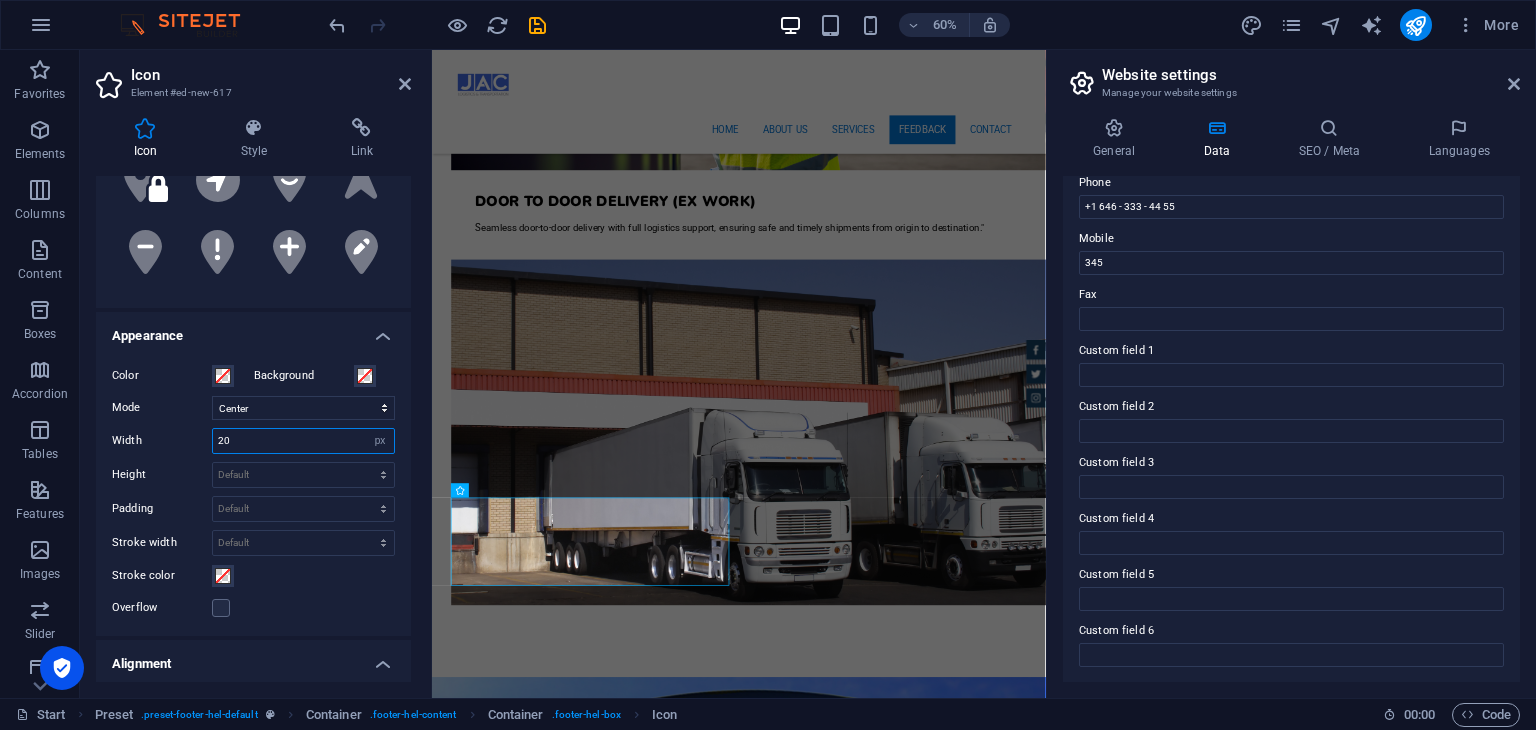 type on "20" 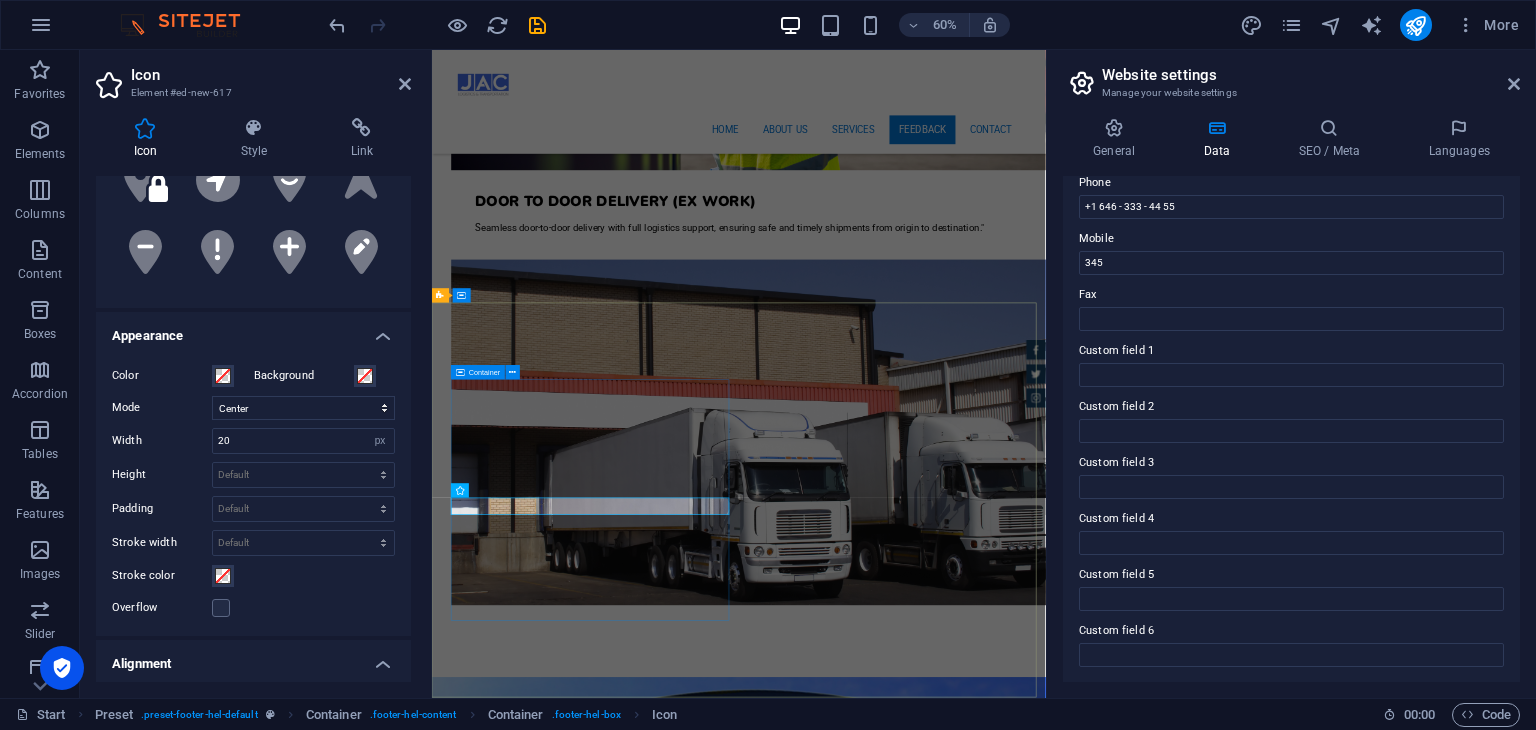 click on "Contact We are happy to assist you 100 meter street, beside akar oil,  Erbil, [GEOGRAPHIC_DATA] +964 -750 -7950995 [EMAIL_ADDRESS][DOMAIN_NAME] Legal Notice  |  Privacy" at bounding box center [920, 3201] 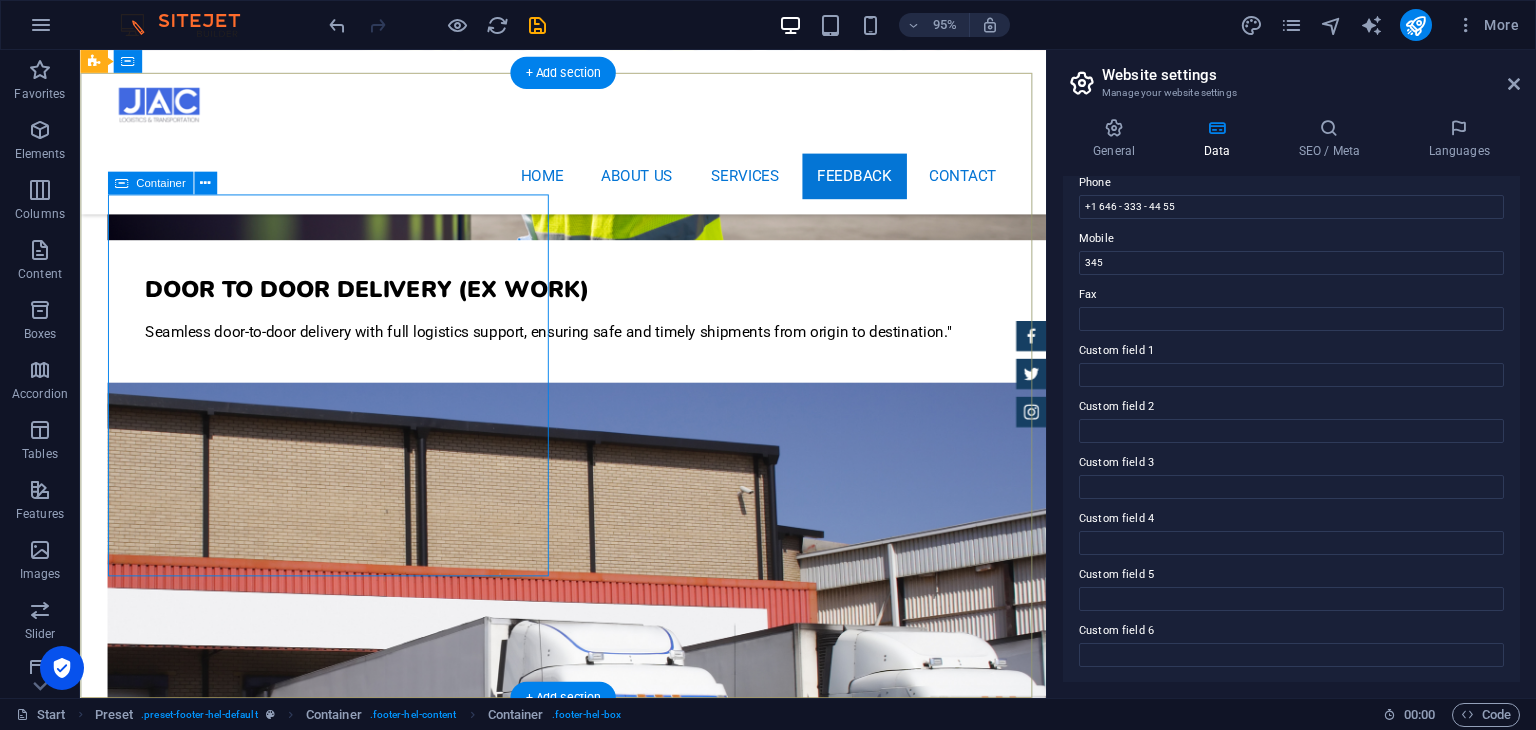 scroll, scrollTop: 5988, scrollLeft: 0, axis: vertical 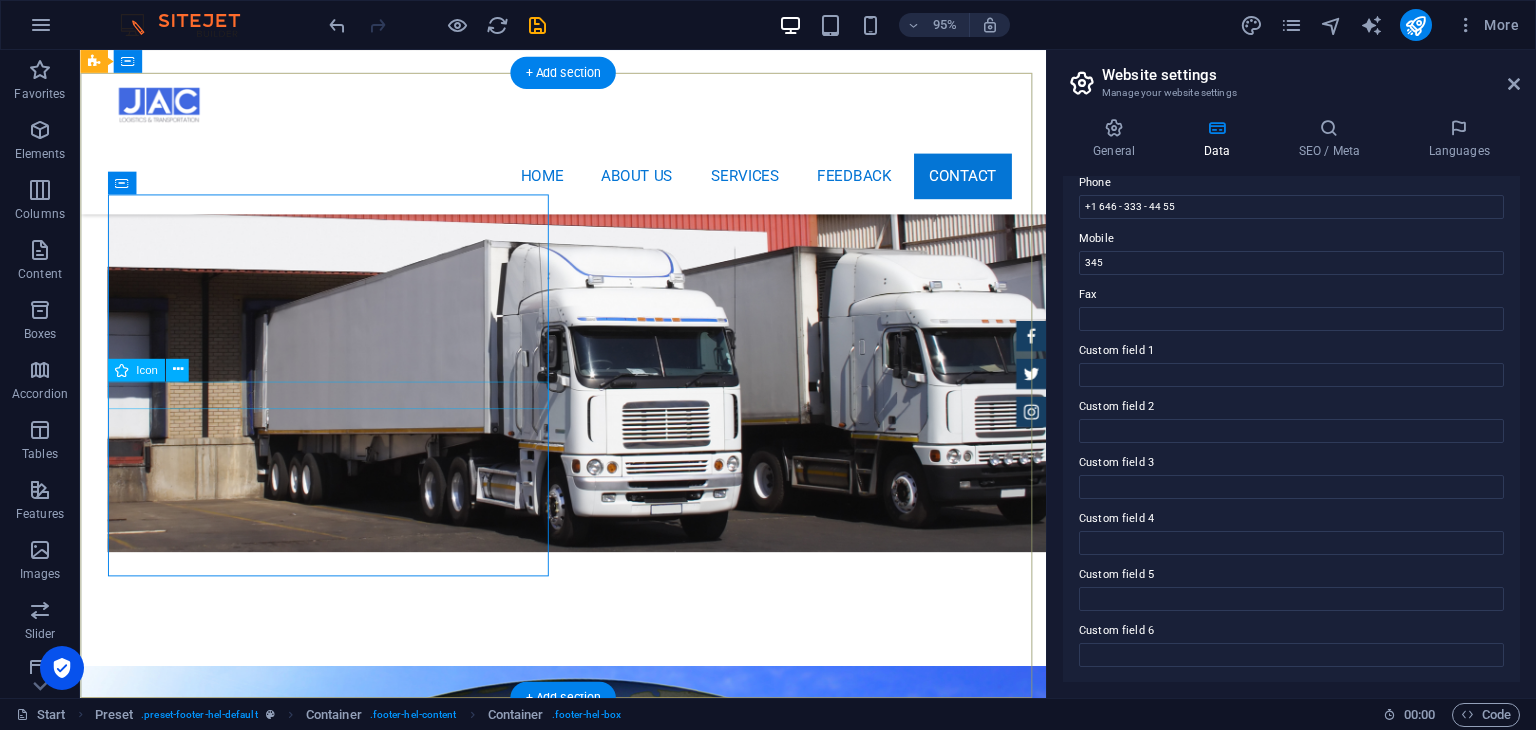 click at bounding box center [568, 3014] 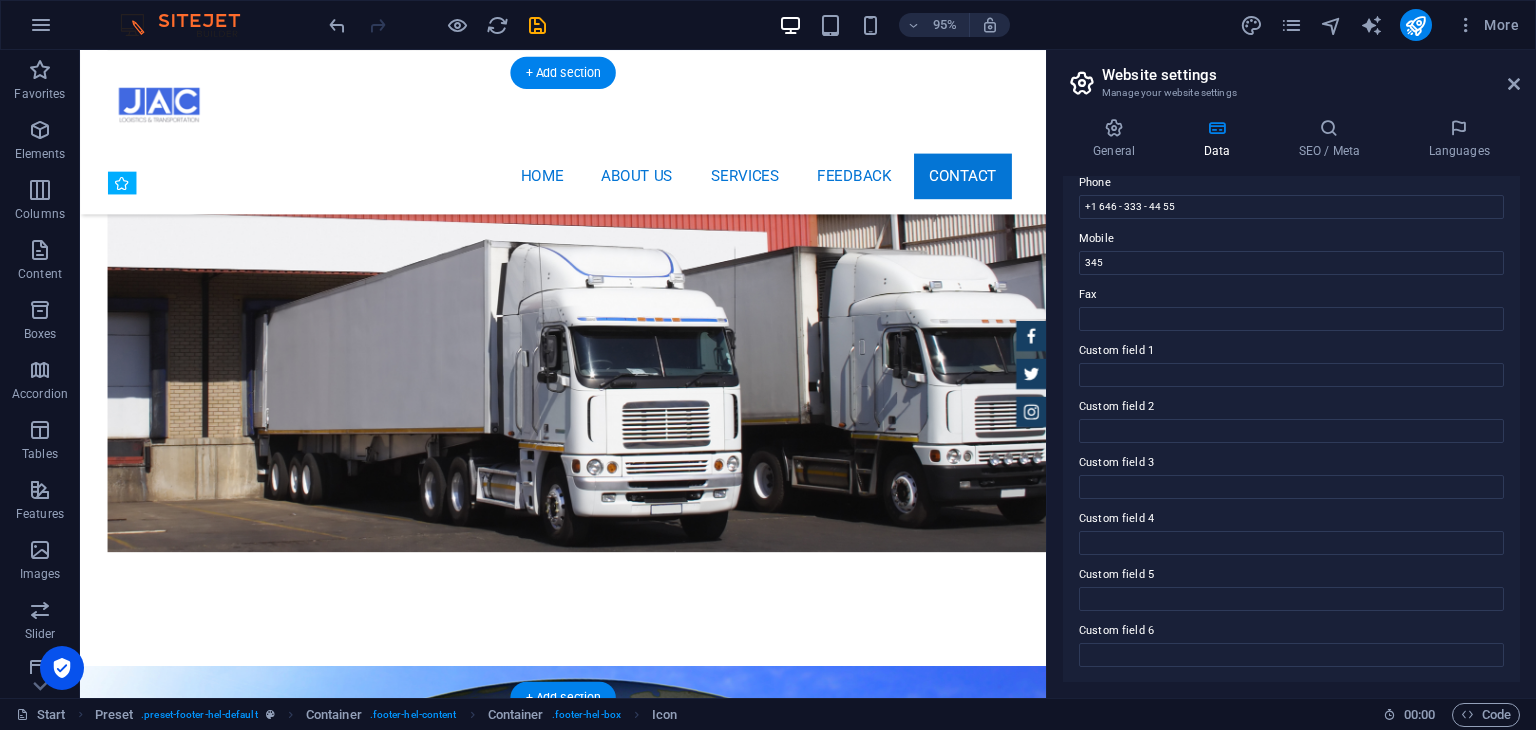 drag, startPoint x: 150, startPoint y: 421, endPoint x: 149, endPoint y: 318, distance: 103.00485 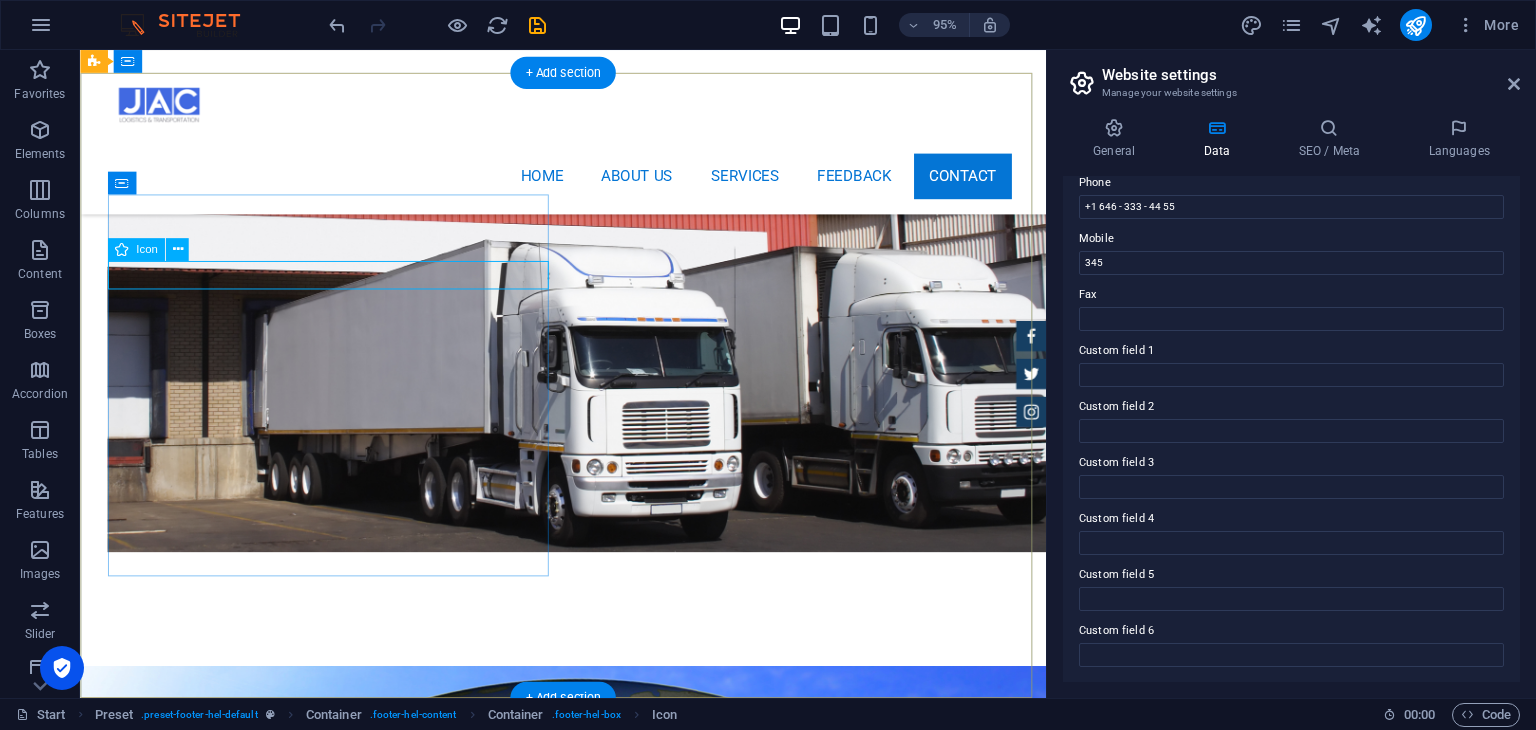 click at bounding box center [568, 2267] 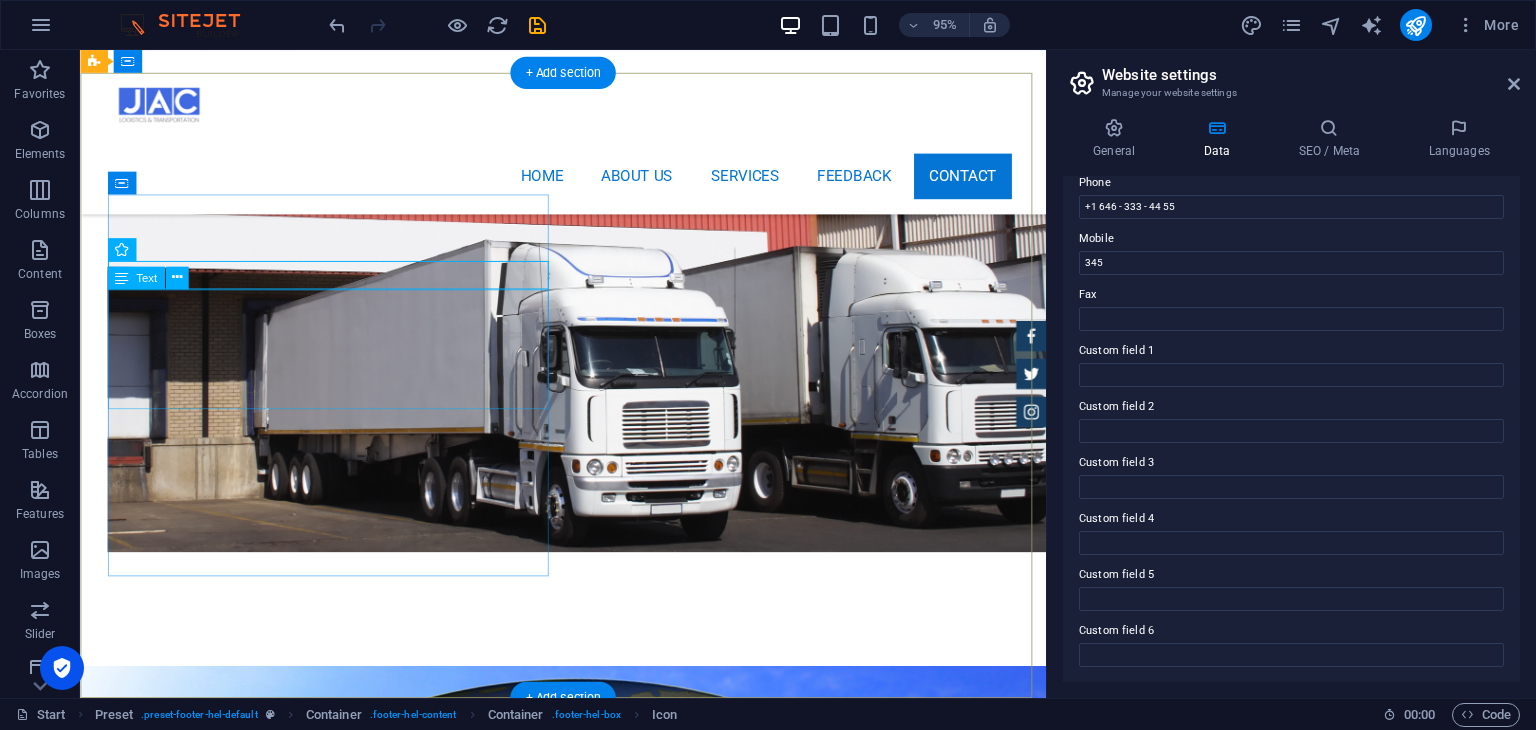 click on "100 meter street, beside akar oil,  Erbil, [GEOGRAPHIC_DATA] +964 -750 -7950995 [EMAIL_ADDRESS][DOMAIN_NAME] Legal Notice  |  Privacy" at bounding box center [568, 2659] 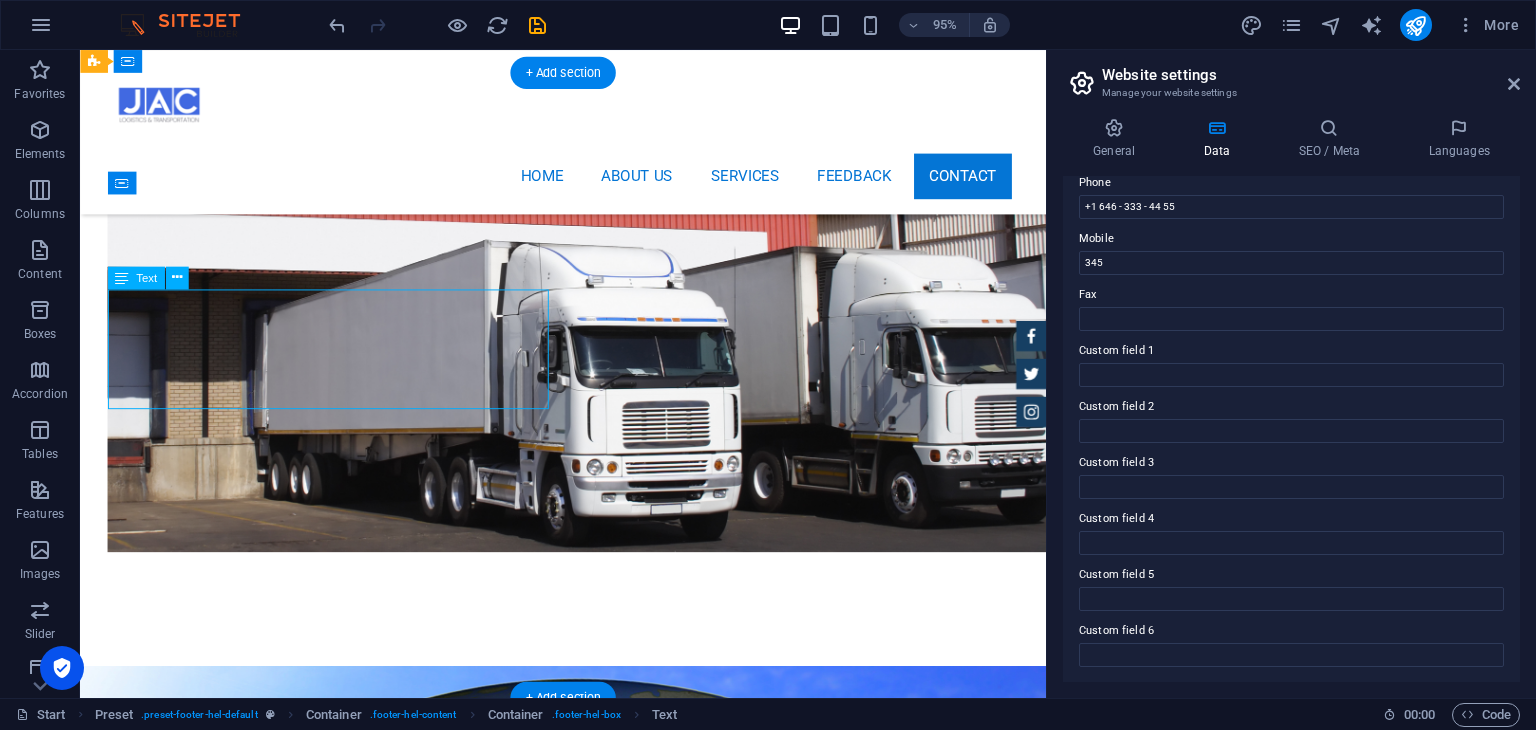 click on "100 meter street, beside akar oil,  Erbil, [GEOGRAPHIC_DATA] +964 -750 -7950995 [EMAIL_ADDRESS][DOMAIN_NAME] Legal Notice  |  Privacy" at bounding box center [568, 2659] 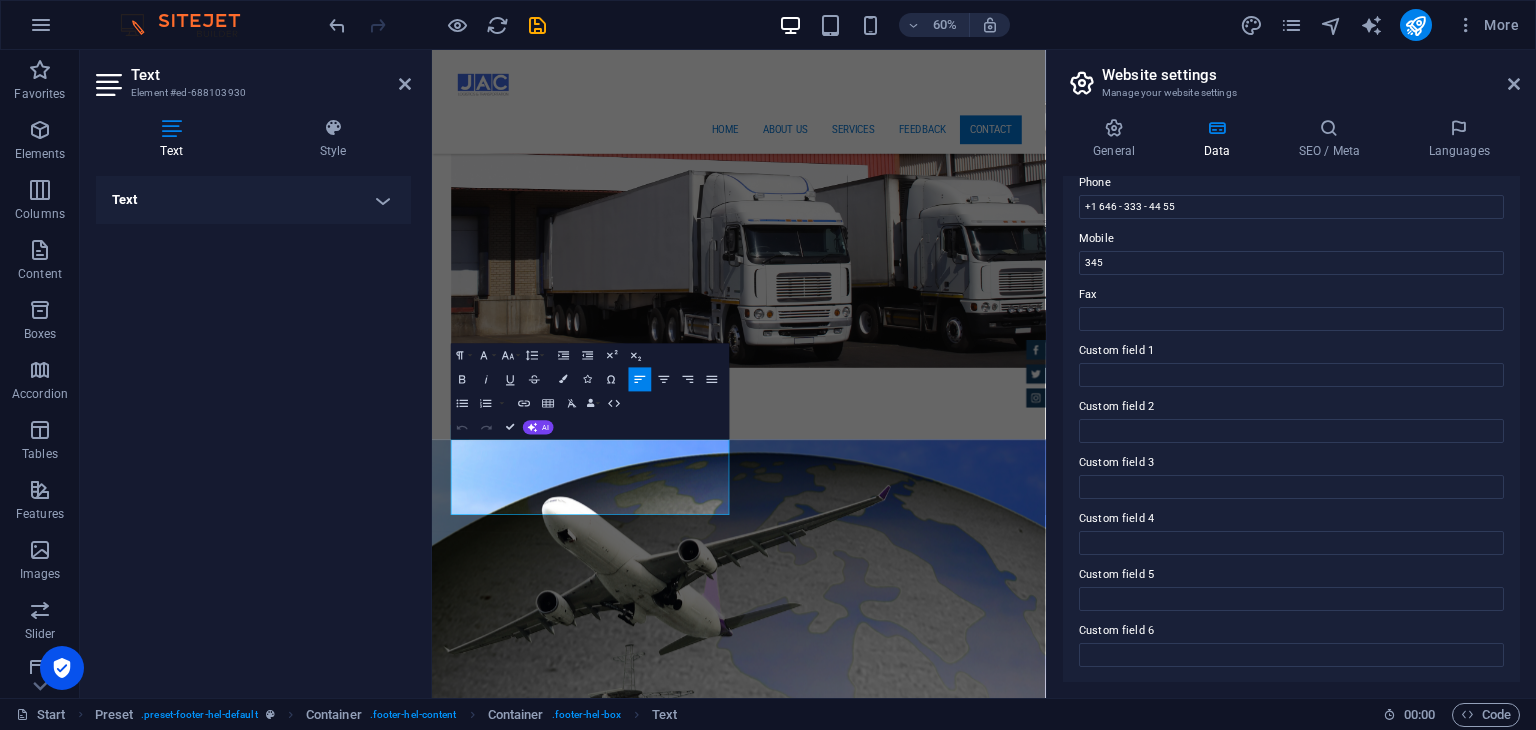 scroll, scrollTop: 5956, scrollLeft: 0, axis: vertical 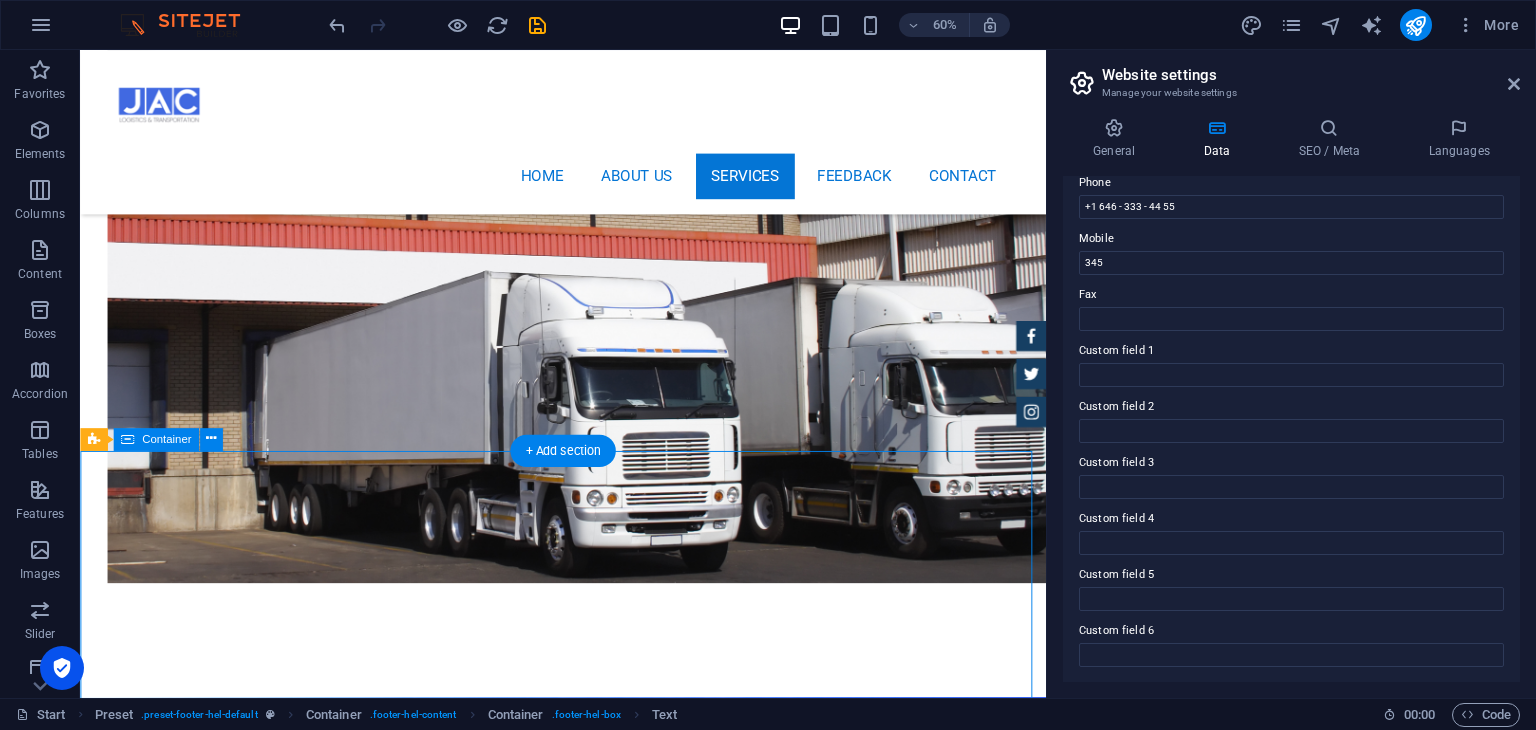 click on "Contact We are happy to assist you 100 meter street, beside akar oil,  Erbil, [GEOGRAPHIC_DATA] +964 -750 -7950995 [EMAIL_ADDRESS][DOMAIN_NAME] Legal Notice  |  Privacy   I have read and understand the privacy policy. Unreadable? Regenerate Send" at bounding box center [588, 2856] 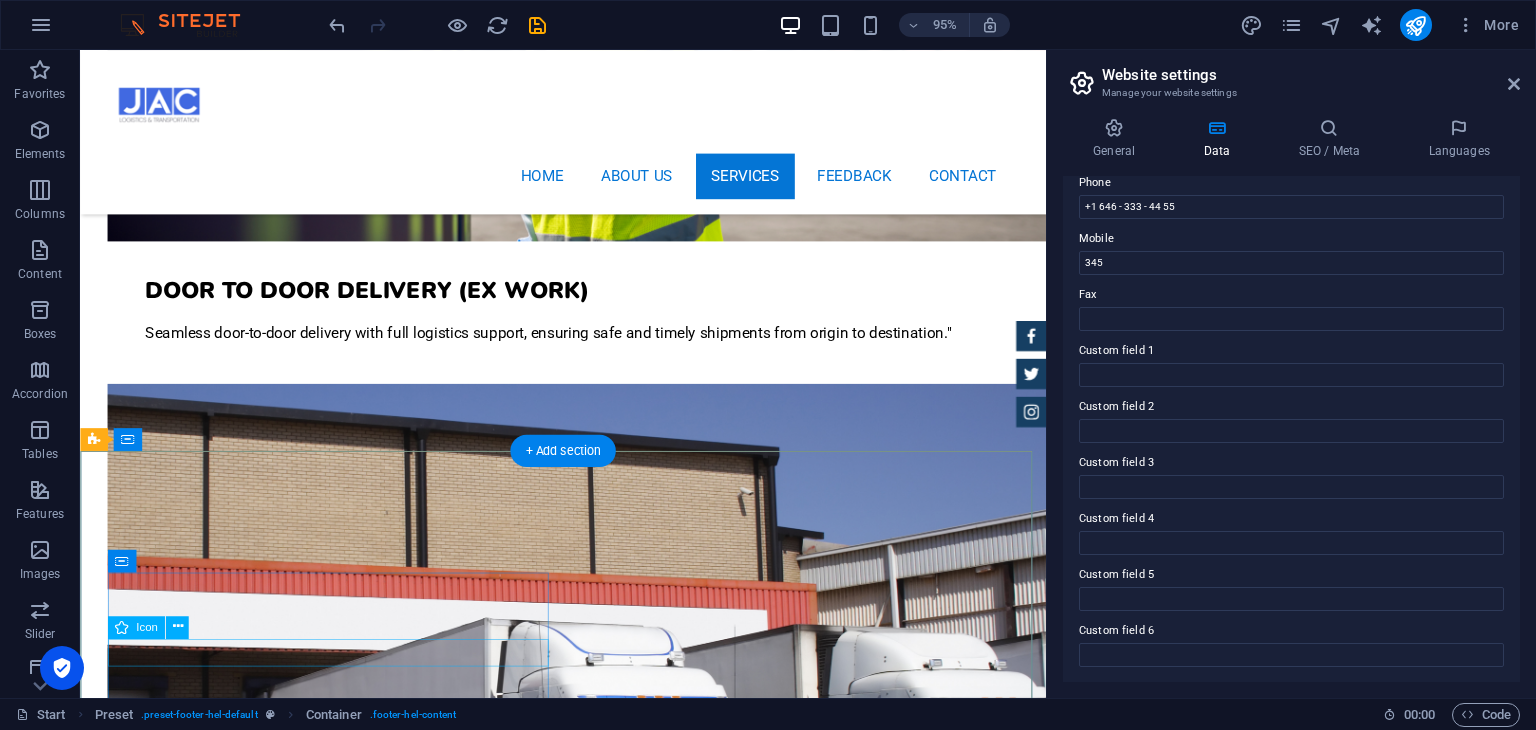 click at bounding box center (568, 2664) 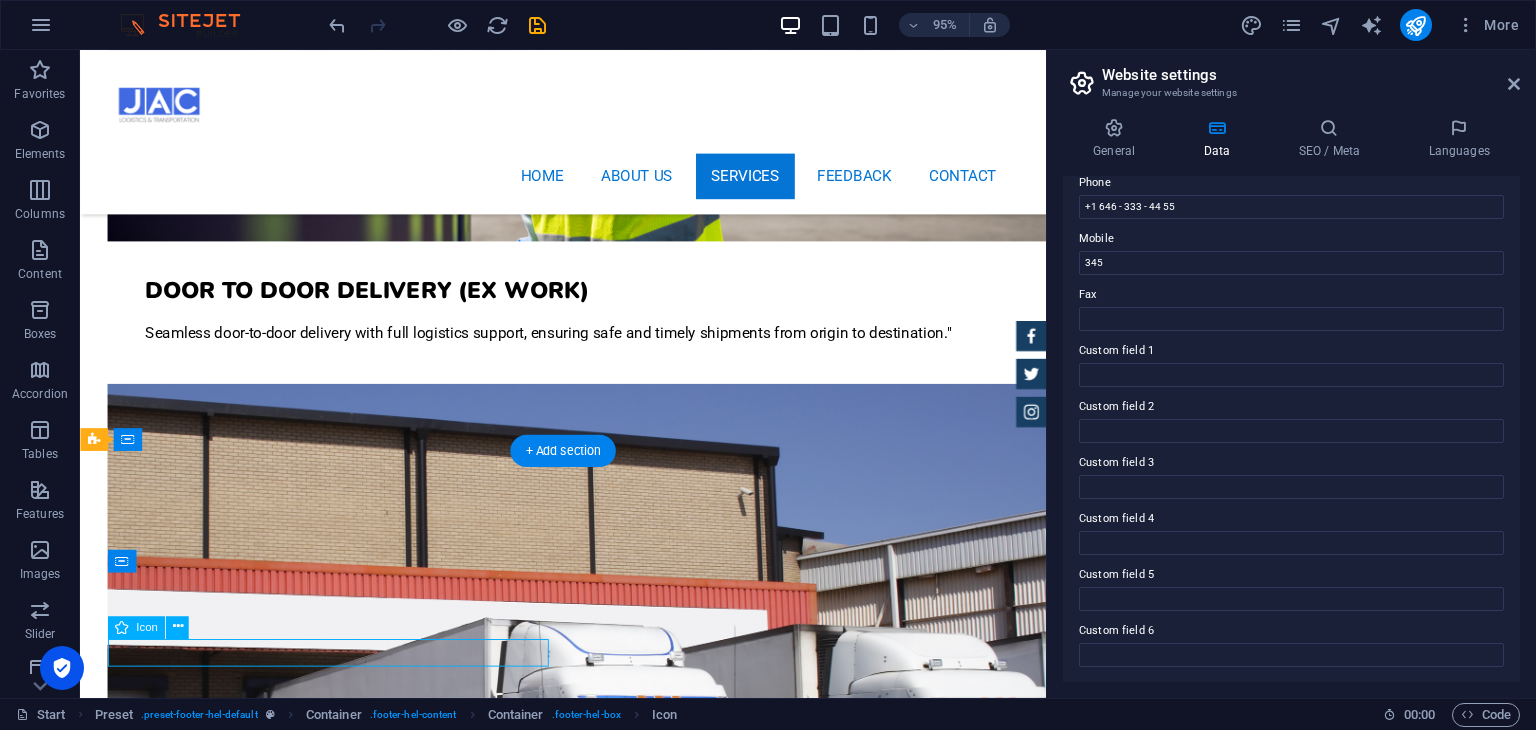 click at bounding box center (568, 2664) 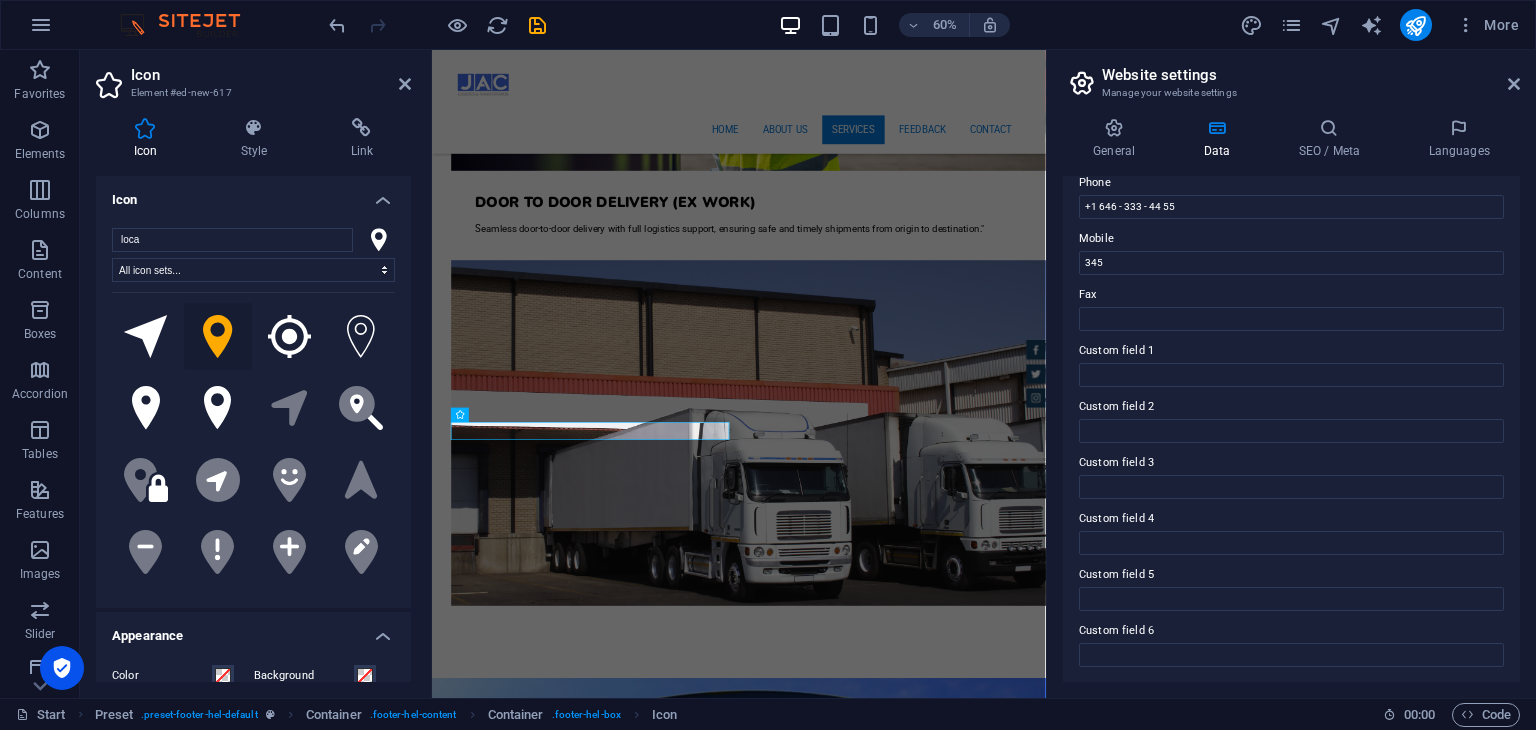 scroll, scrollTop: 5955, scrollLeft: 0, axis: vertical 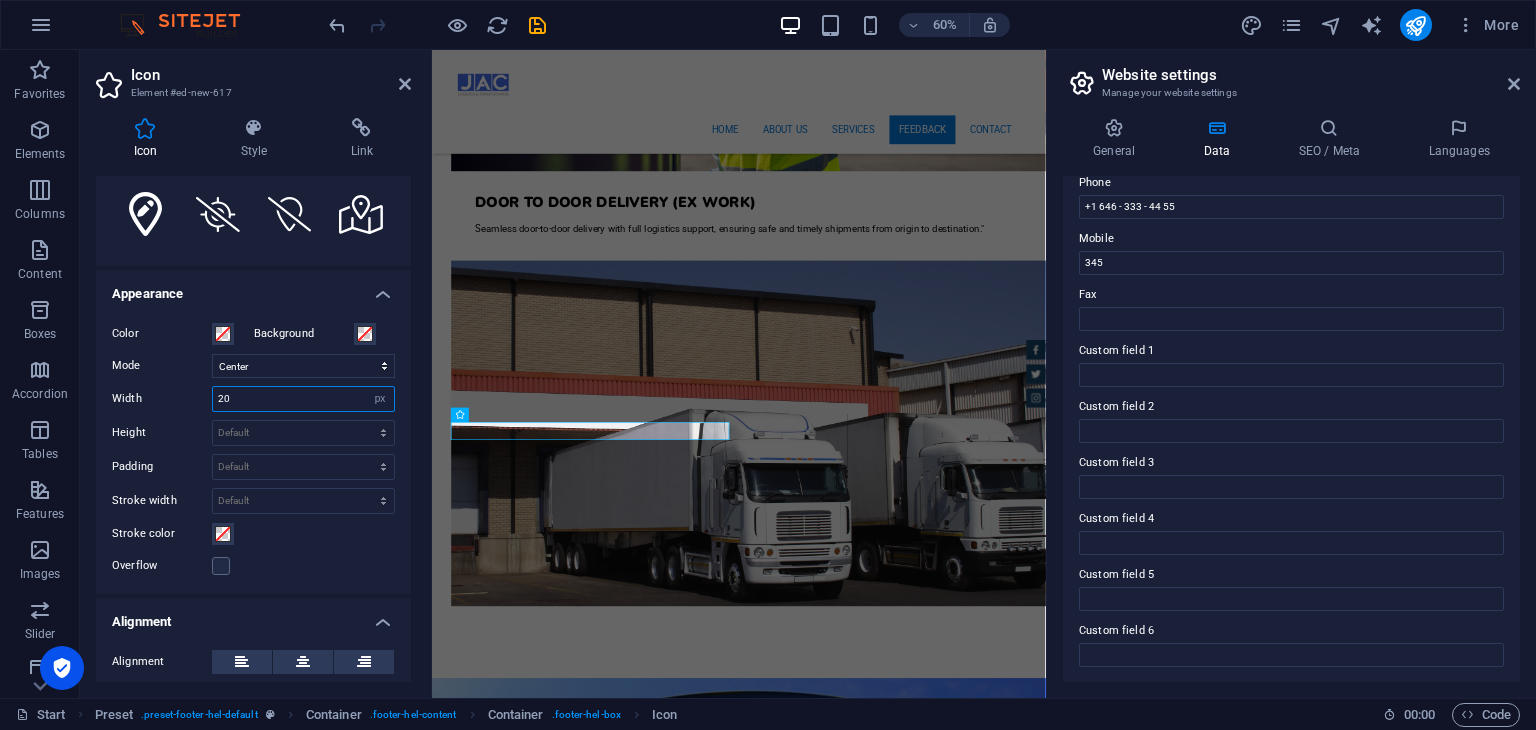 drag, startPoint x: 254, startPoint y: 386, endPoint x: 193, endPoint y: 395, distance: 61.66036 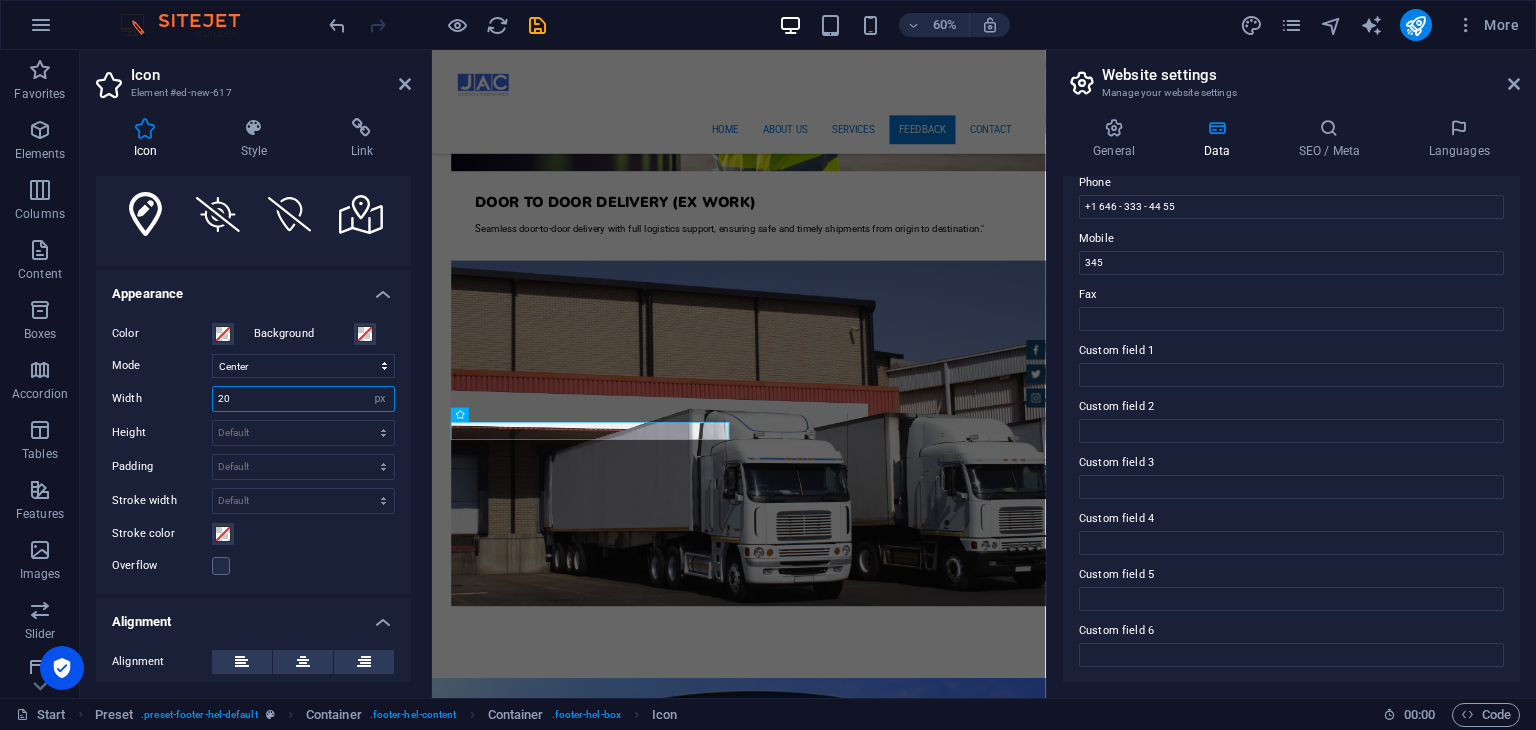 click on "Width 20 Default auto px rem % em vh vw" at bounding box center (253, 399) 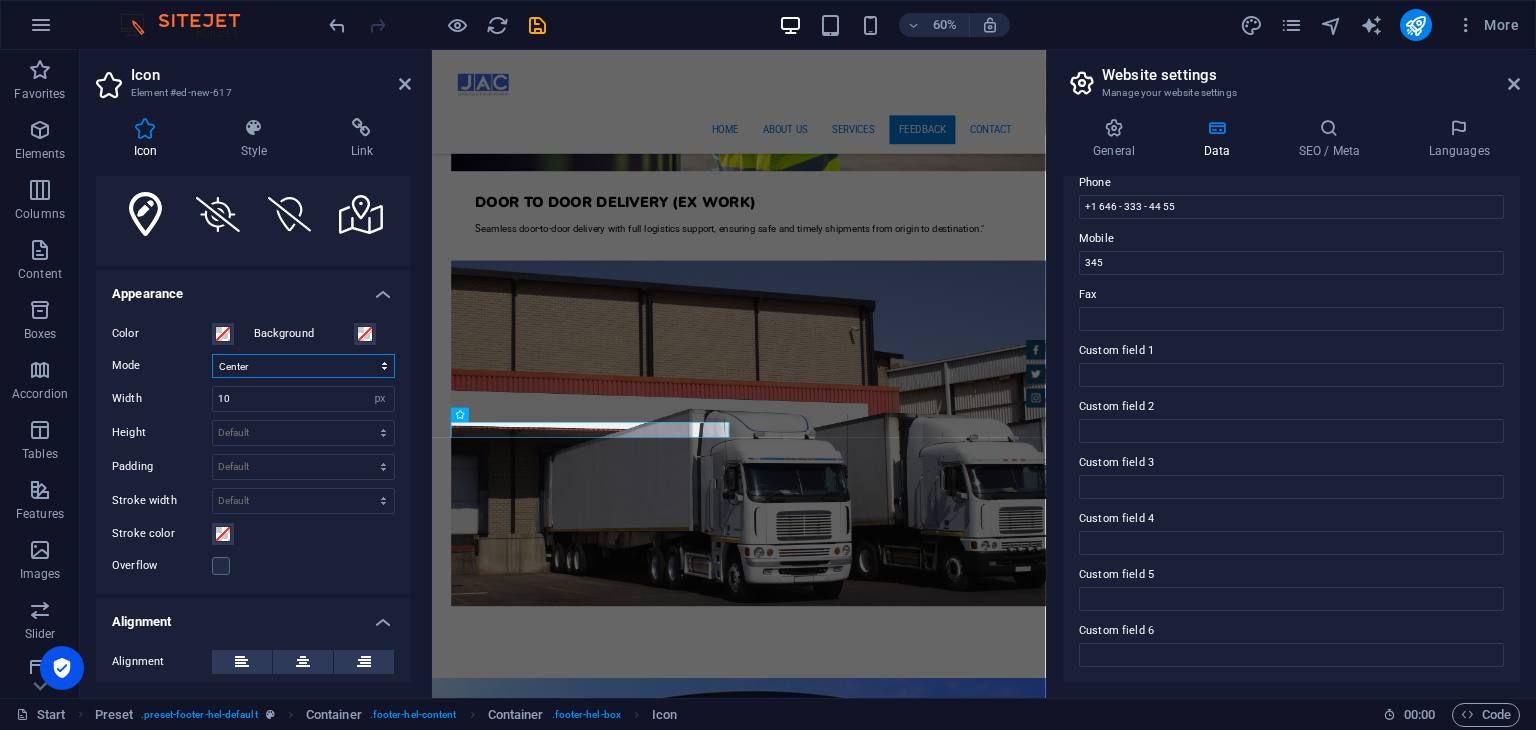 click on "Scale Left Center Right" at bounding box center [303, 366] 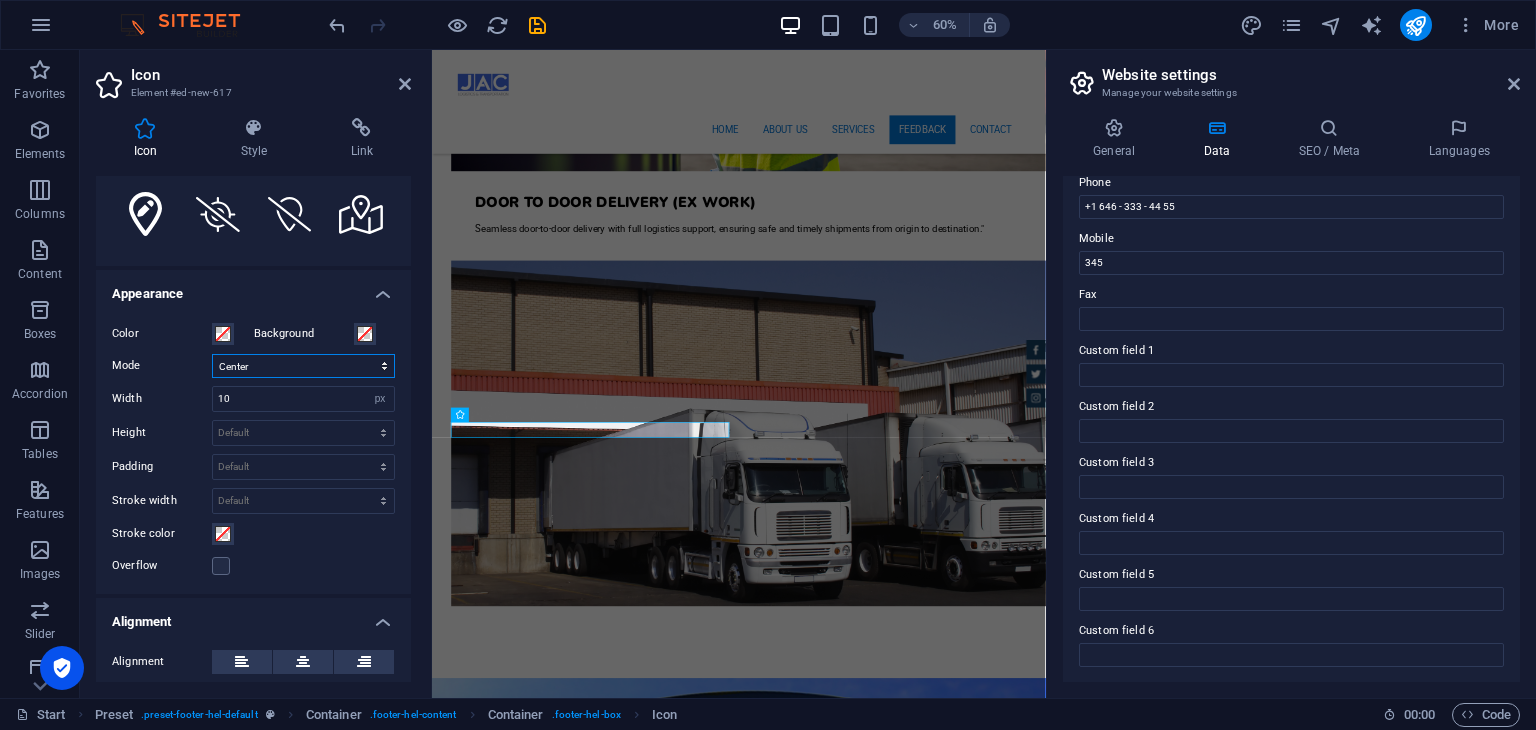 click on "Scale Left Center Right" at bounding box center [303, 366] 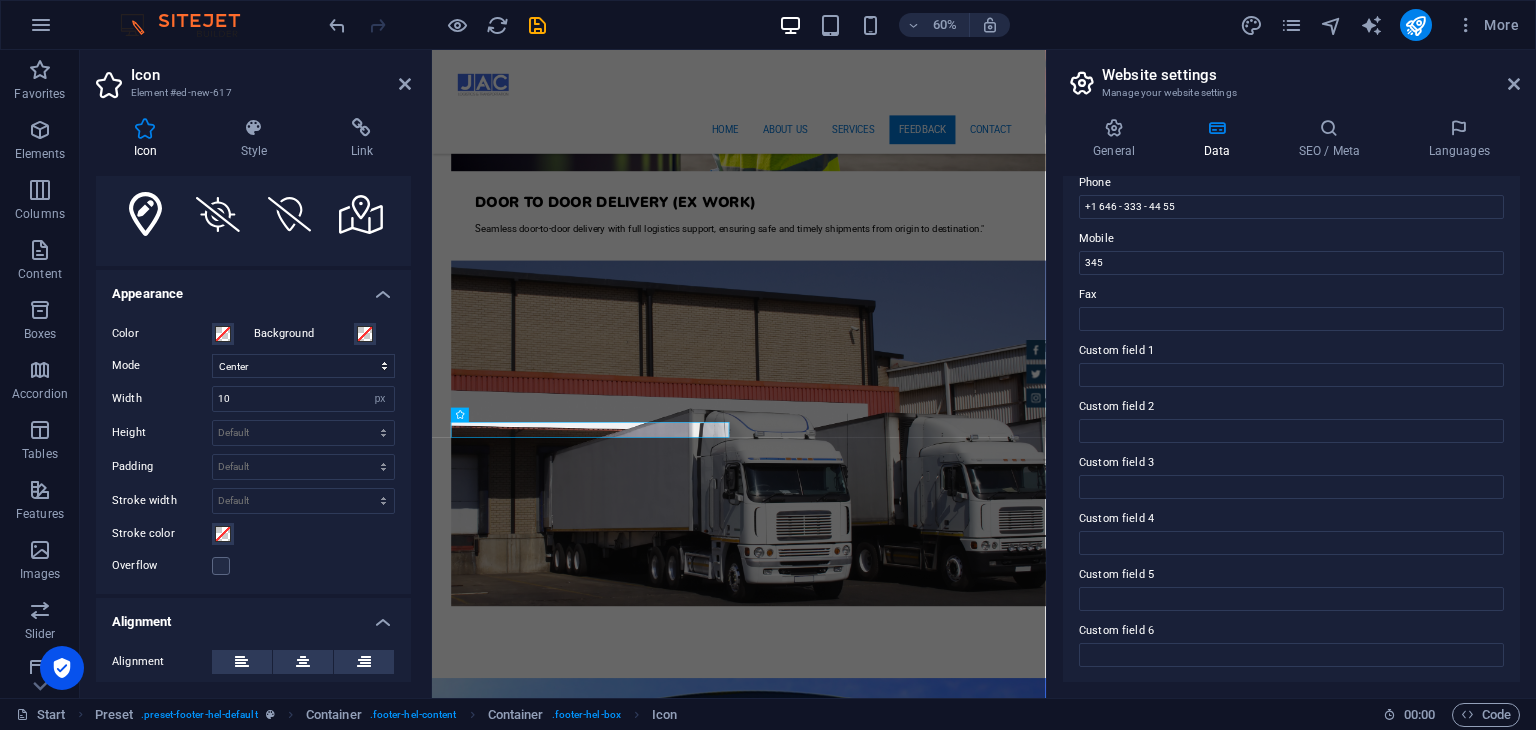 click on "Overflow" at bounding box center [253, 566] 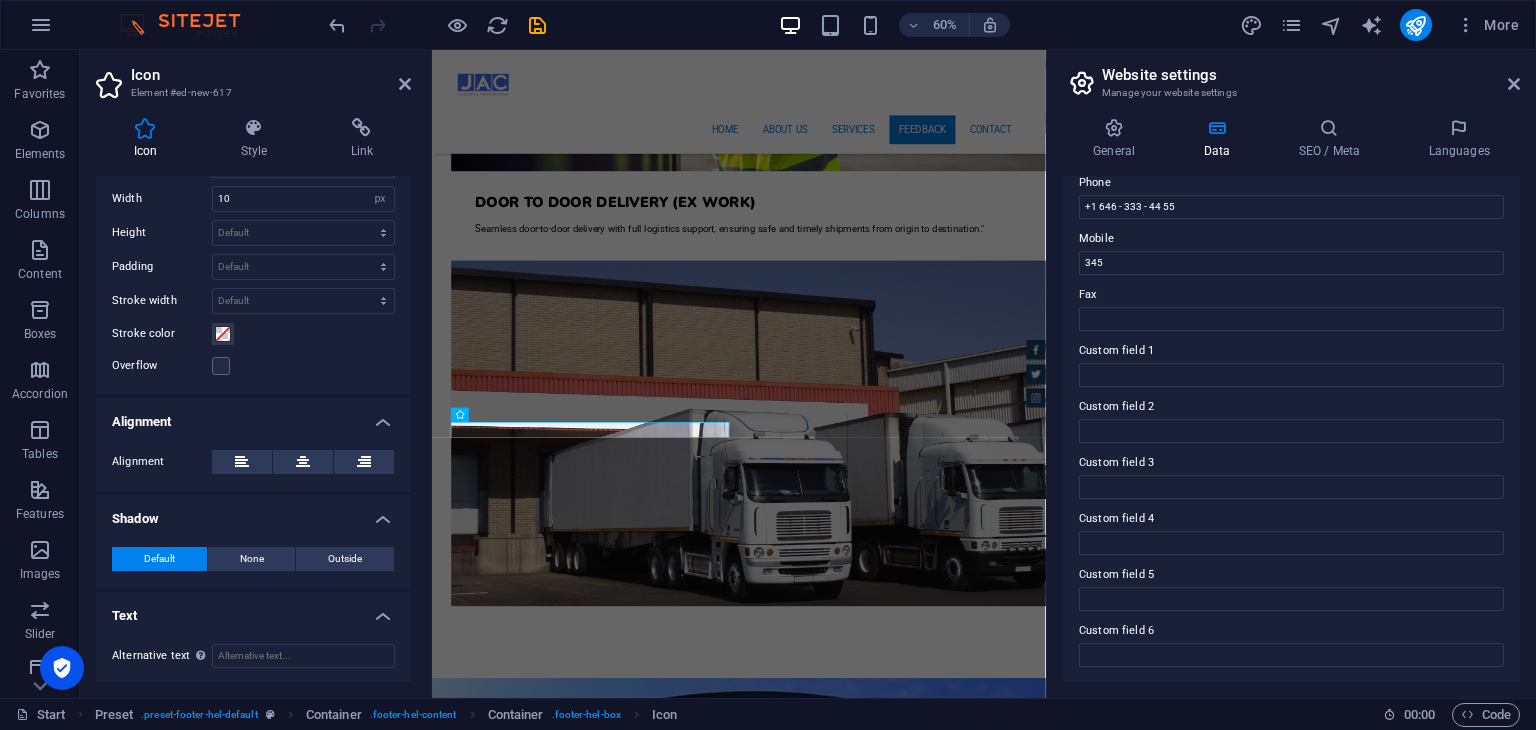 scroll, scrollTop: 142, scrollLeft: 0, axis: vertical 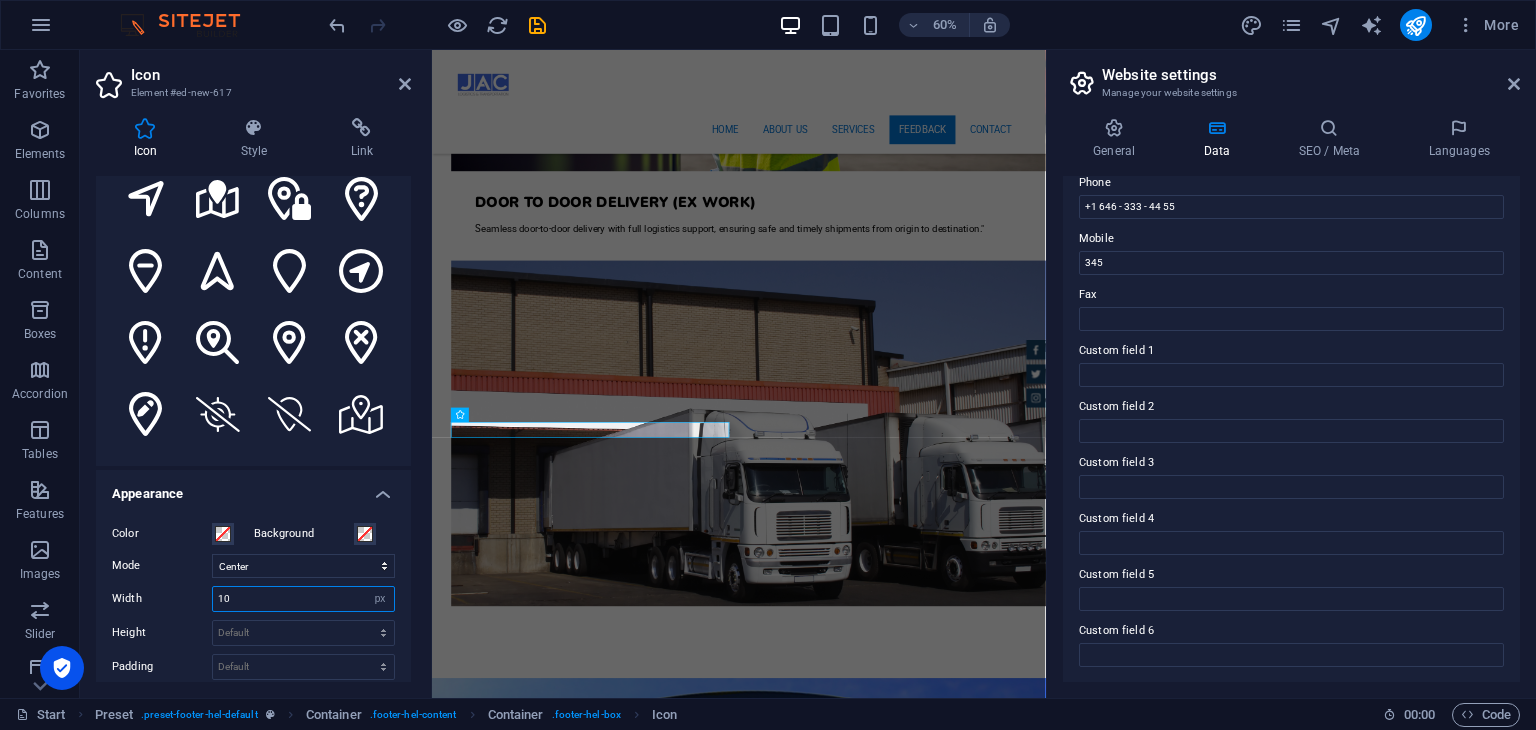 drag, startPoint x: 260, startPoint y: 595, endPoint x: 192, endPoint y: 594, distance: 68.007355 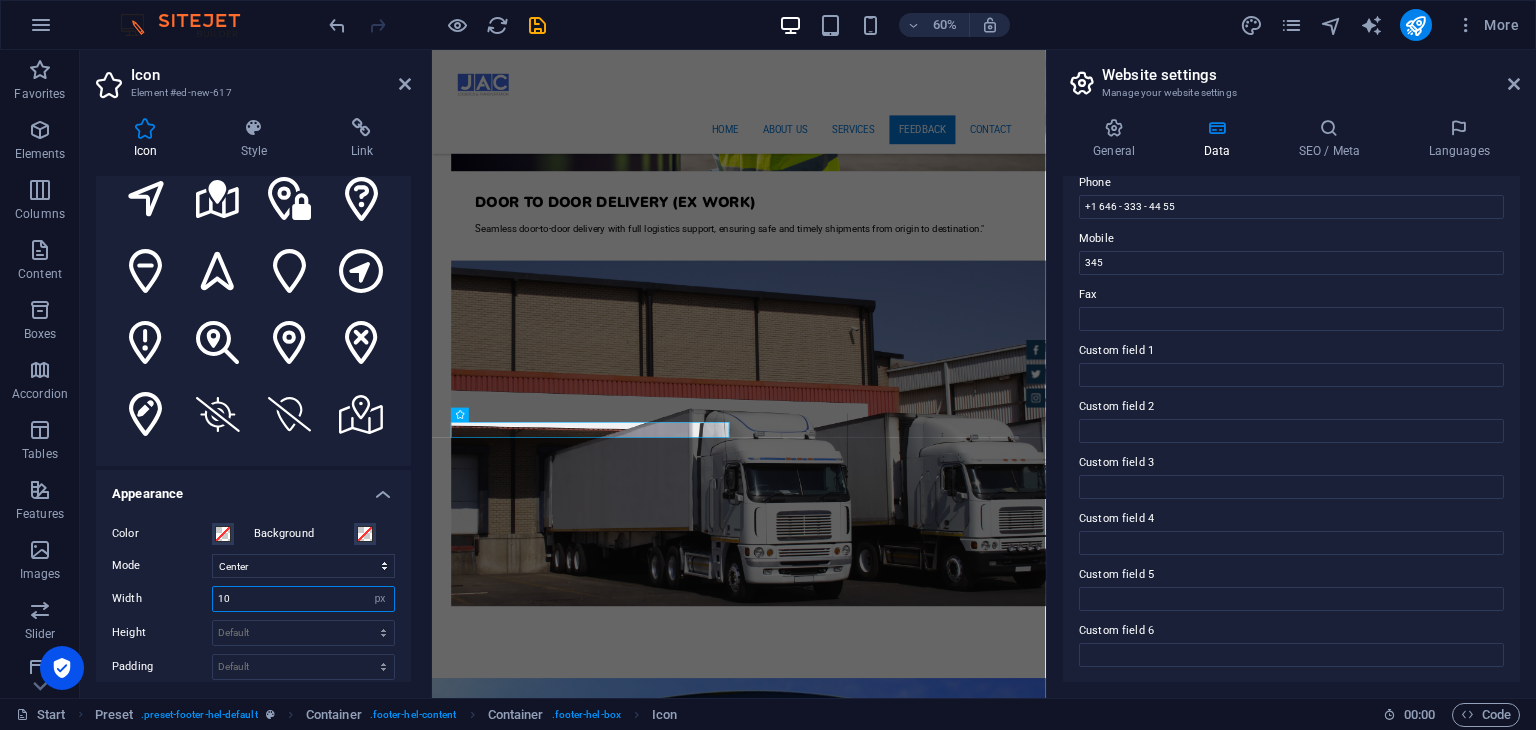 click on "Width 10 Default auto px rem % em vh vw" at bounding box center [253, 599] 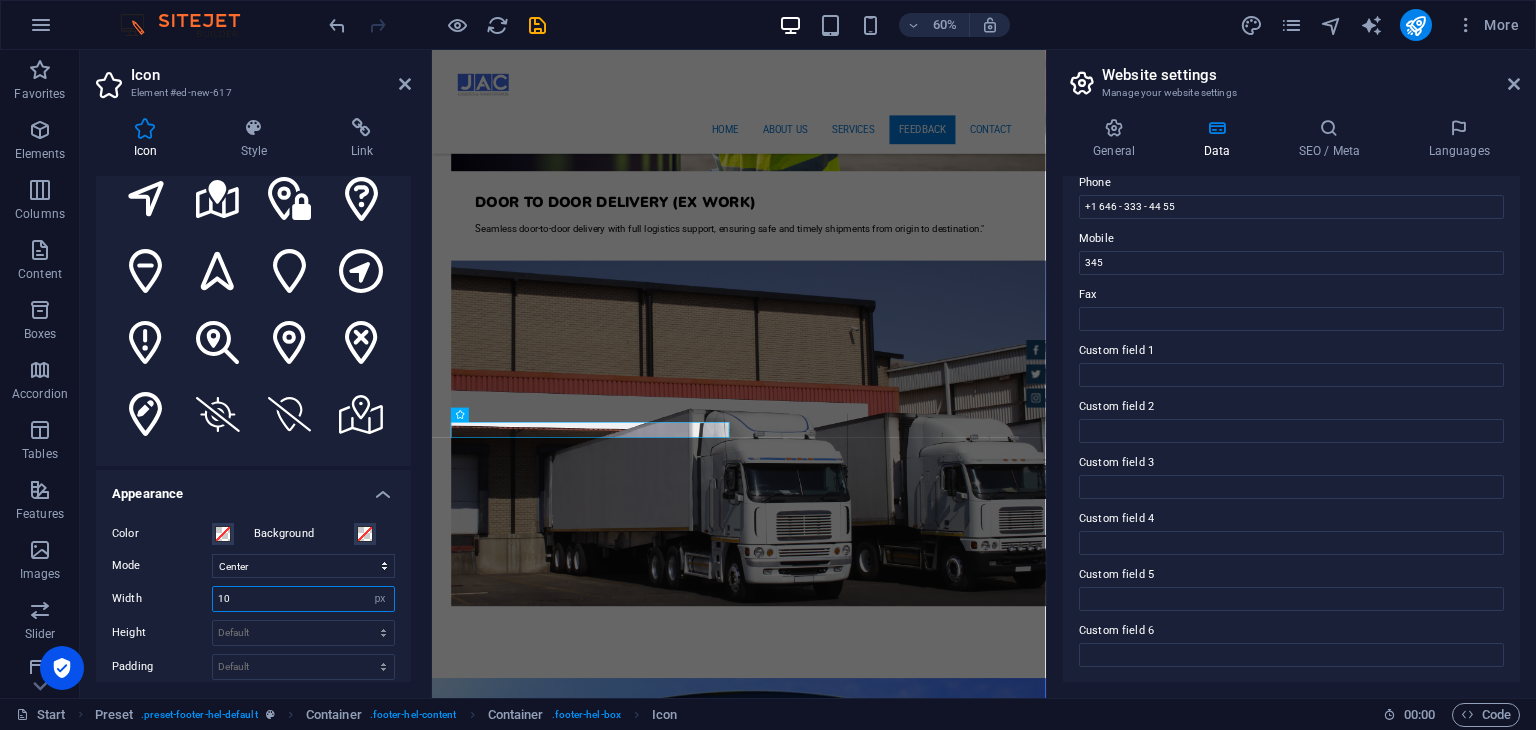 type on "2" 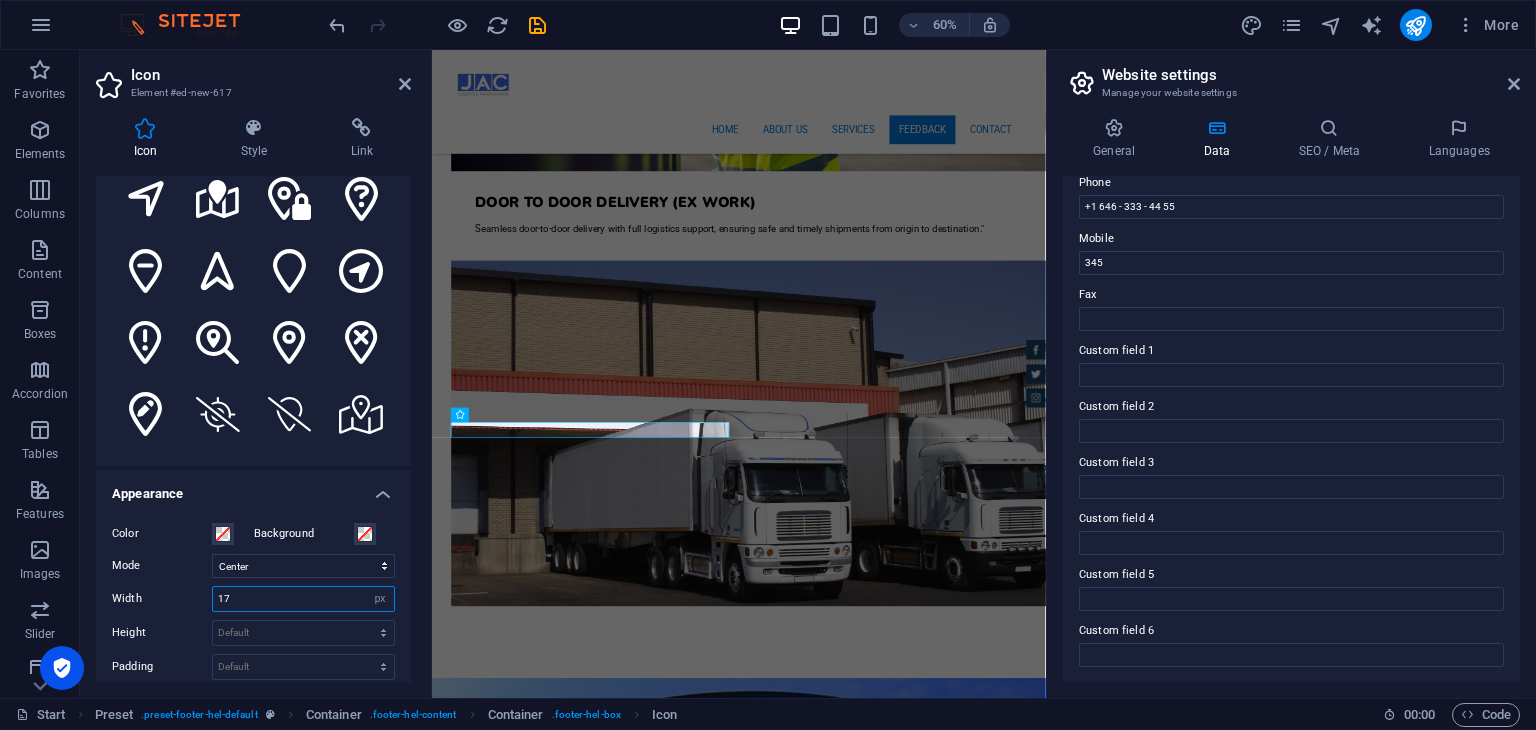 drag, startPoint x: 247, startPoint y: 601, endPoint x: 220, endPoint y: 592, distance: 28.460499 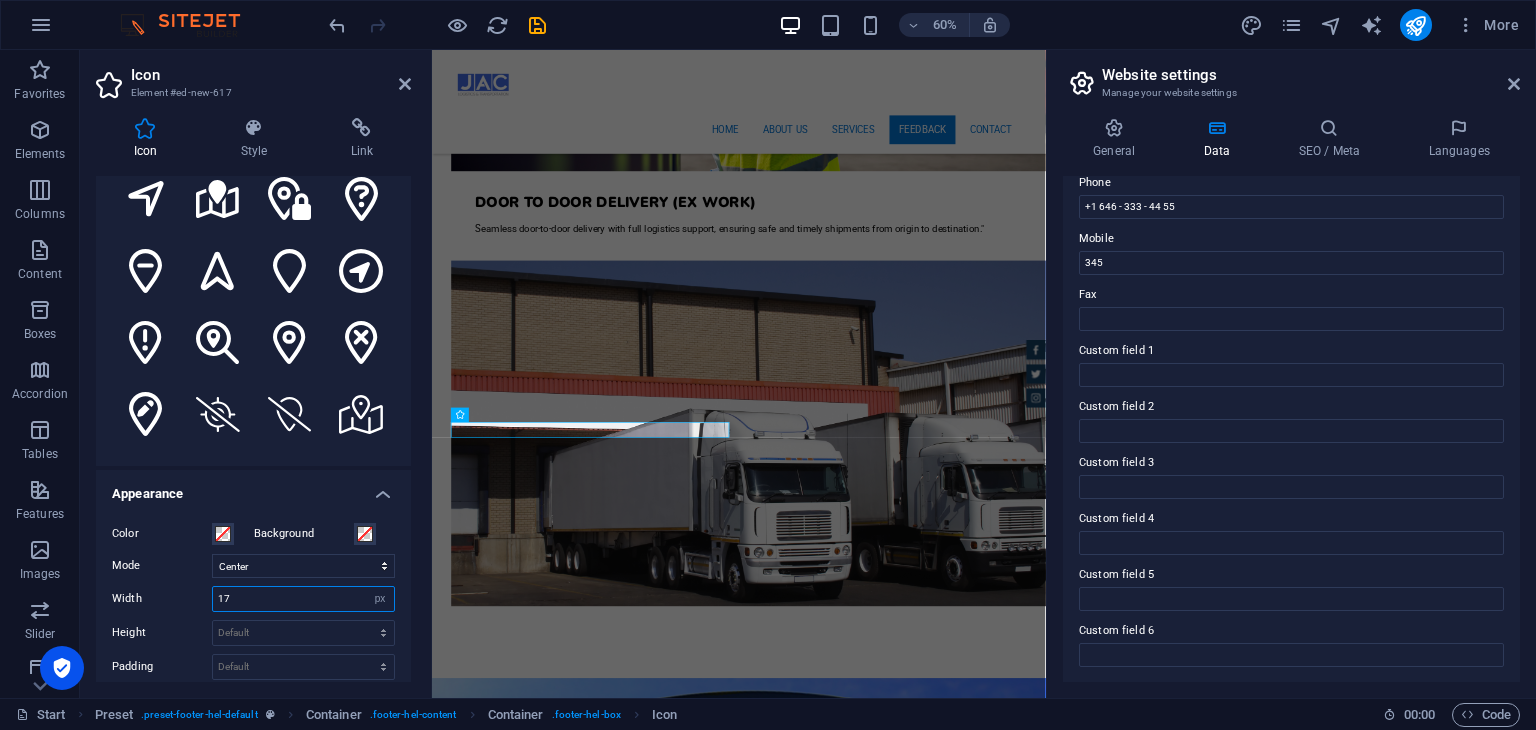 click on "17" at bounding box center [303, 599] 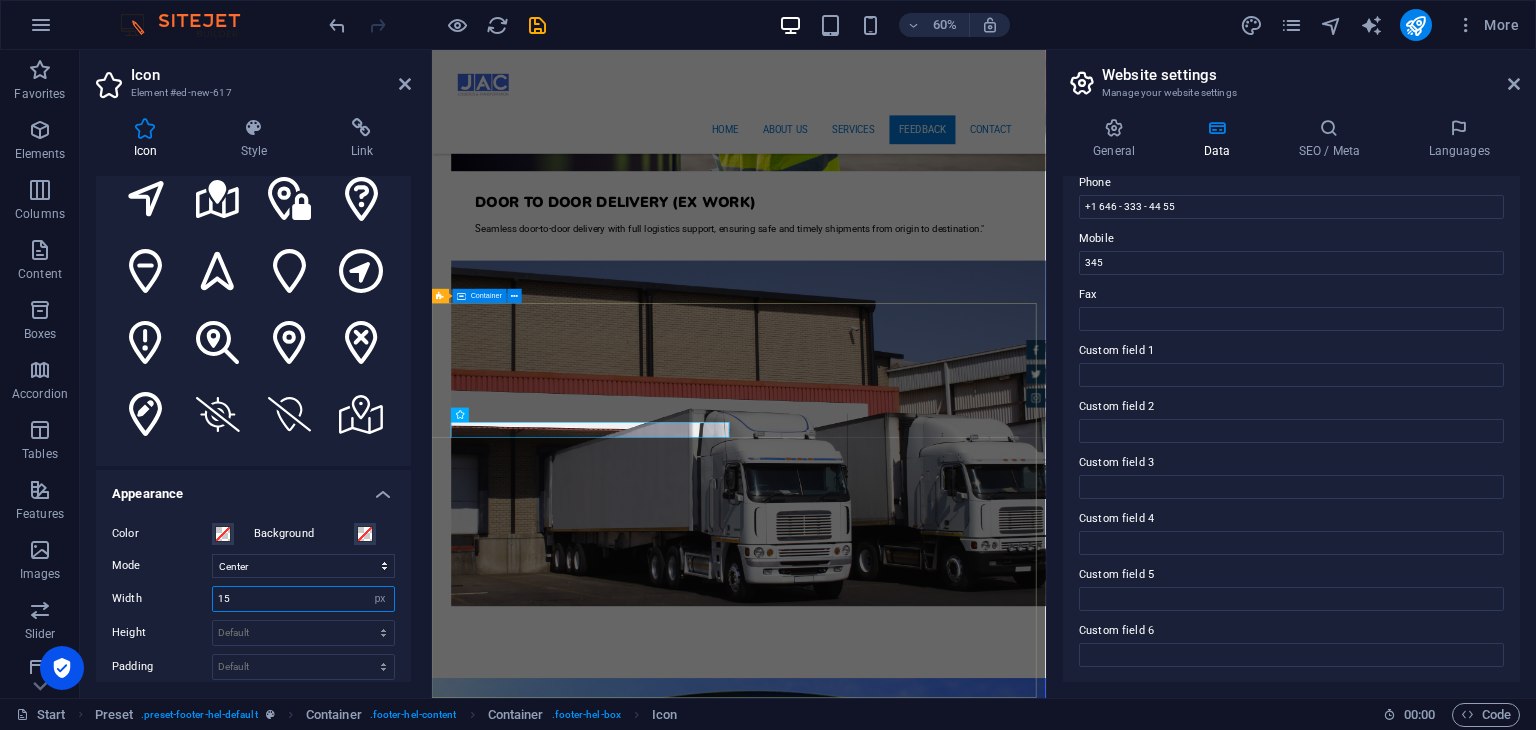 type on "15" 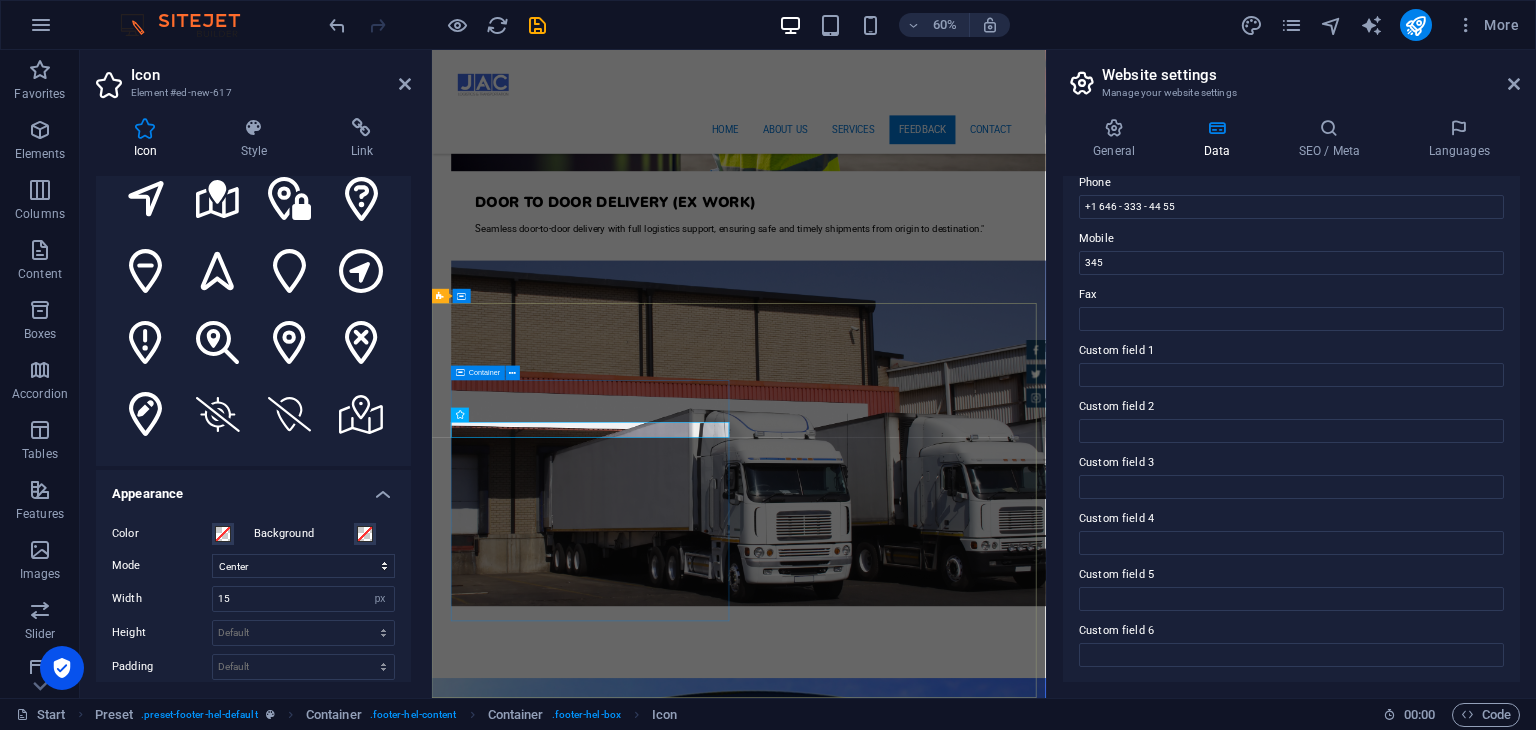 click on "Contact We are happy to assist you 100 meter street, beside akar oil,  Erbil, [GEOGRAPHIC_DATA] +964 -750 -7950995 [EMAIL_ADDRESS][DOMAIN_NAME] Legal Notice  |  Privacy" at bounding box center (920, 3200) 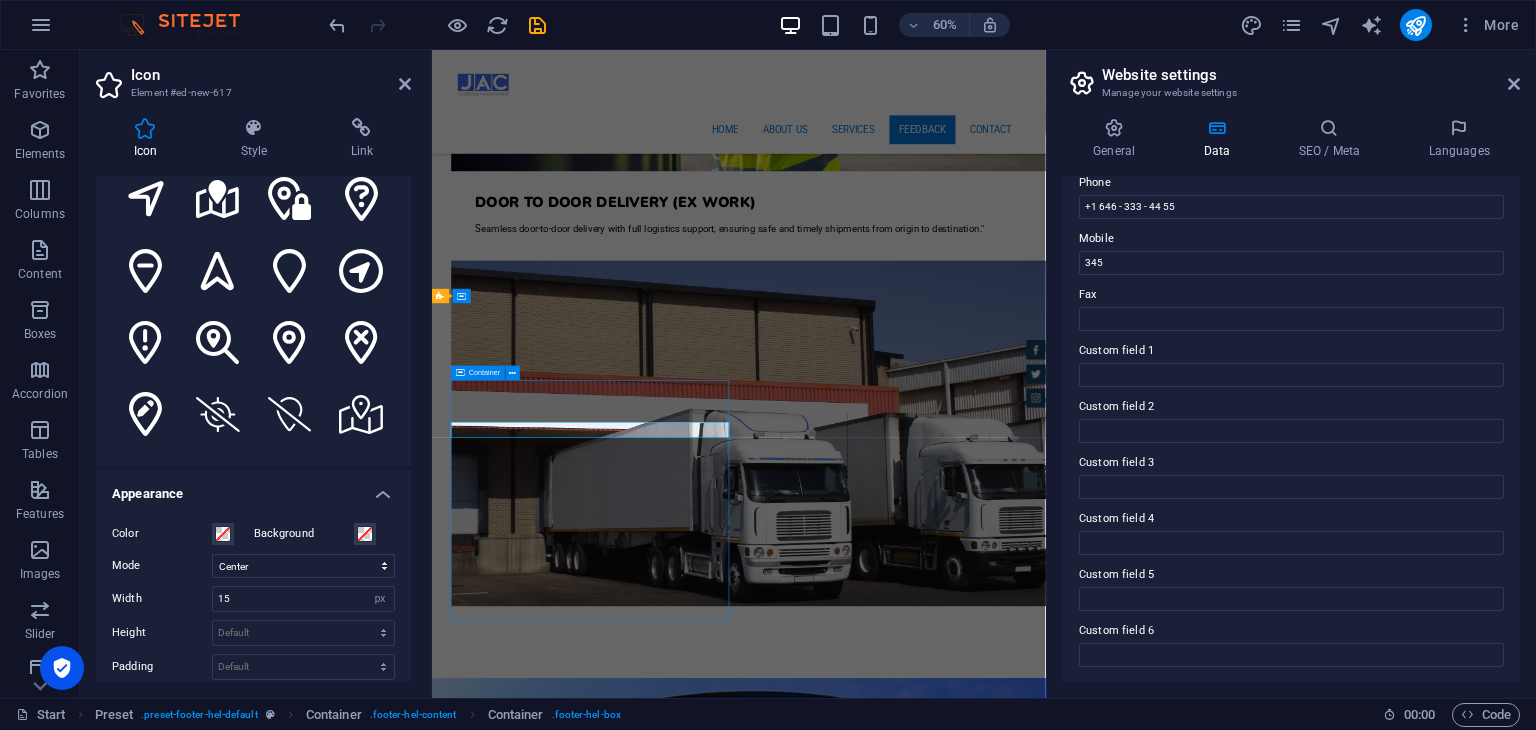 scroll, scrollTop: 5591, scrollLeft: 0, axis: vertical 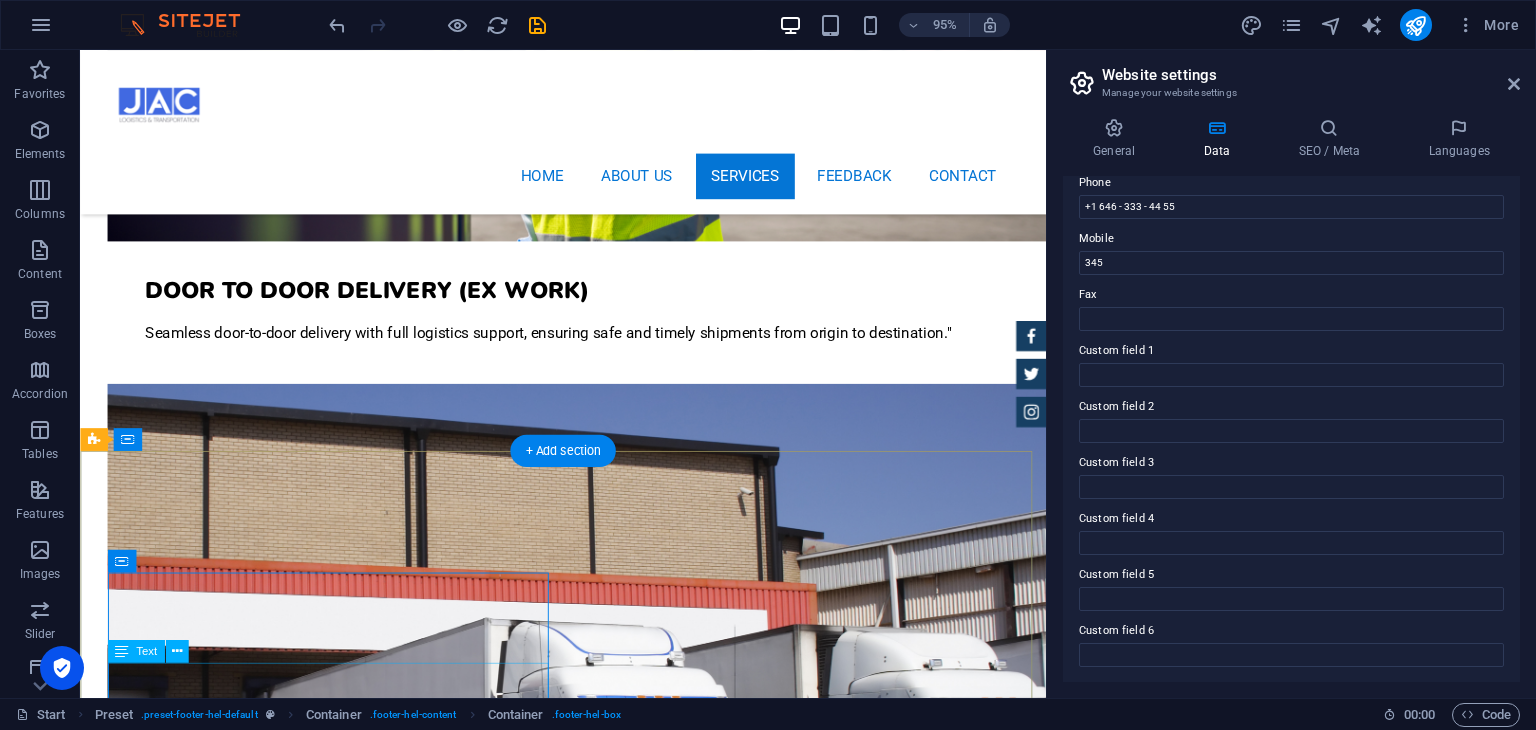 click on "100 meter street, beside akar oil,  Erbil, [GEOGRAPHIC_DATA] +964 -750 -7950995 [EMAIL_ADDRESS][DOMAIN_NAME] Legal Notice  |  Privacy" at bounding box center (568, 3049) 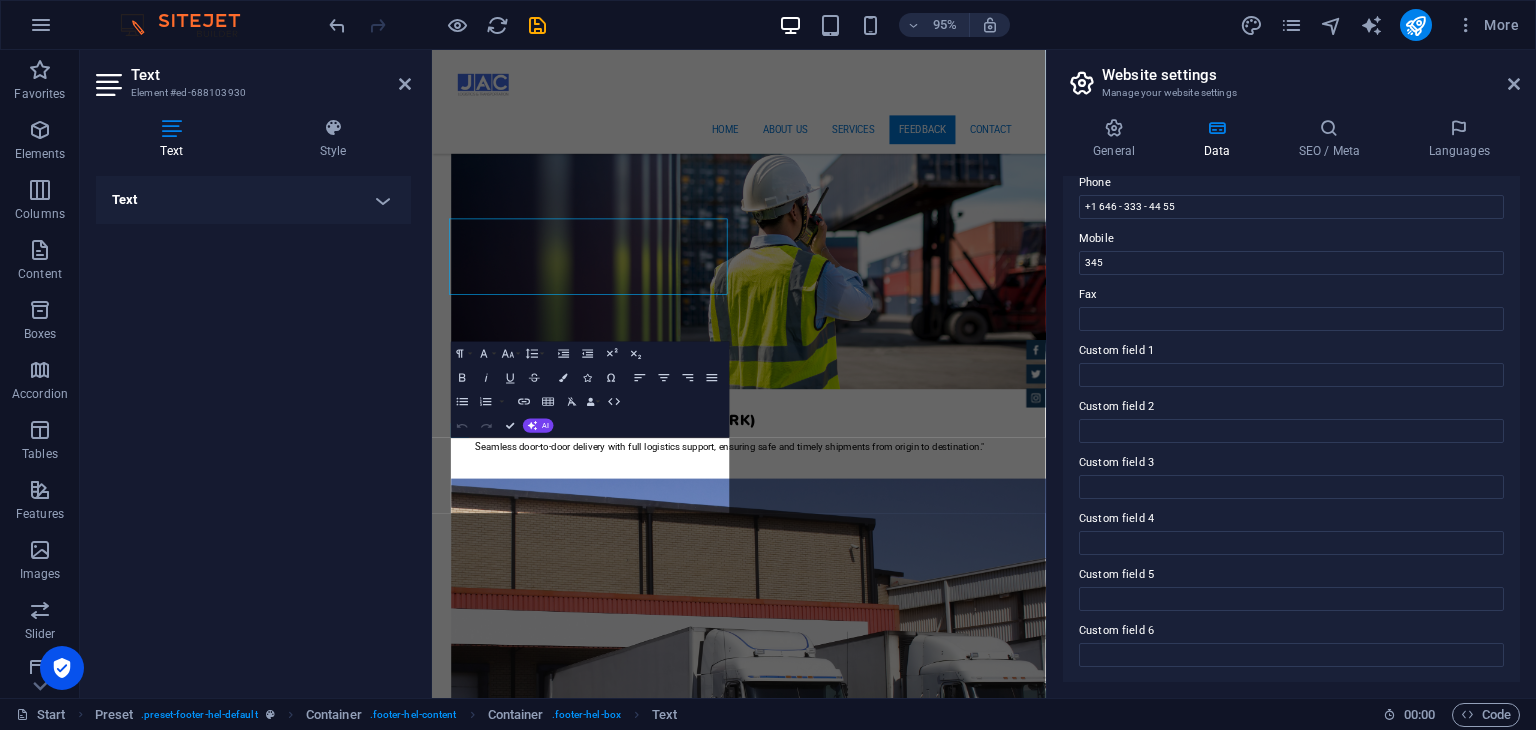 scroll, scrollTop: 5955, scrollLeft: 0, axis: vertical 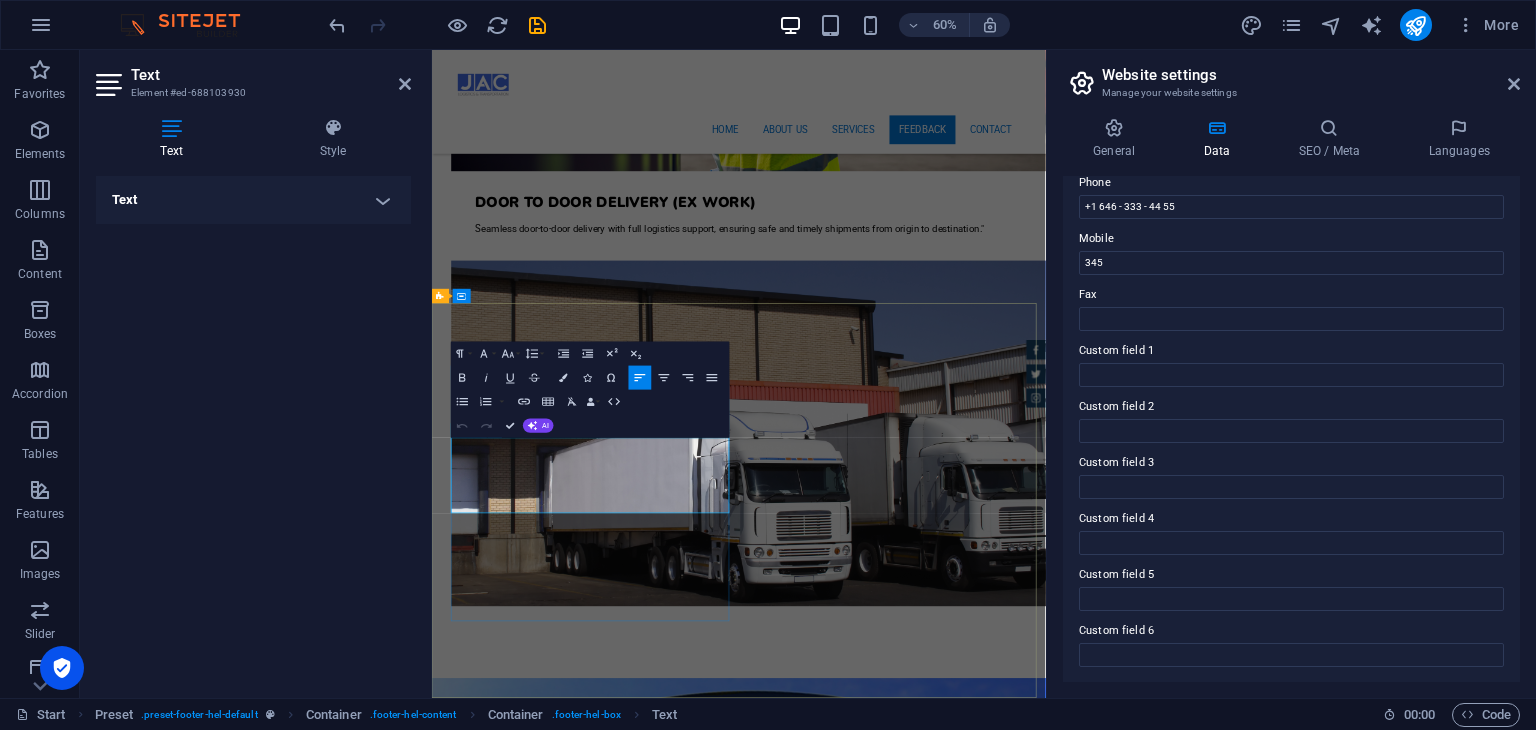 click on "100 meter street, beside akar oil," at bounding box center [587, 2888] 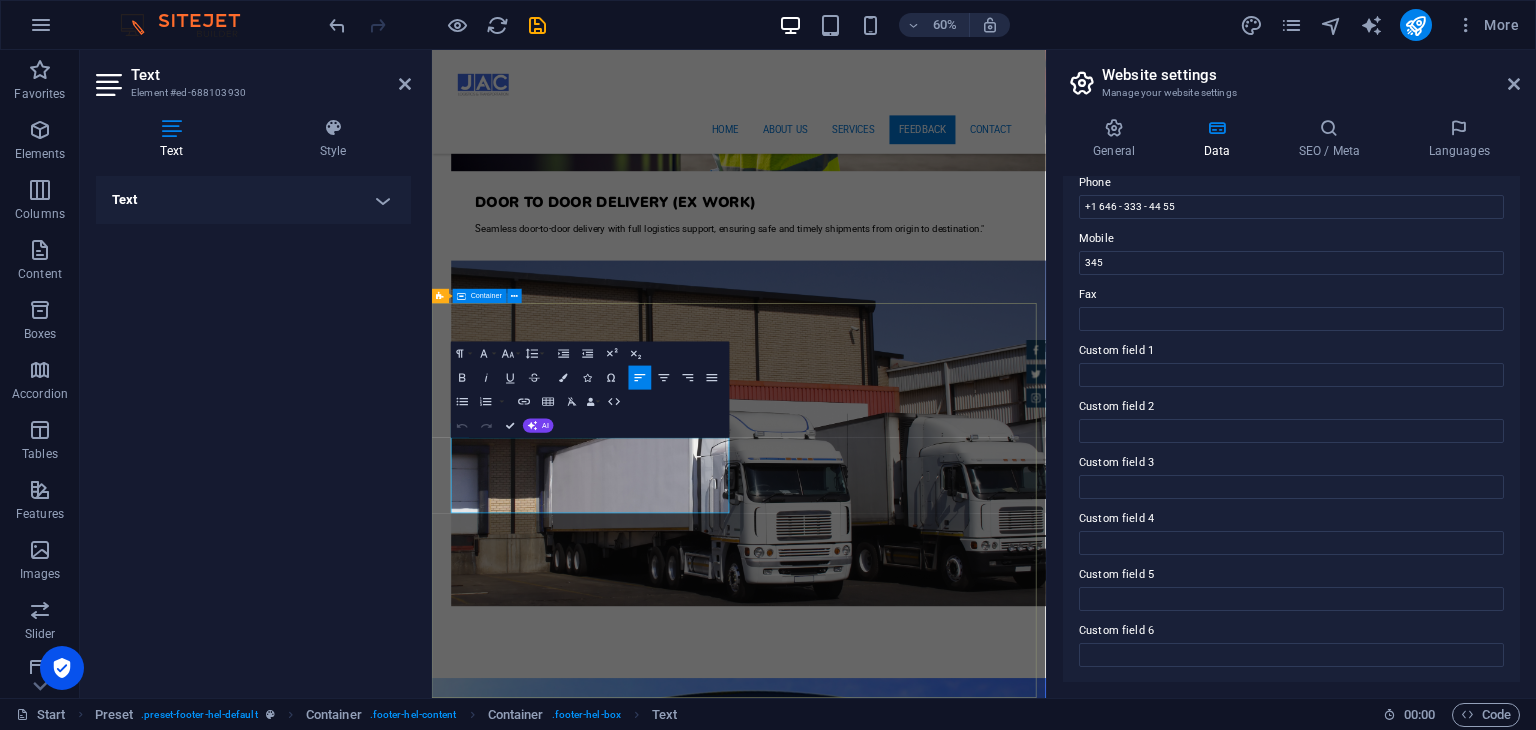 click on "Contact We are happy to assist you 100 meter street, beside akar oil,  Erbil, [GEOGRAPHIC_DATA] +964 -750 -7950995 [EMAIL_ADDRESS][DOMAIN_NAME] Legal Notice  |  Privacy   I have read and understand the privacy policy. Unreadable? Regenerate Send" at bounding box center (943, 3417) 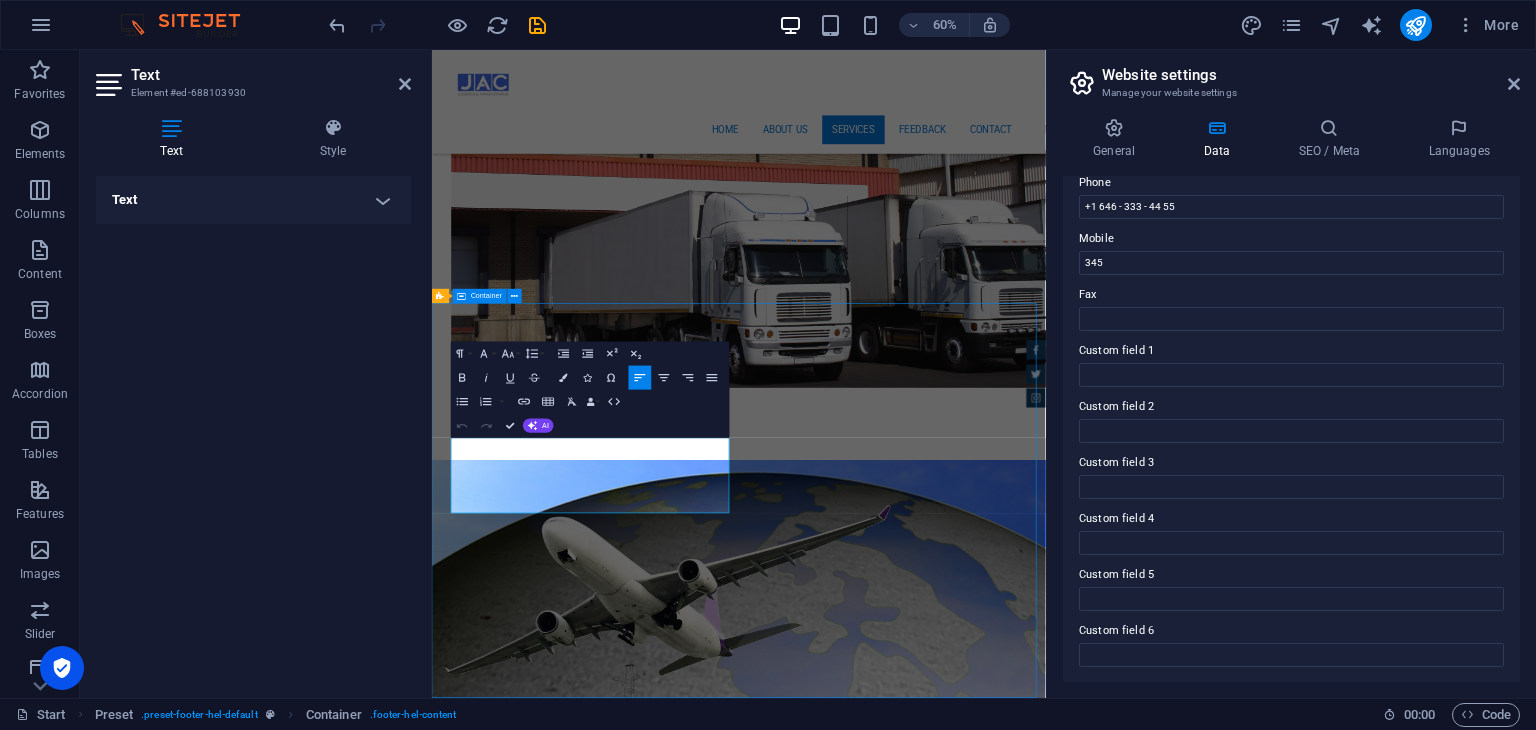 scroll, scrollTop: 5591, scrollLeft: 0, axis: vertical 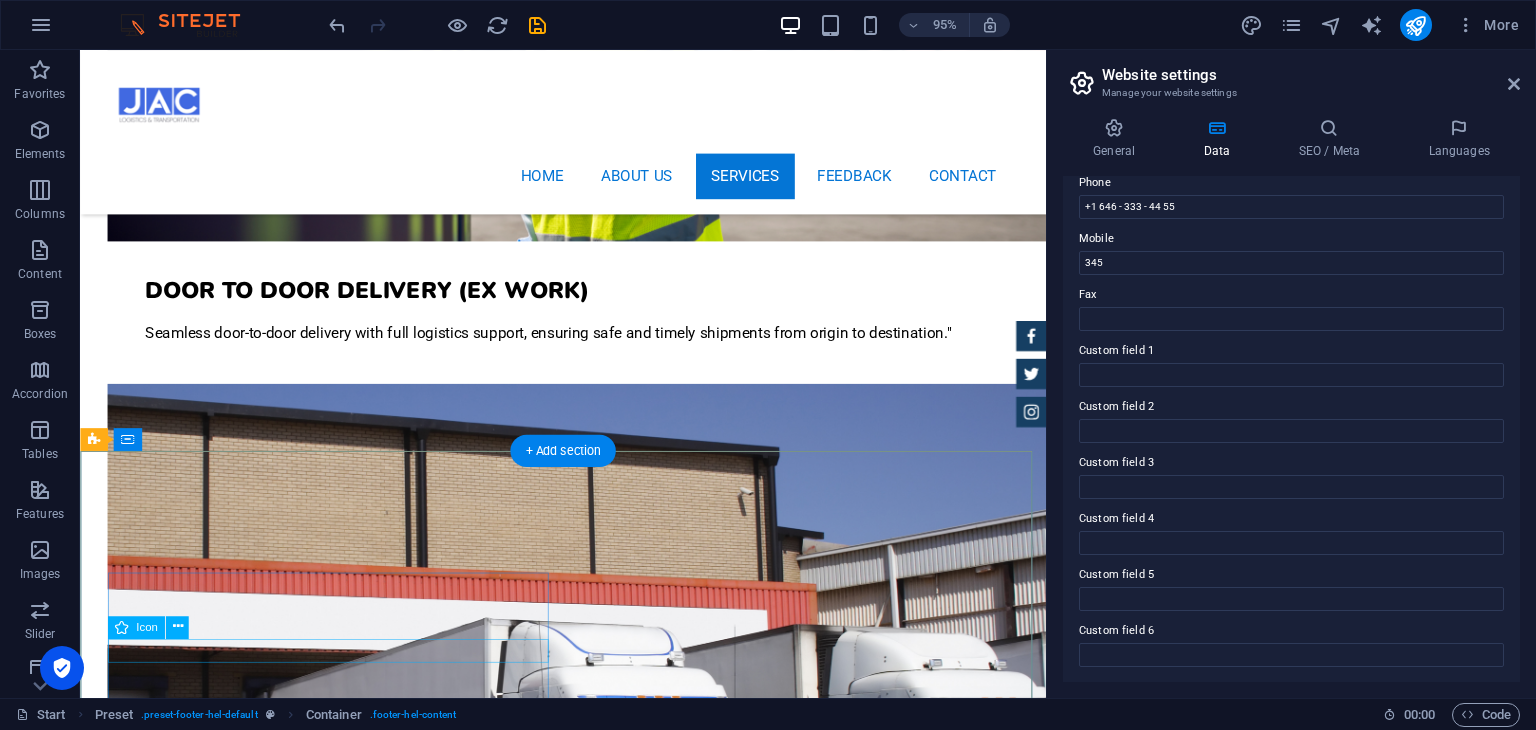 click at bounding box center [568, 2661] 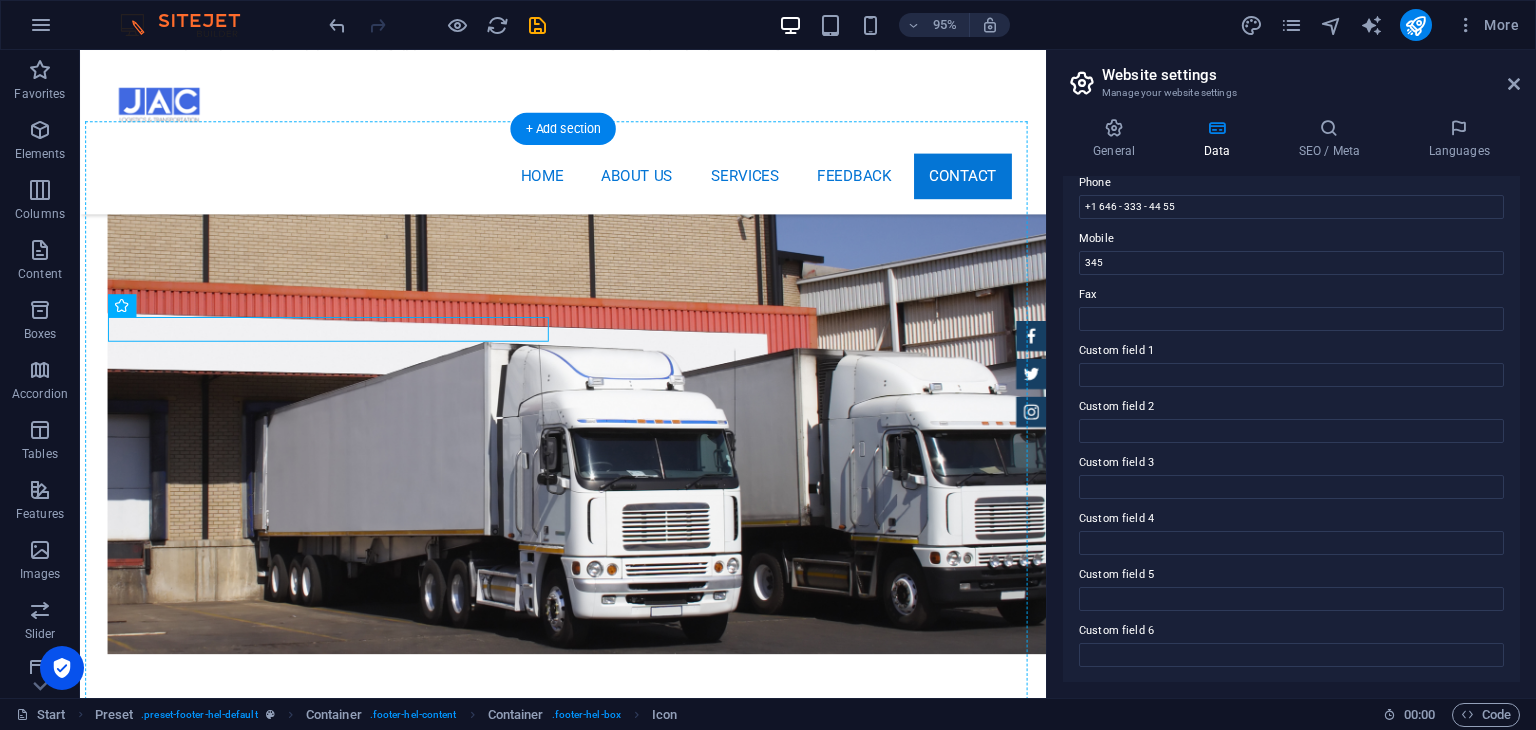 scroll, scrollTop: 5988, scrollLeft: 0, axis: vertical 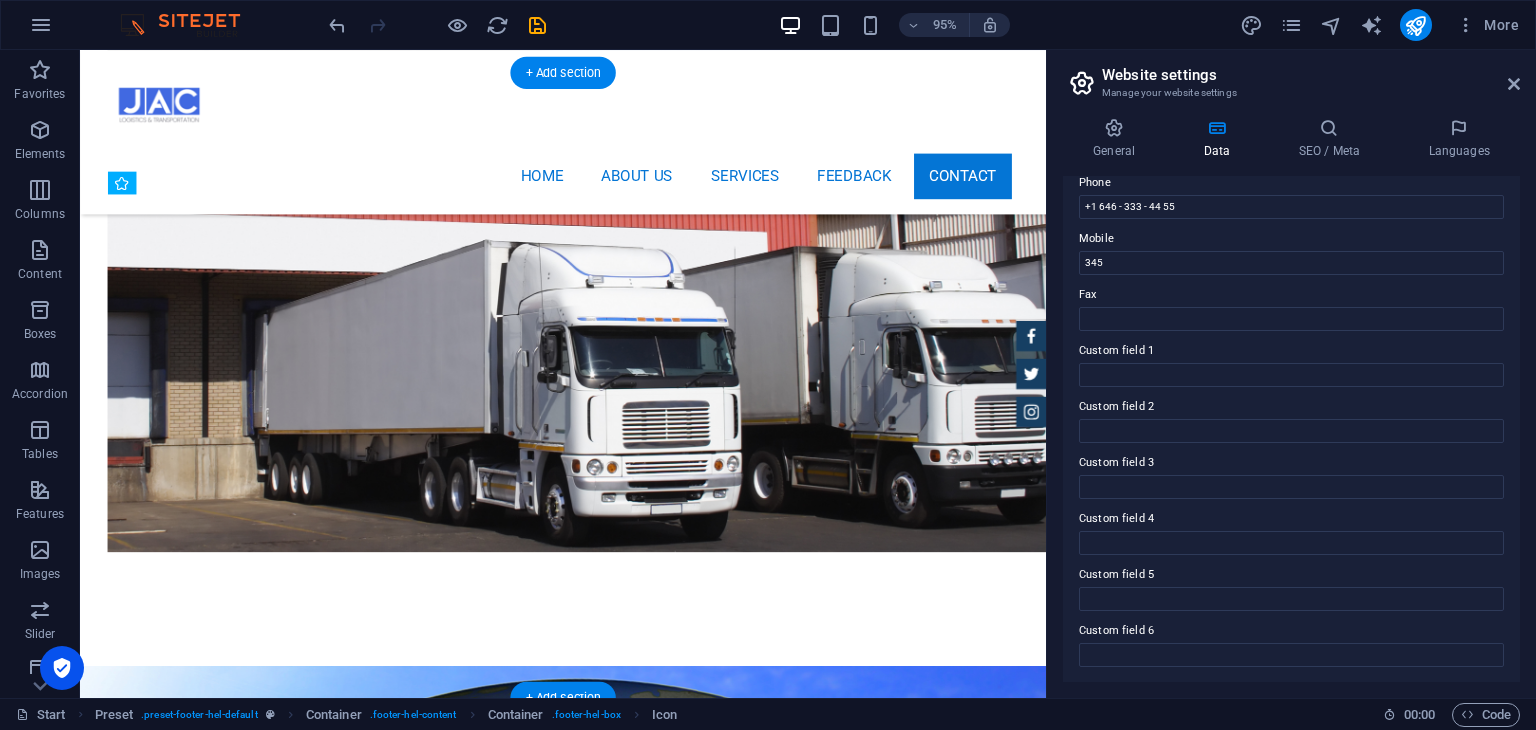 drag, startPoint x: 557, startPoint y: 683, endPoint x: 260, endPoint y: 324, distance: 465.92917 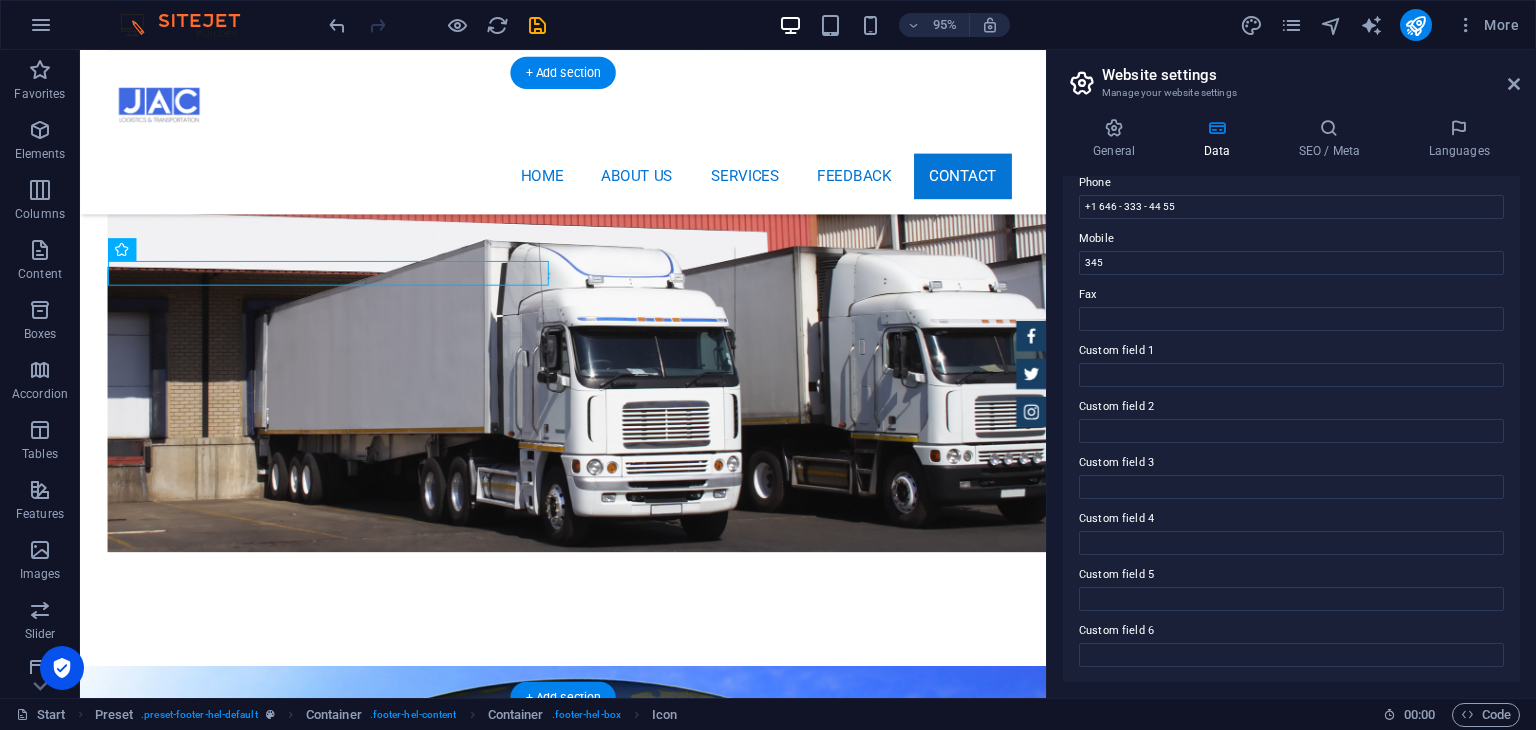 click on "100 meter street, beside akar oil,  Erbil, [GEOGRAPHIC_DATA] +964 -750 -7950995 [EMAIL_ADDRESS][DOMAIN_NAME] Legal Notice  |  Privacy" at bounding box center [568, 2652] 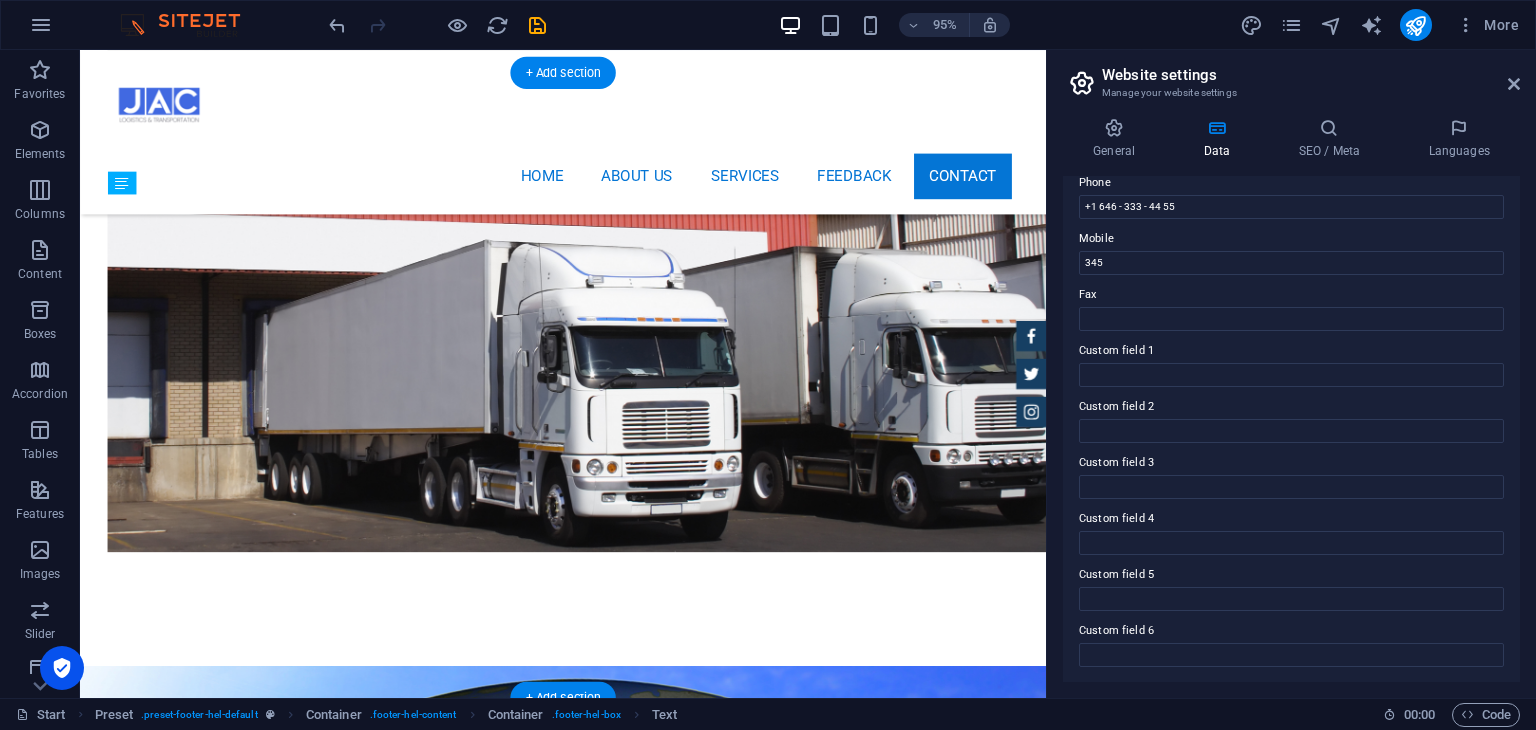 drag, startPoint x: 230, startPoint y: 352, endPoint x: 239, endPoint y: 288, distance: 64.629715 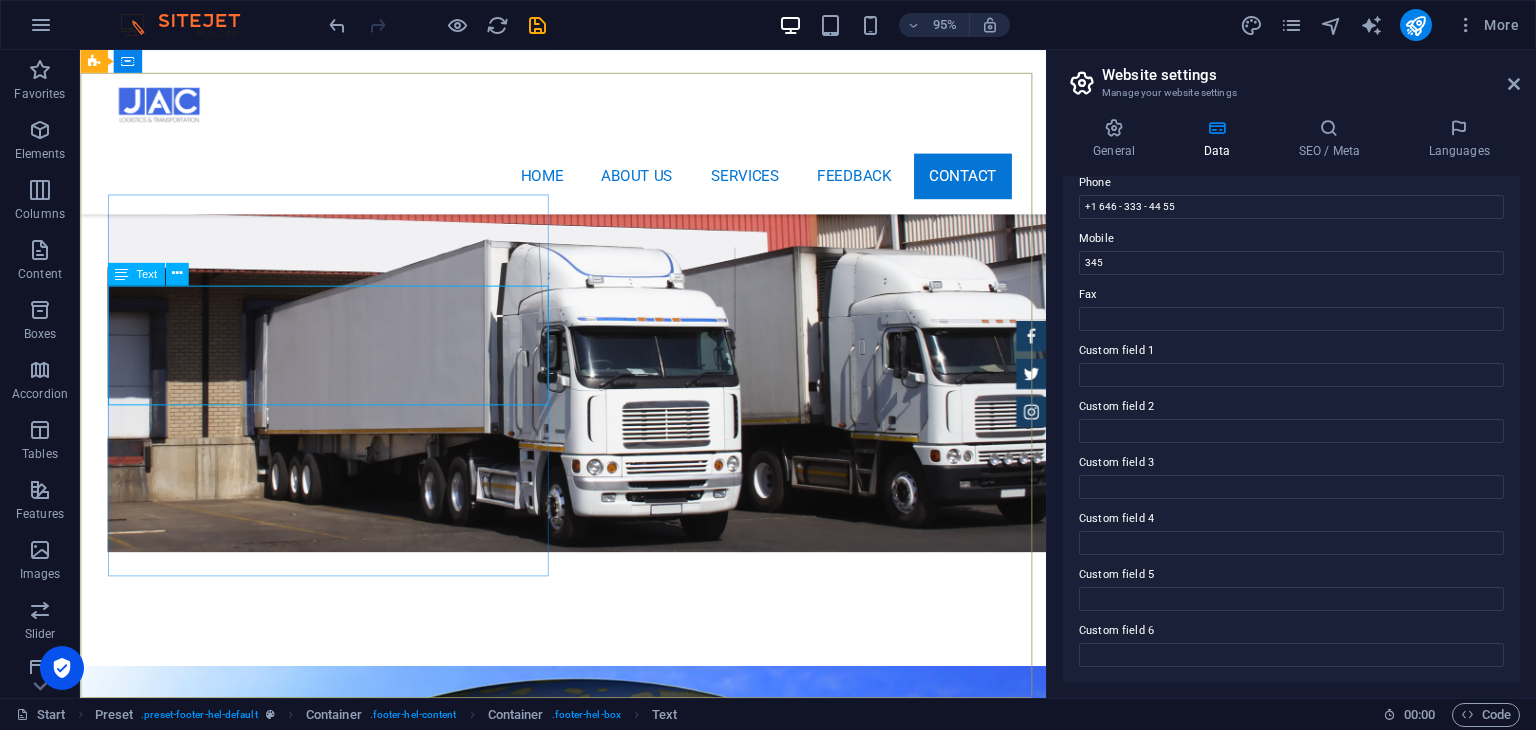 click on "Text" at bounding box center (135, 274) 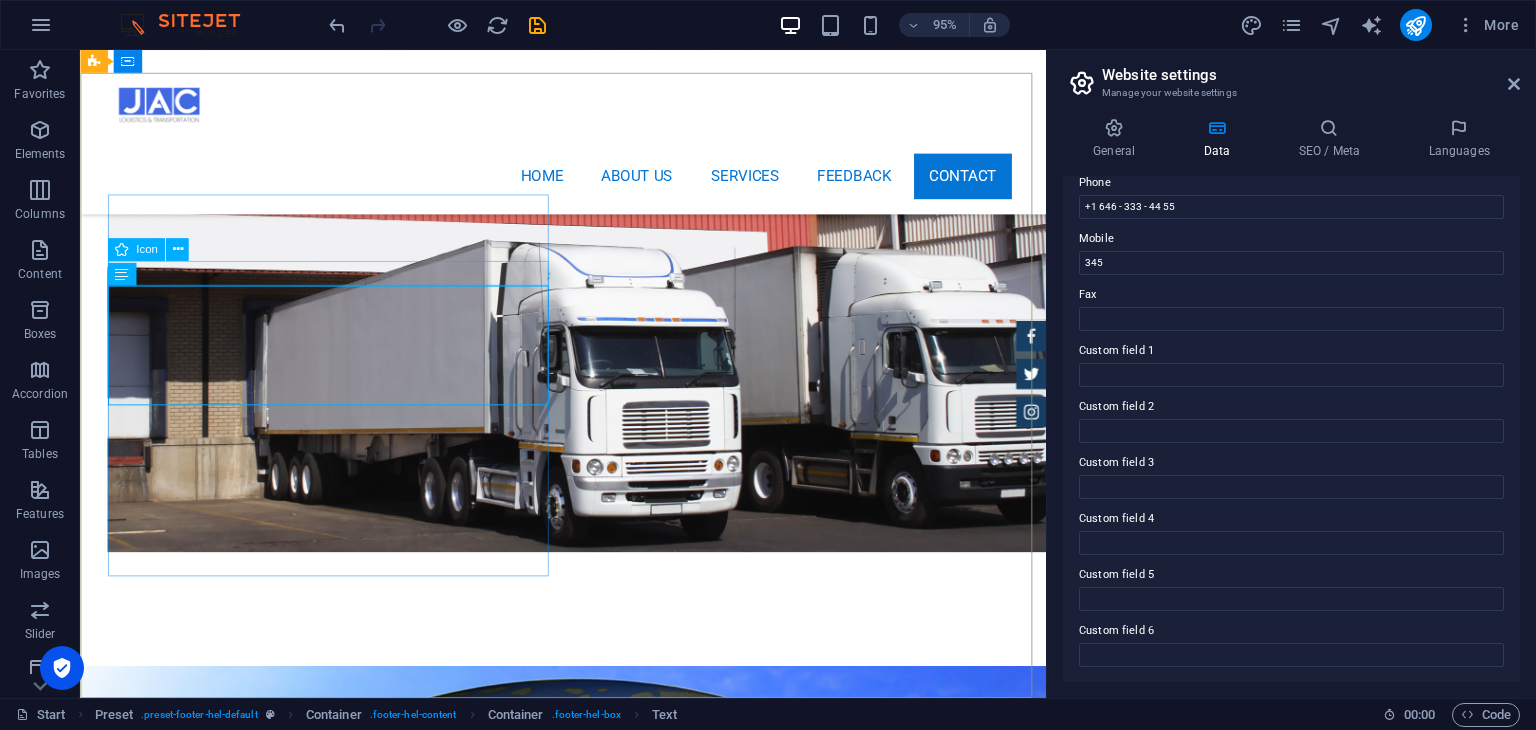 click at bounding box center (121, 249) 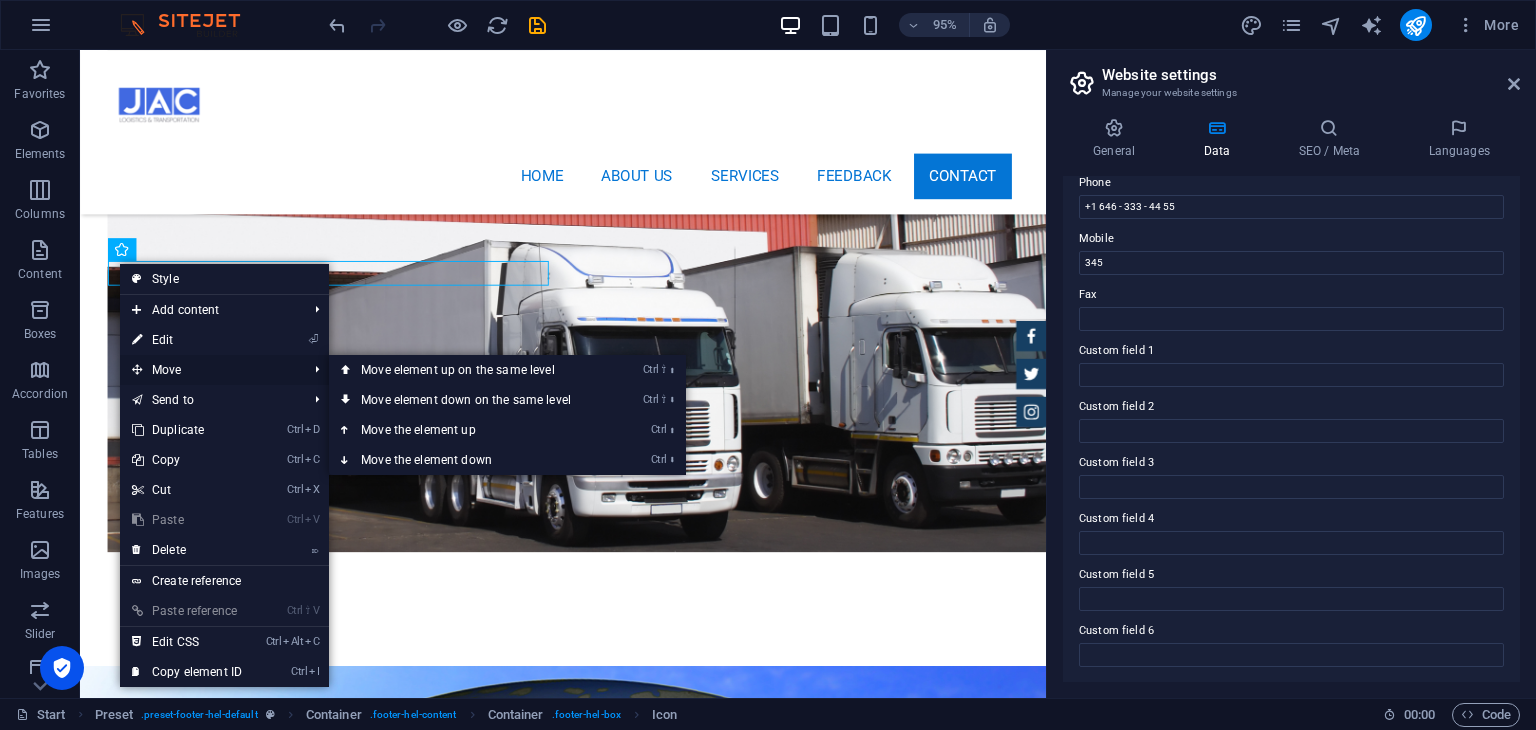 click on "Move" at bounding box center (209, 370) 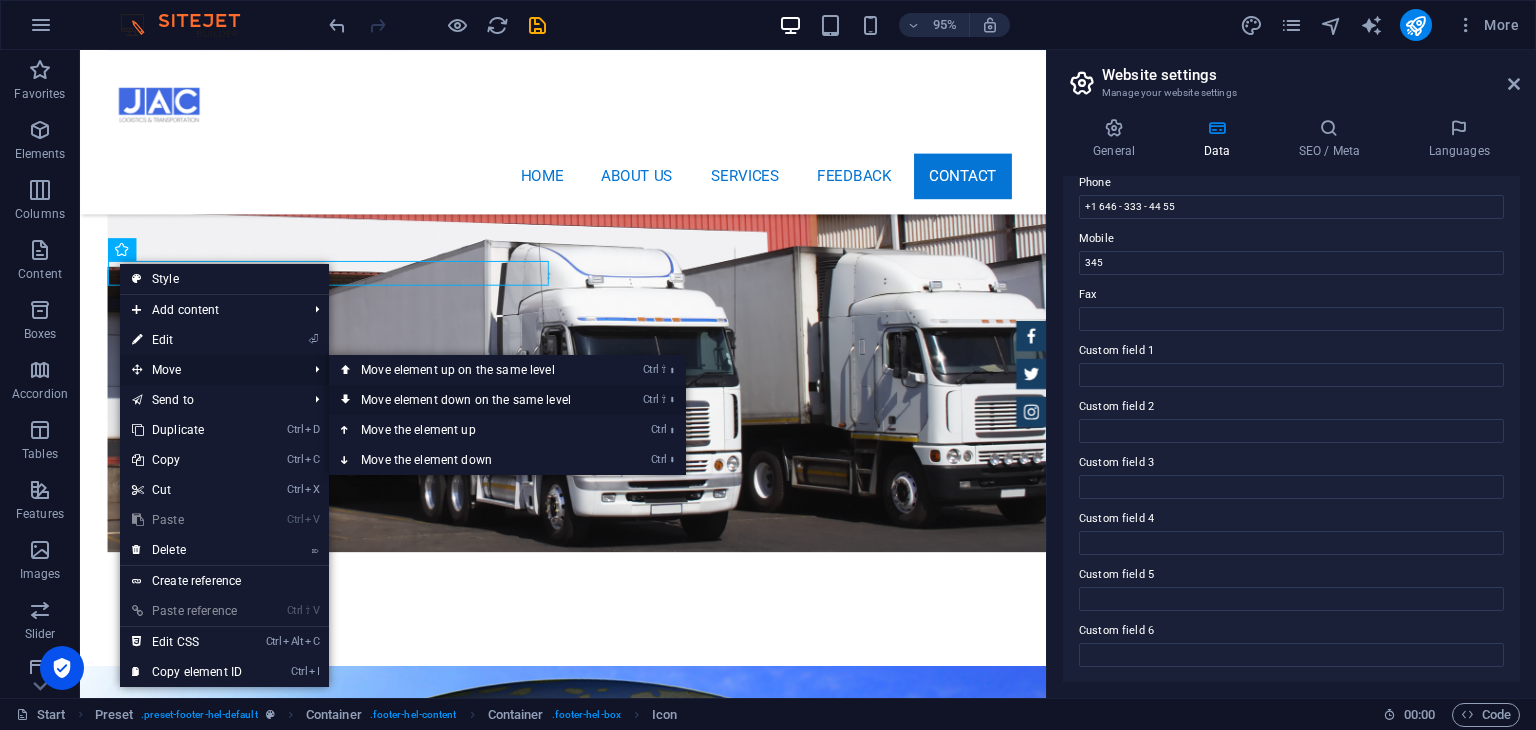 click on "Ctrl ⇧ ⬇  Move element down on the same level" at bounding box center (470, 400) 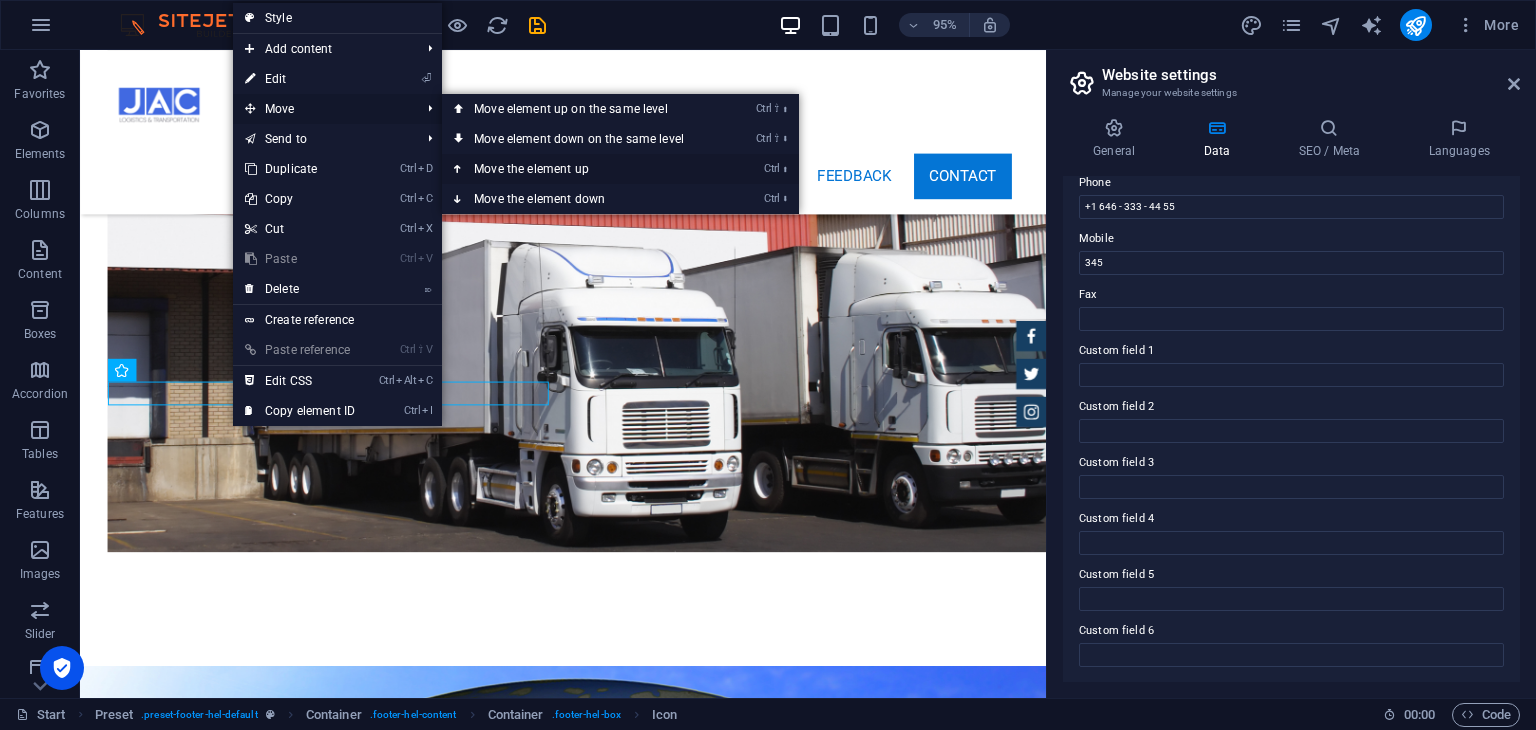 click on "Ctrl ⬆  Move the element up" at bounding box center (583, 169) 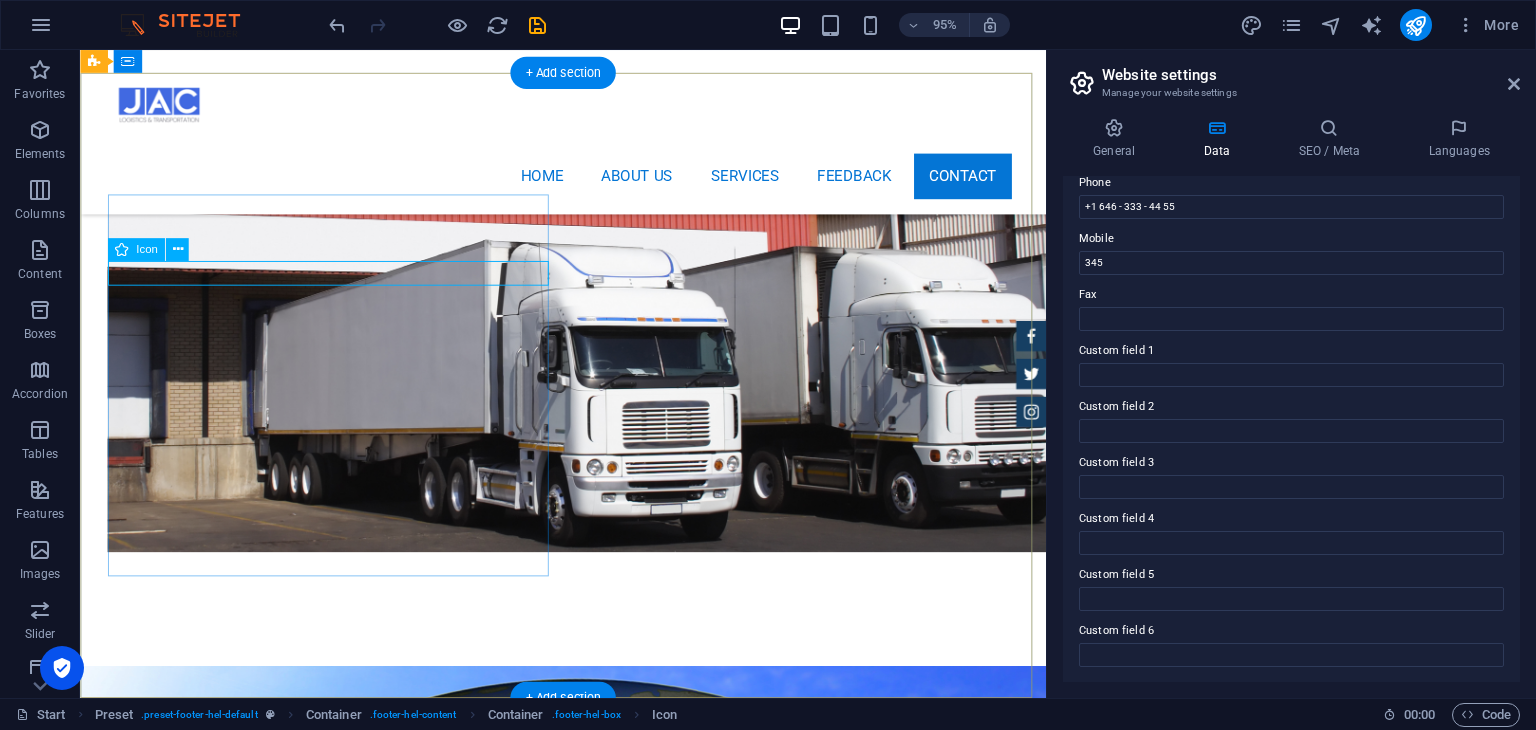 drag, startPoint x: 57, startPoint y: 224, endPoint x: 140, endPoint y: 260, distance: 90.47099 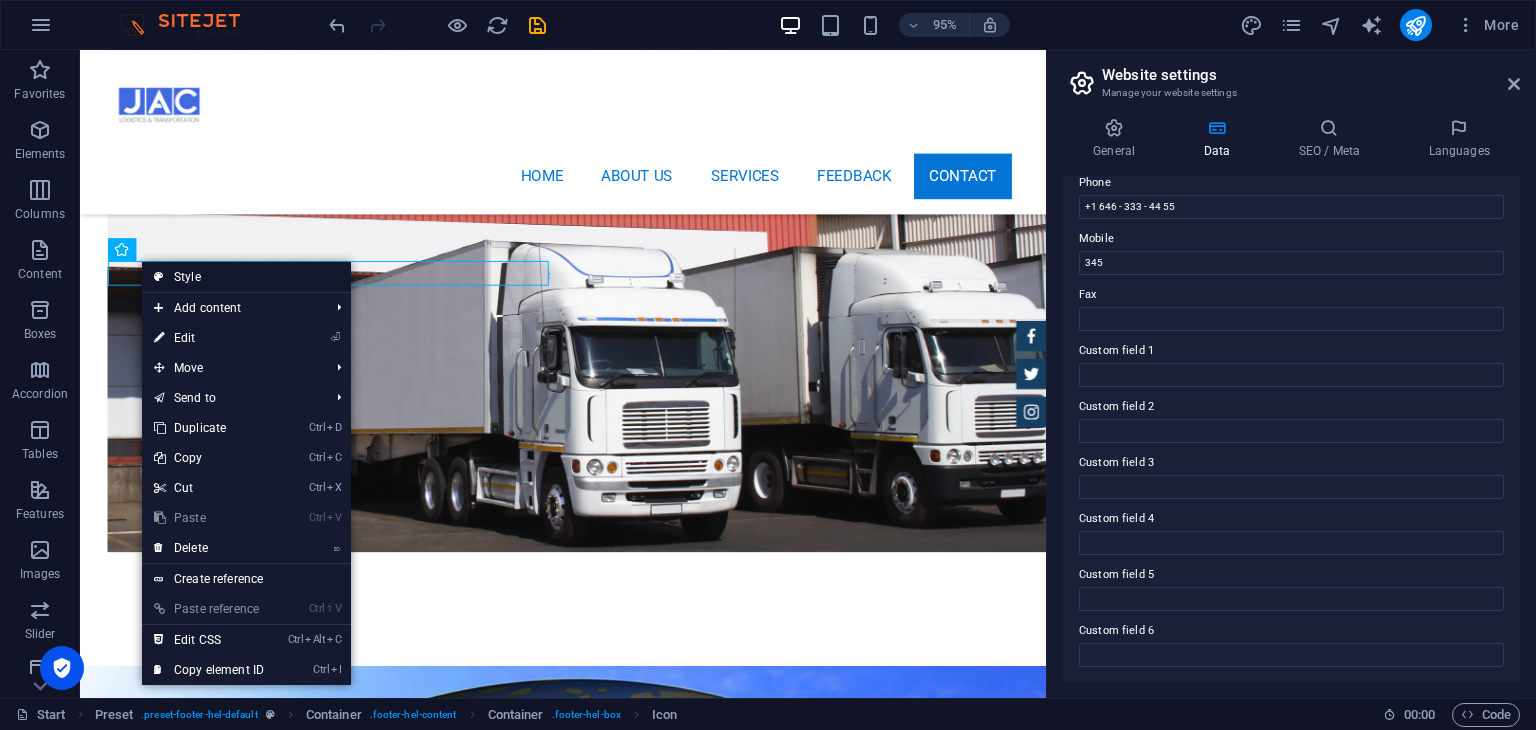click on "Style" at bounding box center (246, 277) 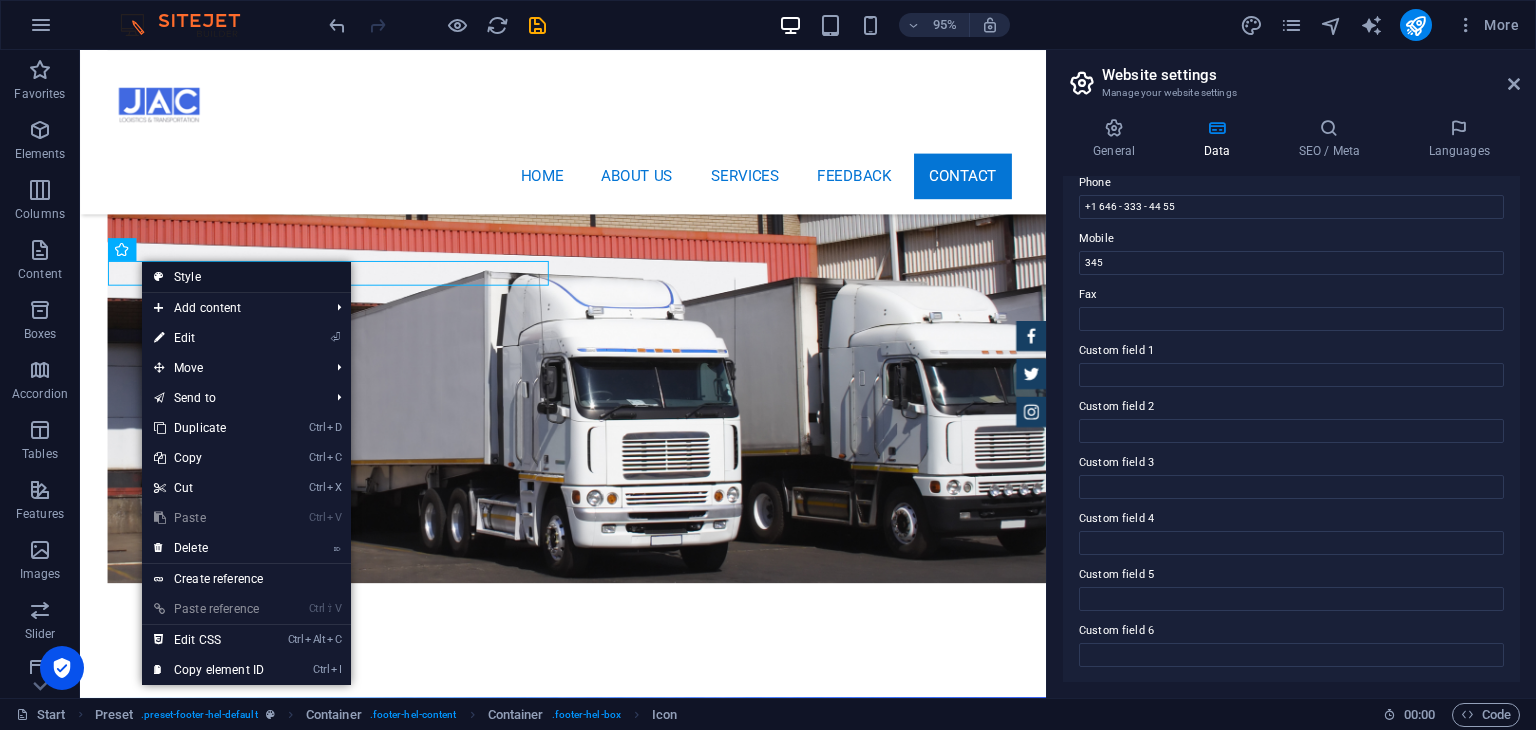 select on "px" 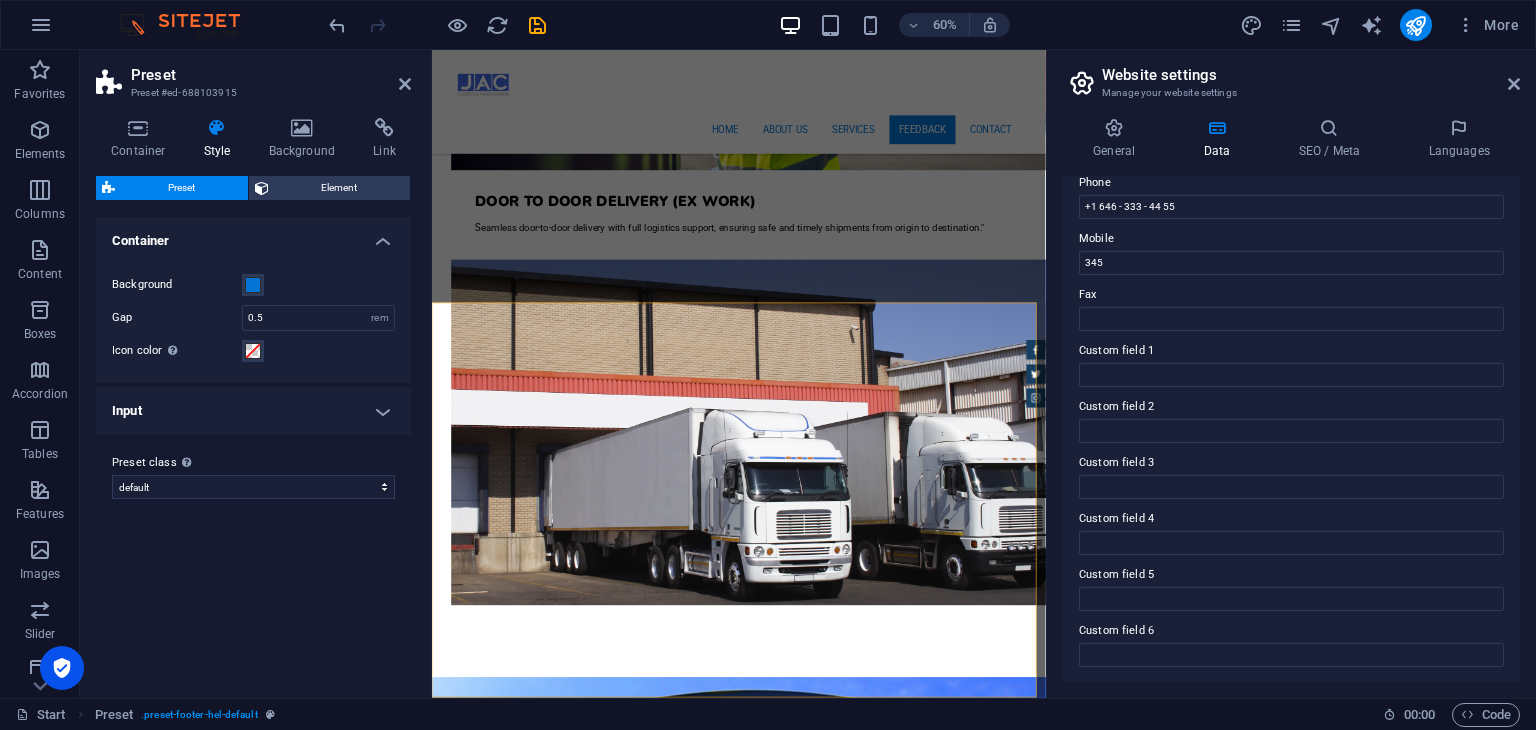 click on "Preset class Above chosen variant and settings affect all elements which carry this preset class." at bounding box center (253, 463) 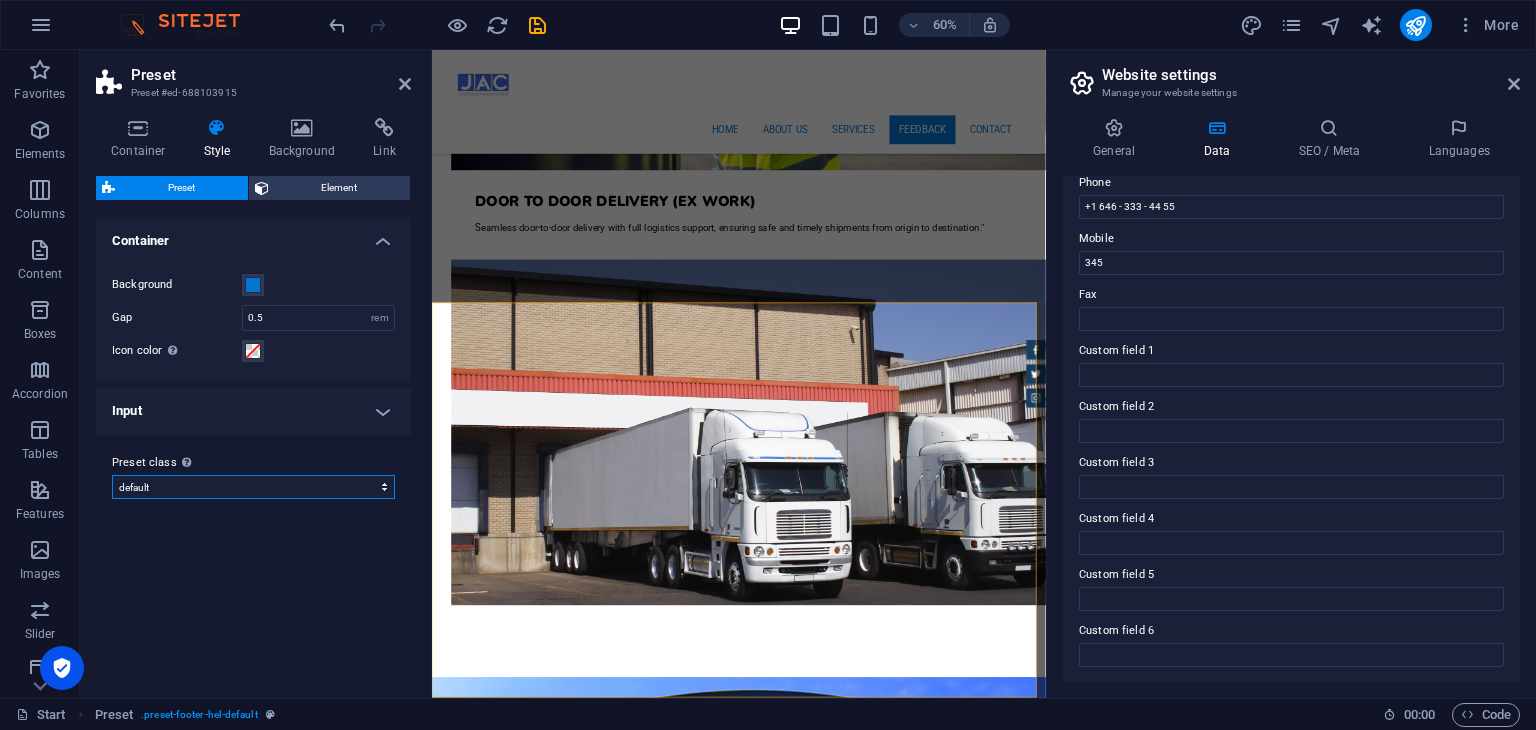 click on "default Add preset class" at bounding box center [253, 487] 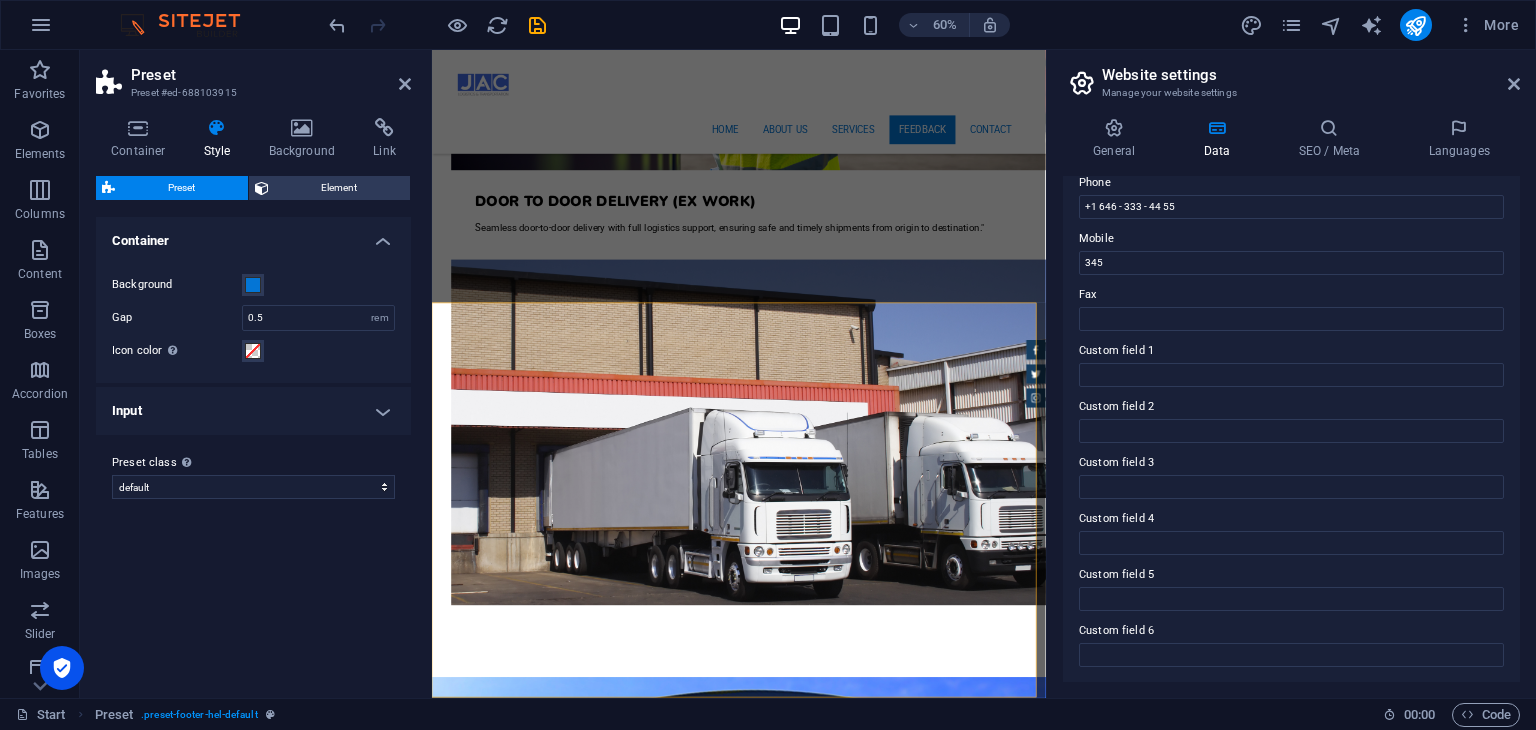 click on "Input" at bounding box center [253, 411] 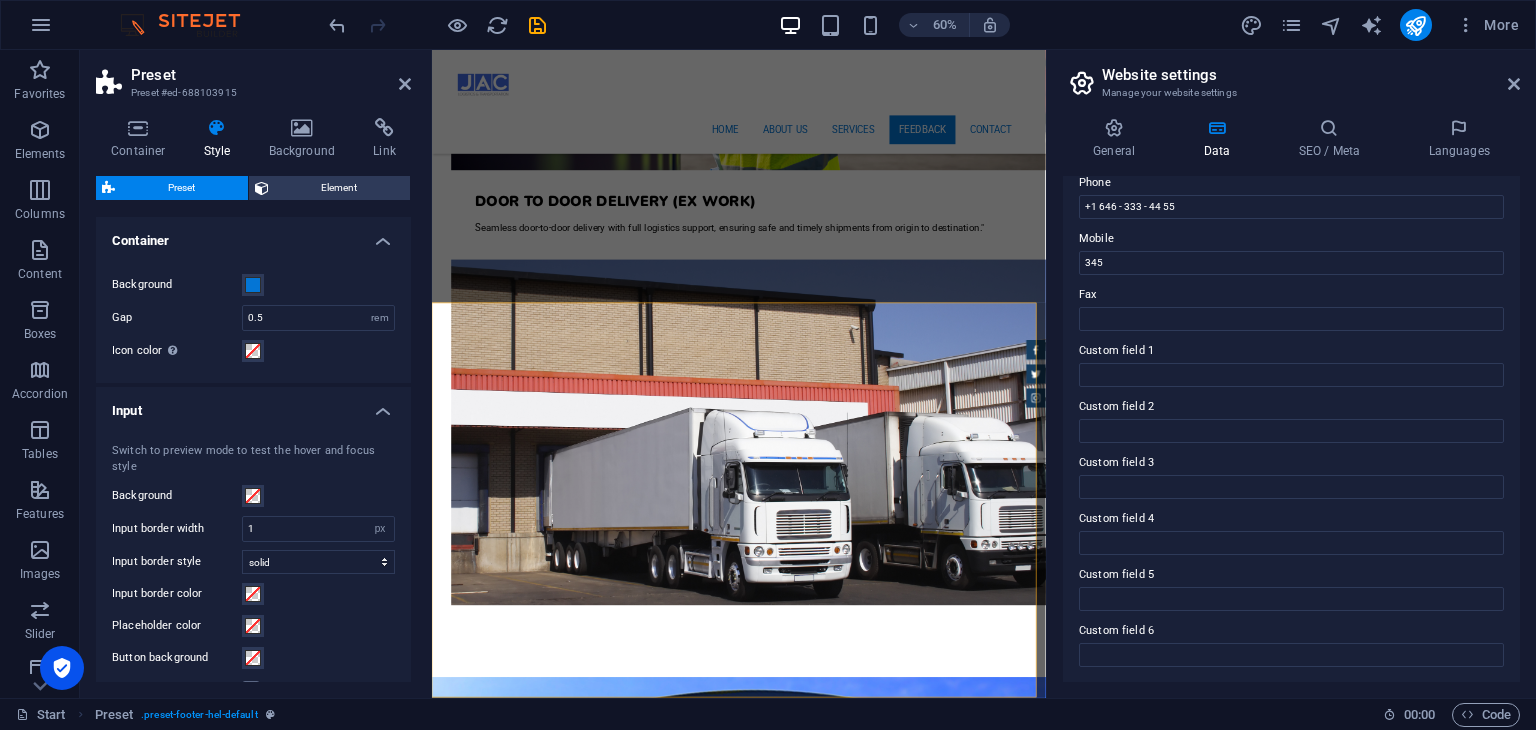 click on "Input" at bounding box center [253, 405] 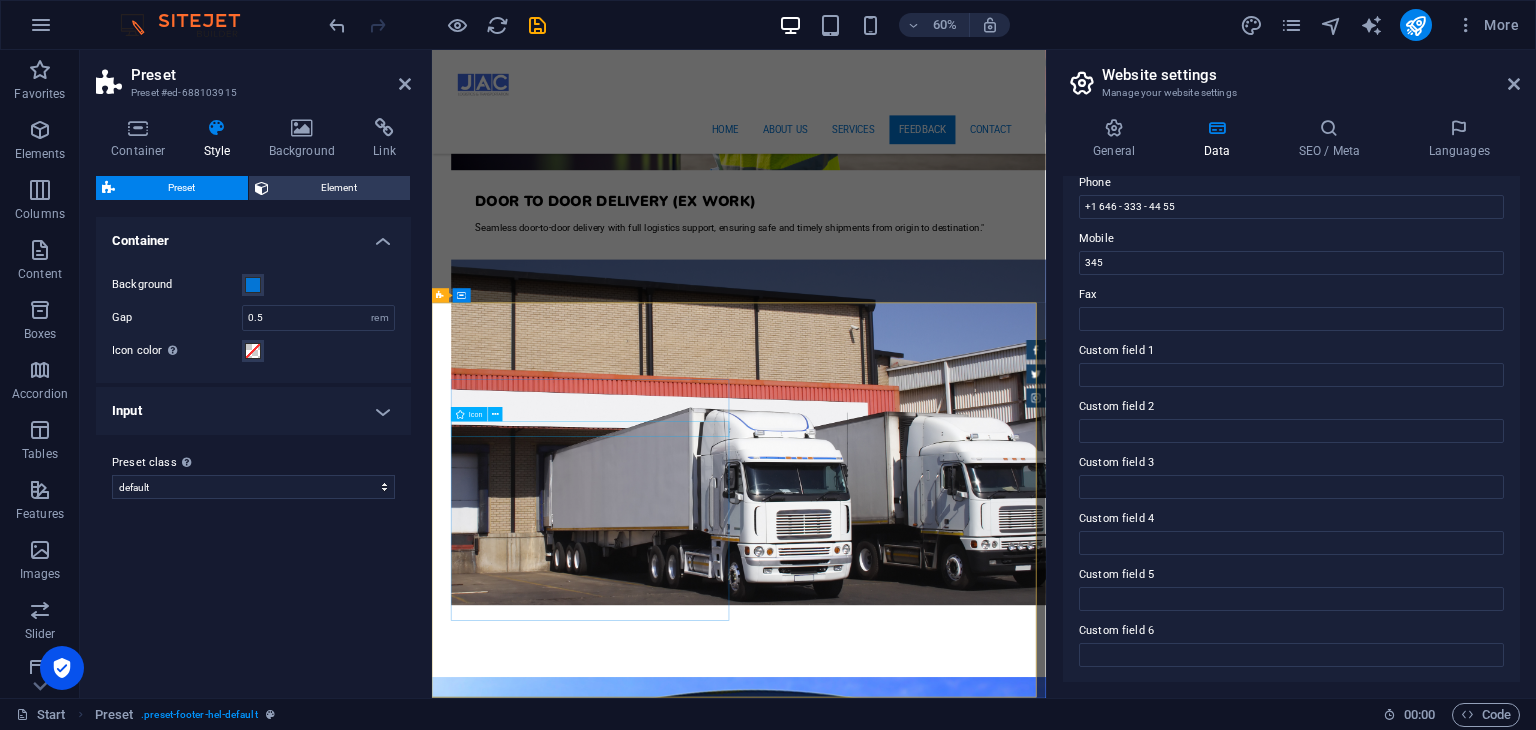 click at bounding box center [920, 2860] 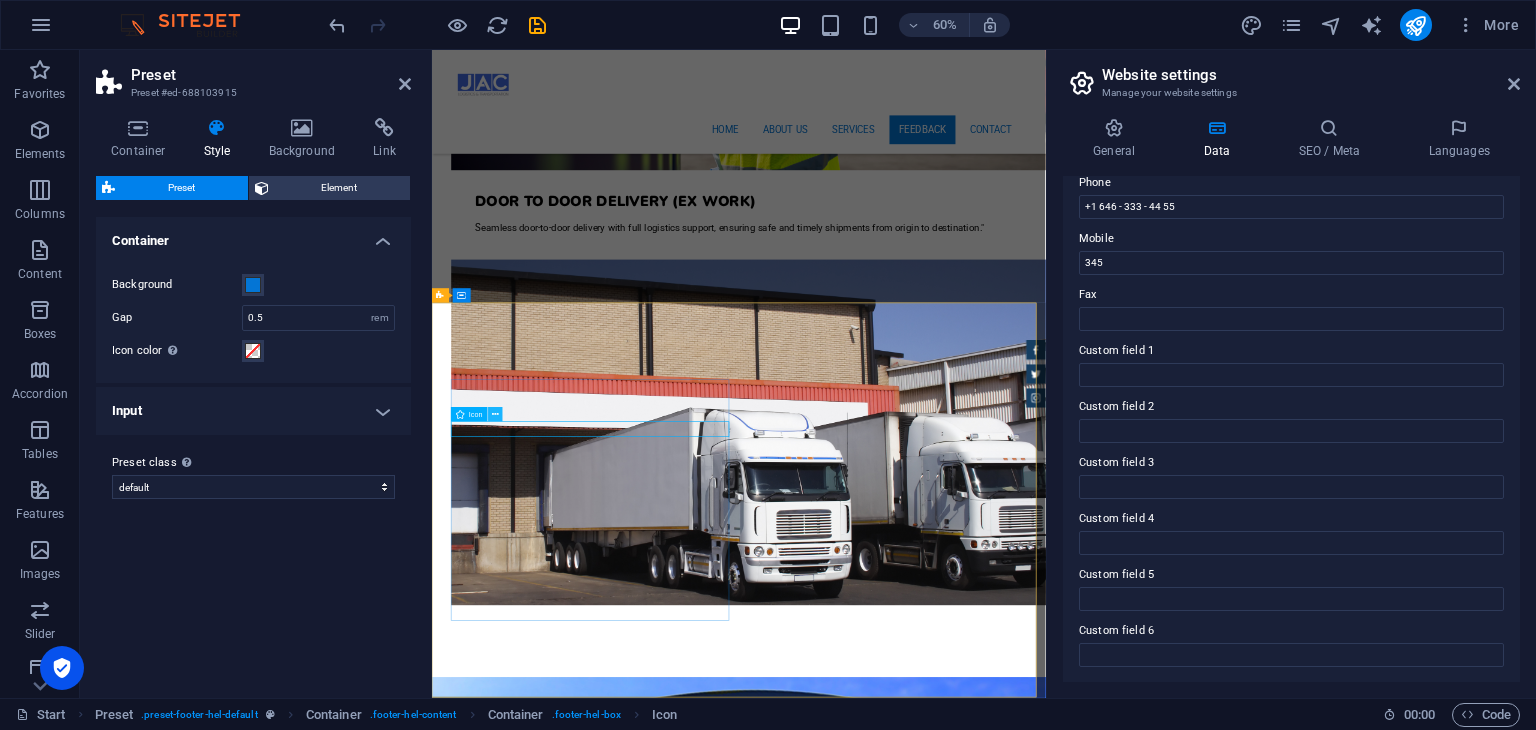 click at bounding box center (495, 414) 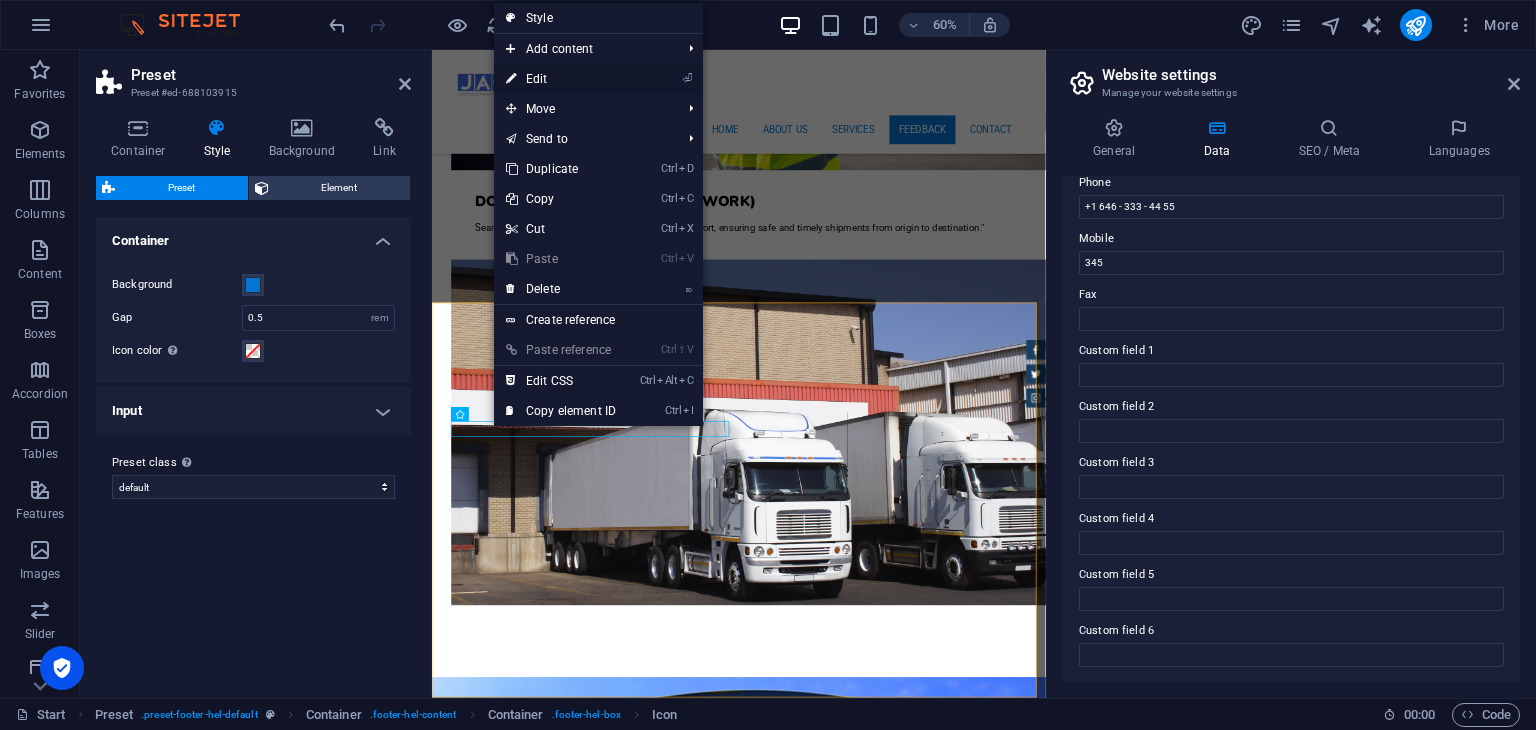 click on "⏎  Edit" at bounding box center (561, 79) 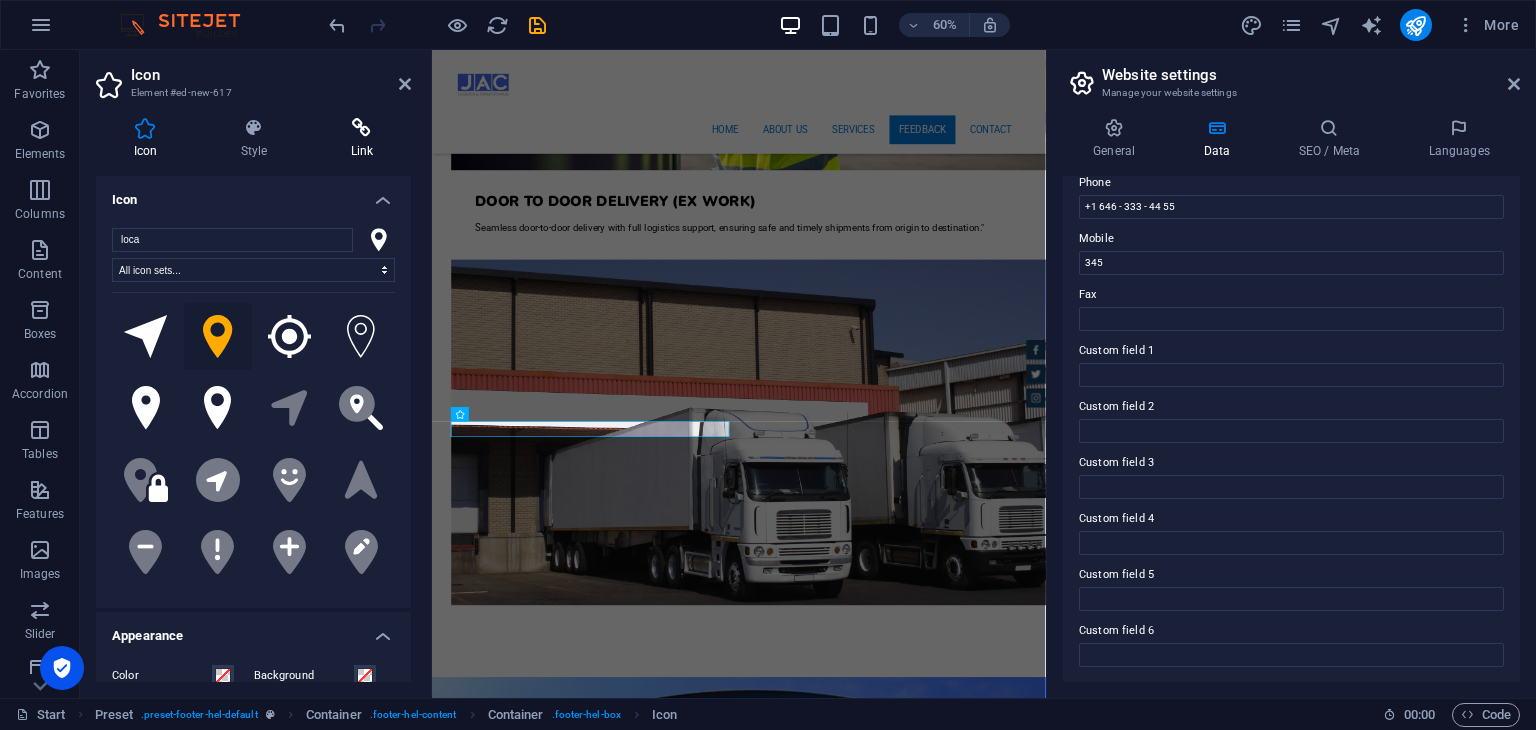 click at bounding box center [362, 128] 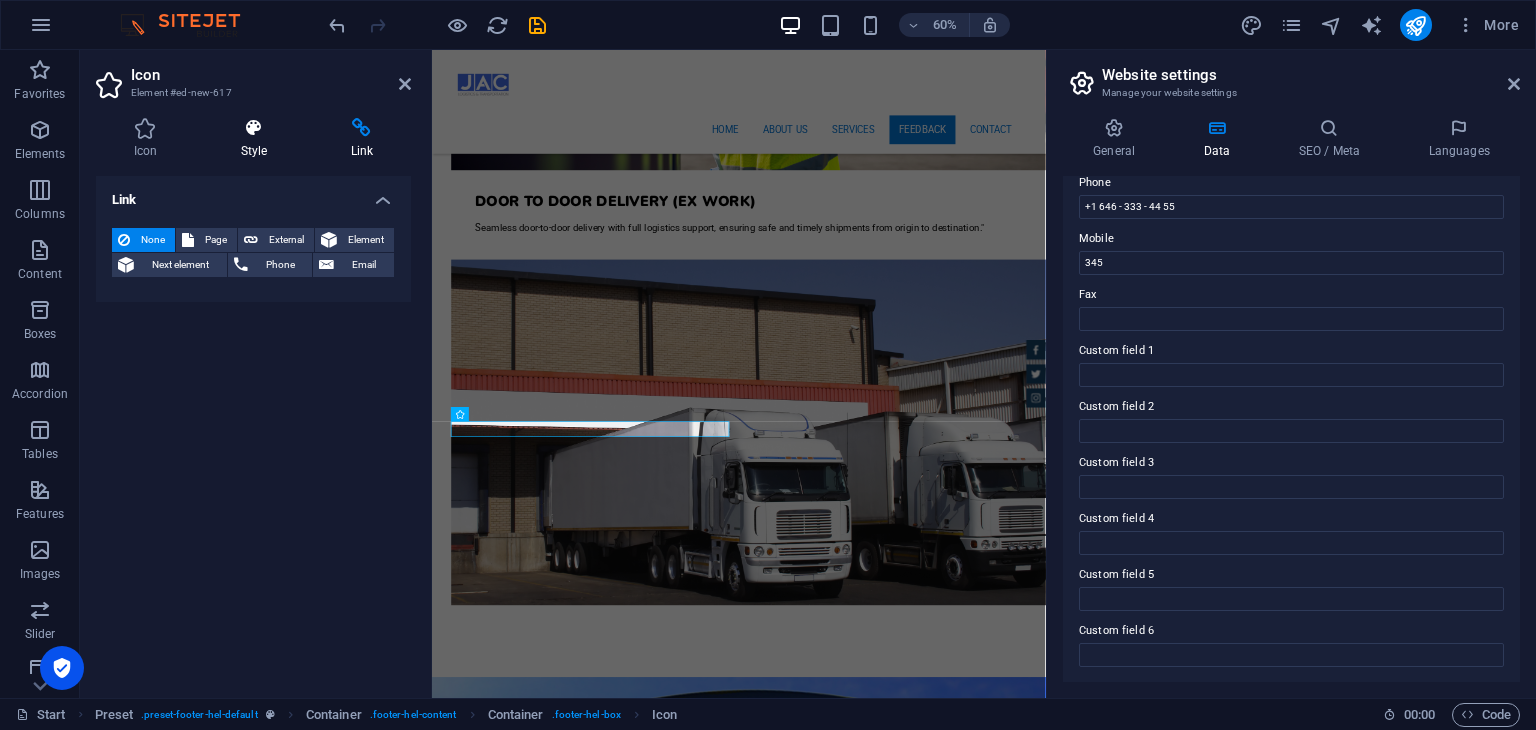 click at bounding box center (254, 128) 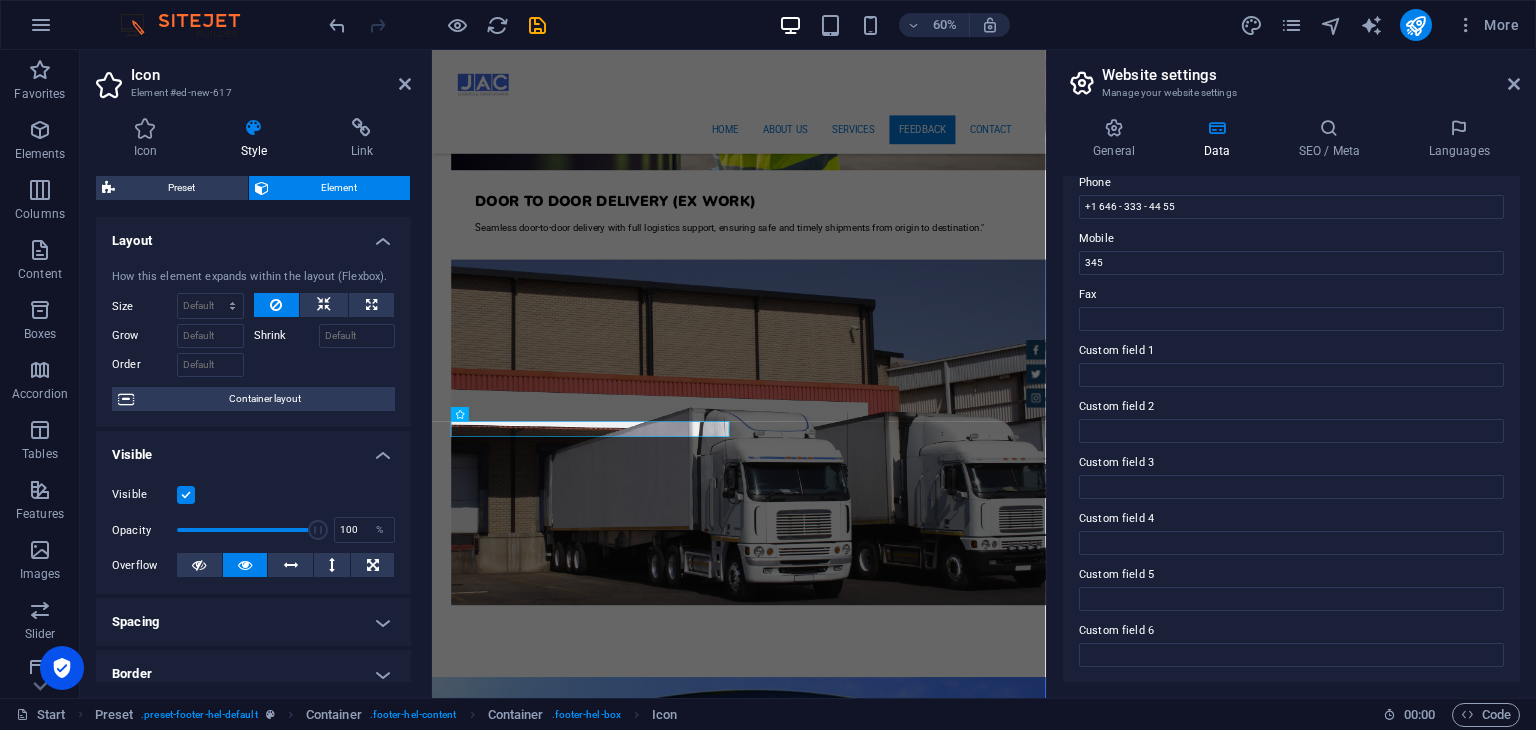 click on "Icon Style Link Icon loca All icon sets... IcoFont Ionicons FontAwesome Brands FontAwesome Duotone FontAwesome Solid FontAwesome Regular FontAwesome Light FontAwesome Thin FontAwesome Sharp Solid FontAwesome Sharp Regular FontAwesome Sharp Light FontAwesome Sharp Thin .fa-secondary{opacity:.4} .fa-secondary{opacity:.4} .fa-secondary{opacity:.4} .fa-secondary{opacity:.4} .fa-secondary{opacity:.4} .fa-secondary{opacity:.4} .fa-secondary{opacity:.4} .fa-secondary{opacity:.4} .fa-secondary{opacity:.4} .fa-secondary{opacity:.4} .fa-secondary{opacity:.4} .fa-secondary{opacity:.4} .fa-secondary{opacity:.4} .fa-secondary{opacity:.4} .fa-secondary{opacity:.4} .fa-secondary{opacity:.4} .fa-secondary{opacity:.4} .fa-secondary{opacity:.4} .fa-secondary{opacity:.4} .fa-secondary{opacity:.4} .fa-secondary{opacity:.4} Your search returned more icons than we are able to display. Please narrow your search. Appearance Color Background Mode Scale Left Center Right Width 15 Default auto px rem % em vh vw Height Default auto px %" at bounding box center (253, 400) 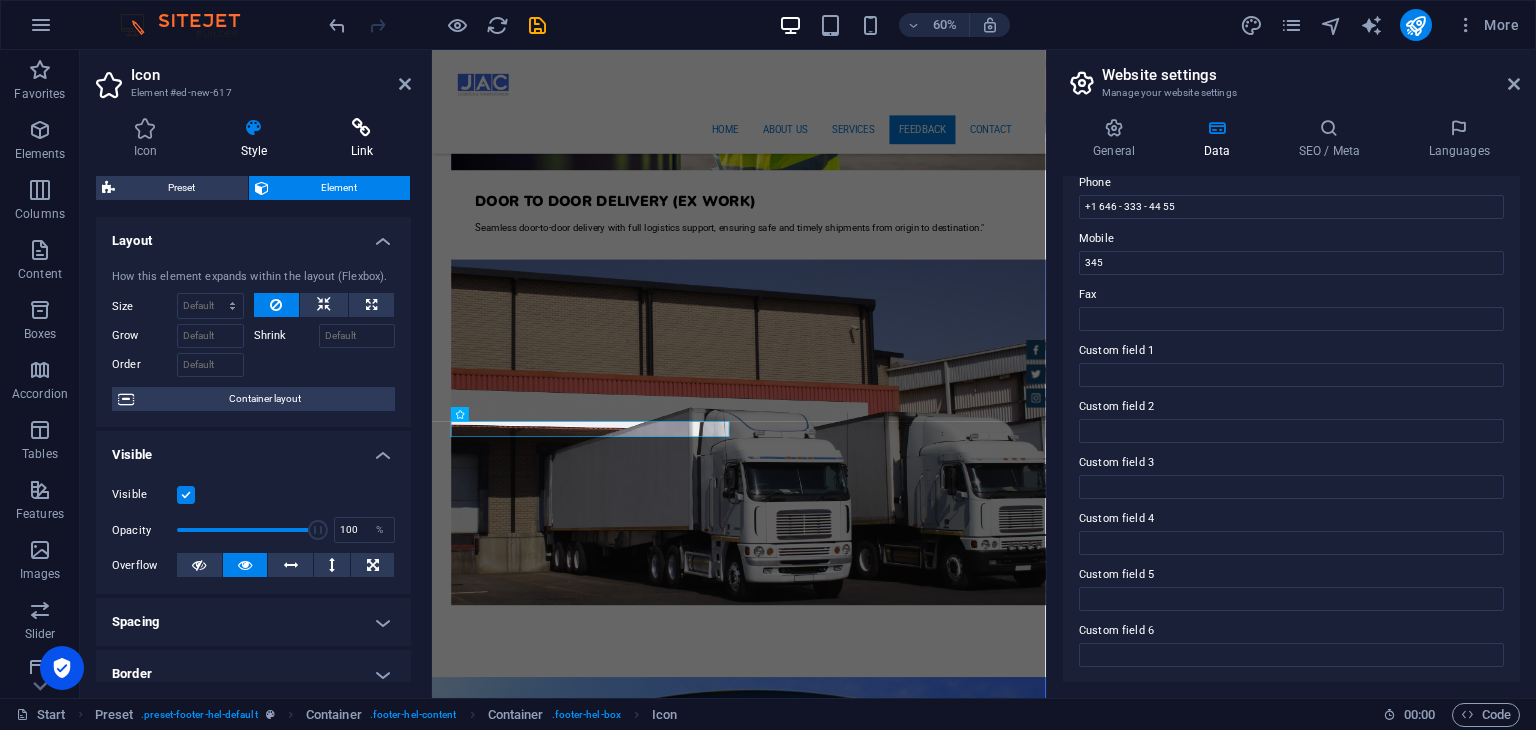 click at bounding box center [362, 128] 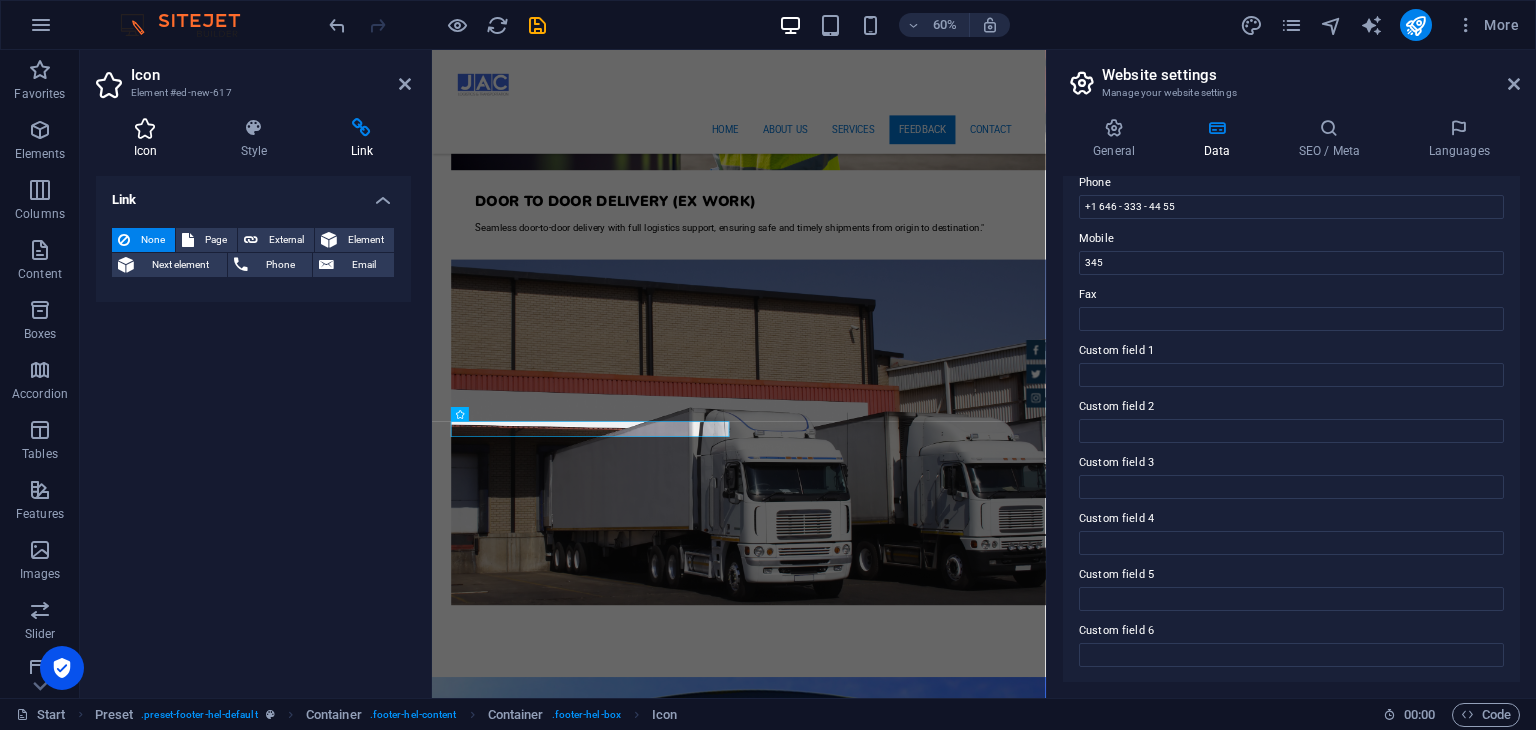 click on "Icon" at bounding box center (149, 139) 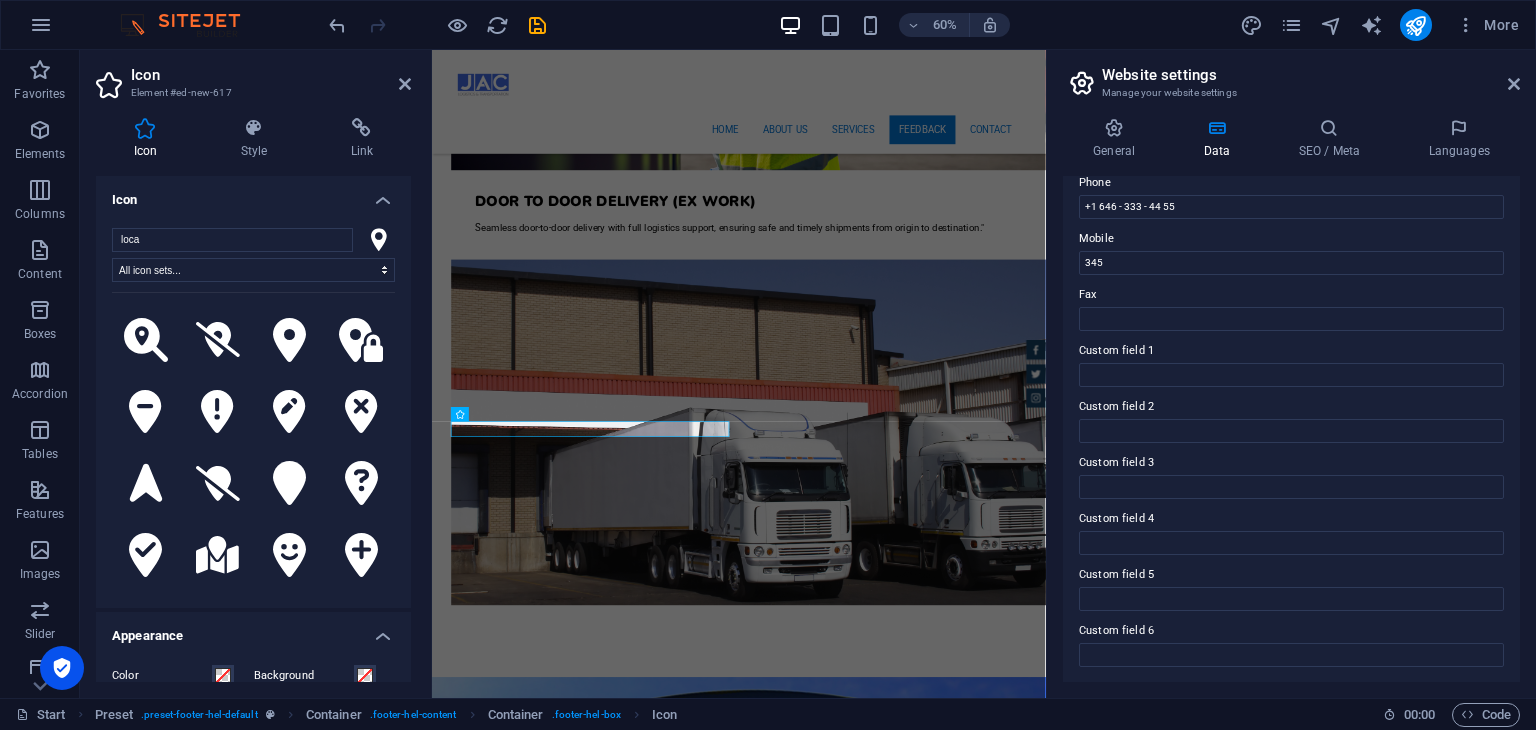scroll, scrollTop: 500, scrollLeft: 0, axis: vertical 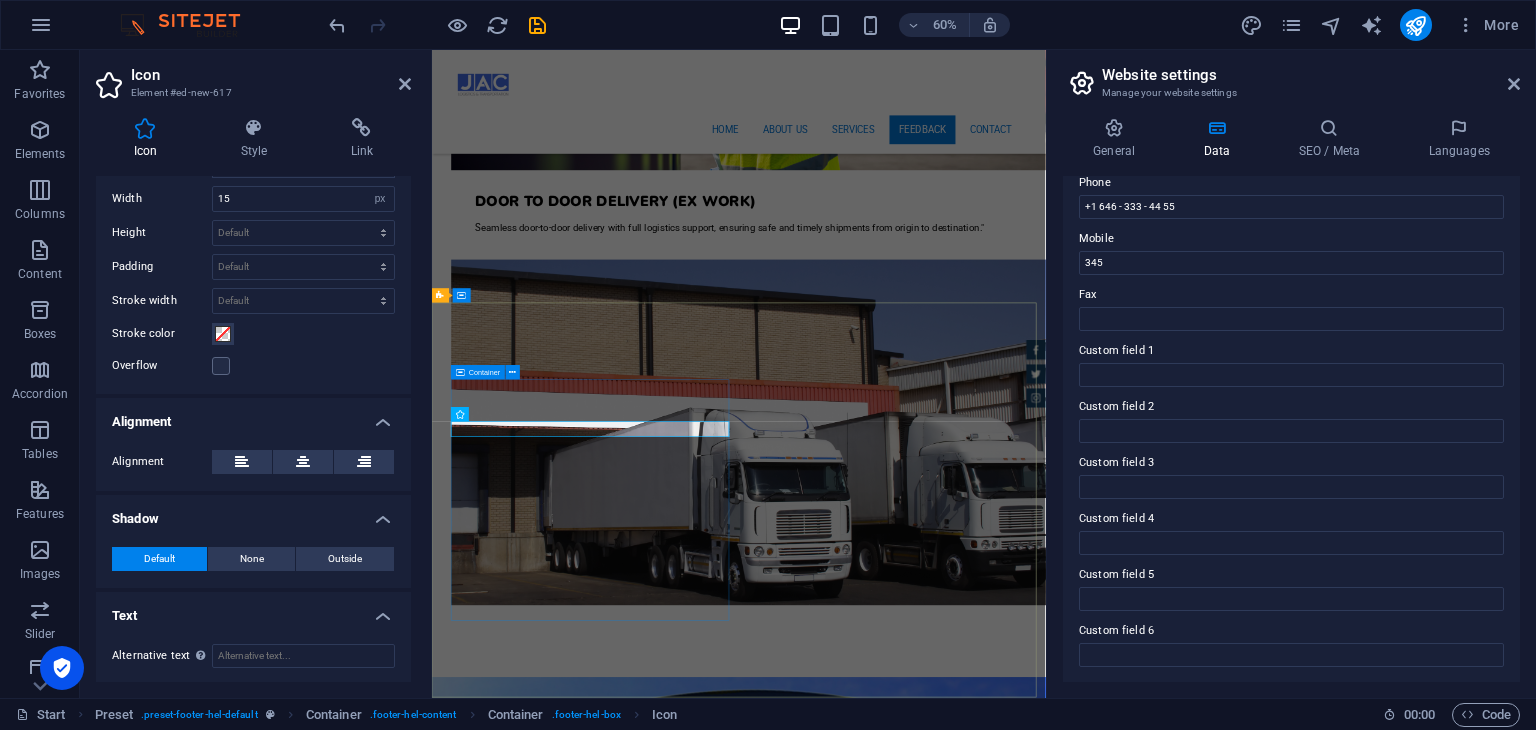 click on "Contact We are happy to assist you 100 meter street, beside akar oil,  Erbil, [GEOGRAPHIC_DATA] +964 -750 -7950995 [EMAIL_ADDRESS][DOMAIN_NAME] Legal Notice  |  Privacy" at bounding box center [920, 3198] 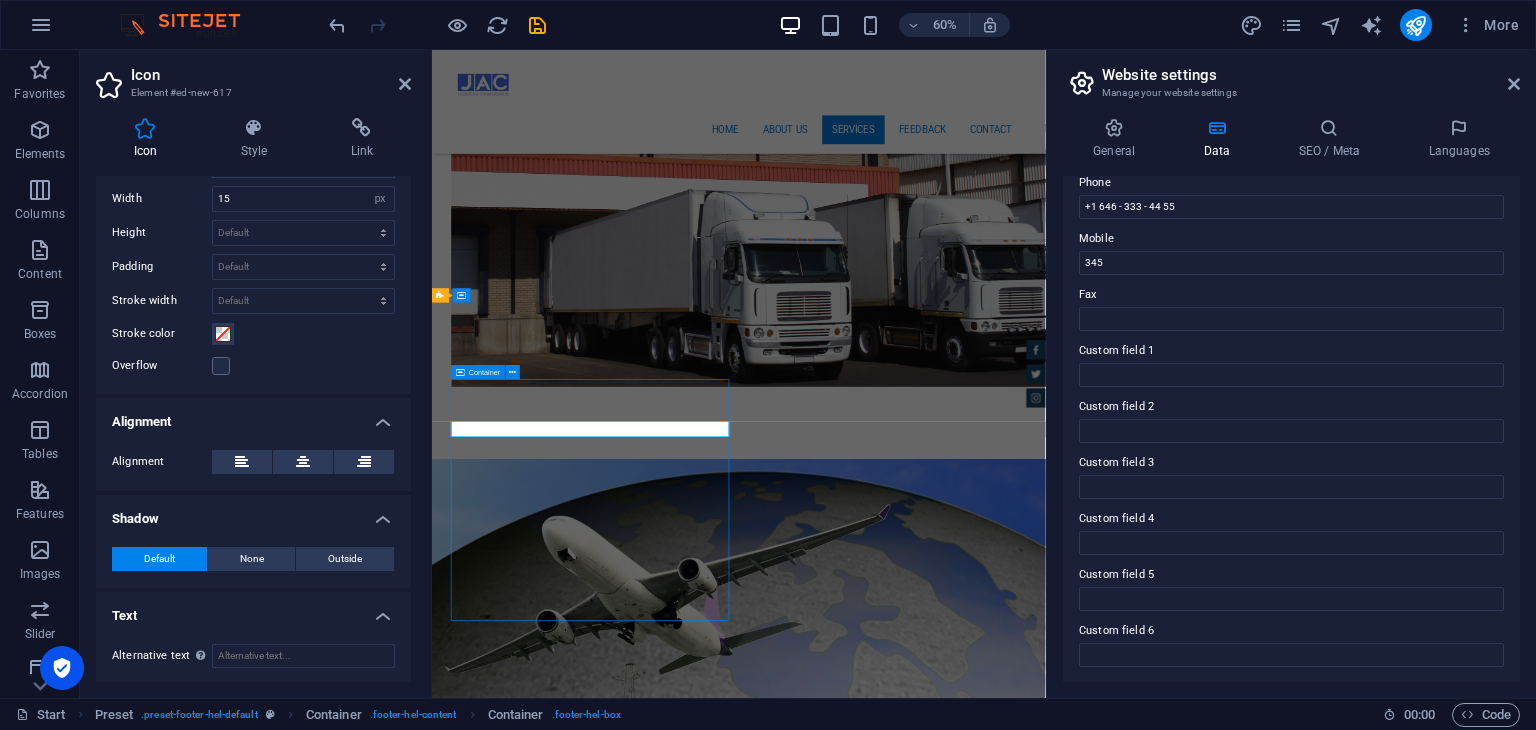 scroll, scrollTop: 5592, scrollLeft: 0, axis: vertical 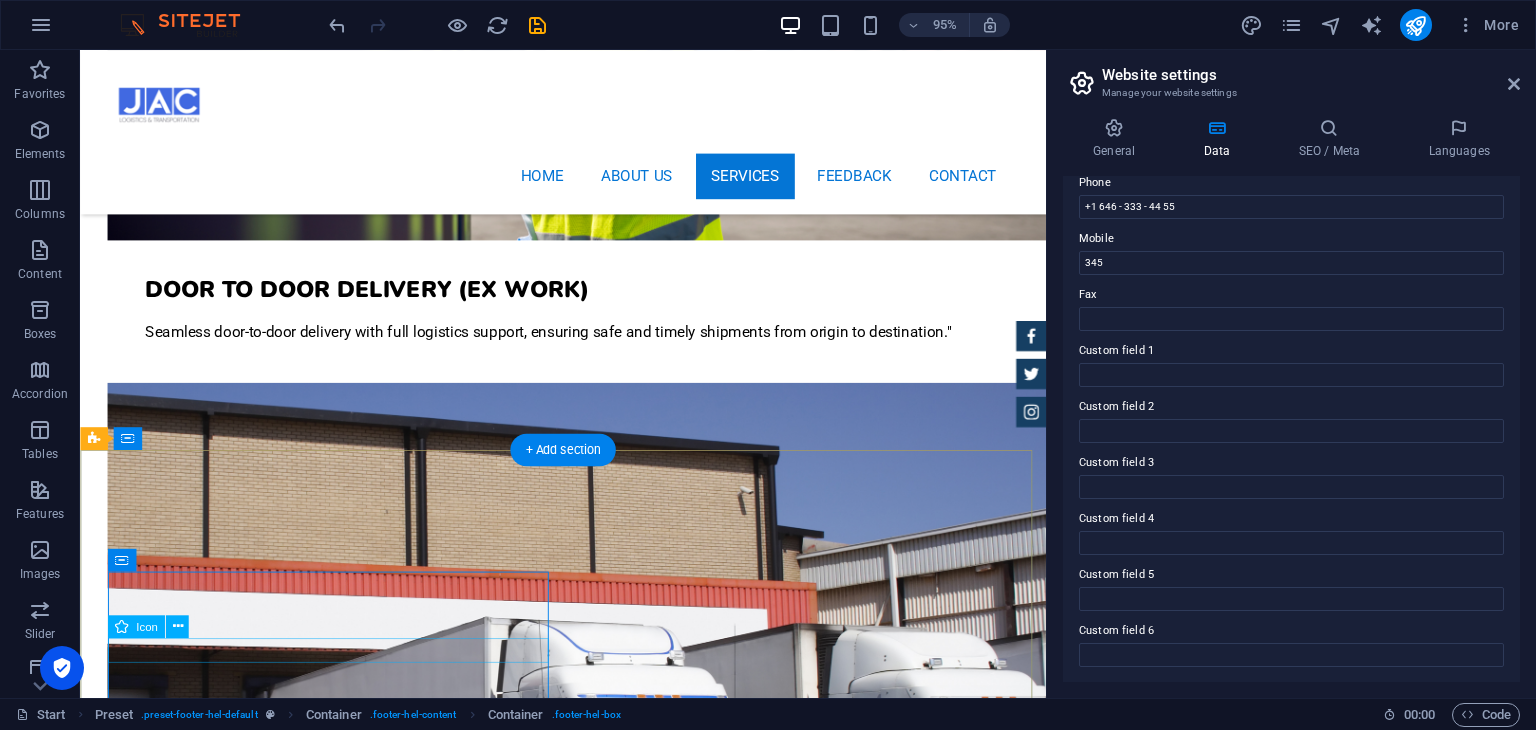 click at bounding box center [568, 2660] 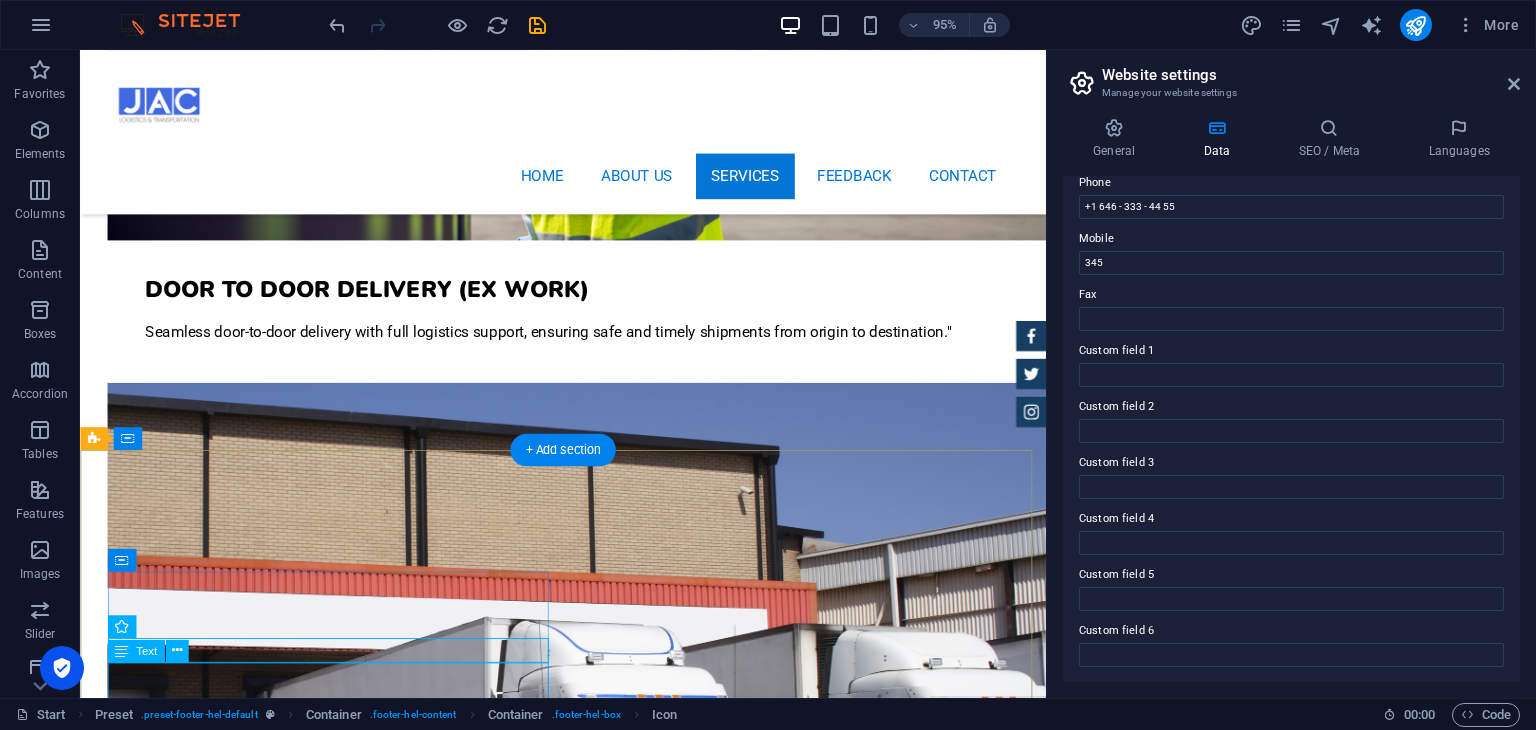 click on "100 meter street, beside akar oil,  Erbil, [GEOGRAPHIC_DATA] +964 -750 -7950995 [EMAIL_ADDRESS][DOMAIN_NAME] Legal Notice  |  Privacy" at bounding box center [568, 3048] 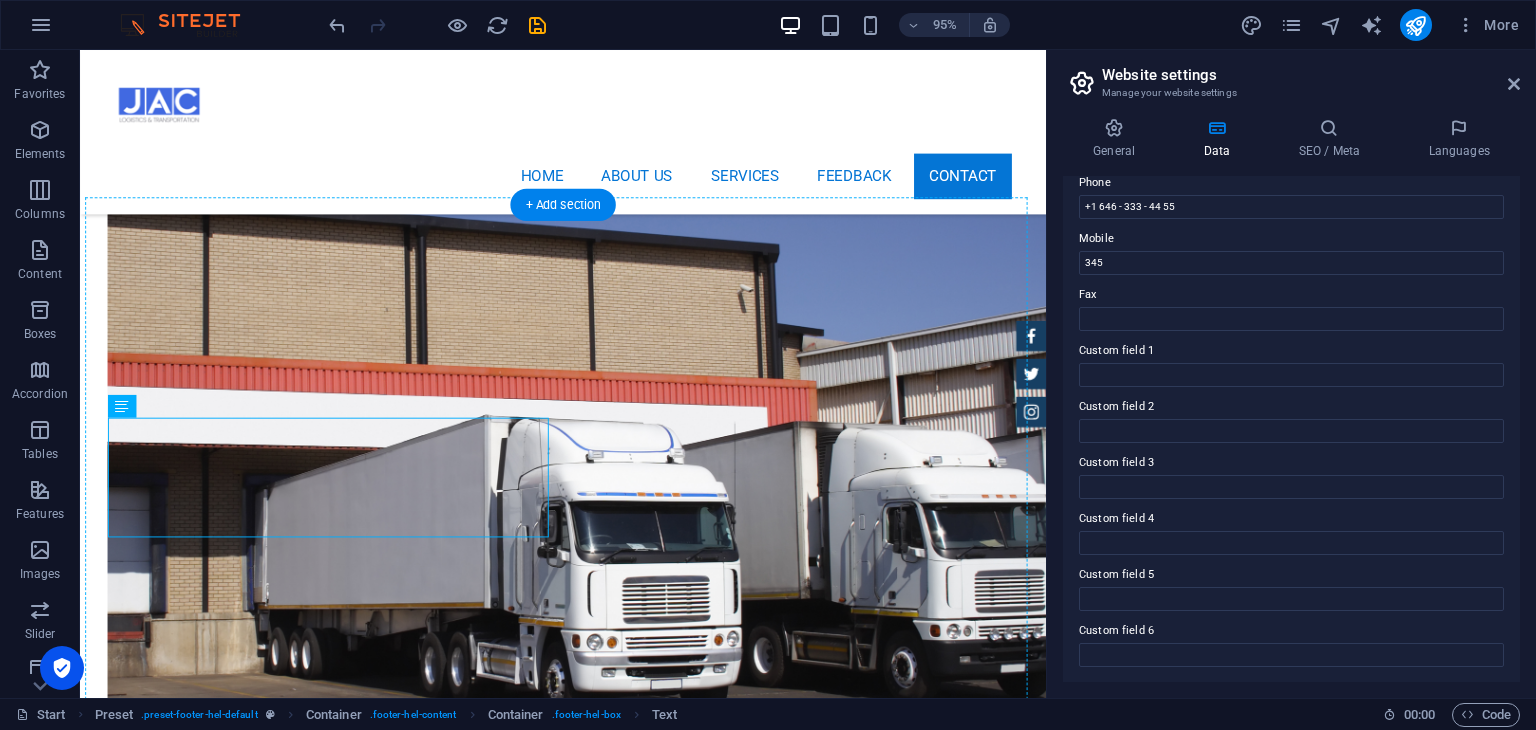 scroll, scrollTop: 5988, scrollLeft: 0, axis: vertical 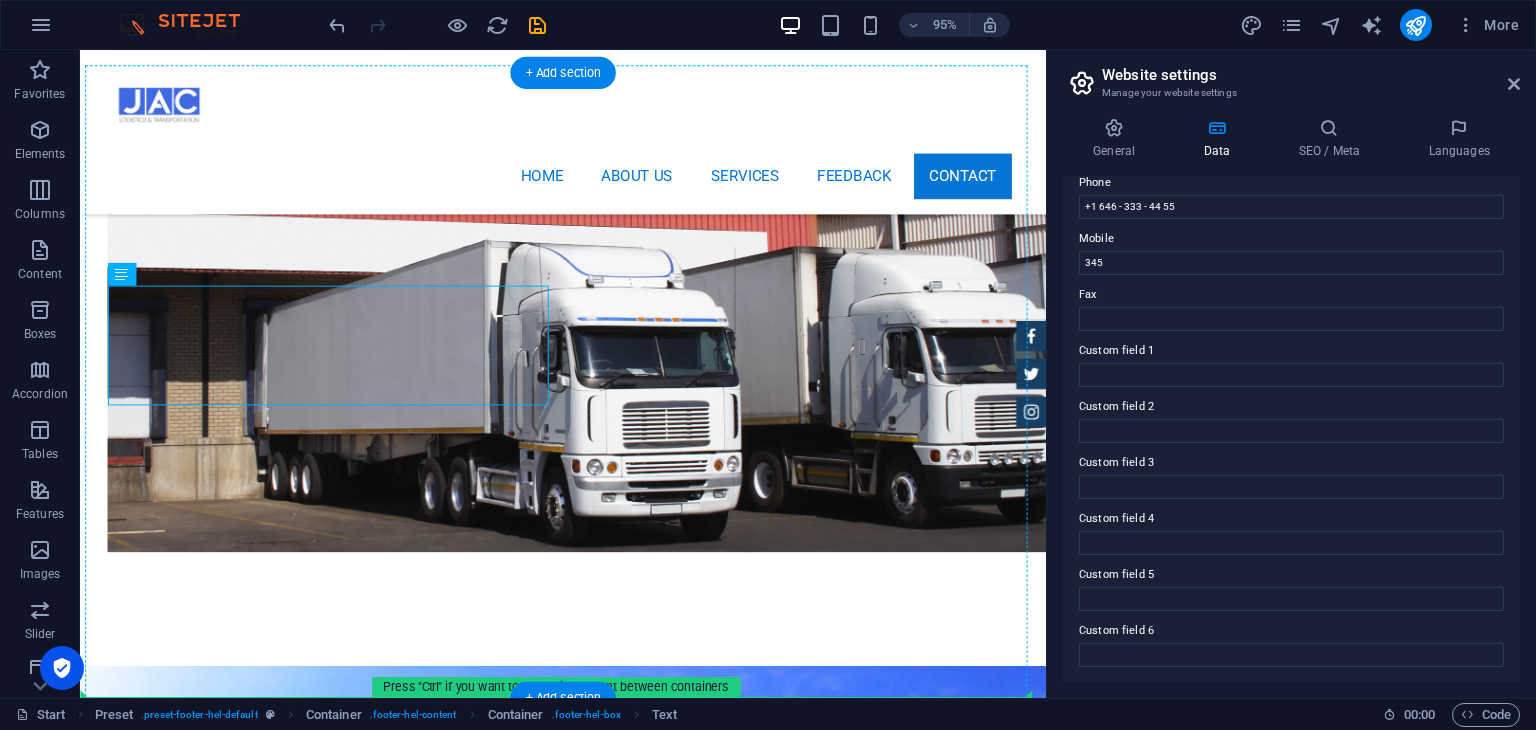 drag, startPoint x: 196, startPoint y: 711, endPoint x: 185, endPoint y: 459, distance: 252.23996 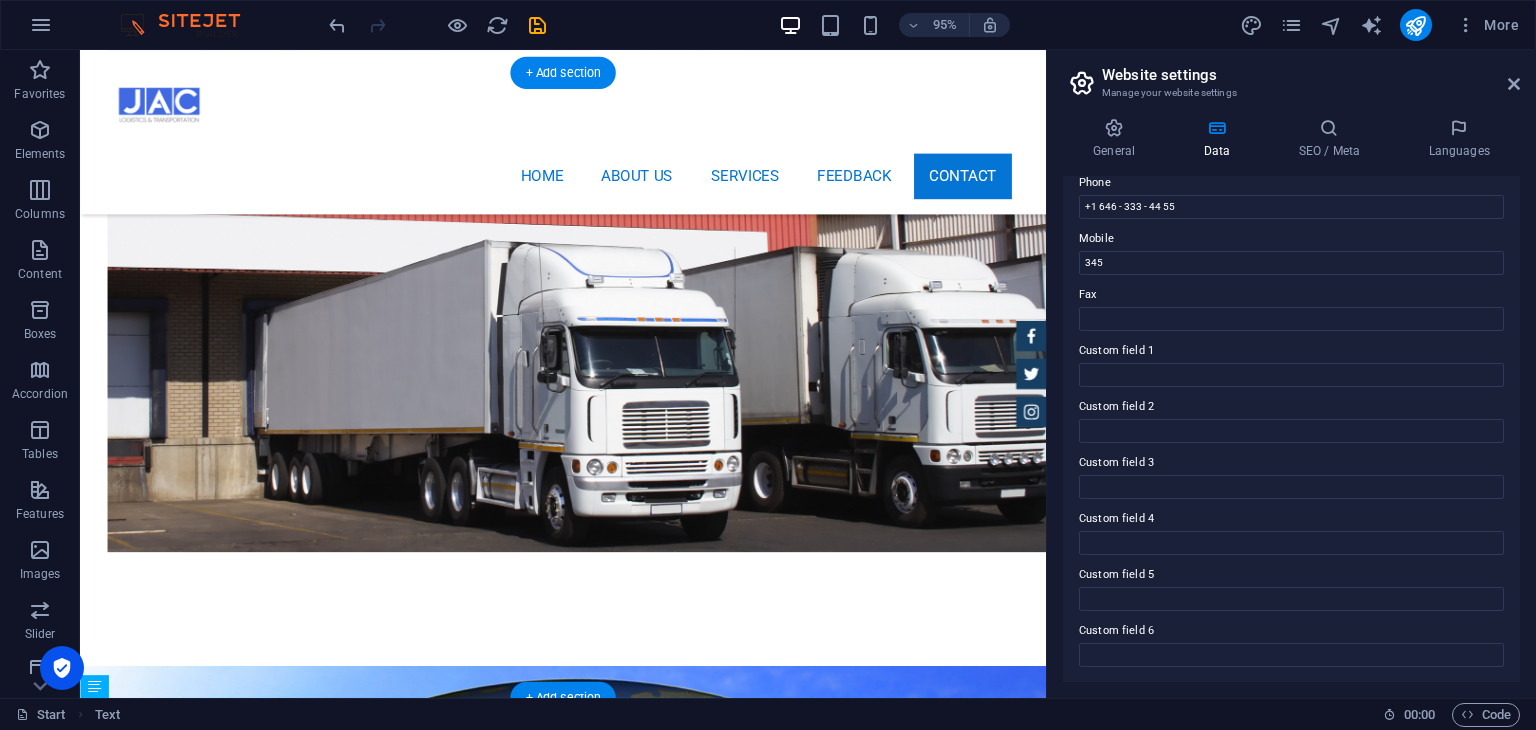 click on "Contact We are happy to assist you" at bounding box center [568, 2229] 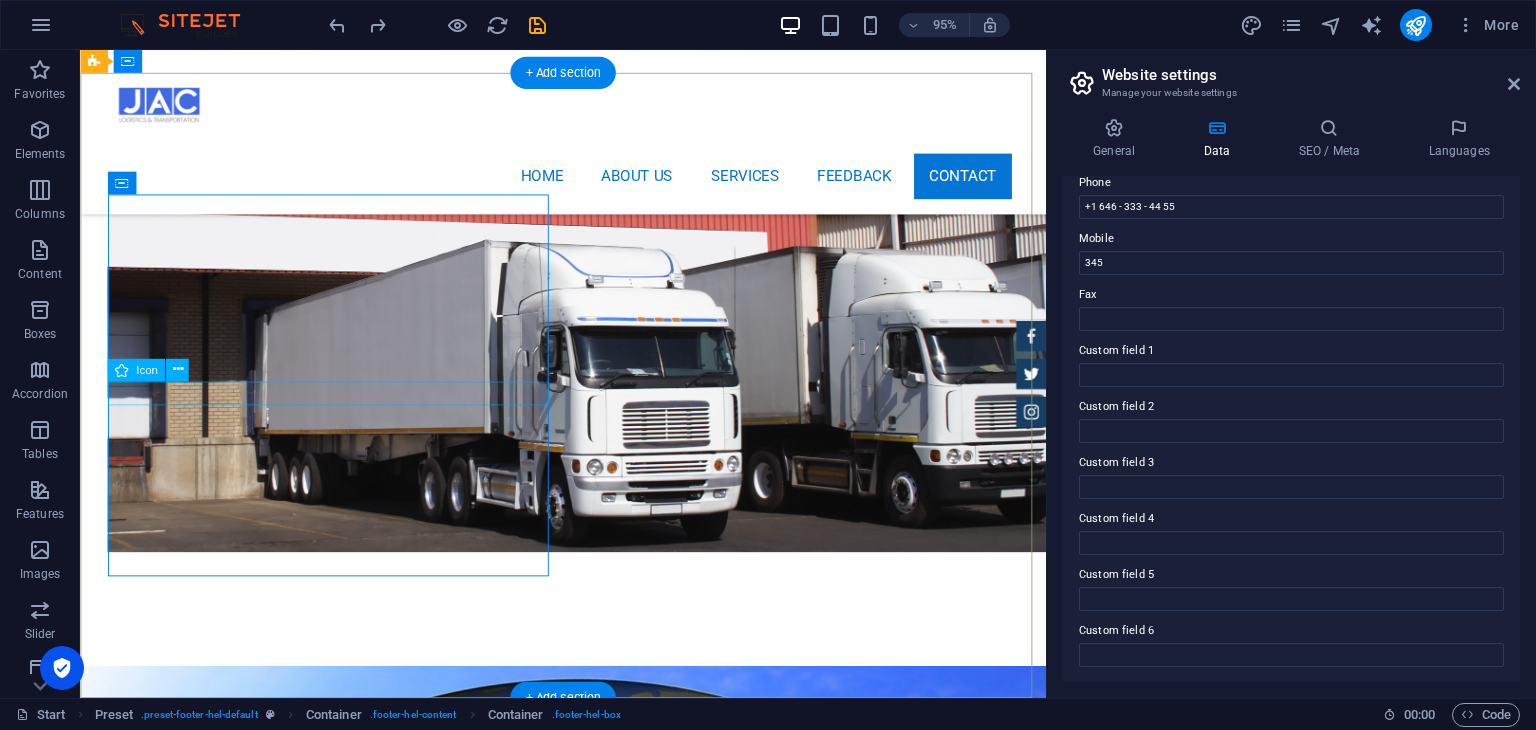 click at bounding box center [568, 3011] 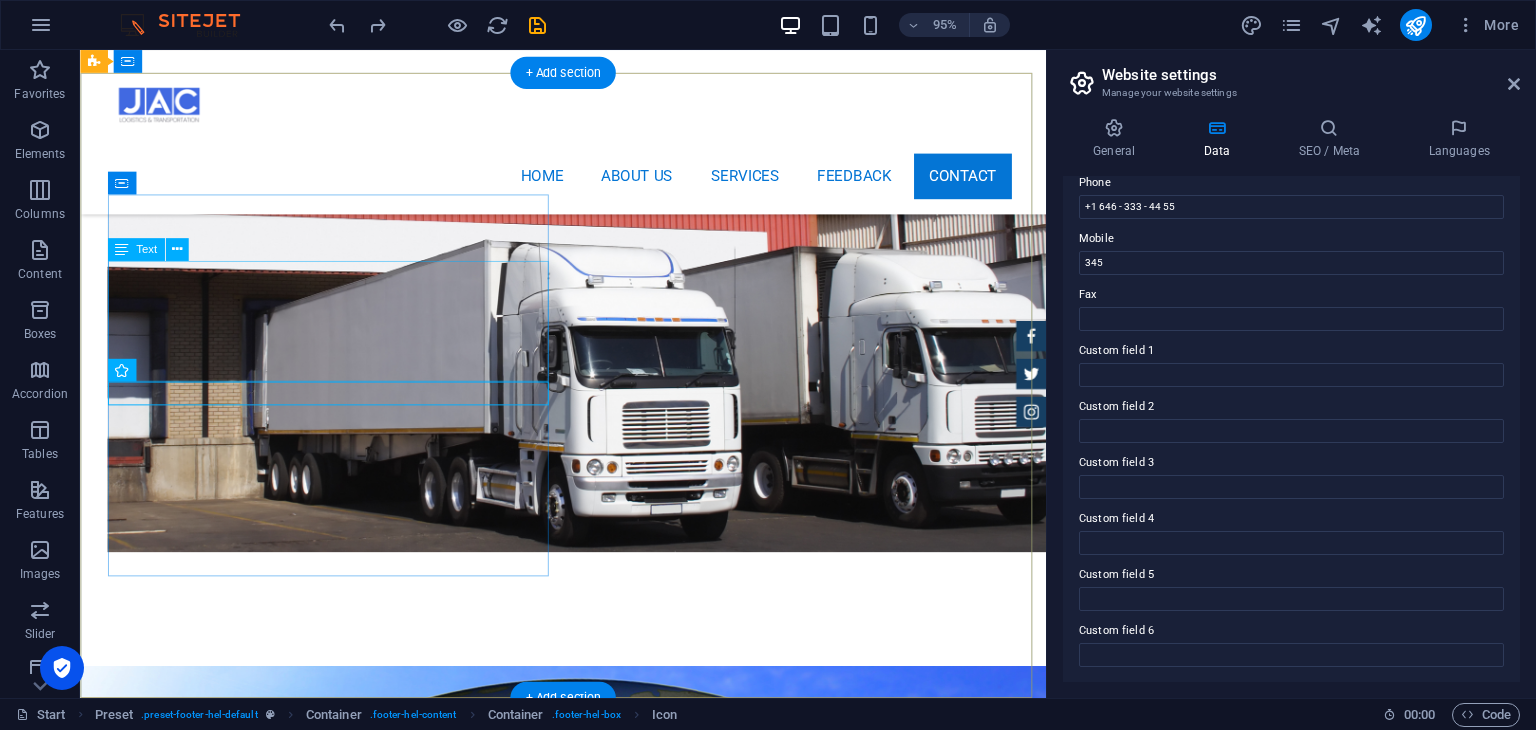 click on "100 meter street, beside akar oil,  Erbil, [GEOGRAPHIC_DATA] +964 -750 -7950995 [EMAIL_ADDRESS][DOMAIN_NAME] Legal Notice  |  Privacy" at bounding box center (568, 2622) 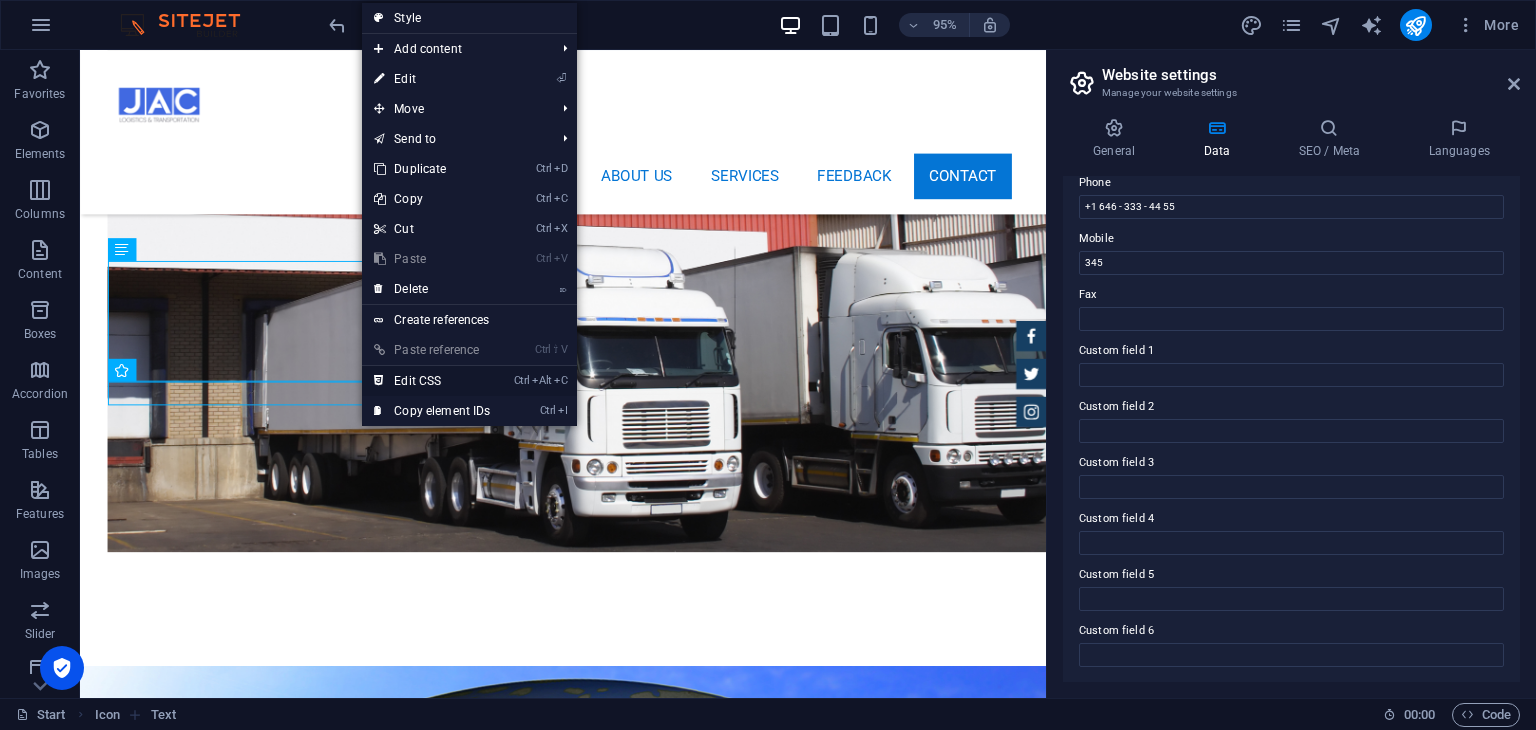 click on "Ctrl Alt C  Edit CSS" at bounding box center (432, 381) 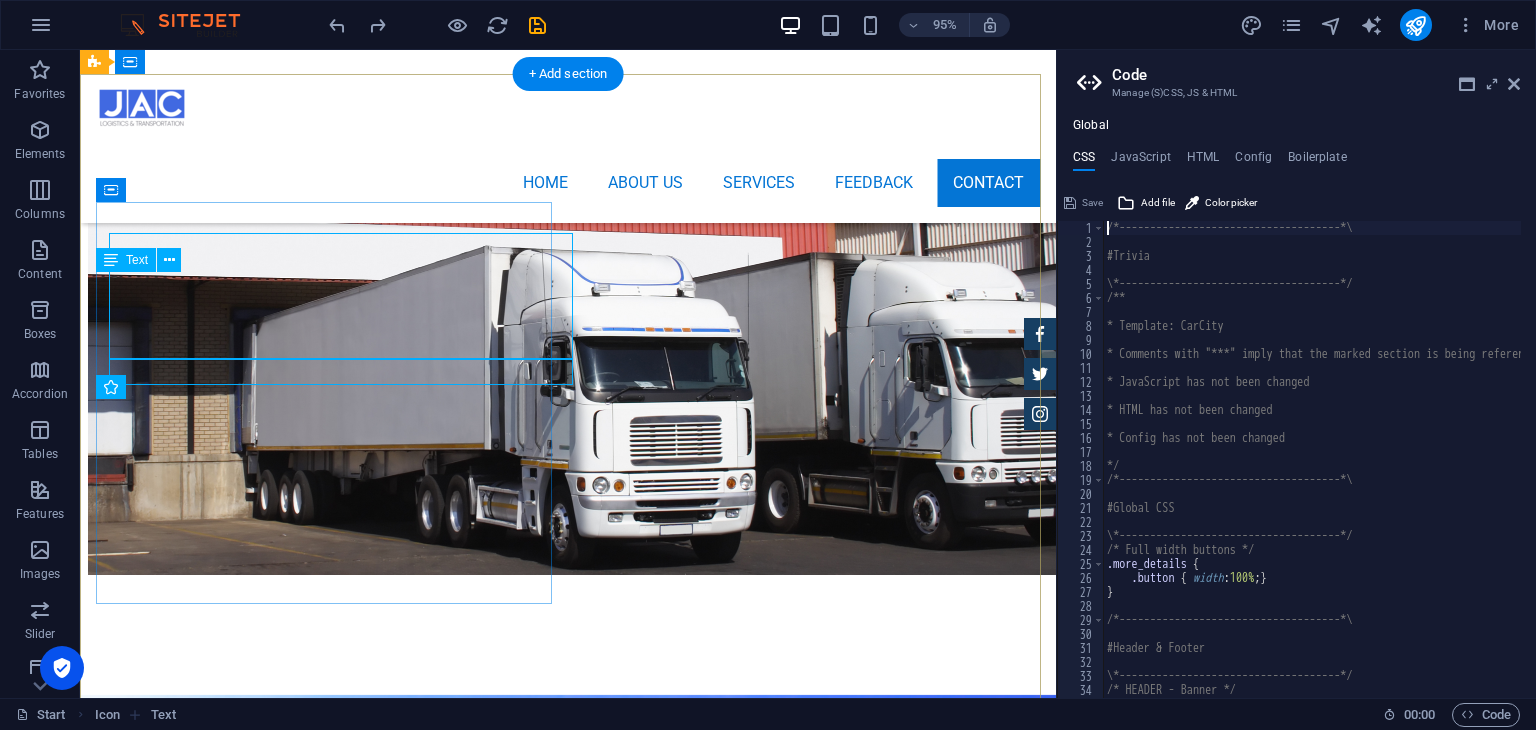 scroll, scrollTop: 6028, scrollLeft: 0, axis: vertical 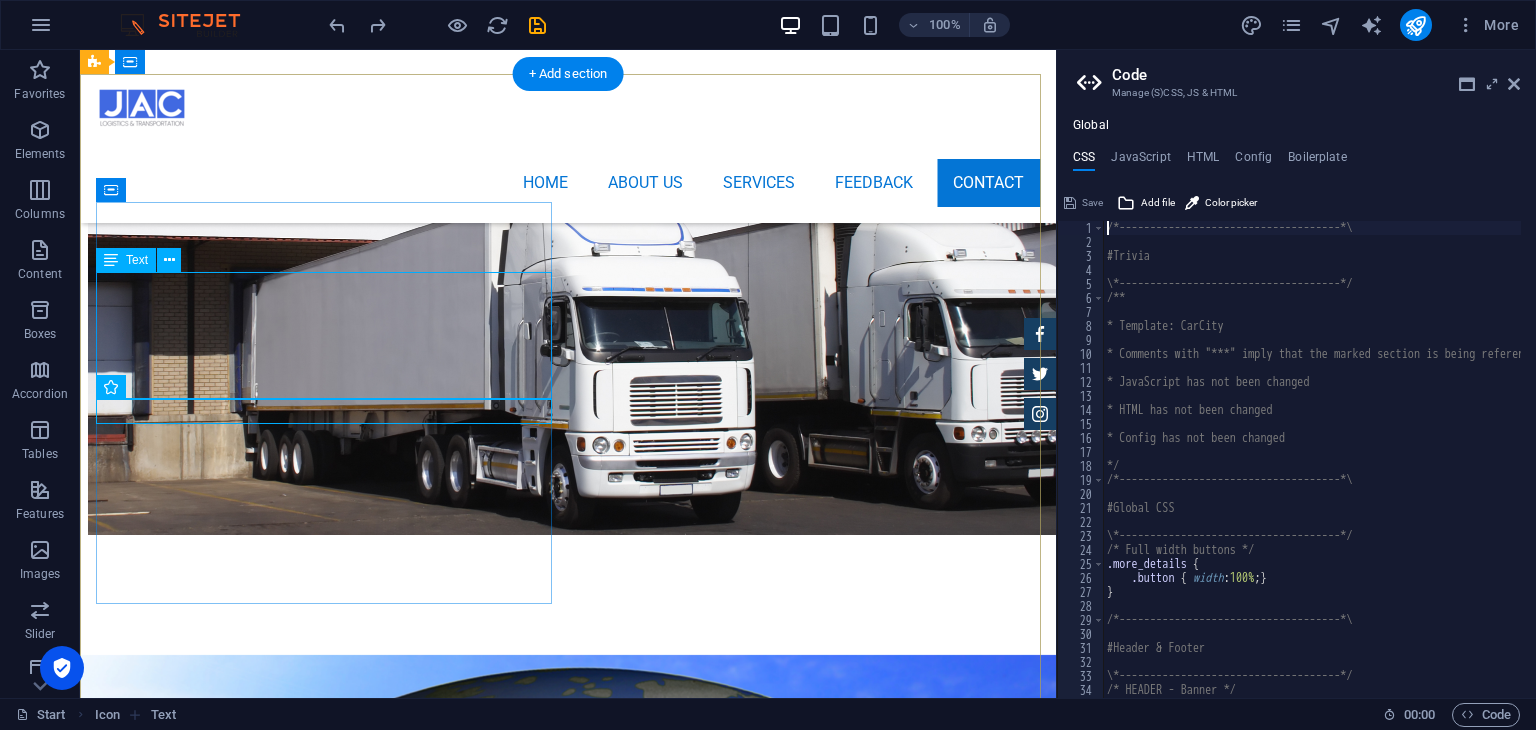 click on "100 meter street, beside akar oil,  Erbil, [GEOGRAPHIC_DATA] +964 -750 -7950995 [EMAIL_ADDRESS][DOMAIN_NAME] Legal Notice  |  Privacy" at bounding box center [568, 2561] 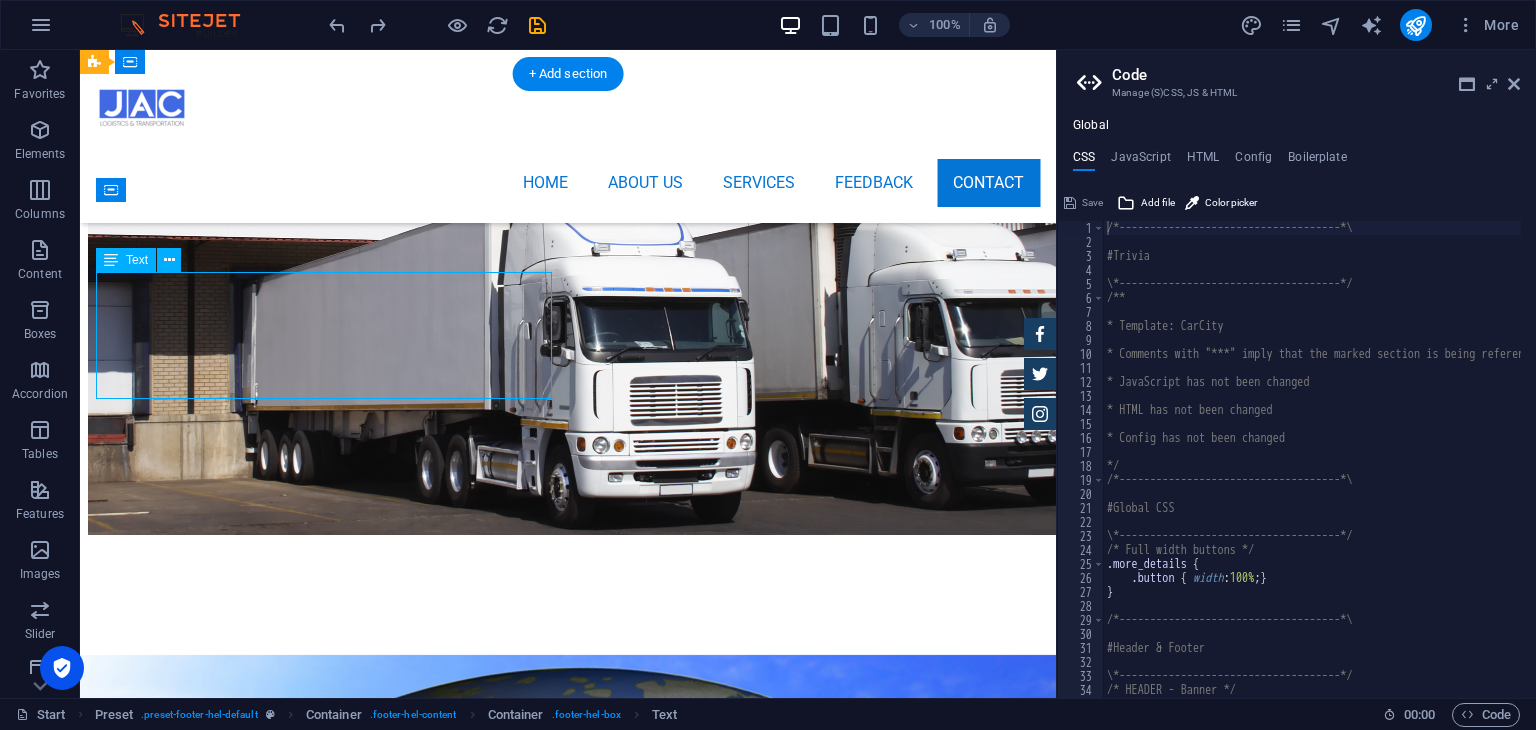 click on "100 meter street, beside akar oil,  Erbil, [GEOGRAPHIC_DATA] +964 -750 -7950995 [EMAIL_ADDRESS][DOMAIN_NAME] Legal Notice  |  Privacy" at bounding box center [568, 2561] 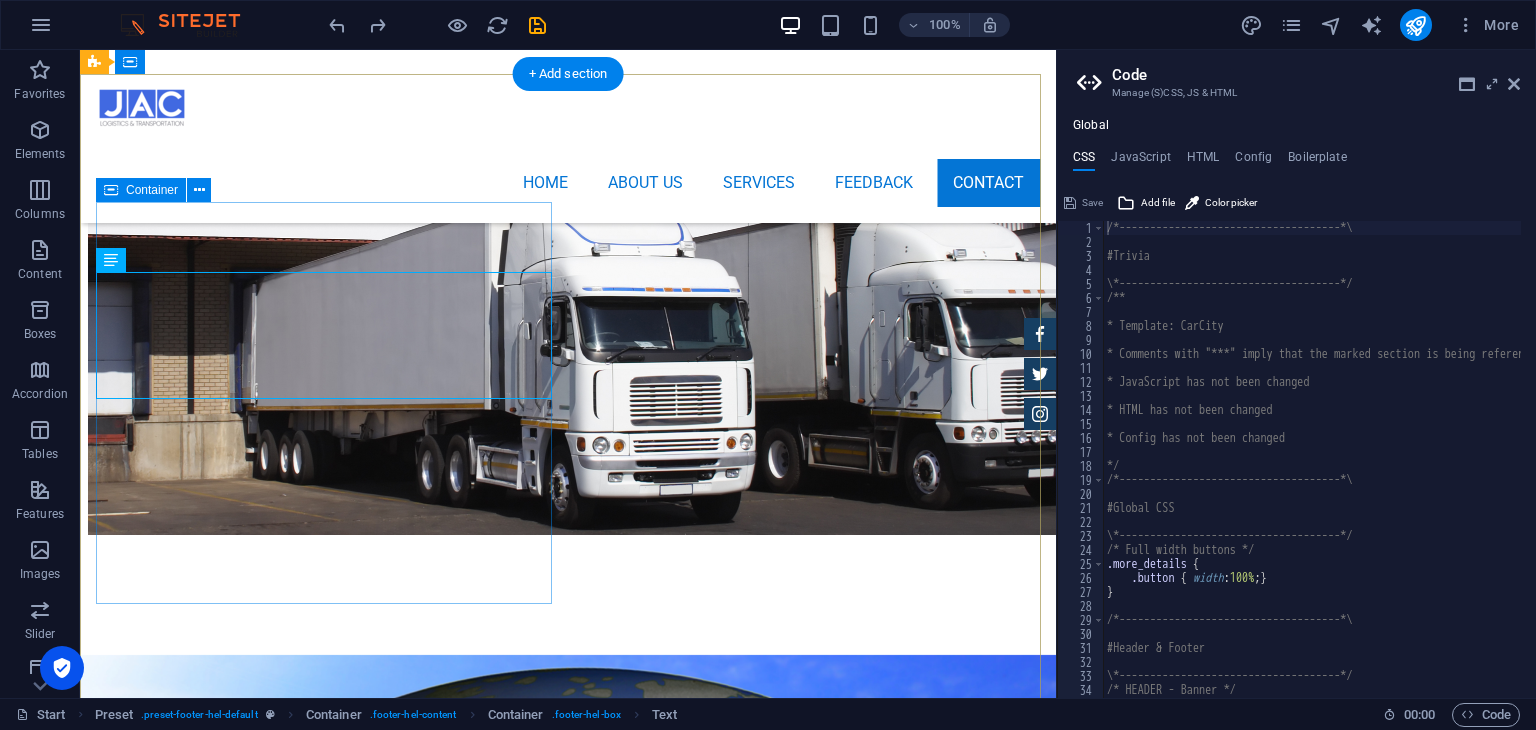 click on "Contact We are happy to assist you 100 meter street, beside akar oil,  Erbil, [GEOGRAPHIC_DATA] +964 -750 -7950995 [EMAIL_ADDRESS][DOMAIN_NAME] Legal Notice  |  Privacy" at bounding box center [568, 2541] 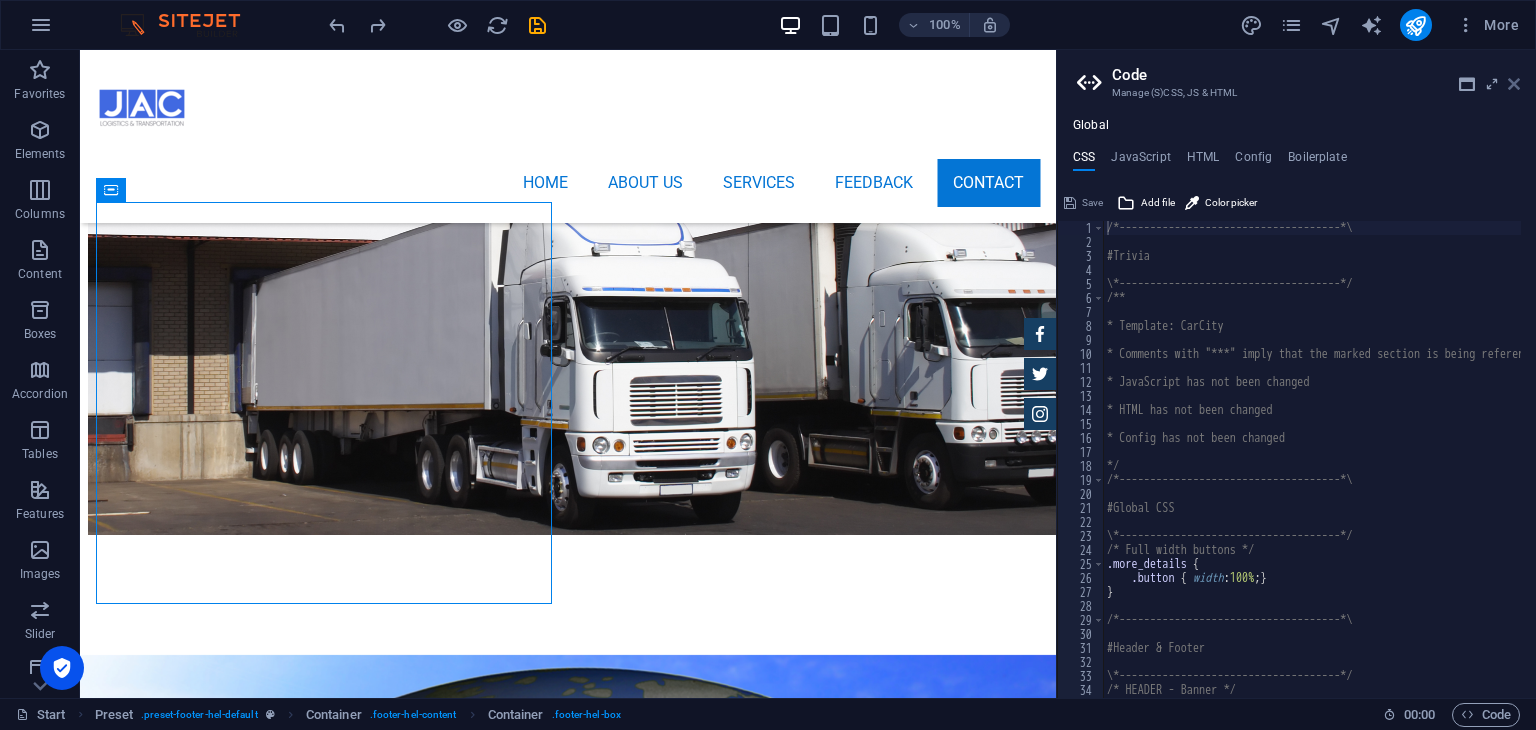click at bounding box center (1514, 84) 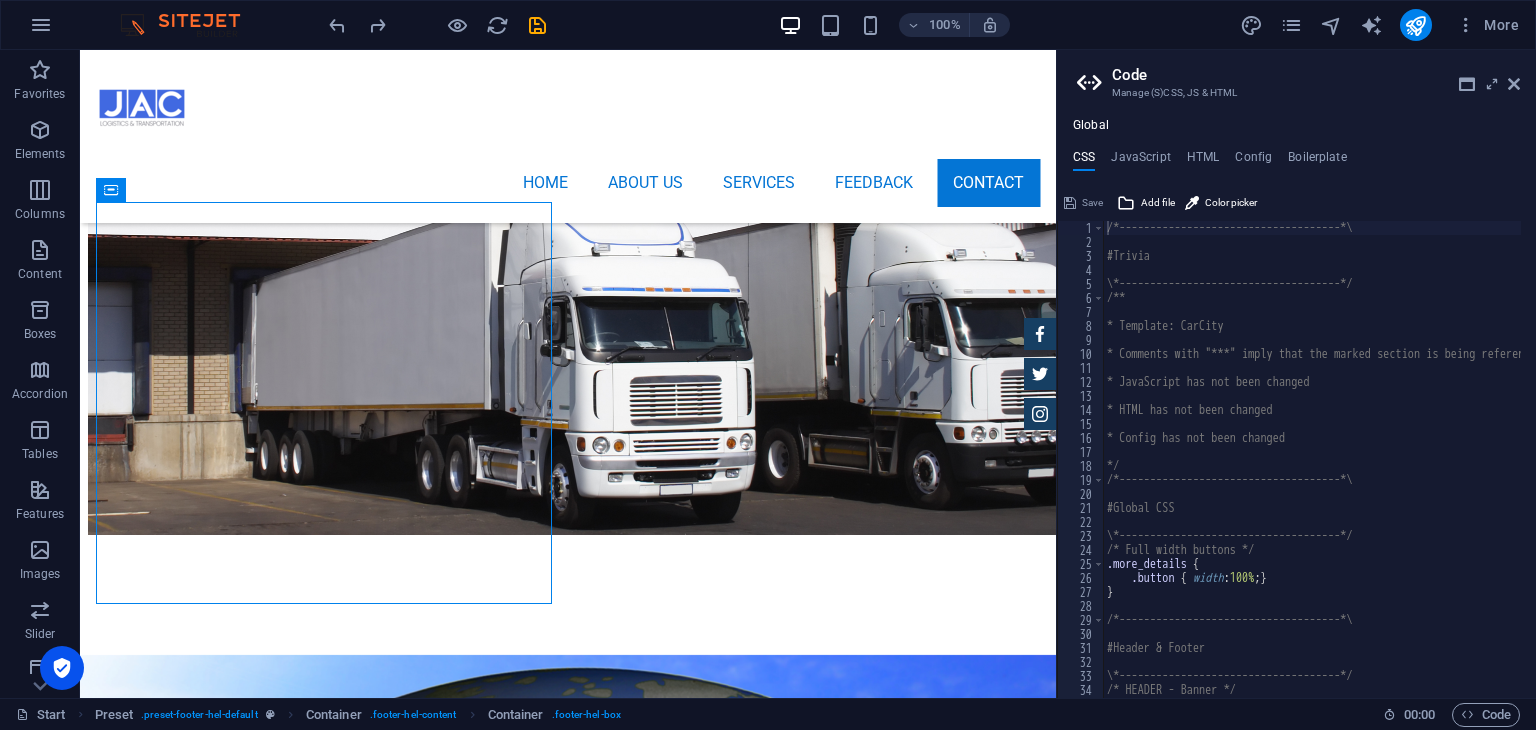 scroll, scrollTop: 6022, scrollLeft: 0, axis: vertical 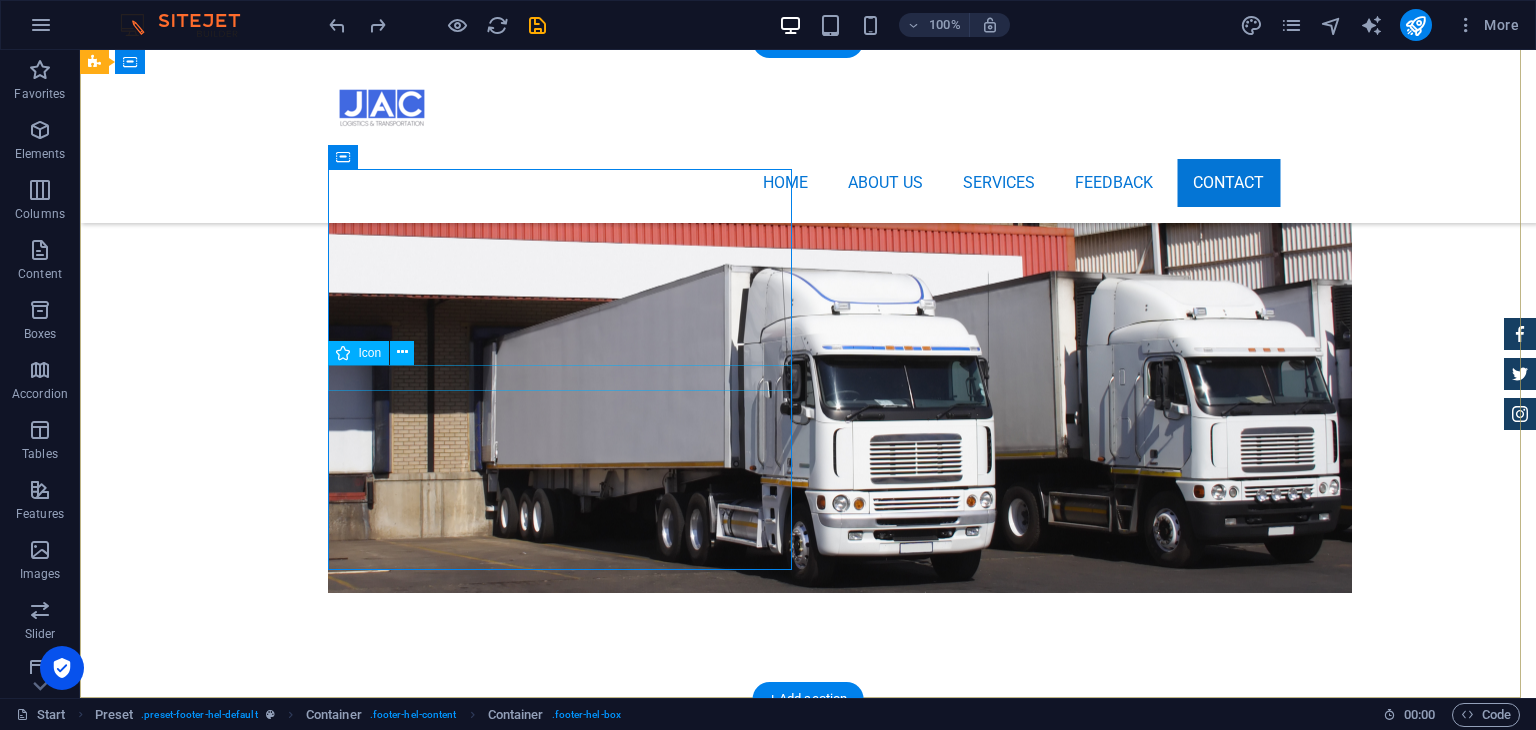 click at bounding box center [568, 3008] 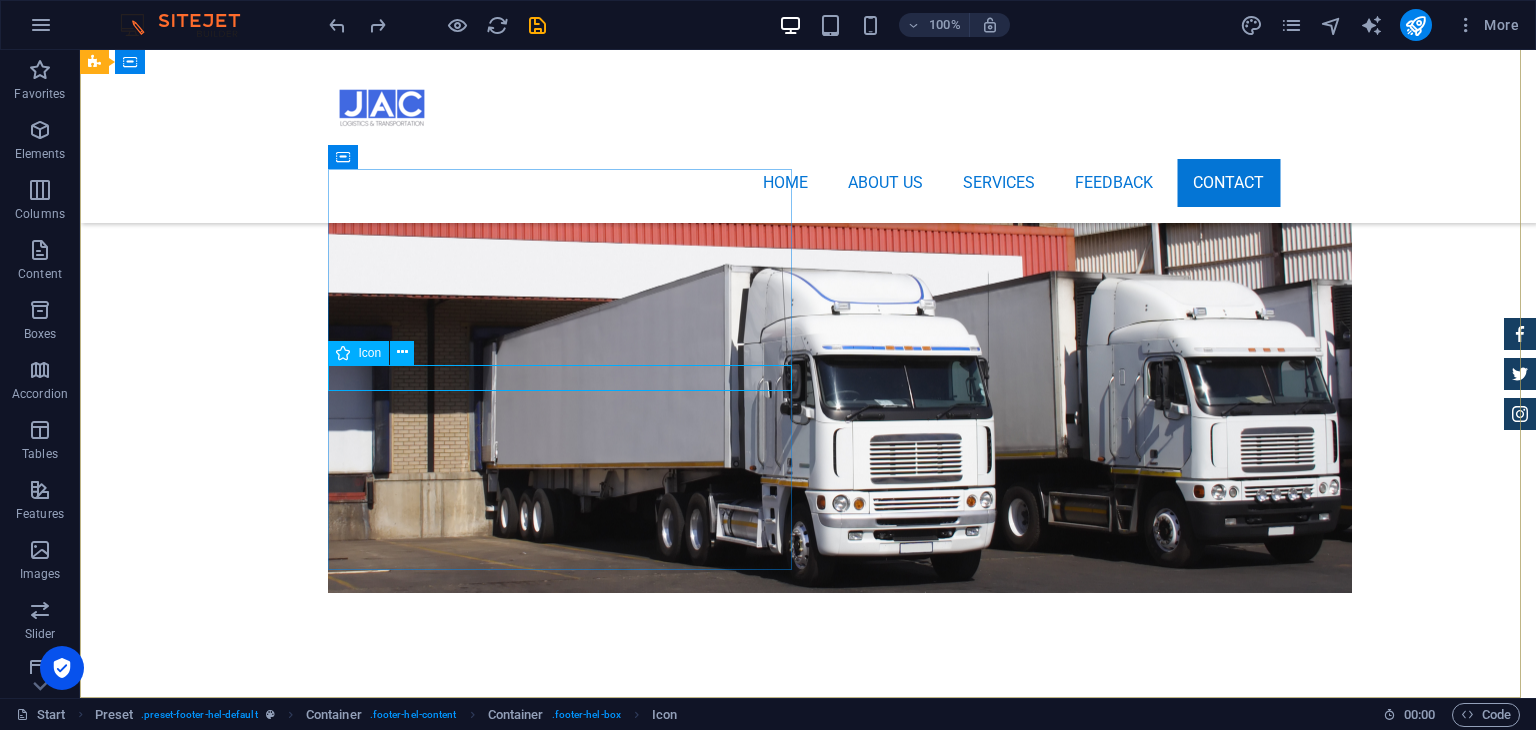 click on "Icon" at bounding box center (369, 353) 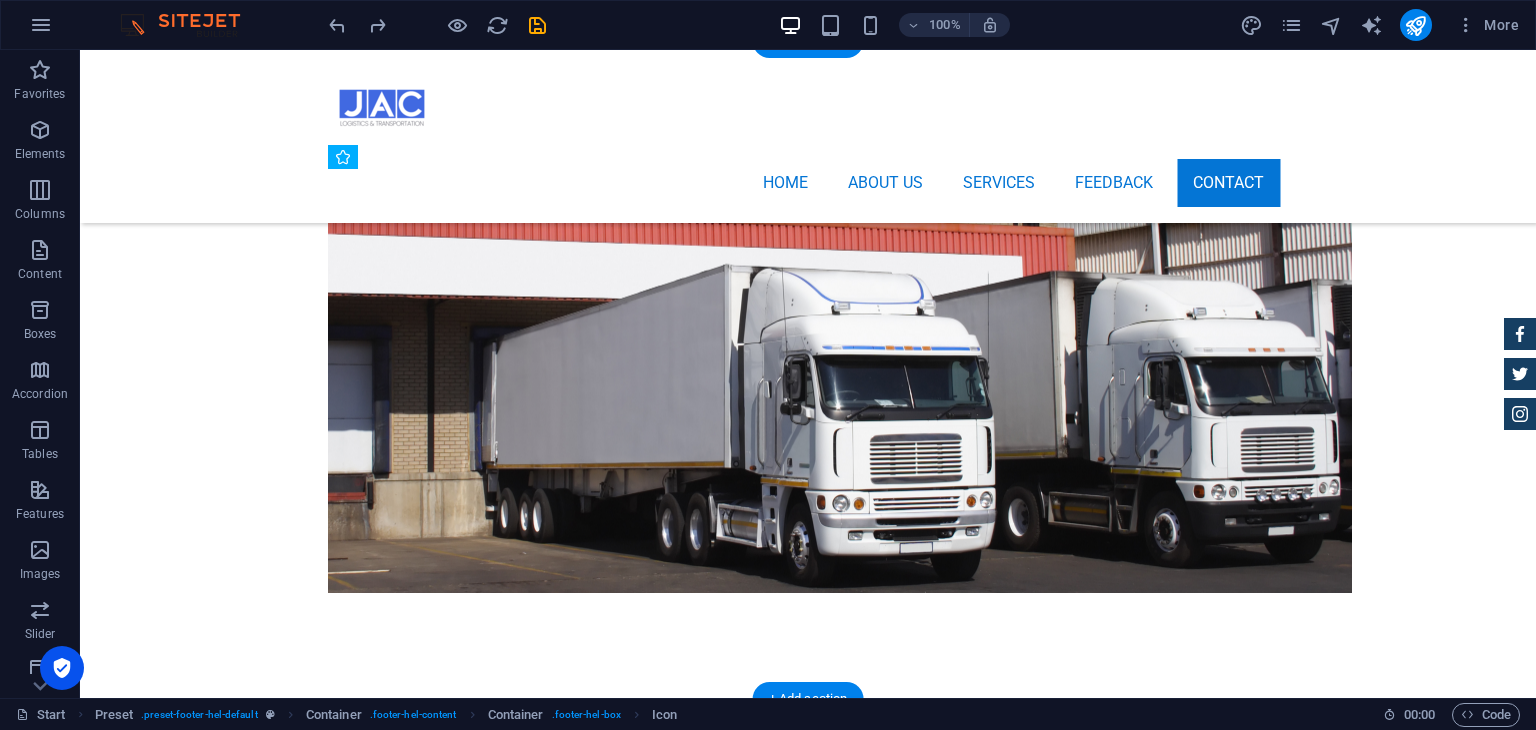 drag, startPoint x: 448, startPoint y: 404, endPoint x: 371, endPoint y: 281, distance: 145.11375 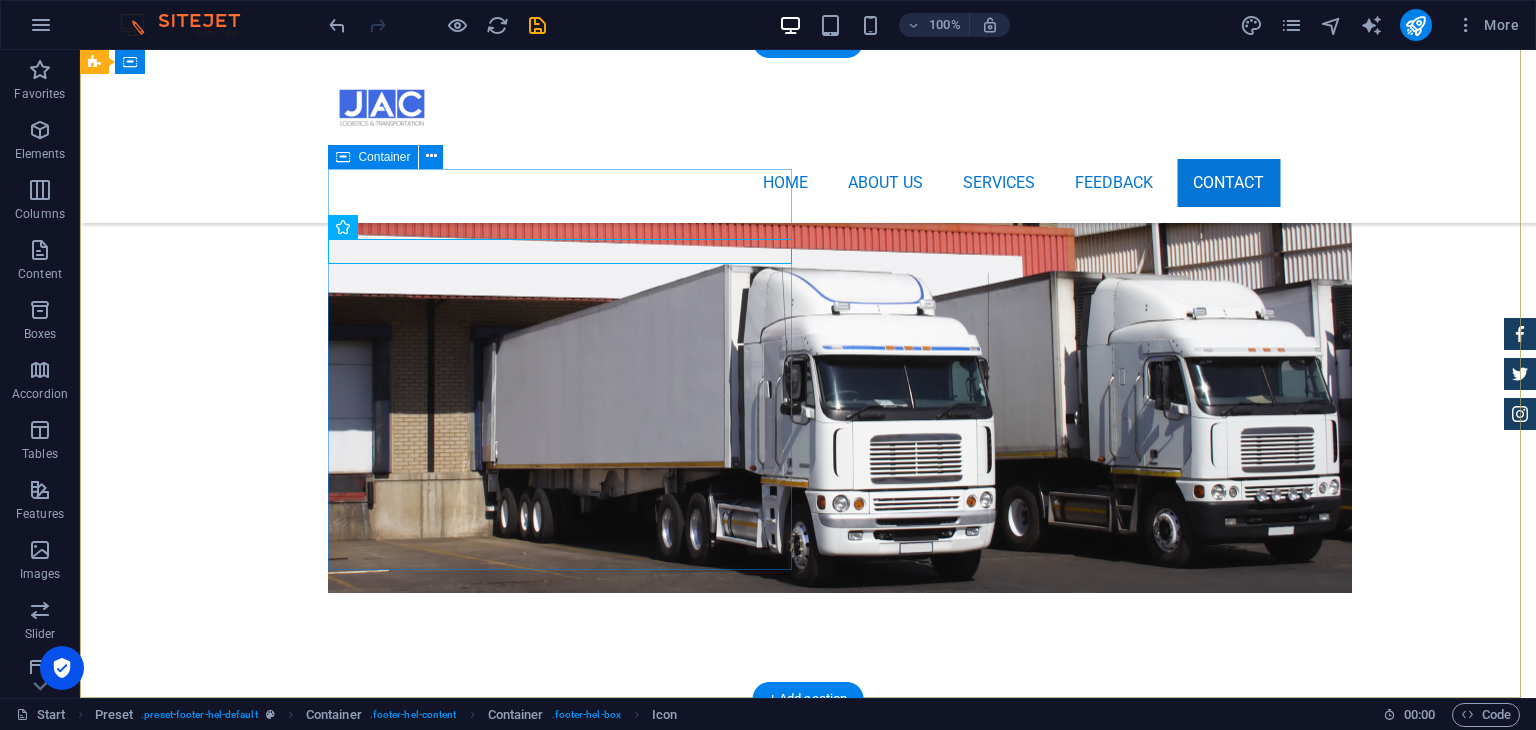 click on "Contact We are happy to assist you 100 meter street, beside akar oil,  Erbil, [GEOGRAPHIC_DATA] +964 -750 -7950995 [EMAIL_ADDRESS][DOMAIN_NAME] Legal Notice  |  Privacy" at bounding box center (568, 2599) 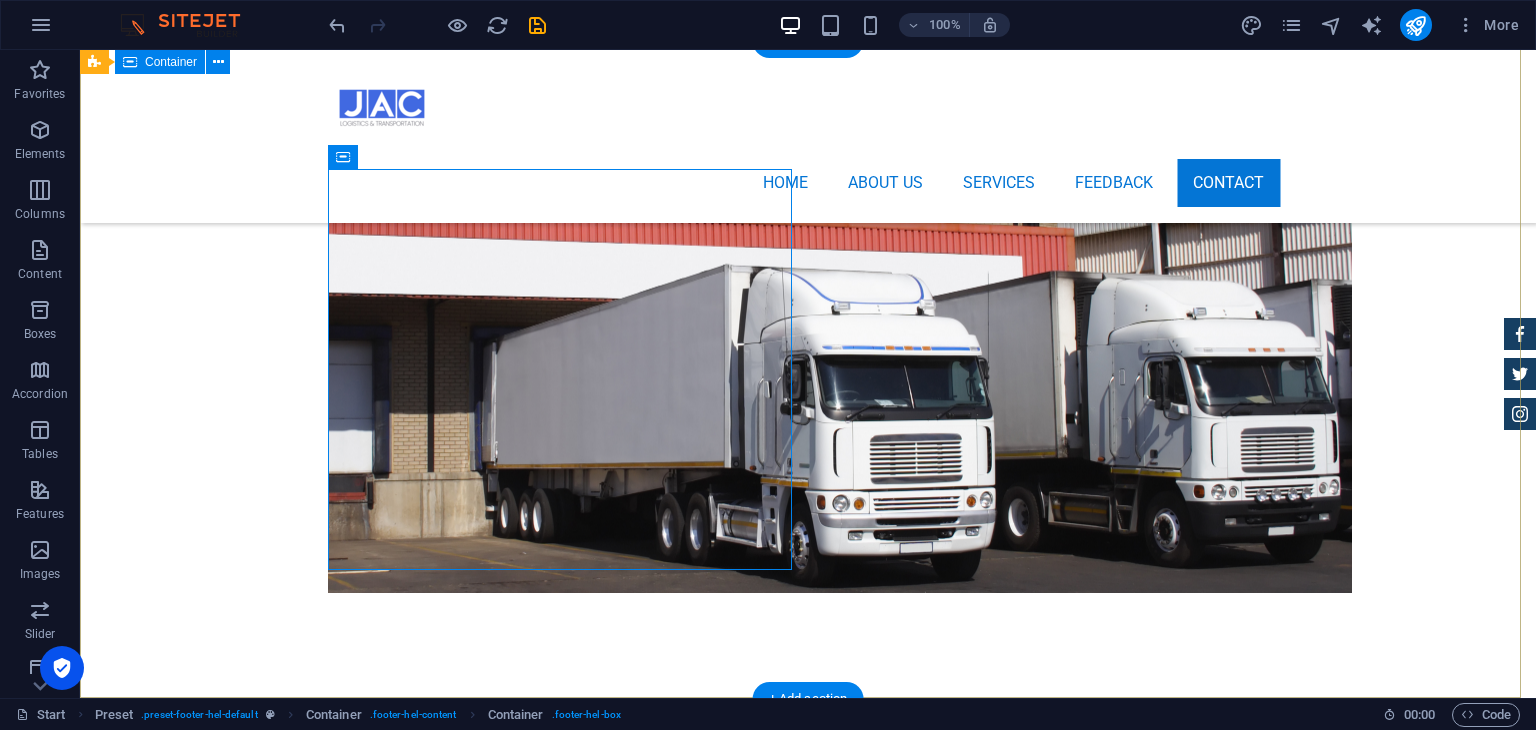 click on "Contact We are happy to assist you 100 meter street, beside akar oil,  Erbil, [GEOGRAPHIC_DATA] +964 -750 -7950995 [EMAIL_ADDRESS][DOMAIN_NAME] Legal Notice  |  Privacy   I have read and understand the privacy policy. Unreadable? Regenerate Send" at bounding box center [808, 2817] 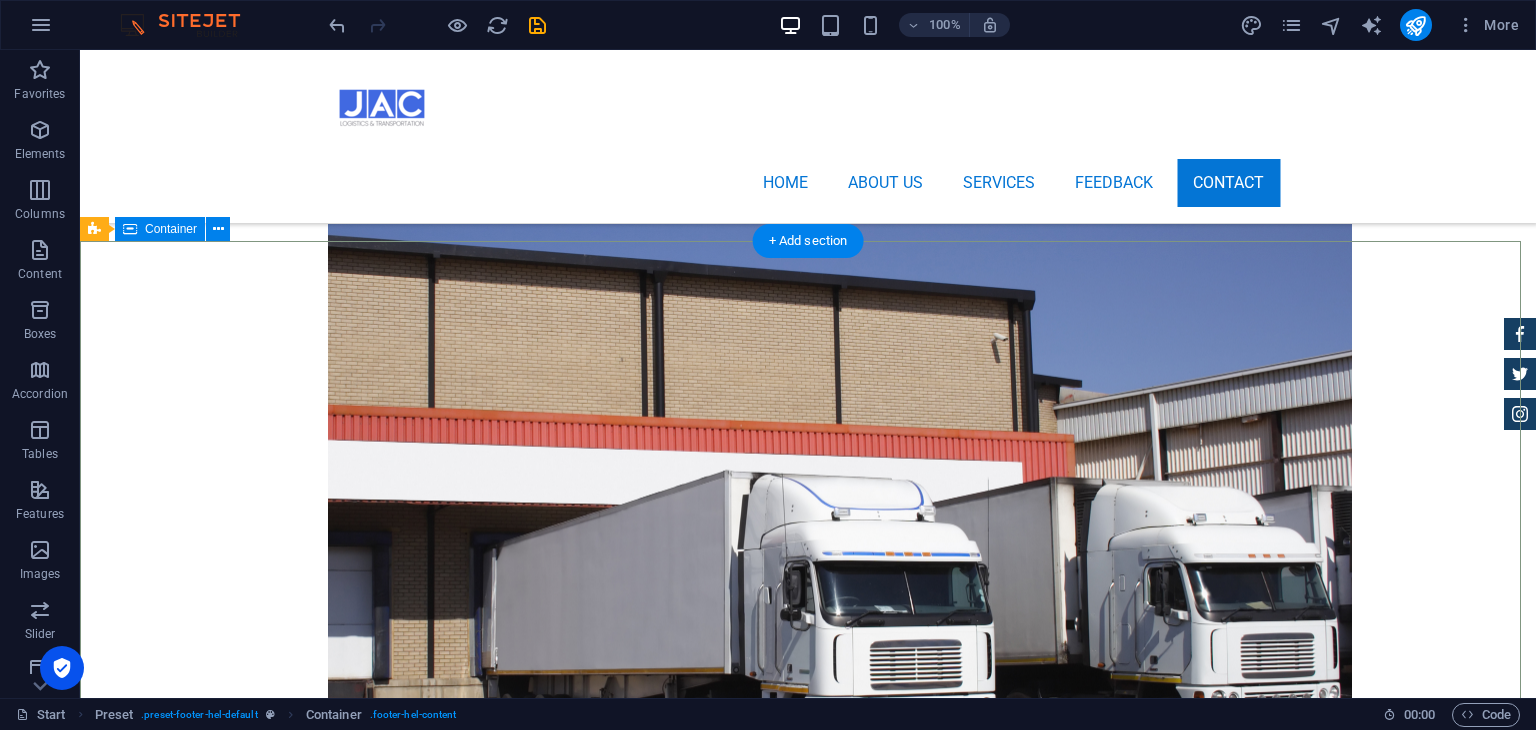 scroll, scrollTop: 5822, scrollLeft: 0, axis: vertical 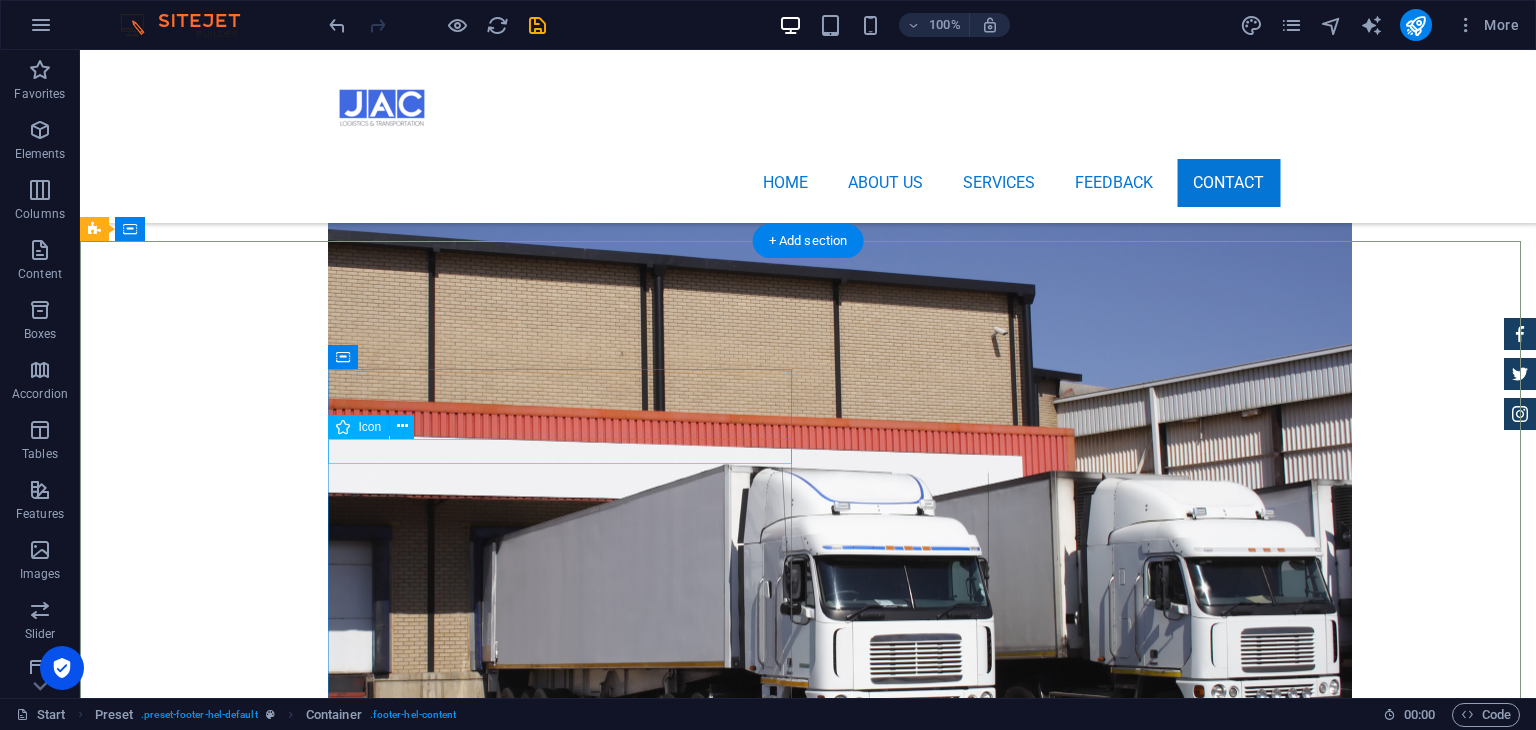 click at bounding box center (568, 2461) 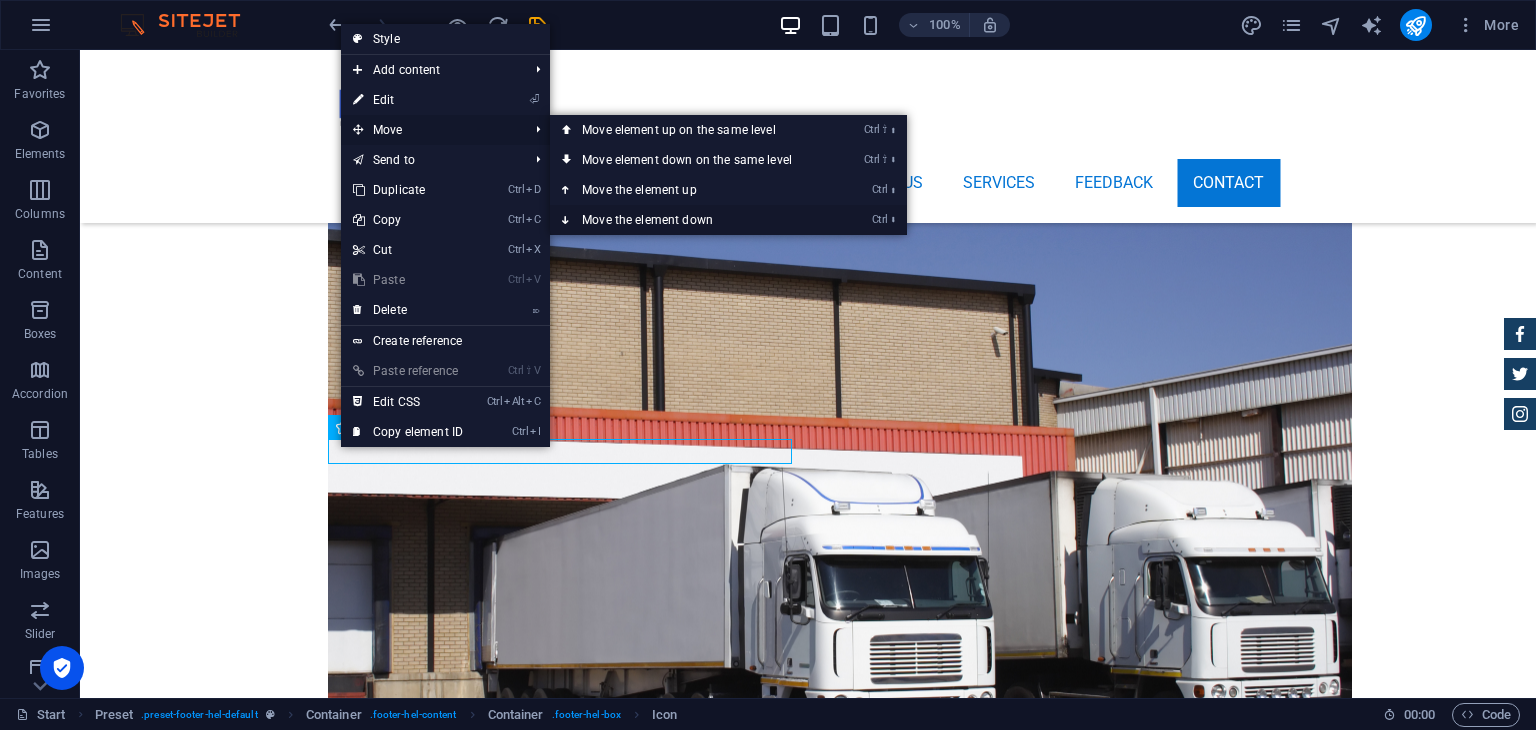 drag, startPoint x: 616, startPoint y: 225, endPoint x: 536, endPoint y: 173, distance: 95.41489 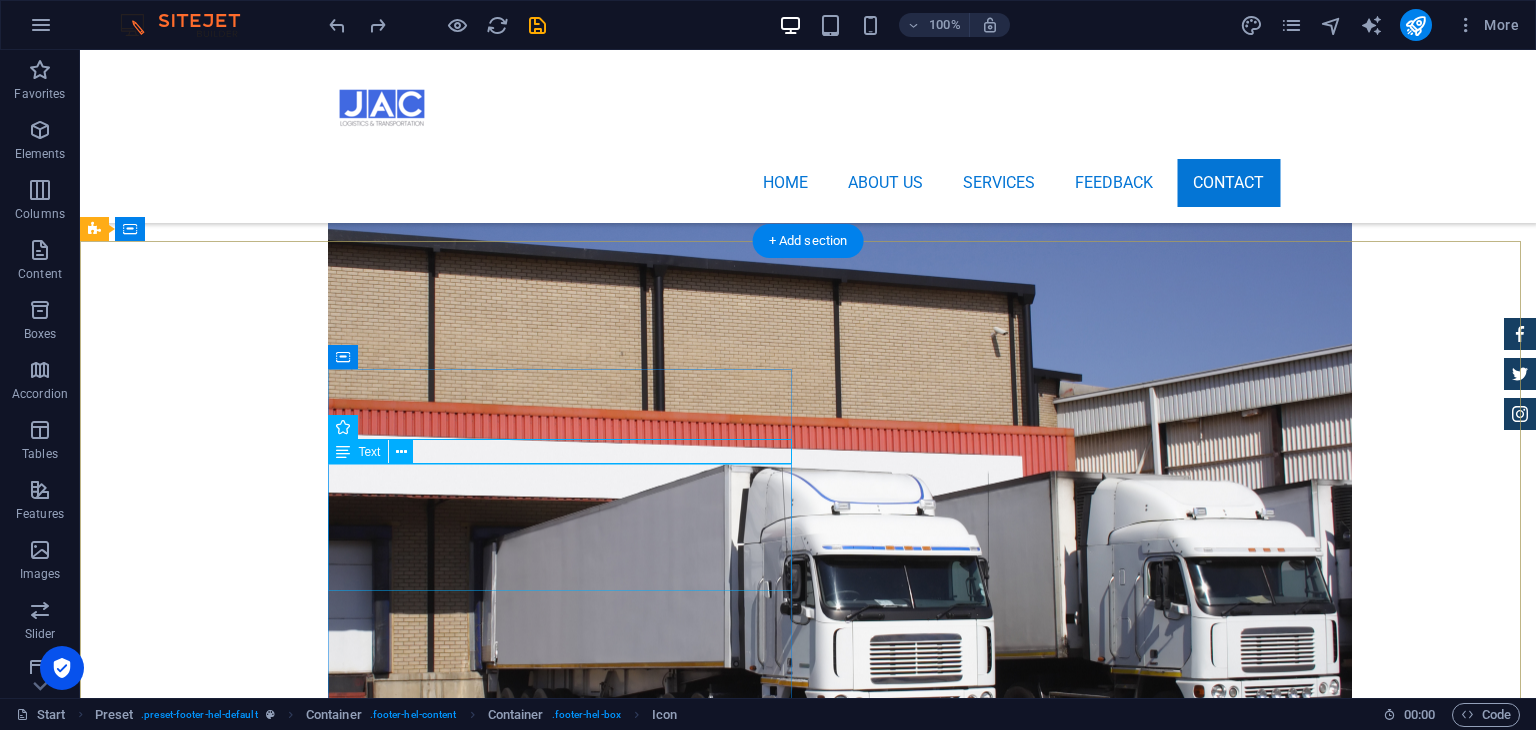 click on "100 meter street, beside akar oil,  Erbil, [GEOGRAPHIC_DATA] +964 -750 -7950995 [EMAIL_ADDRESS][DOMAIN_NAME] Legal Notice  |  Privacy" at bounding box center (568, 2849) 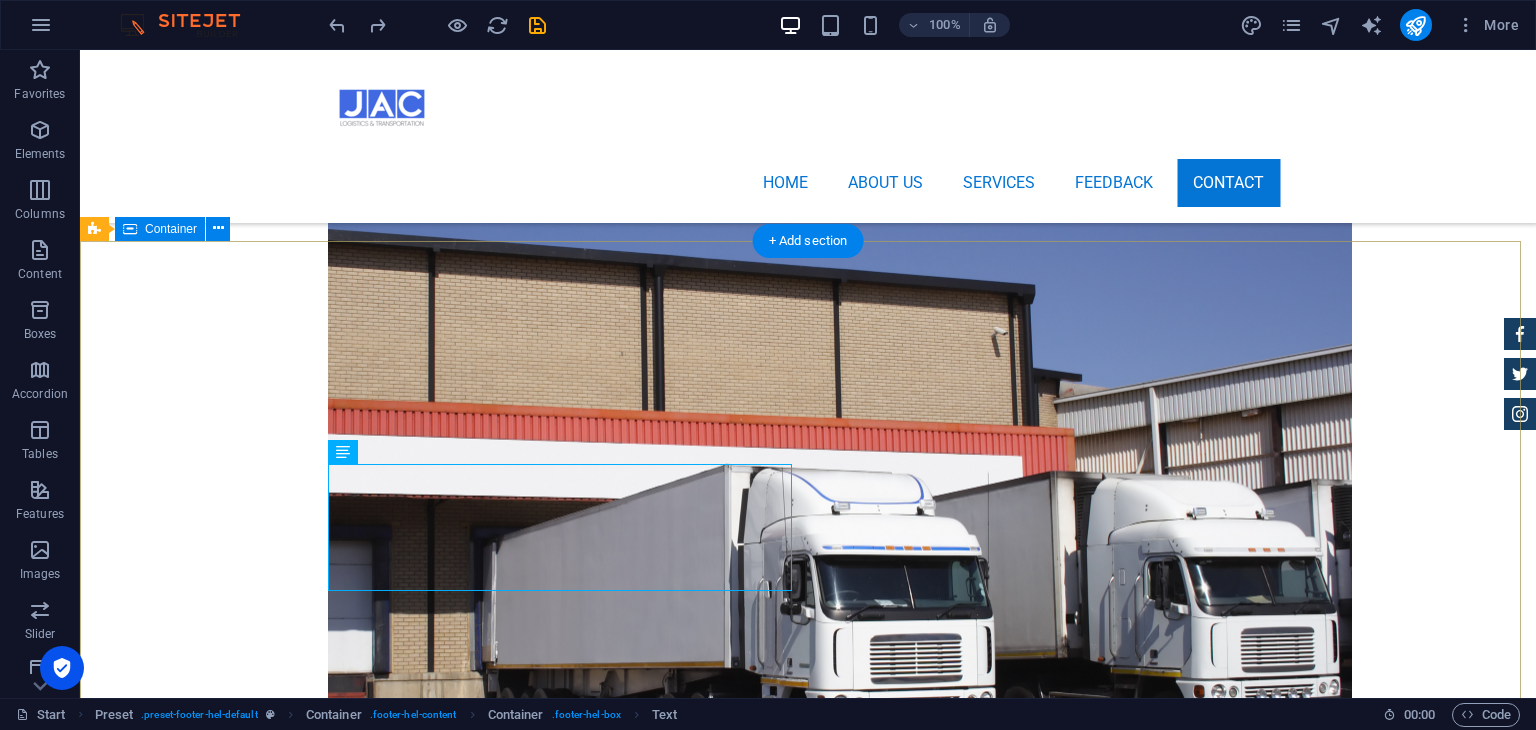 click on "Contact We are happy to assist you 100 meter street, beside akar oil,  Erbil, [GEOGRAPHIC_DATA] +964 -750 -7950995 [EMAIL_ADDRESS][DOMAIN_NAME] Legal Notice  |  Privacy   I have read and understand the privacy policy. Unreadable? Regenerate Send" at bounding box center [808, 3017] 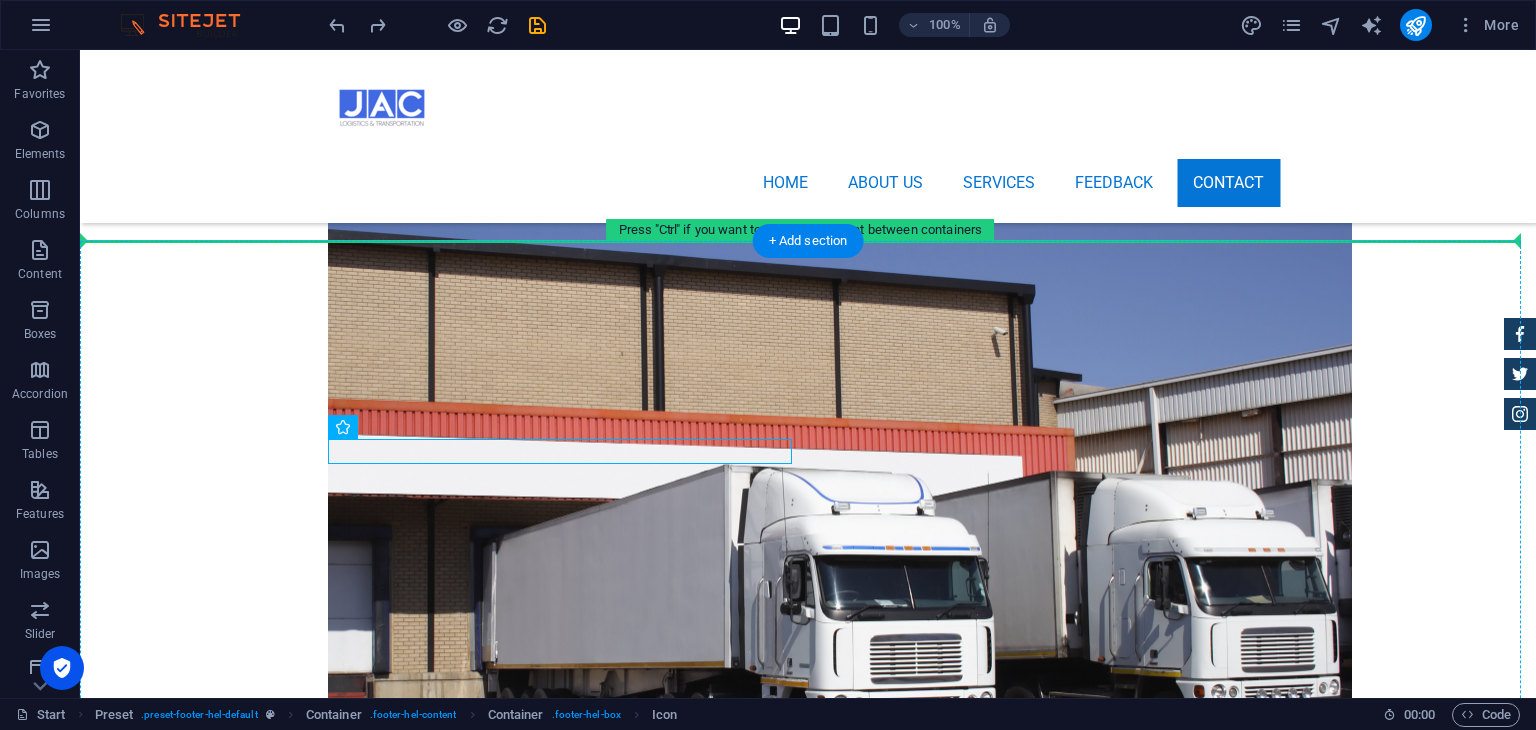 drag, startPoint x: 336, startPoint y: 447, endPoint x: 220, endPoint y: 535, distance: 145.6022 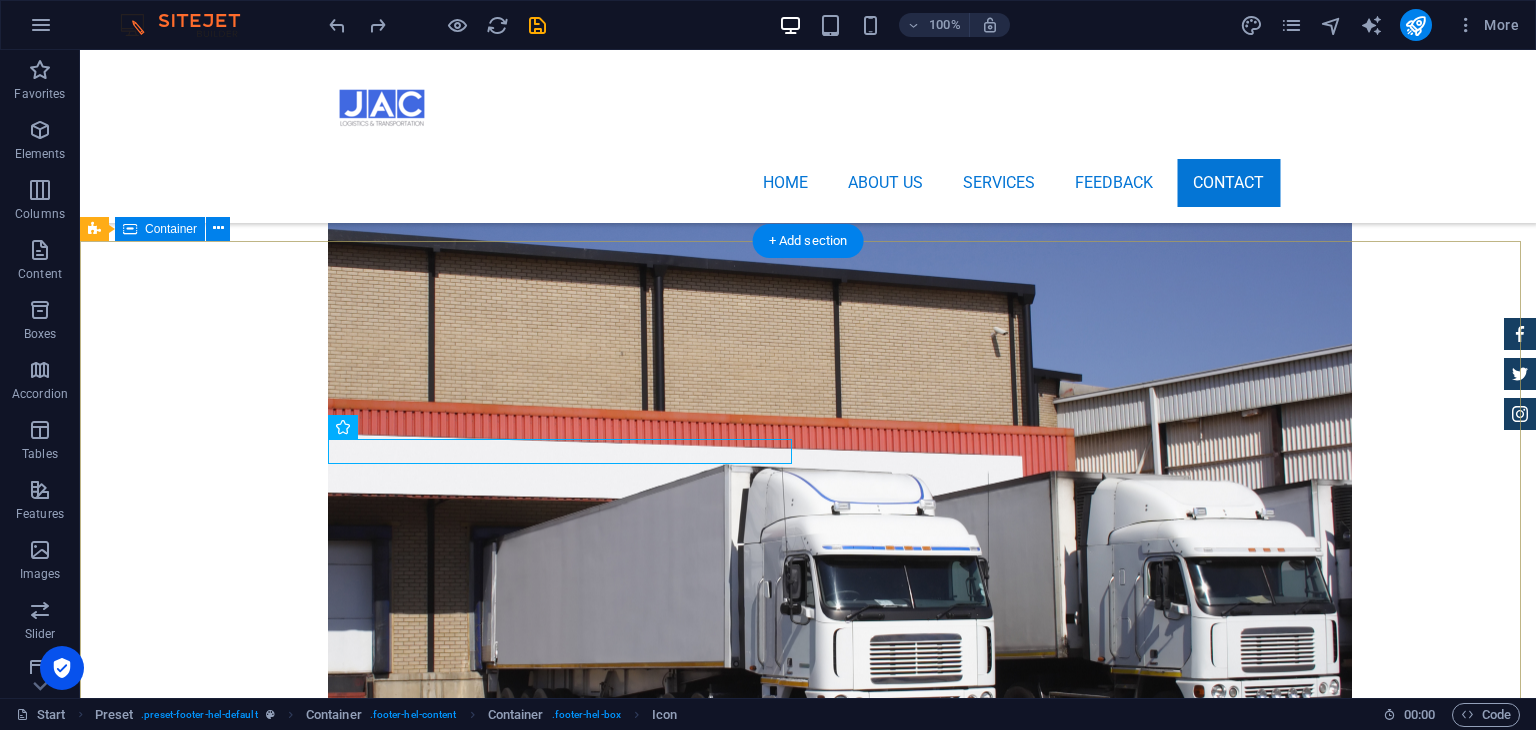 click on "Contact We are happy to assist you 100 meter street, beside akar oil,  Erbil, [GEOGRAPHIC_DATA] +964 -750 -7950995 [EMAIL_ADDRESS][DOMAIN_NAME] Legal Notice  |  Privacy   I have read and understand the privacy policy. Unreadable? Regenerate Send" at bounding box center (808, 3017) 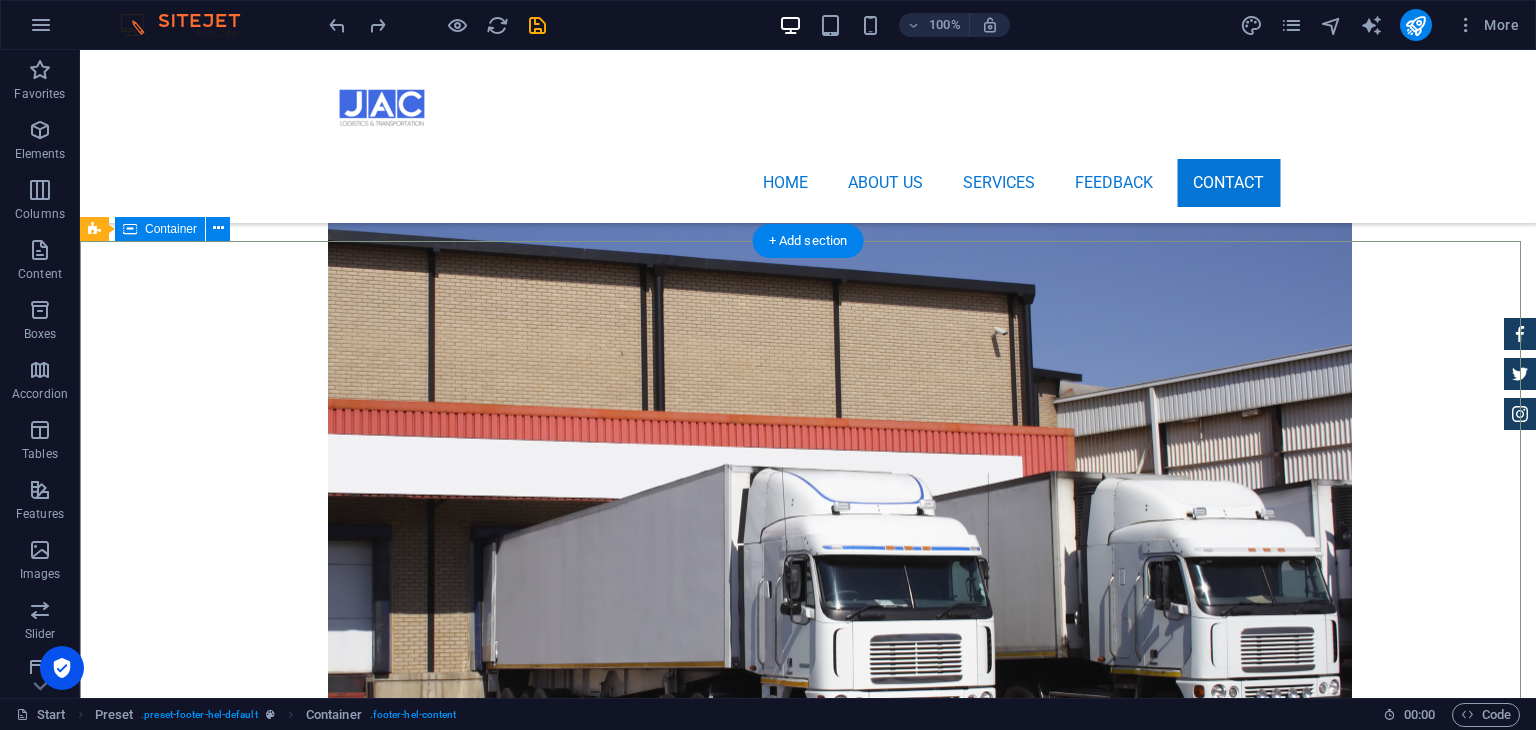 click on "Contact We are happy to assist you 100 meter street, beside akar oil,  Erbil, [GEOGRAPHIC_DATA] +964 -750 -7950995 [EMAIL_ADDRESS][DOMAIN_NAME] Legal Notice  |  Privacy   I have read and understand the privacy policy. Unreadable? Regenerate Send" at bounding box center (808, 3017) 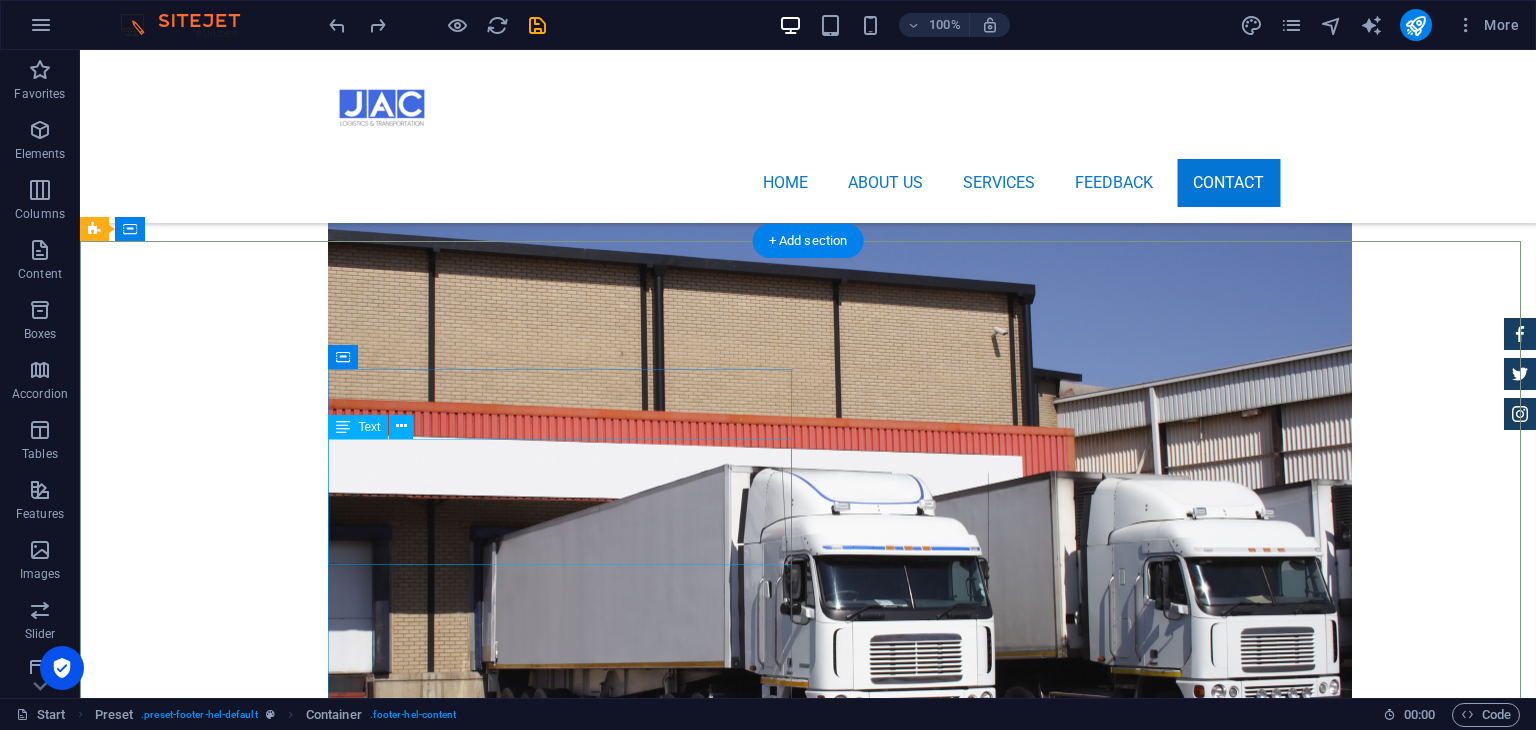 click on "100 meter street, beside akar oil,  Erbil, [GEOGRAPHIC_DATA] +964 -750 -7950995 [EMAIL_ADDRESS][DOMAIN_NAME] Legal Notice  |  Privacy" at bounding box center [568, 2819] 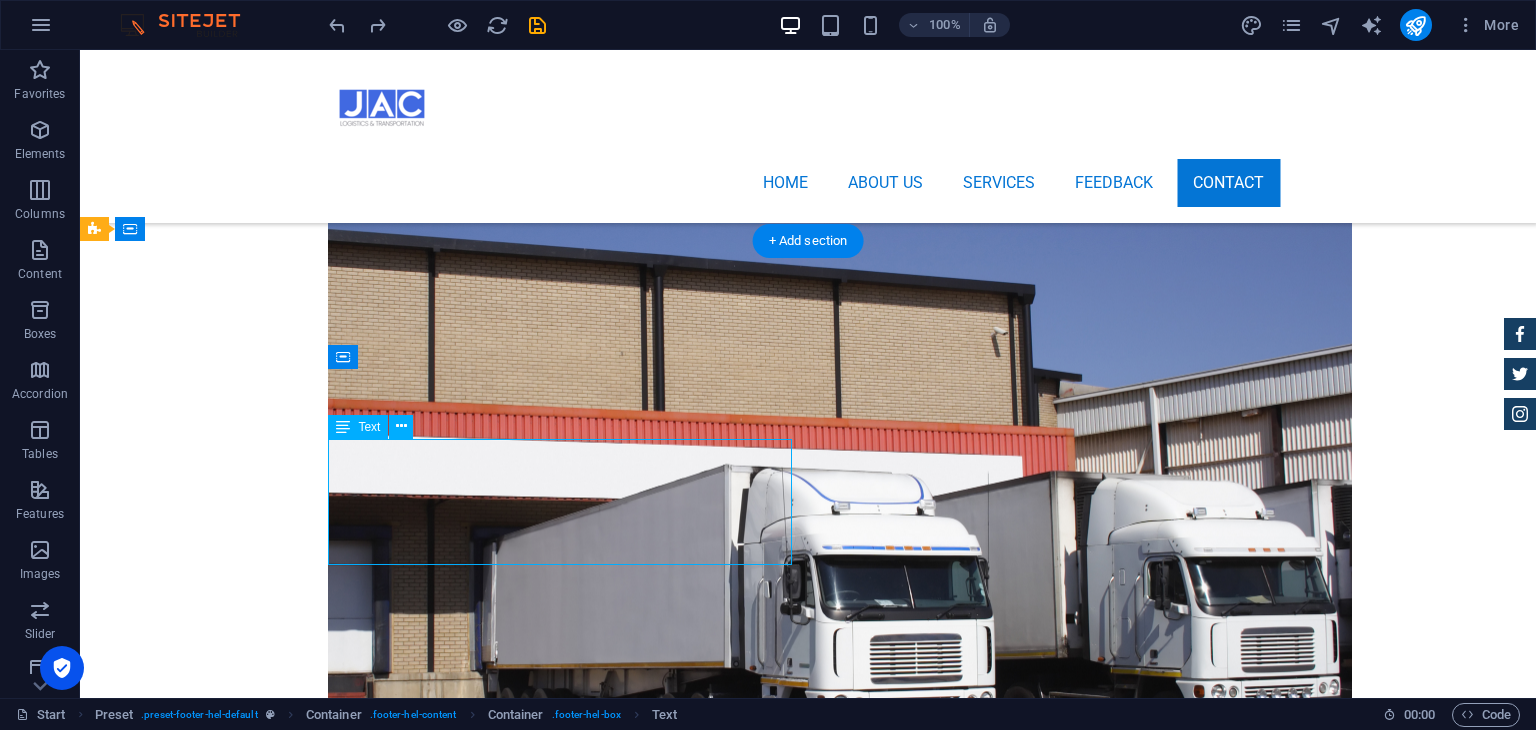 click on "100 meter street, beside akar oil,  Erbil, [GEOGRAPHIC_DATA] +964 -750 -7950995 [EMAIL_ADDRESS][DOMAIN_NAME] Legal Notice  |  Privacy" at bounding box center (568, 2819) 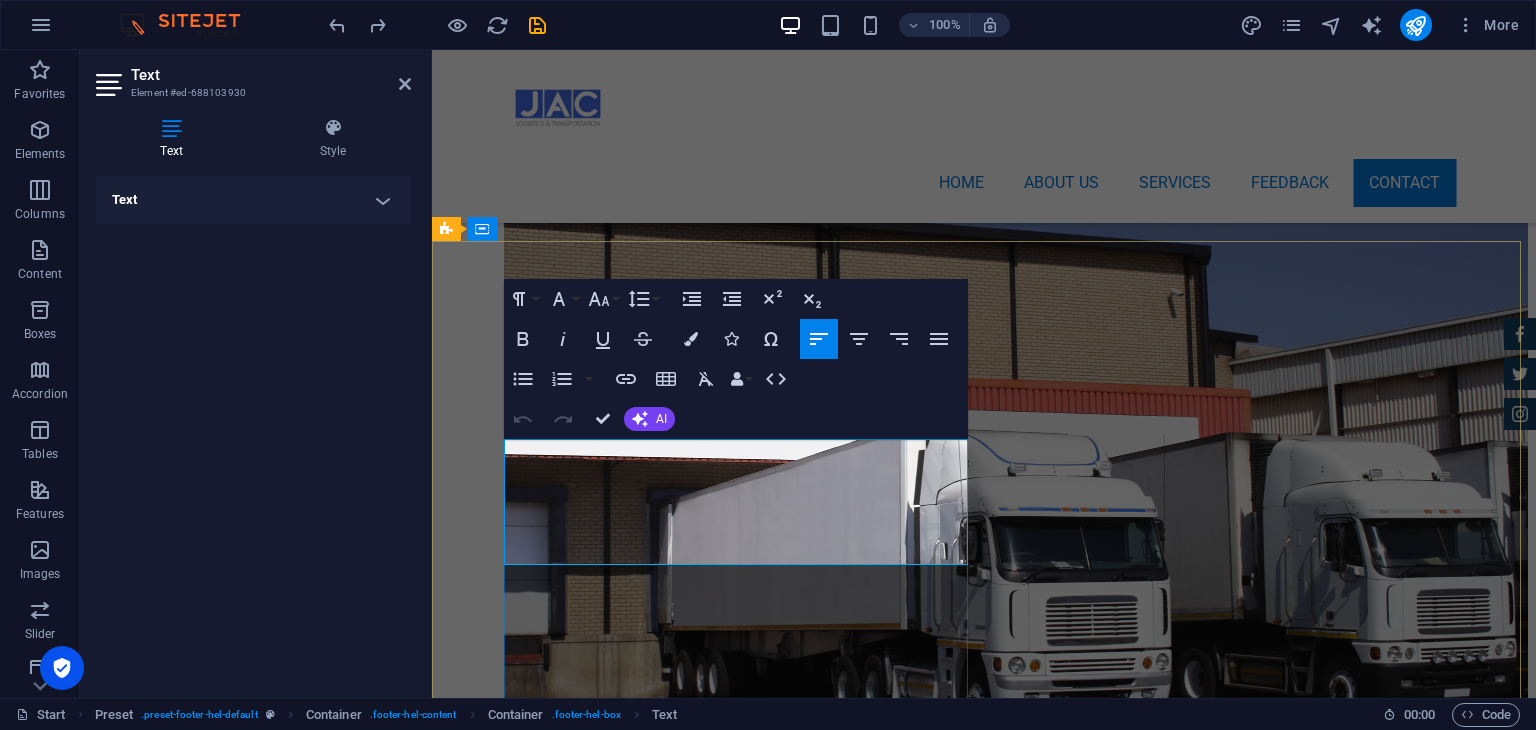 click on "100 meter street, beside akar oil," at bounding box center (587, 2420) 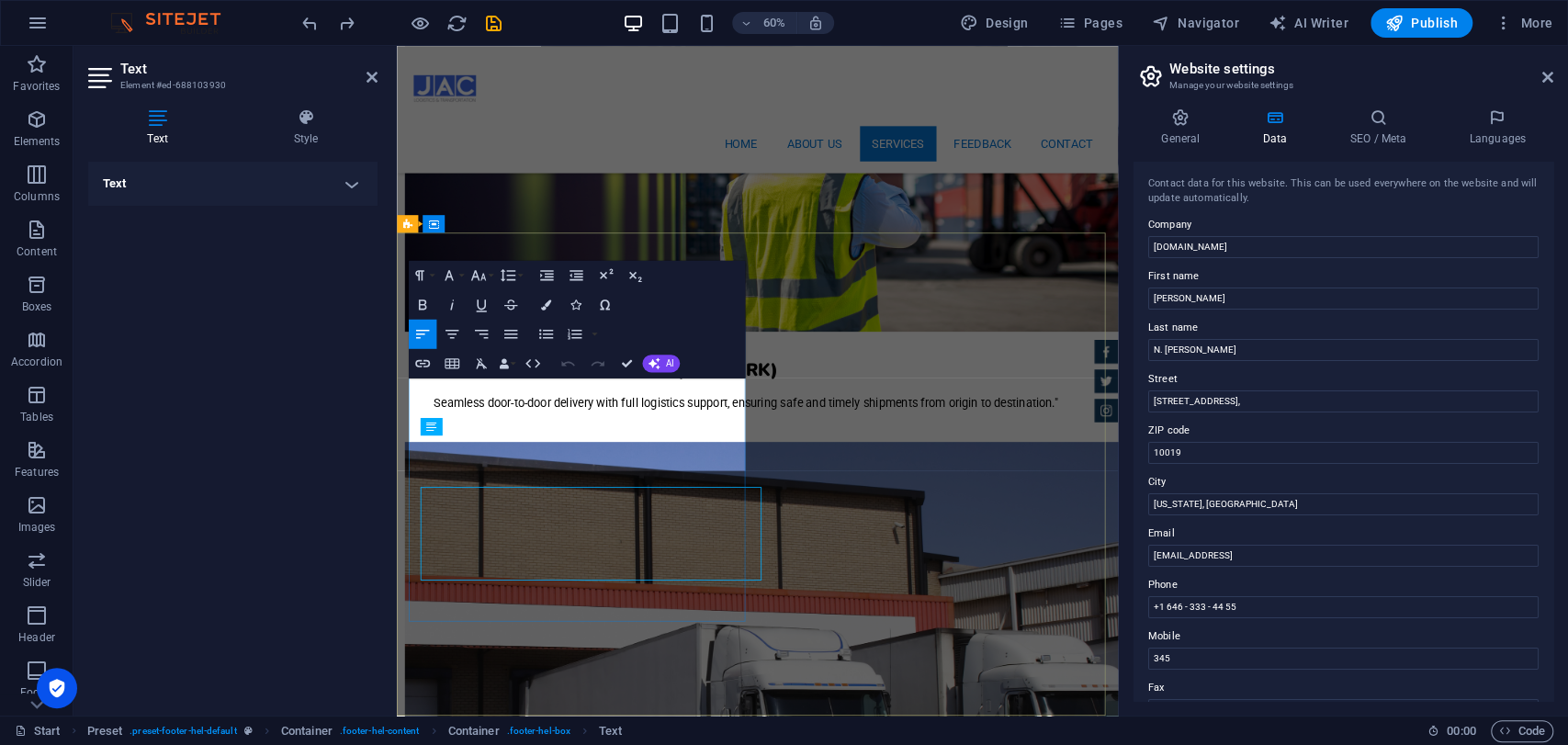 scroll, scrollTop: 5489, scrollLeft: 0, axis: vertical 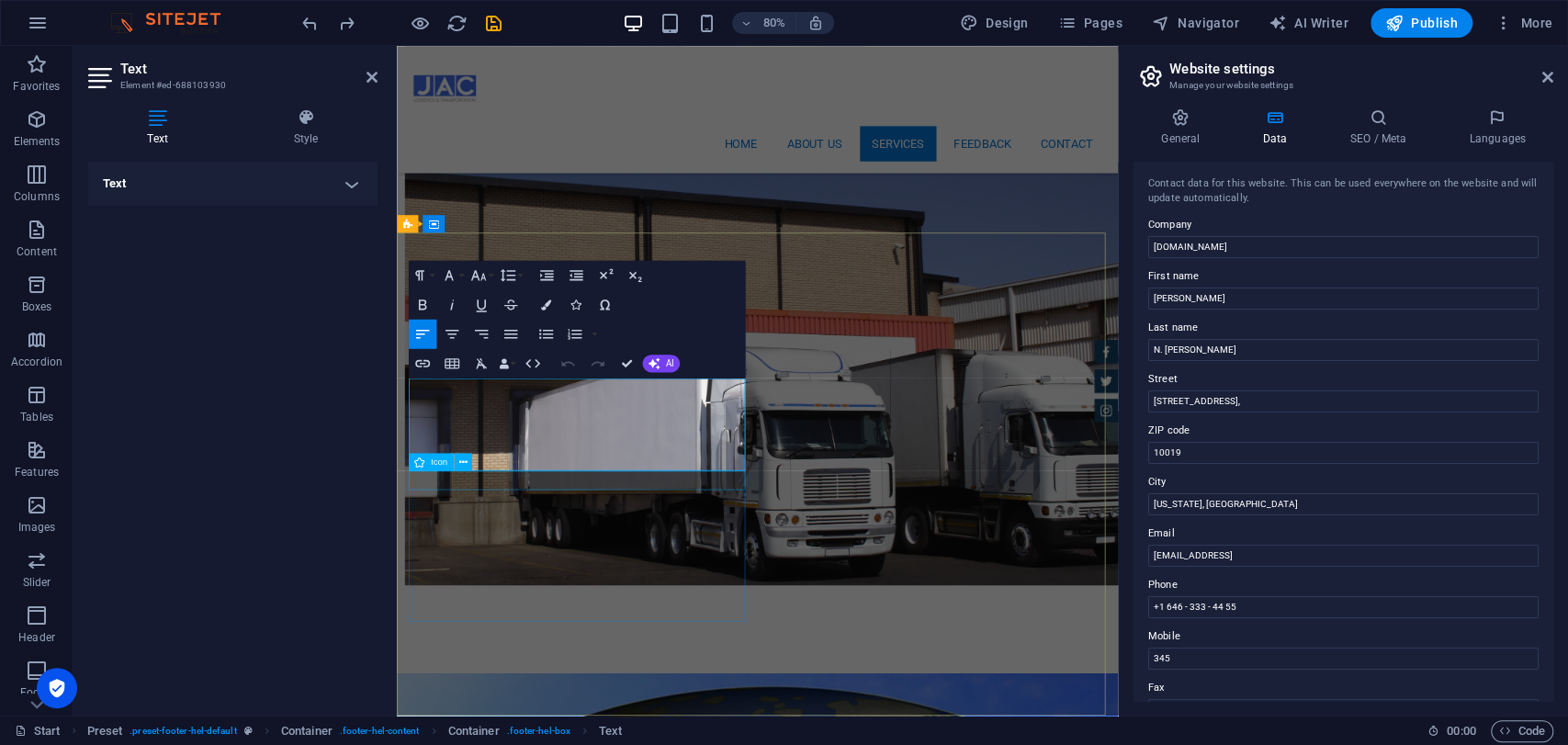 click at bounding box center [845, 3060] 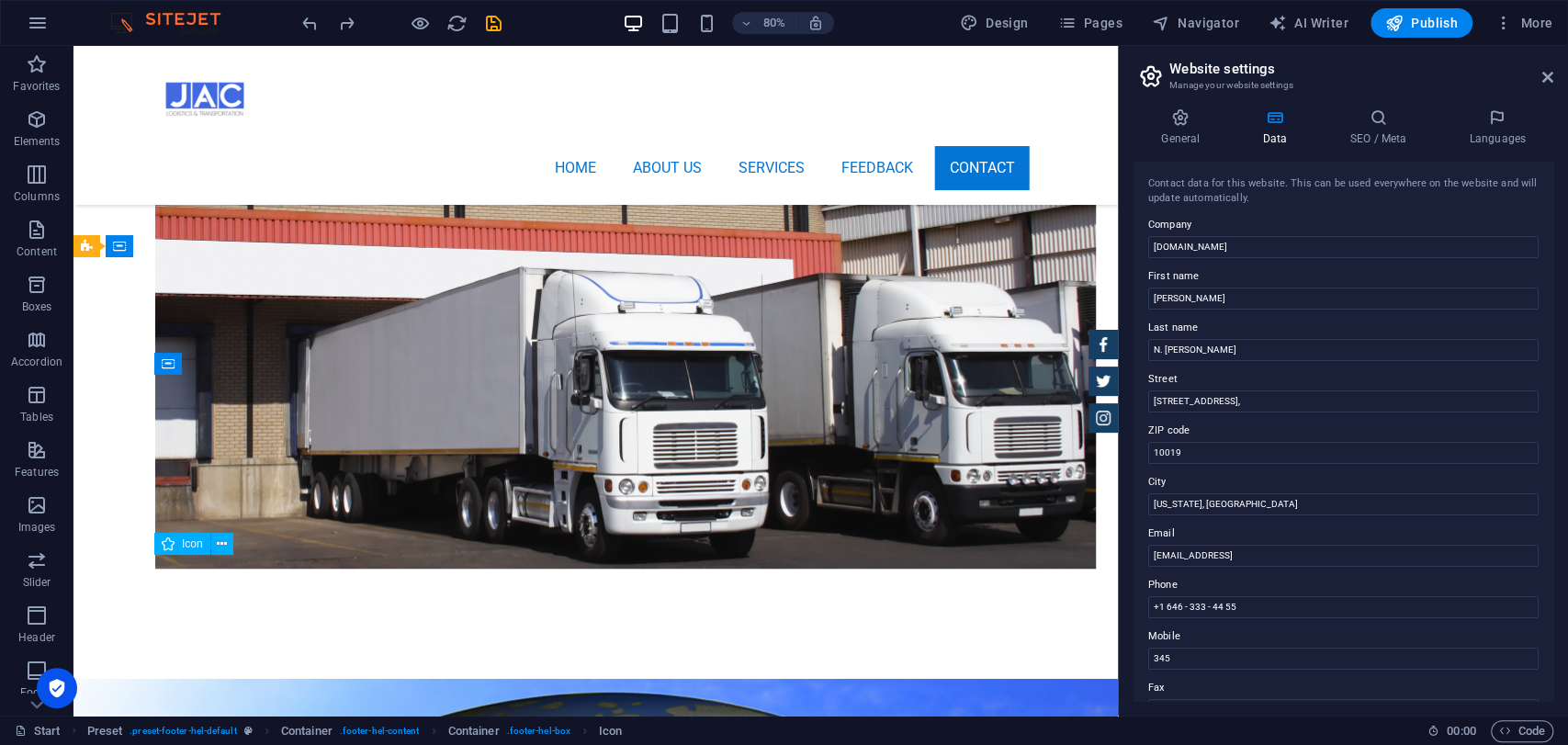 scroll, scrollTop: 5325, scrollLeft: 0, axis: vertical 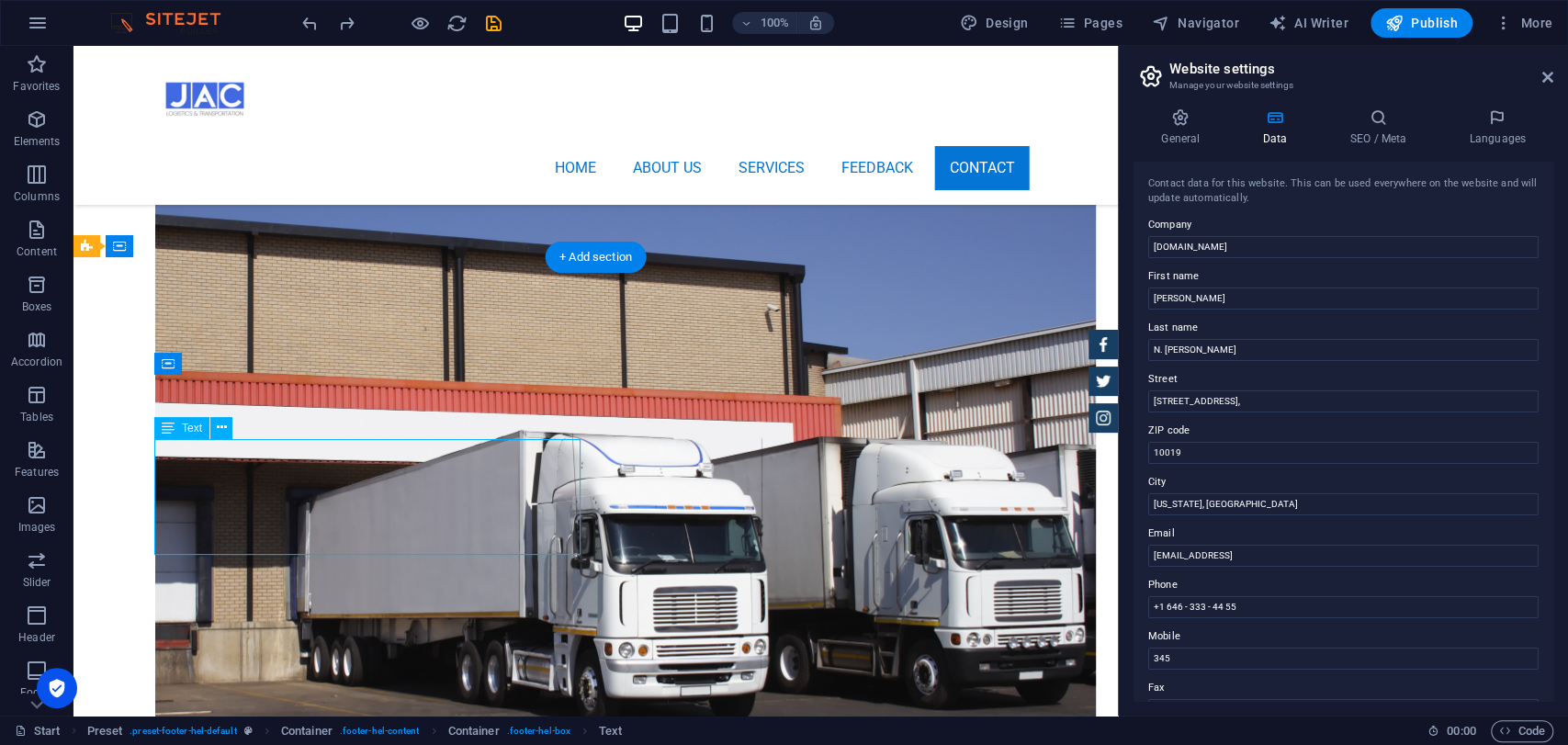 drag, startPoint x: 94, startPoint y: 589, endPoint x: 414, endPoint y: 475, distance: 339.69987 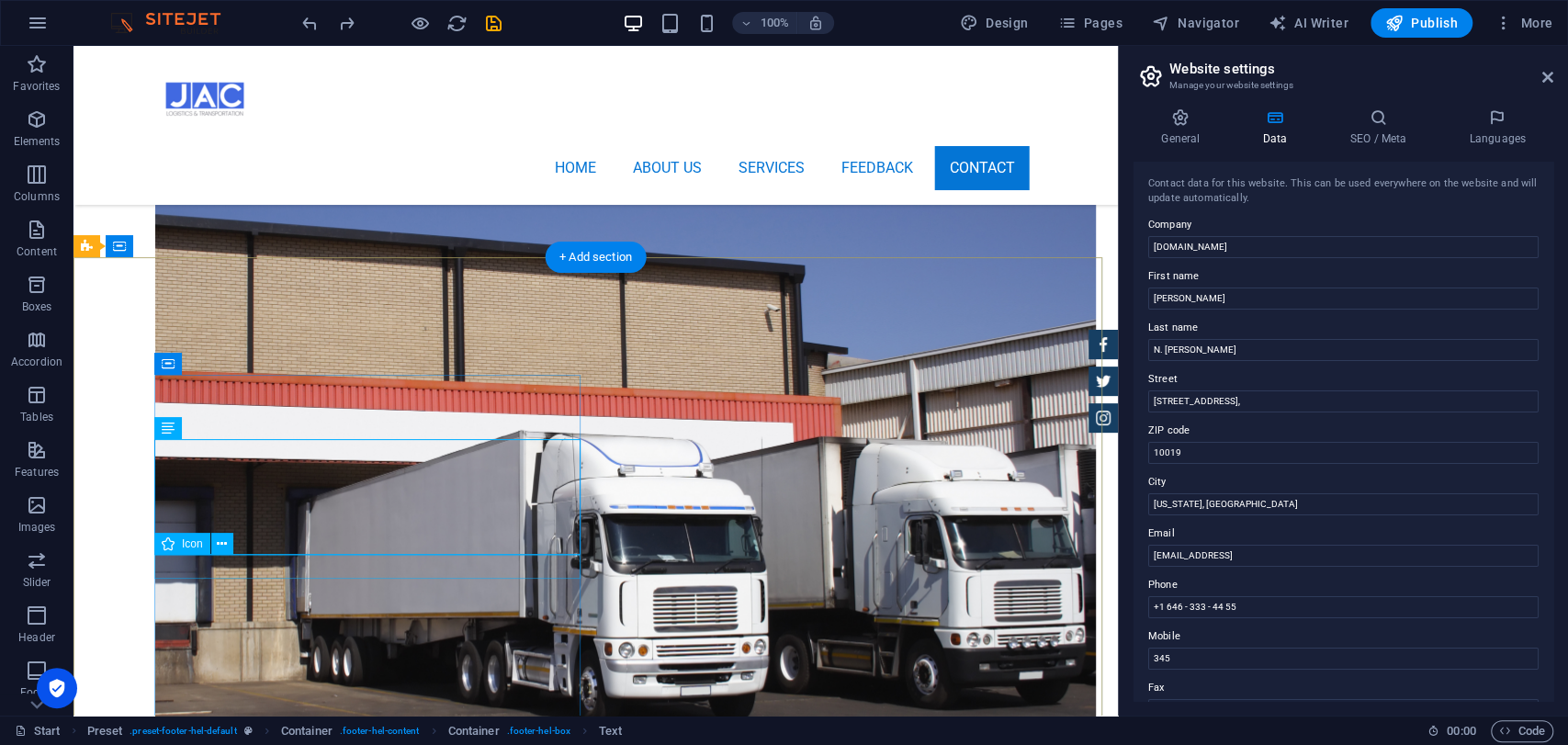click at bounding box center [522, 2988] 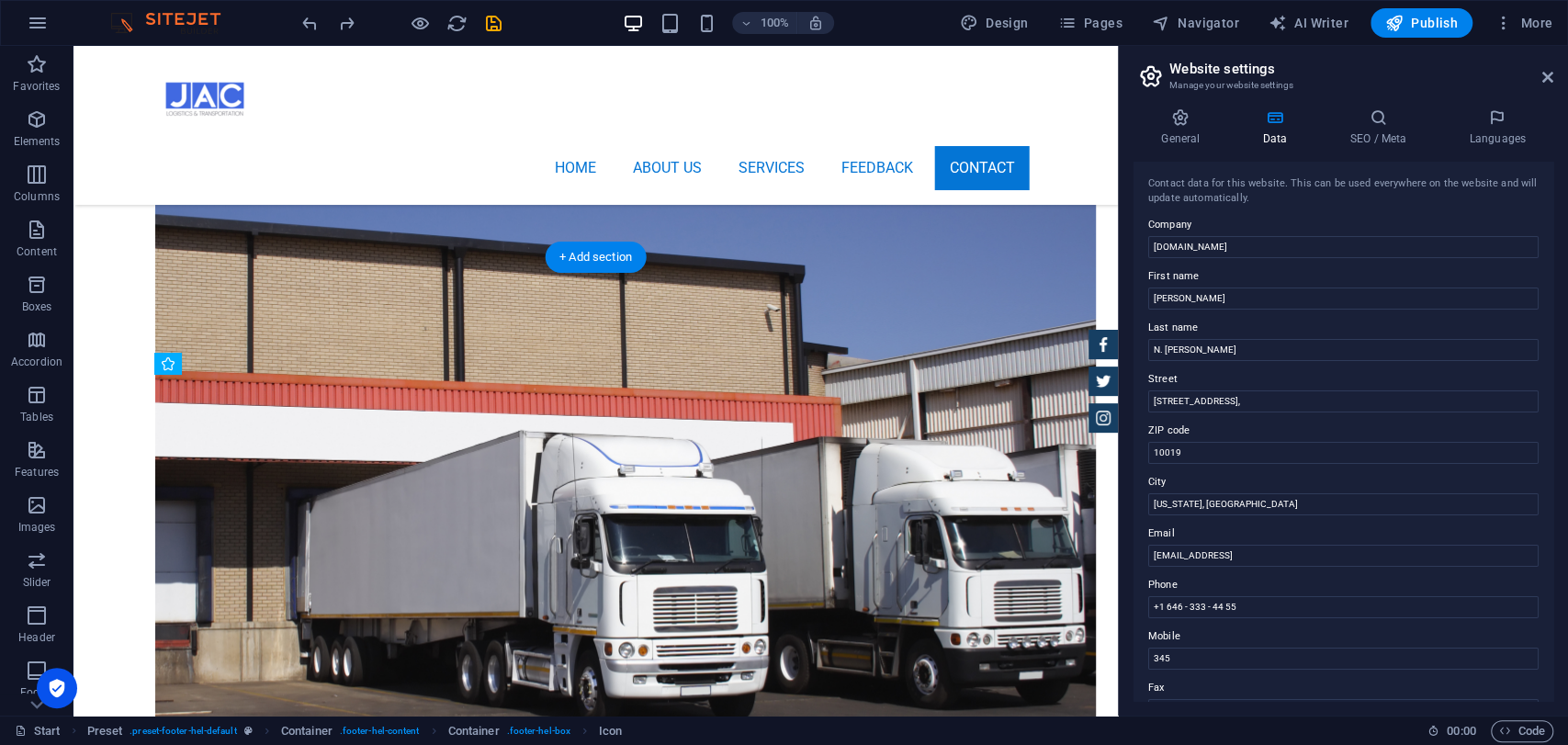 drag, startPoint x: 164, startPoint y: 567, endPoint x: 191, endPoint y: 441, distance: 128.86039 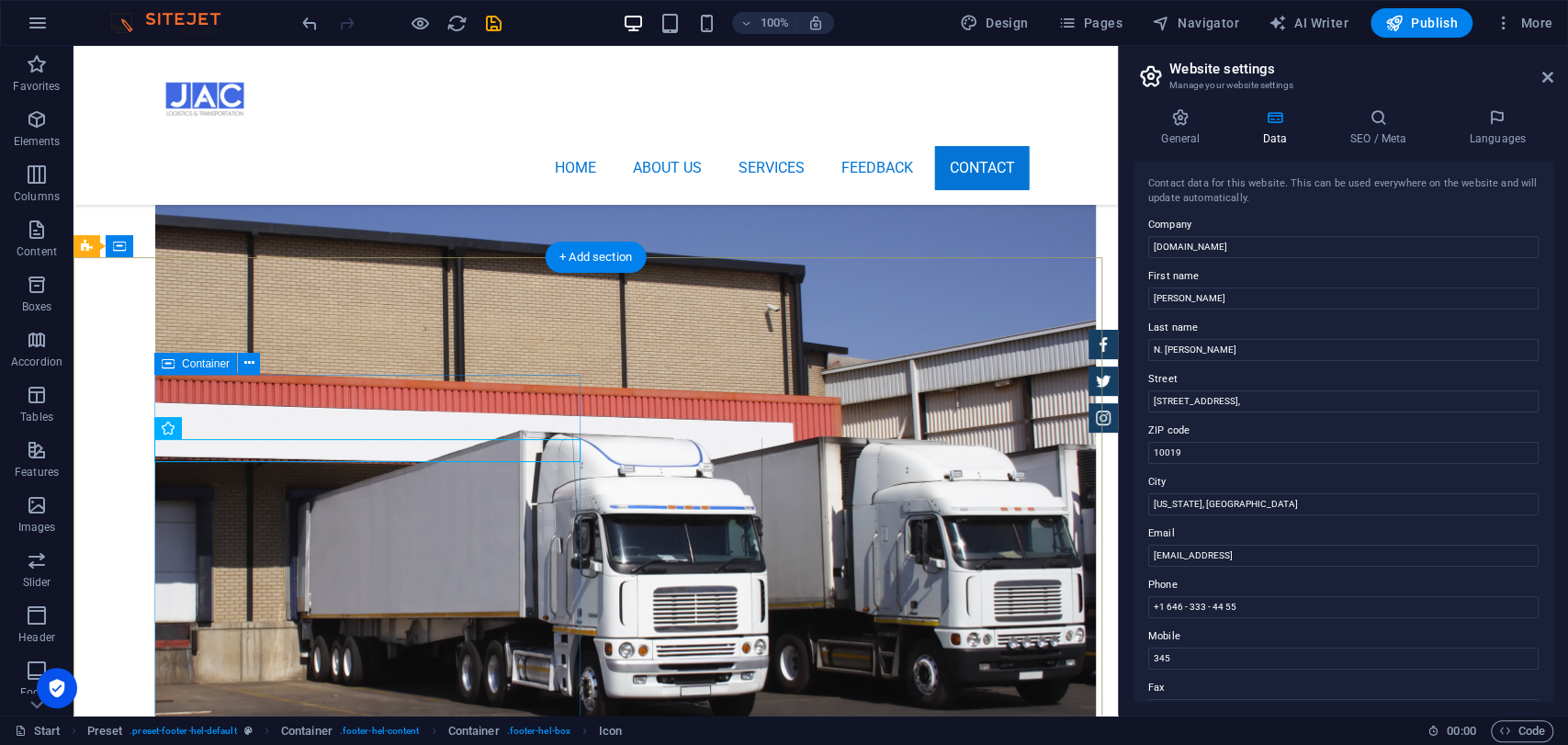click on "Contact We are happy to assist you 100 meter street, beside akar oil,  Erbil, [GEOGRAPHIC_DATA] +964 -750 -7950995 [EMAIL_ADDRESS][DOMAIN_NAME] Legal Notice  |  Privacy" at bounding box center [522, 2613] 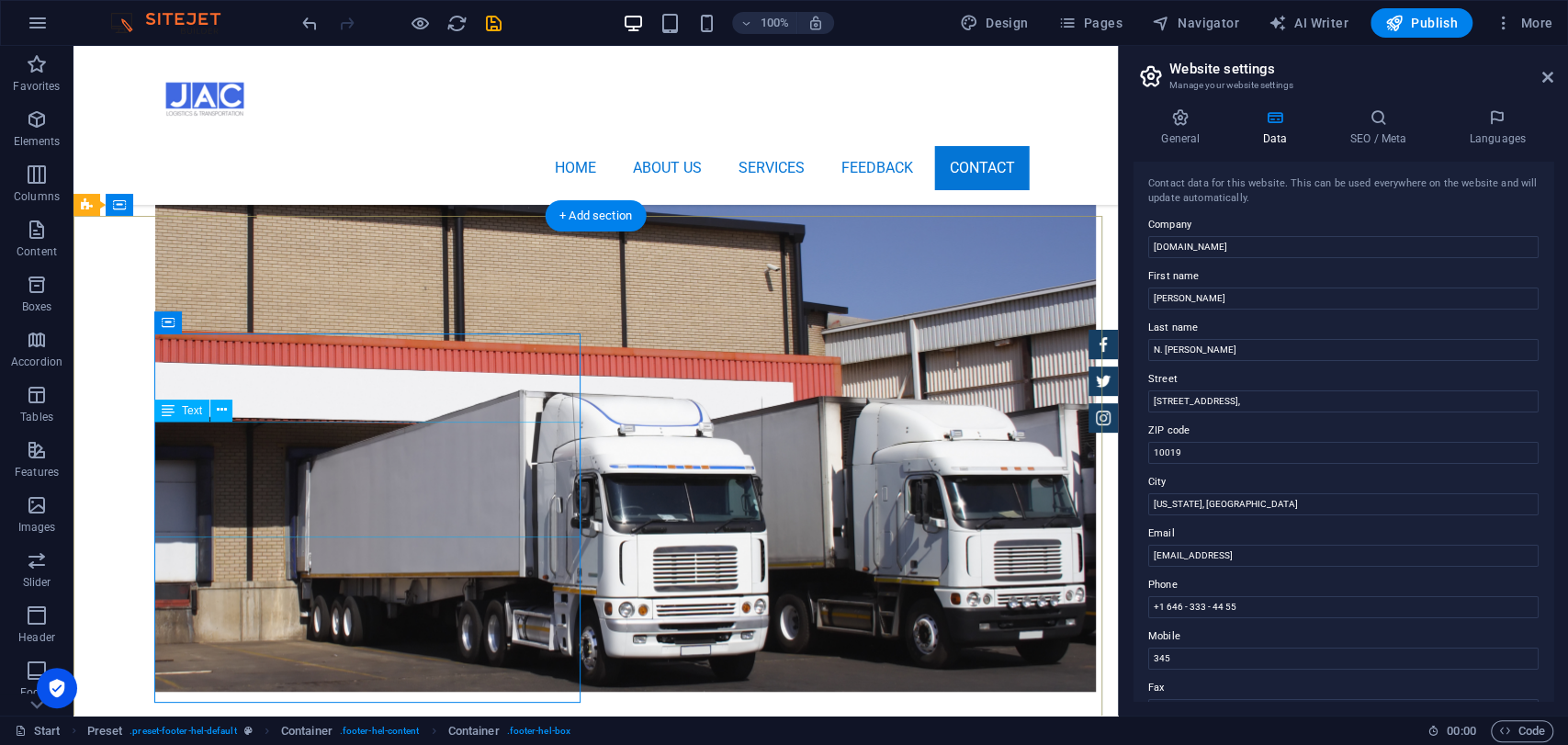 click on "100 meter street, beside akar oil,  Erbil, [GEOGRAPHIC_DATA] +964 -750 -7950995 [EMAIL_ADDRESS][DOMAIN_NAME] Legal Notice  |  Privacy" at bounding box center [522, 2618] 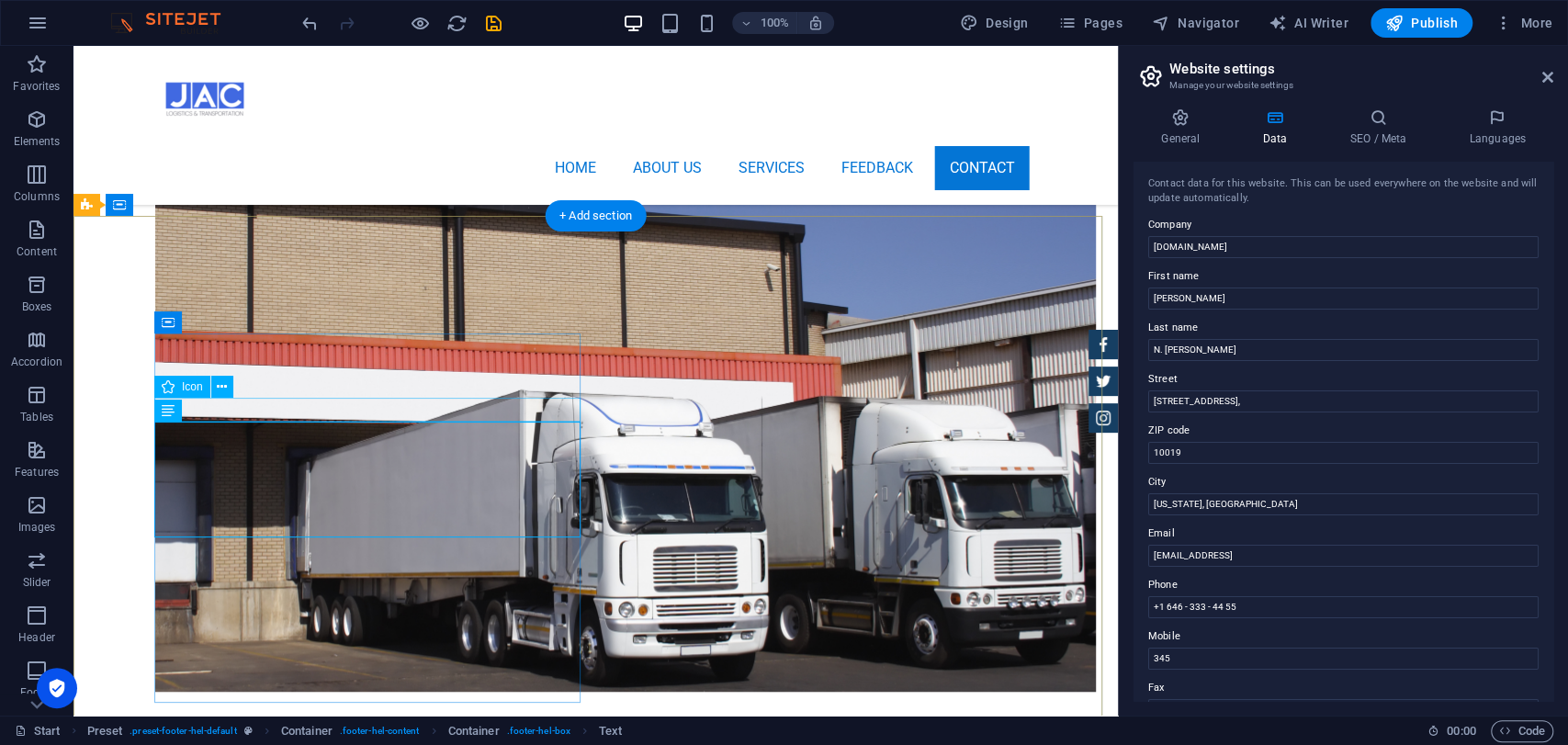 click at bounding box center [522, 2262] 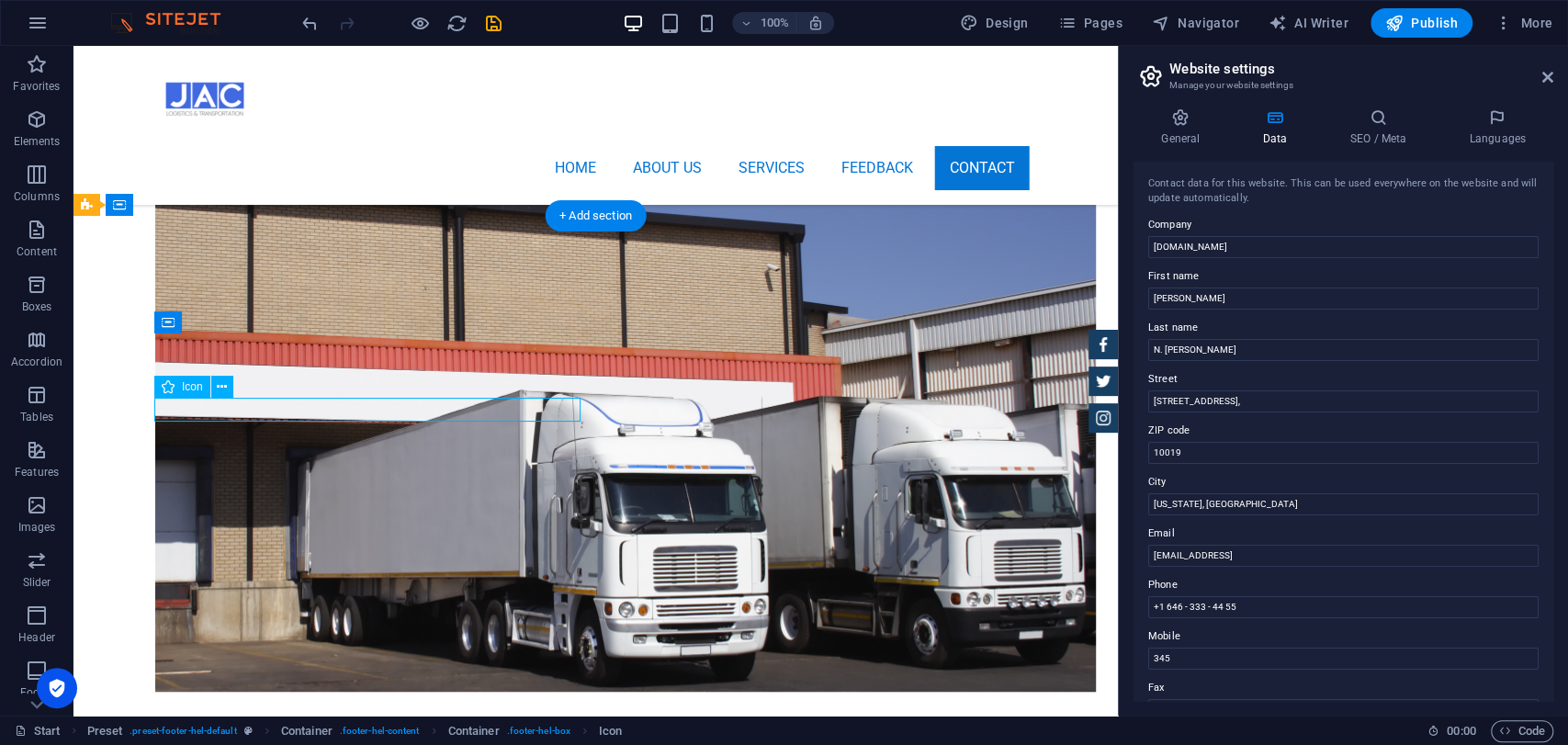 click at bounding box center [522, 2262] 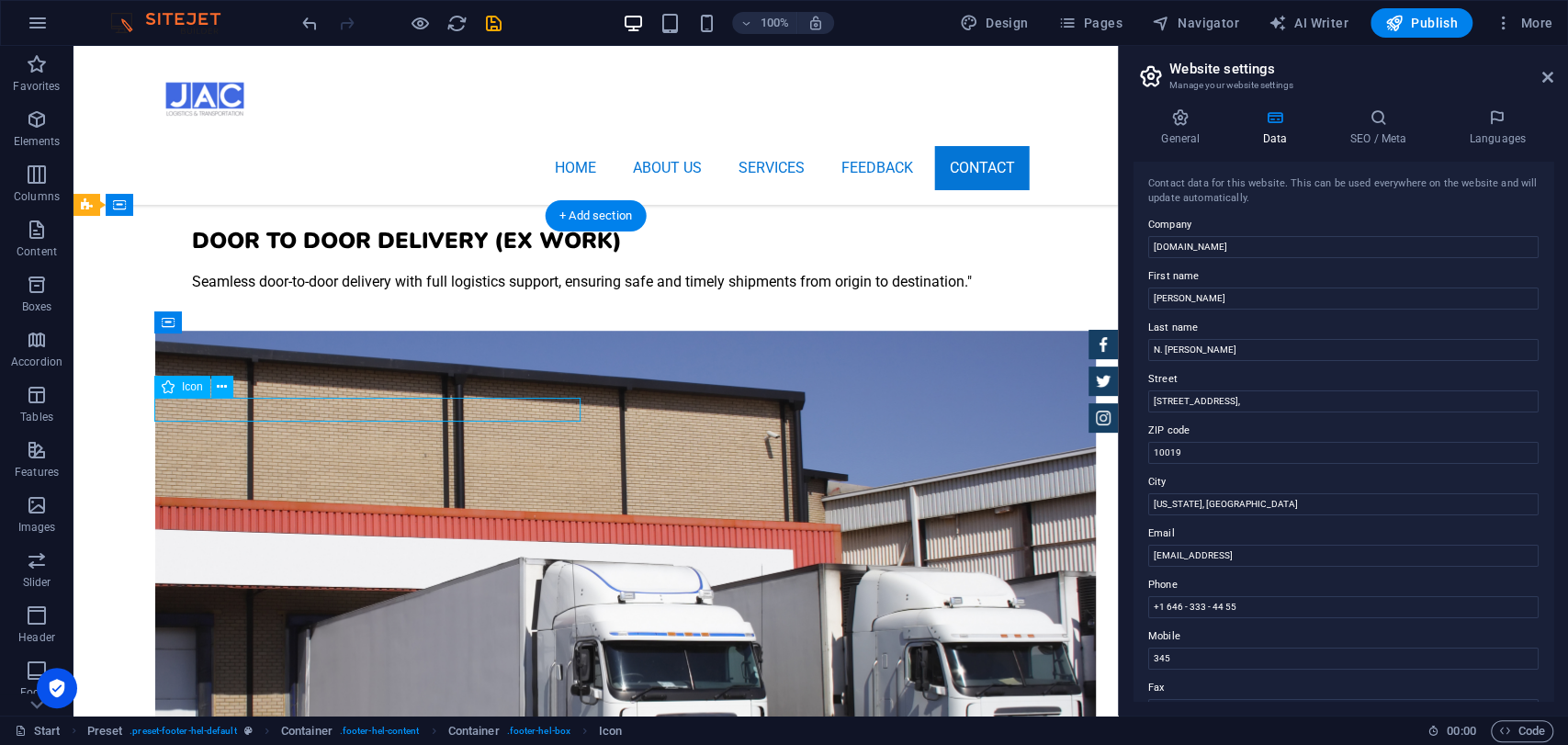 scroll, scrollTop: 5489, scrollLeft: 0, axis: vertical 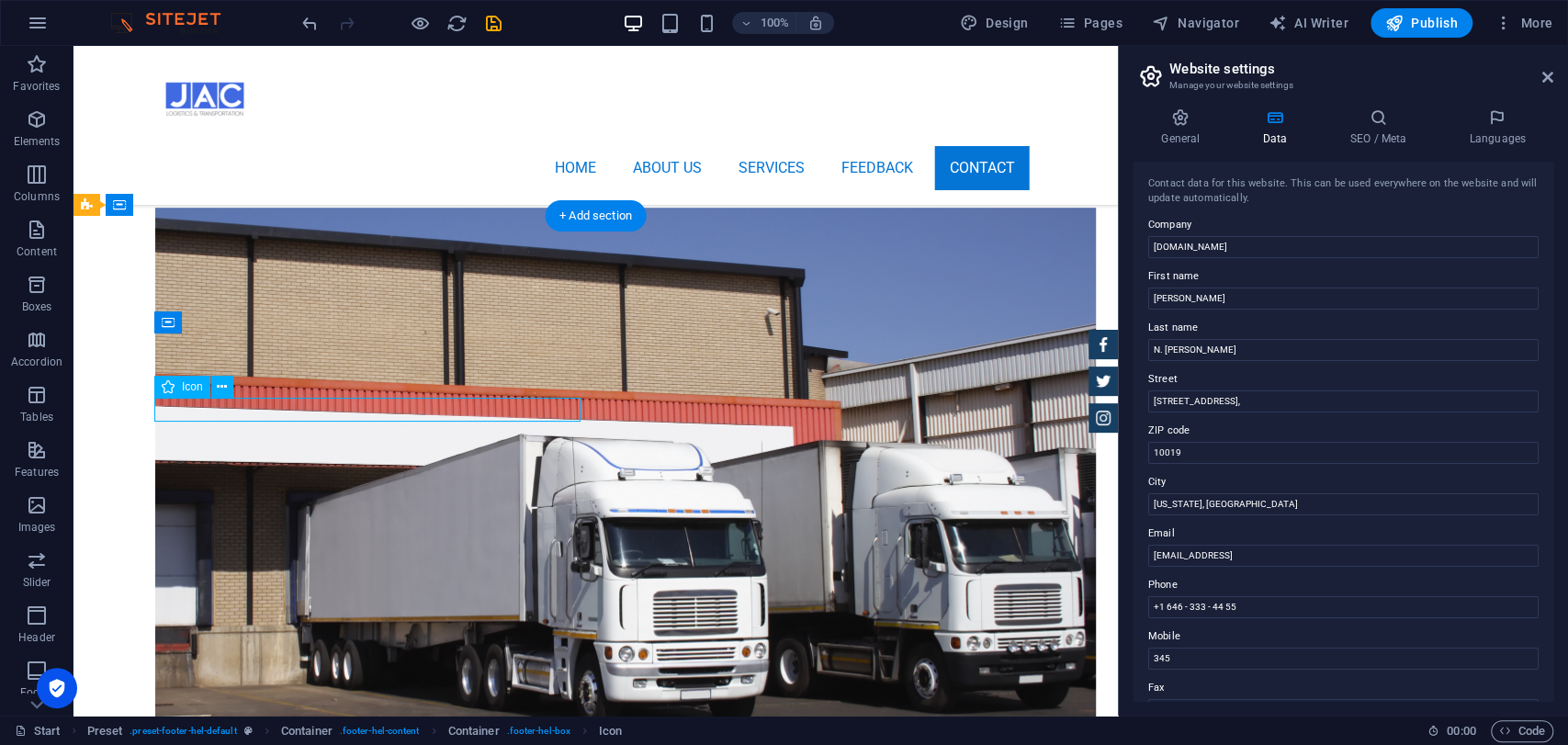 select on "xMidYMid" 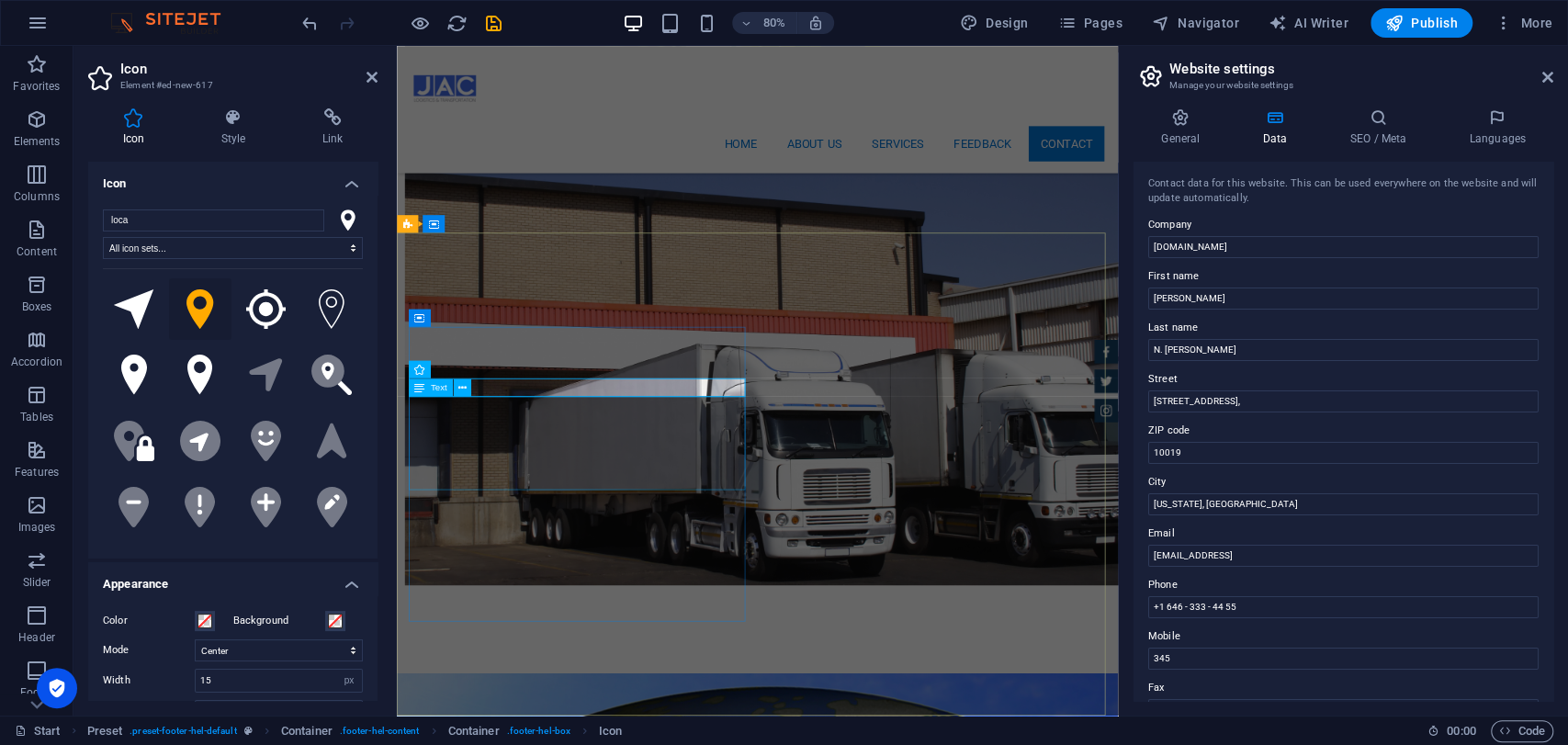 click on "Text" at bounding box center (445, 389) 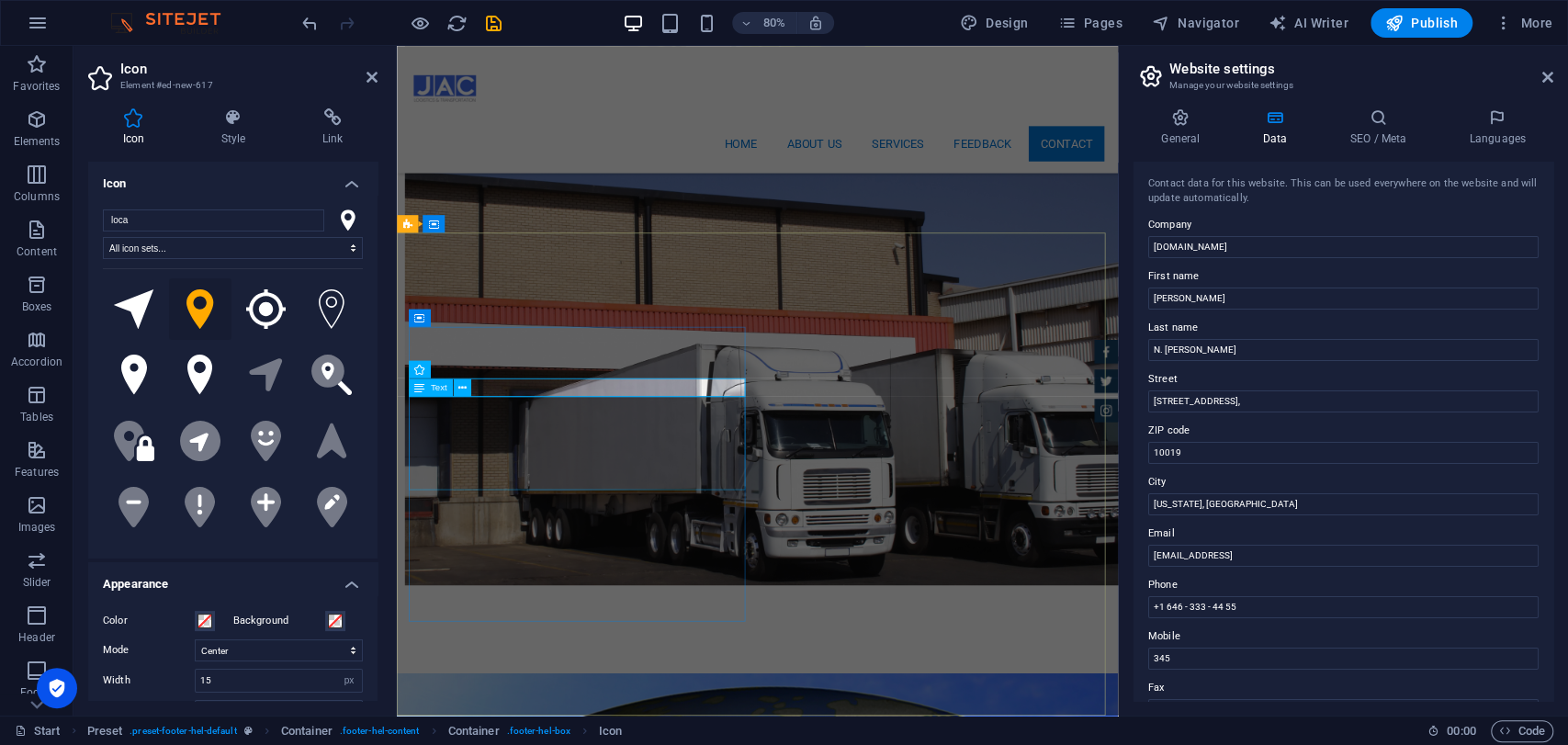 click on "Text" at bounding box center (445, 389) 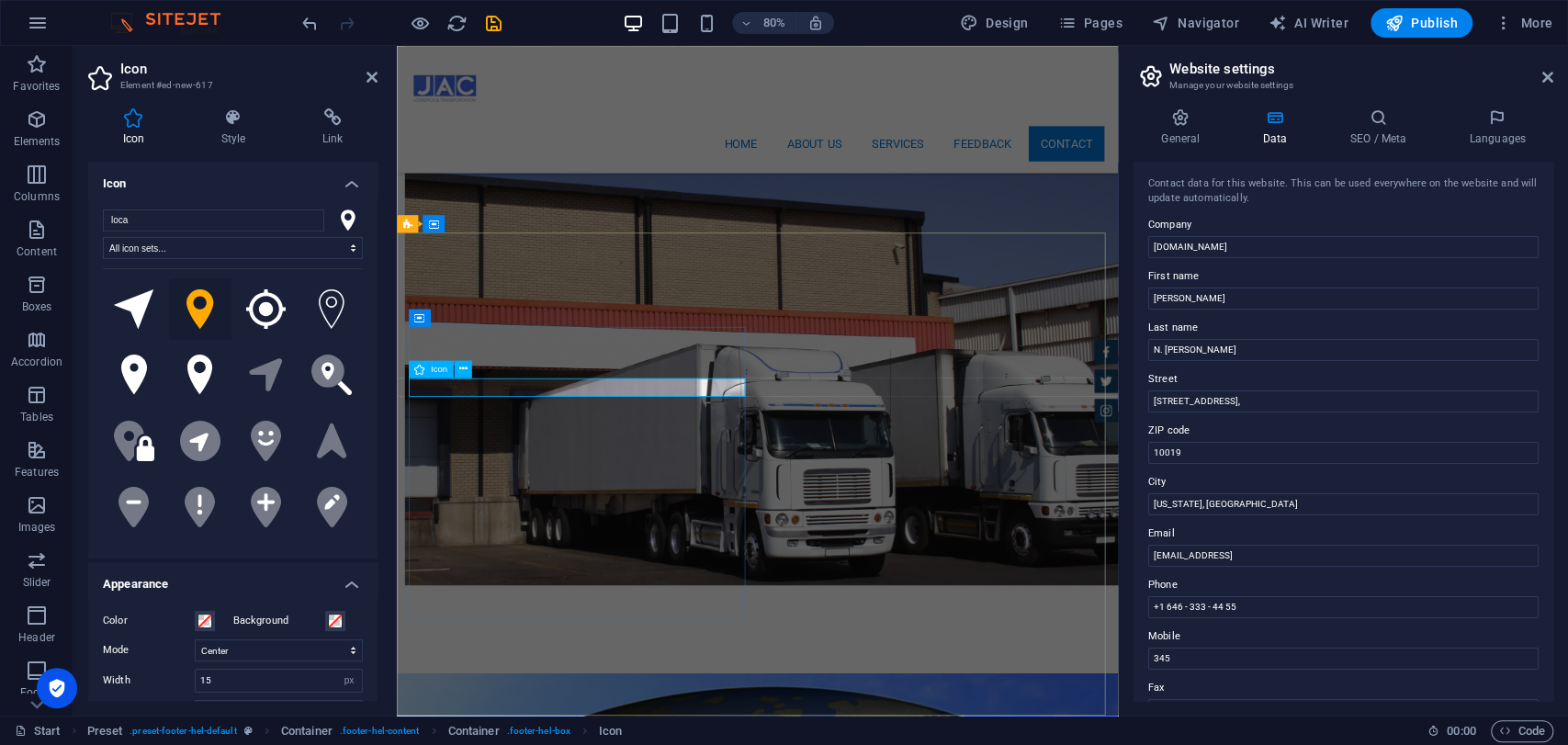click at bounding box center [845, 2374] 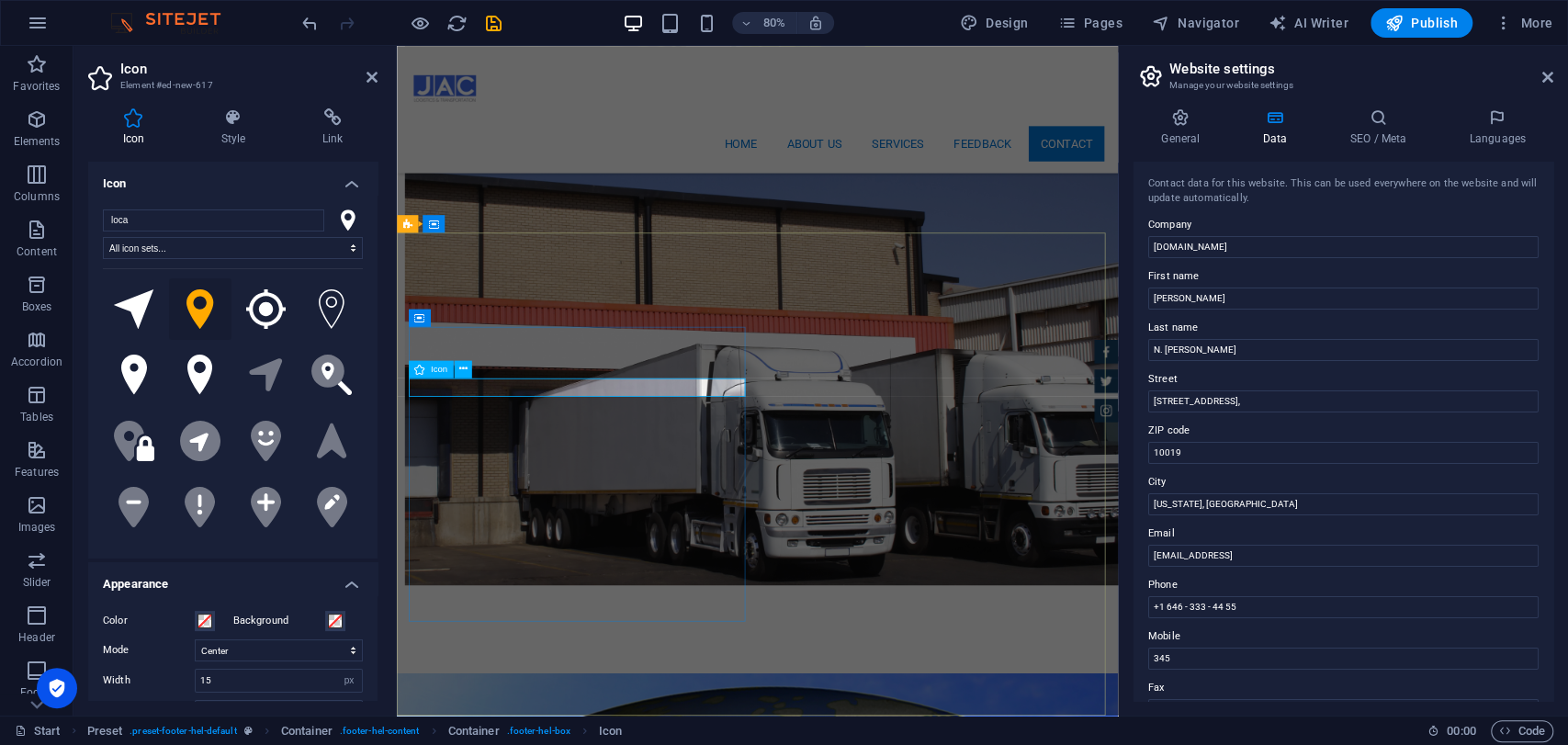 click at bounding box center (845, 2374) 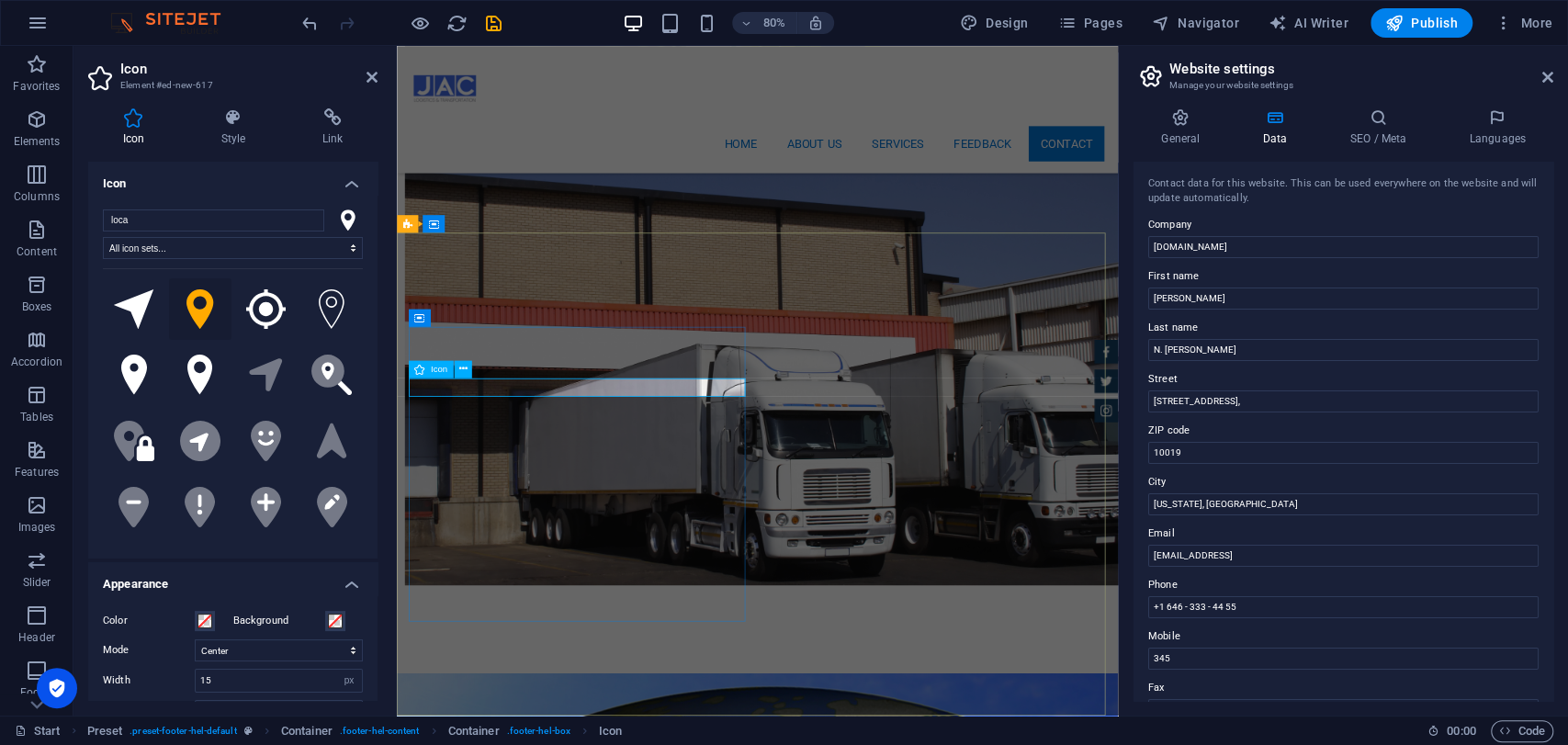 click at bounding box center (845, 2374) 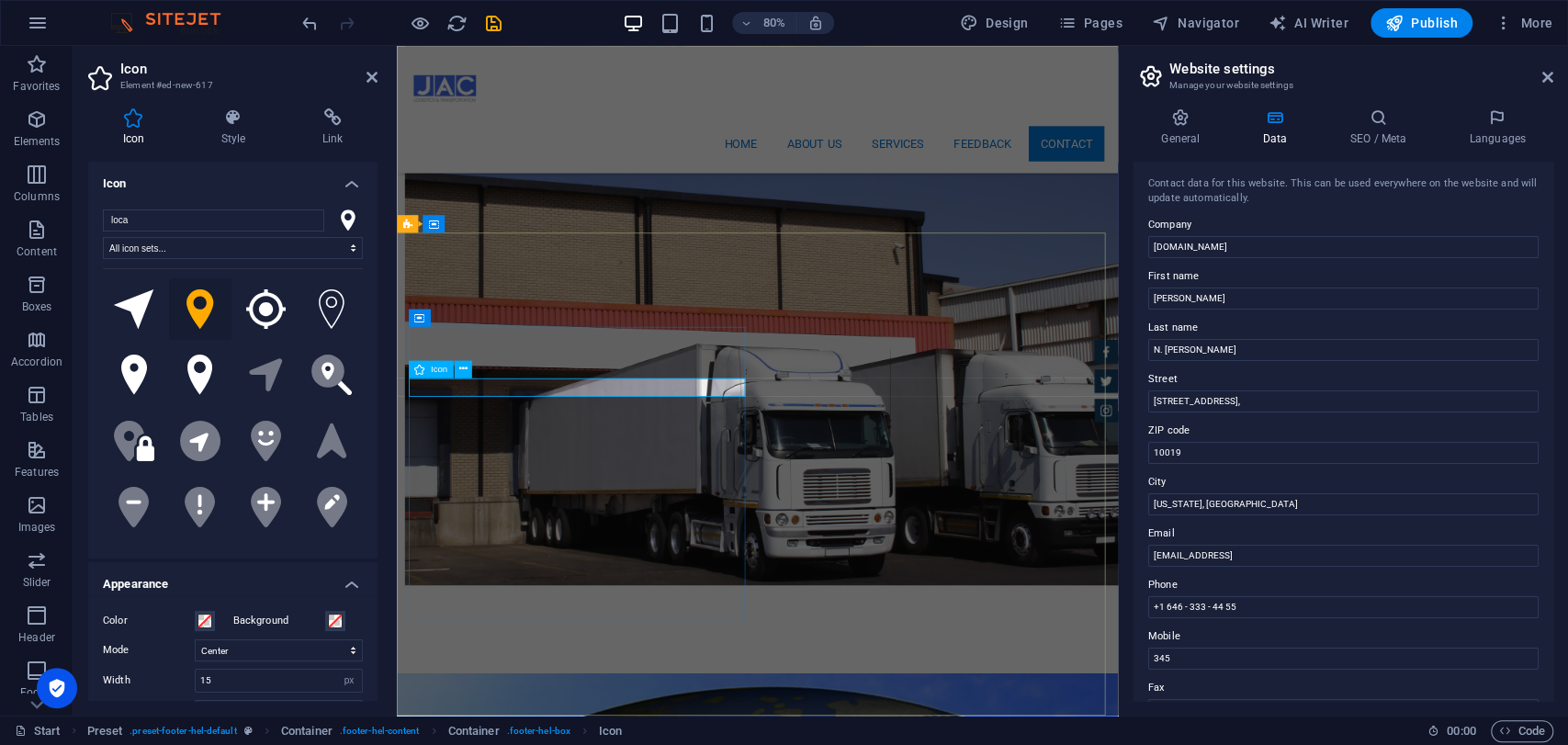 click at bounding box center (845, 2374) 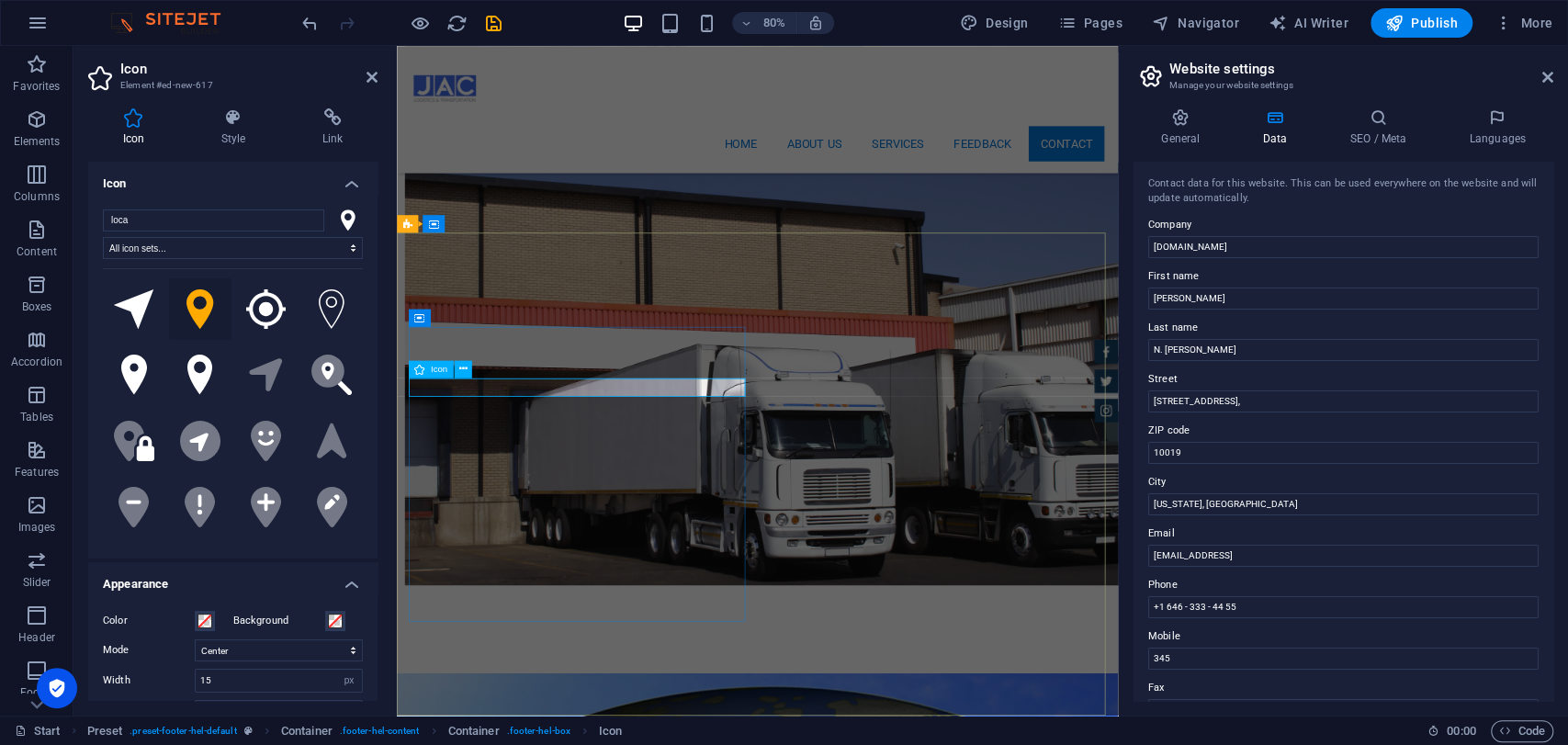 click at bounding box center [845, 2374] 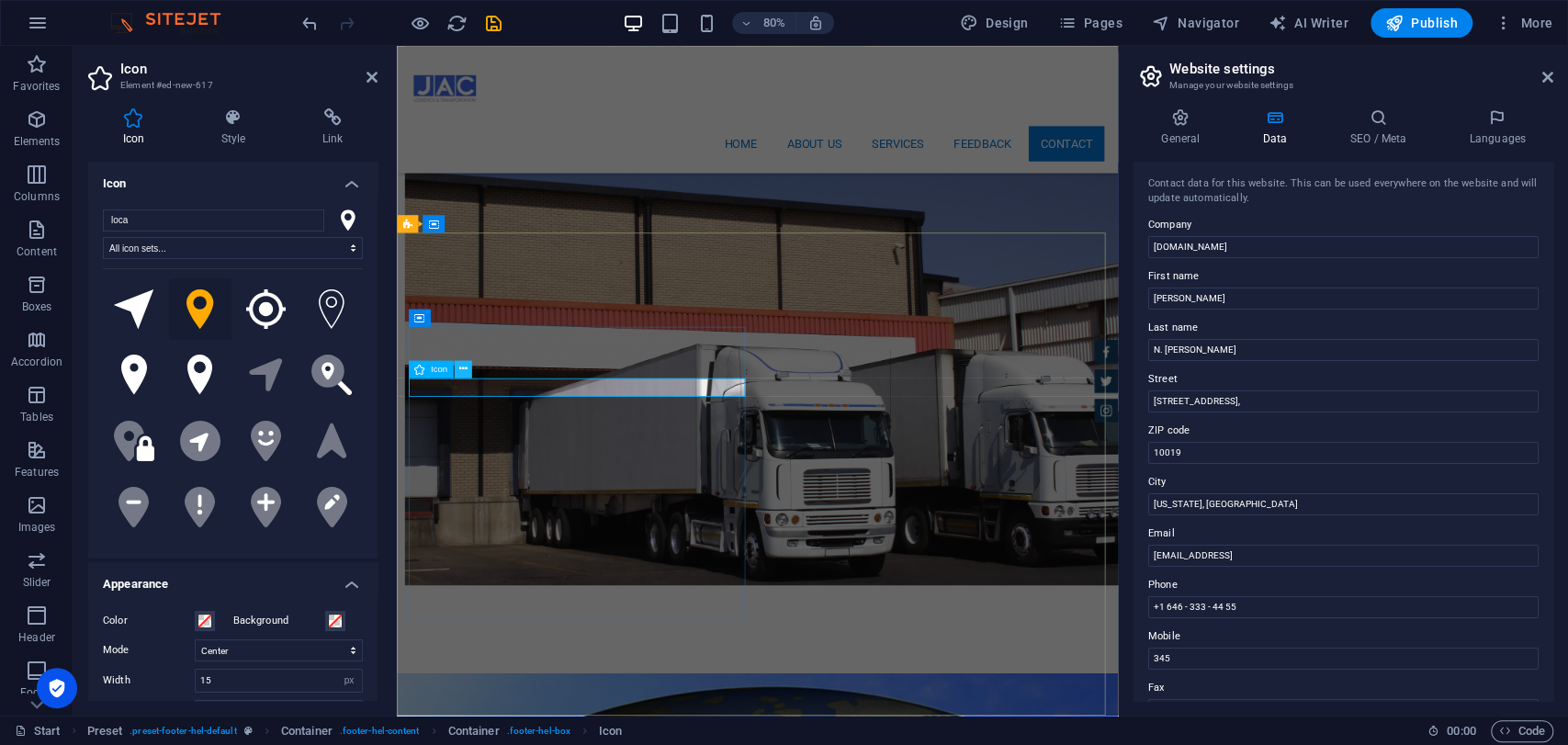 click at bounding box center [462, 368] 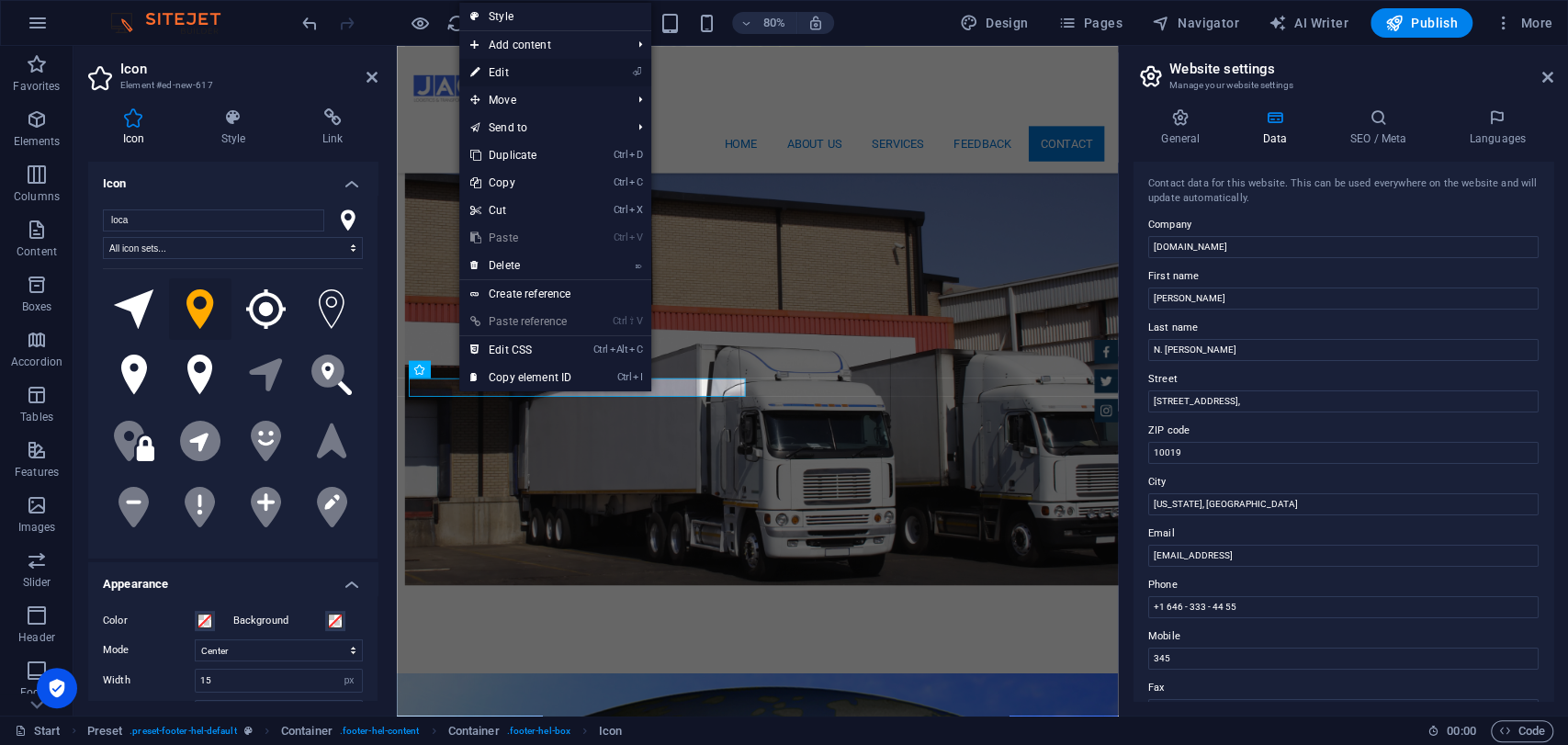 click on "⏎  Edit" at bounding box center (555, 73) 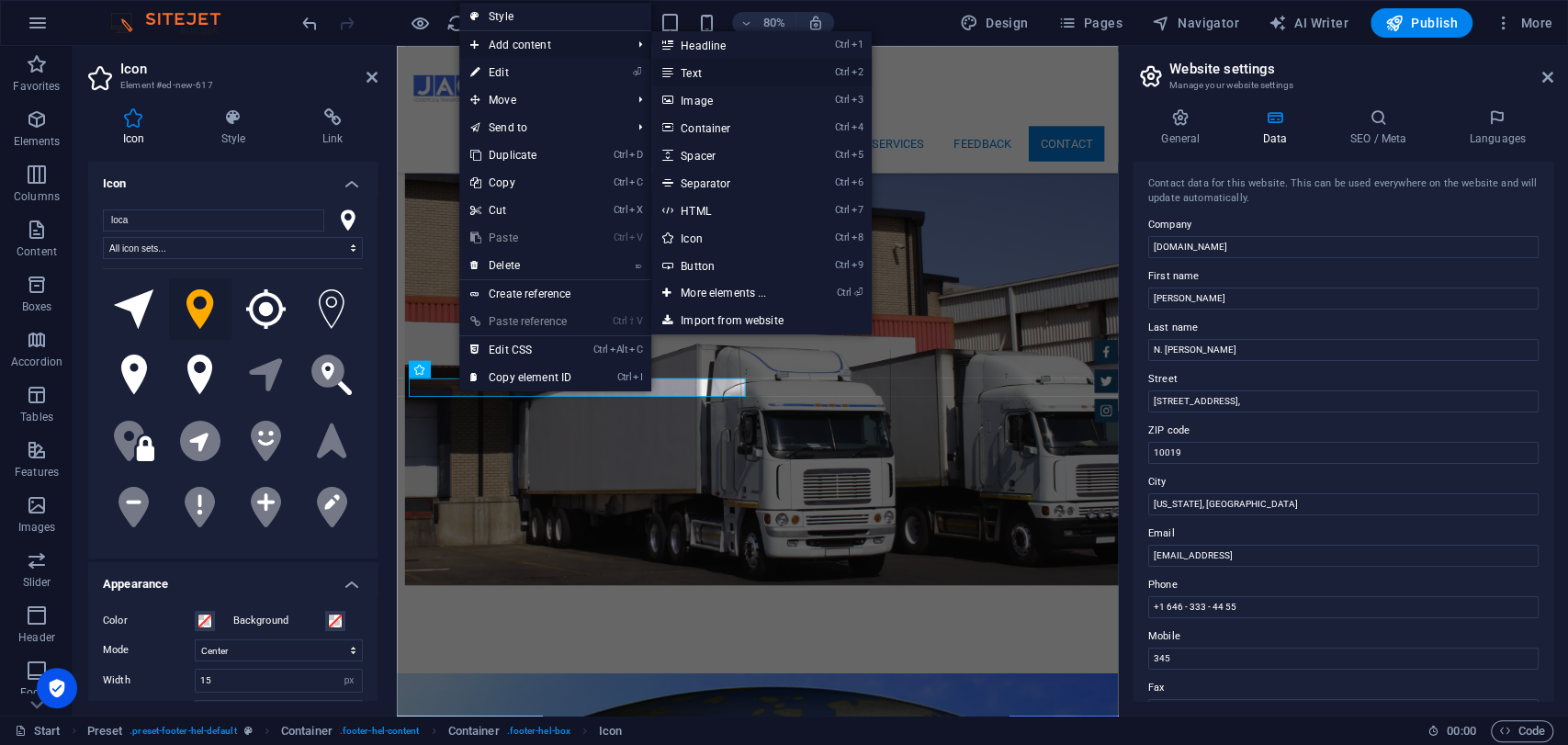 click on "Ctrl 2  Text" at bounding box center [727, 73] 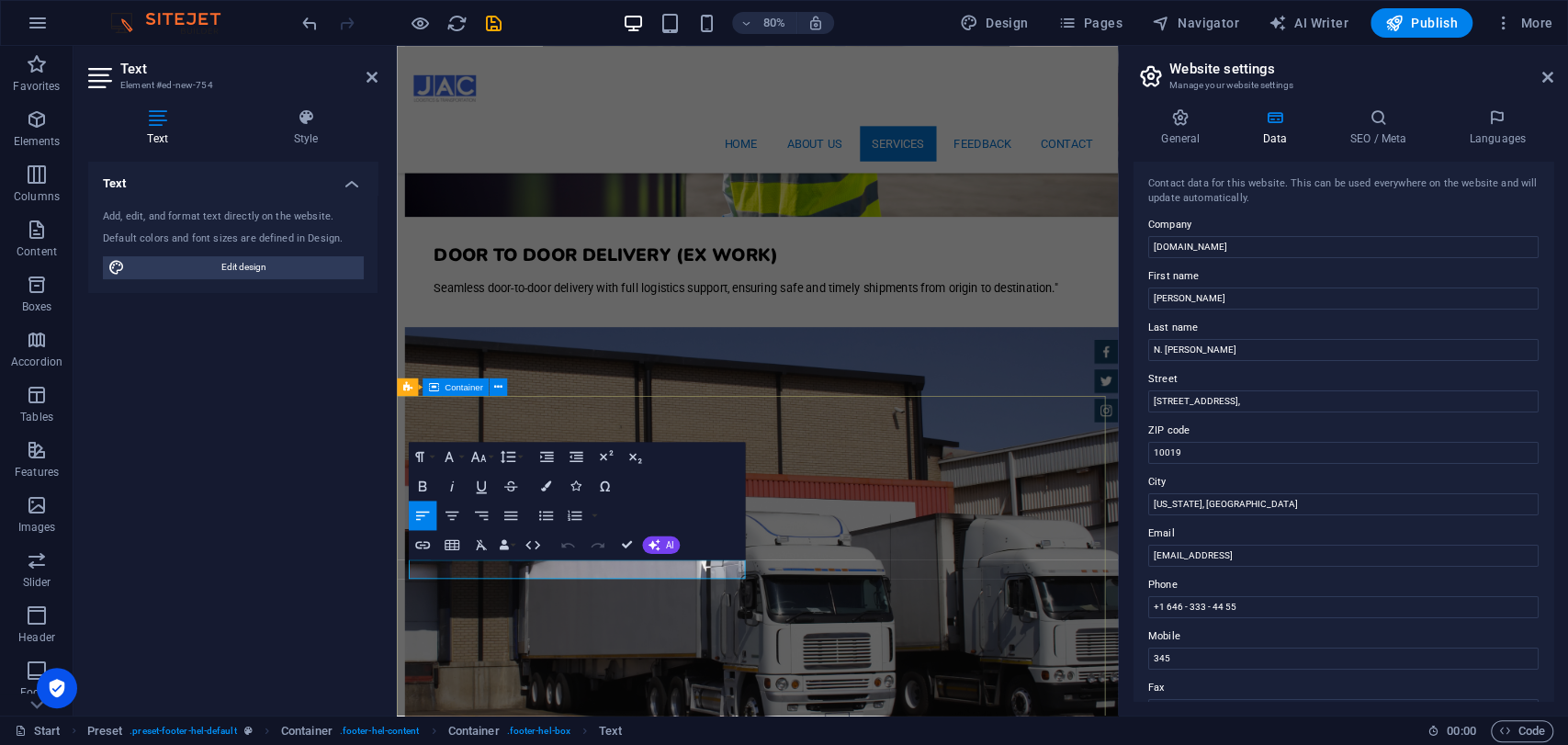 click on "Contact We are happy to assist you New text element 100 meter street, beside akar oil,  Erbil, [GEOGRAPHIC_DATA] +964 -750 -7950995 [EMAIL_ADDRESS][DOMAIN_NAME] Legal Notice  |  Privacy   I have read and understand the privacy policy. Unreadable? Regenerate Send" at bounding box center (847, 3101) 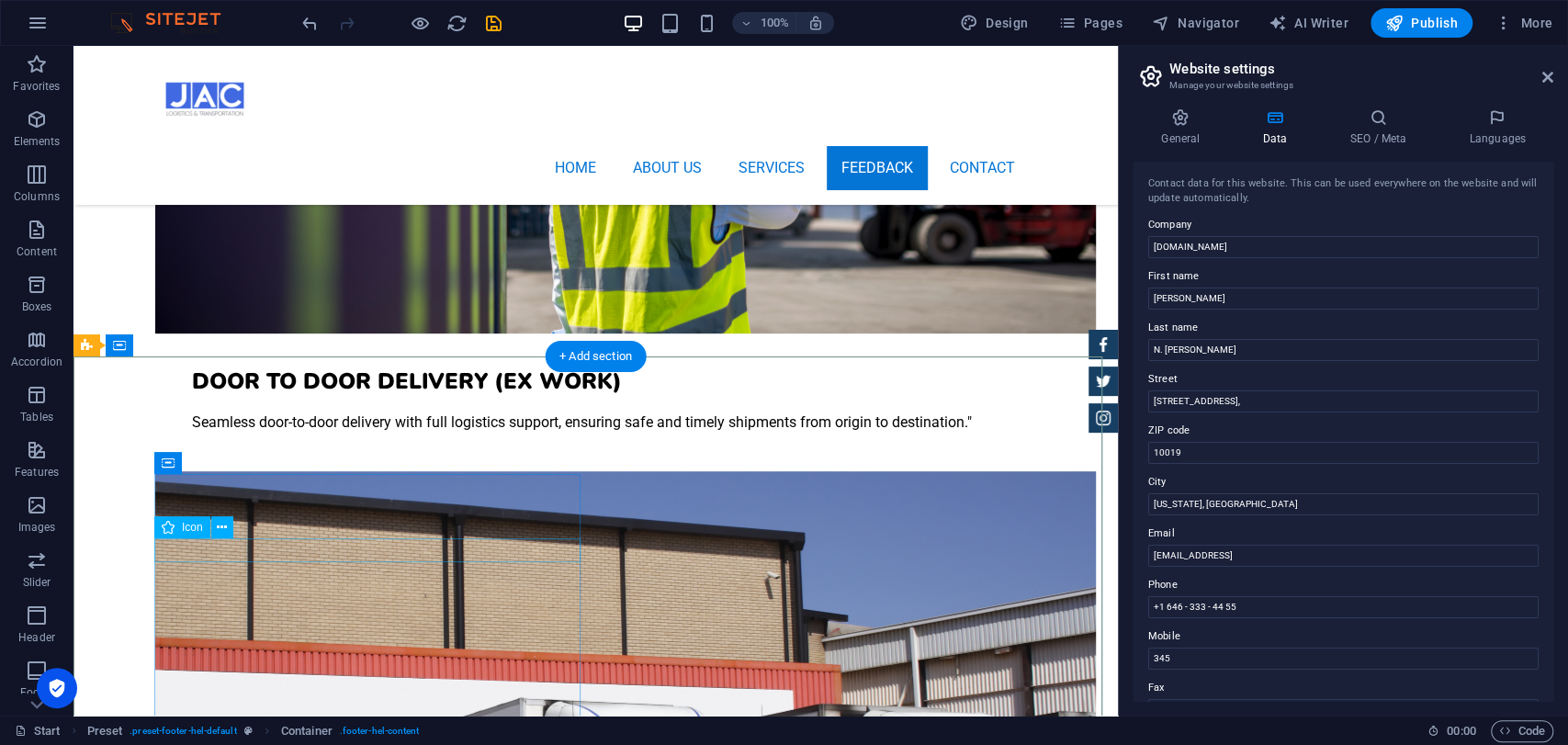scroll, scrollTop: 5303, scrollLeft: 0, axis: vertical 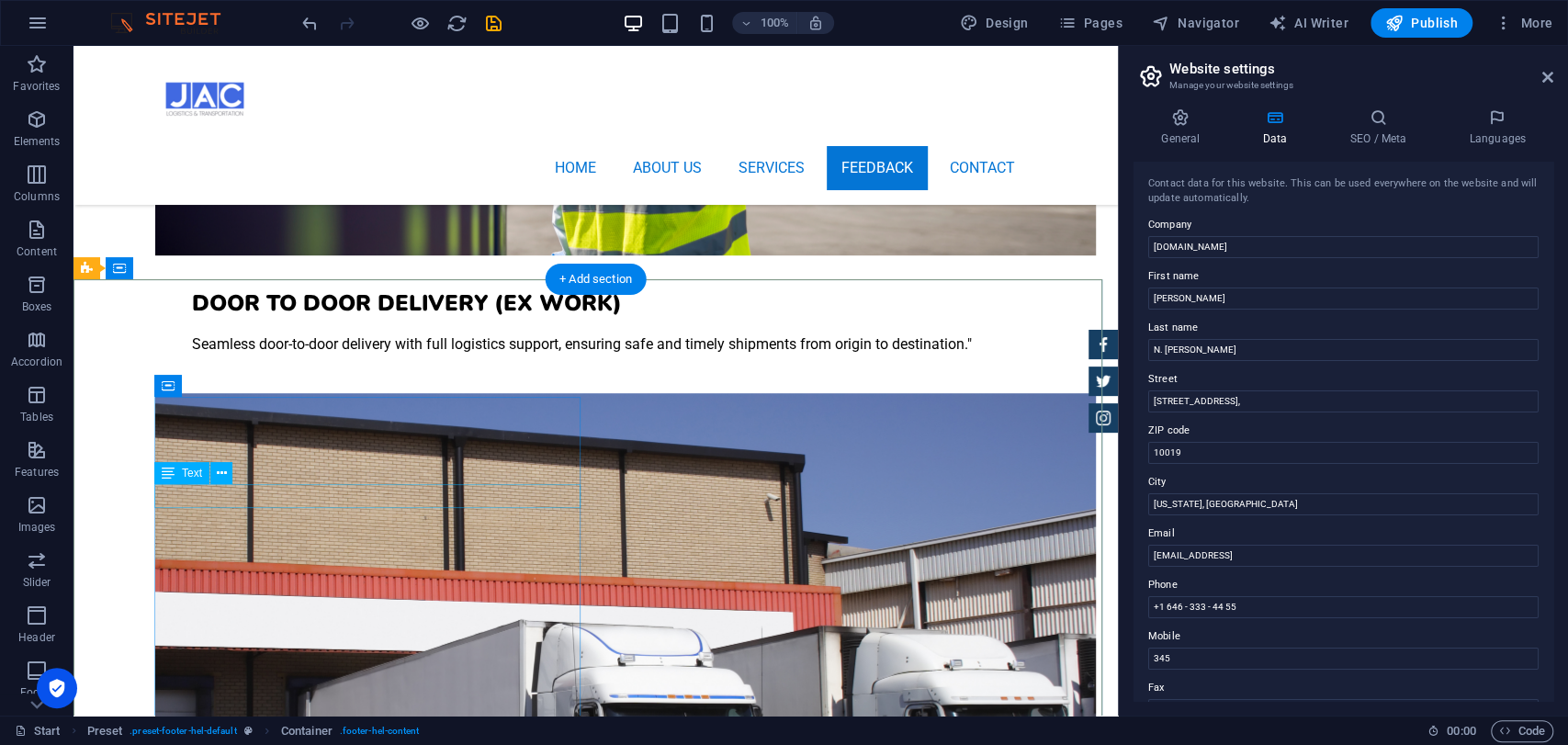 click on "New text element" at bounding box center (522, 2601) 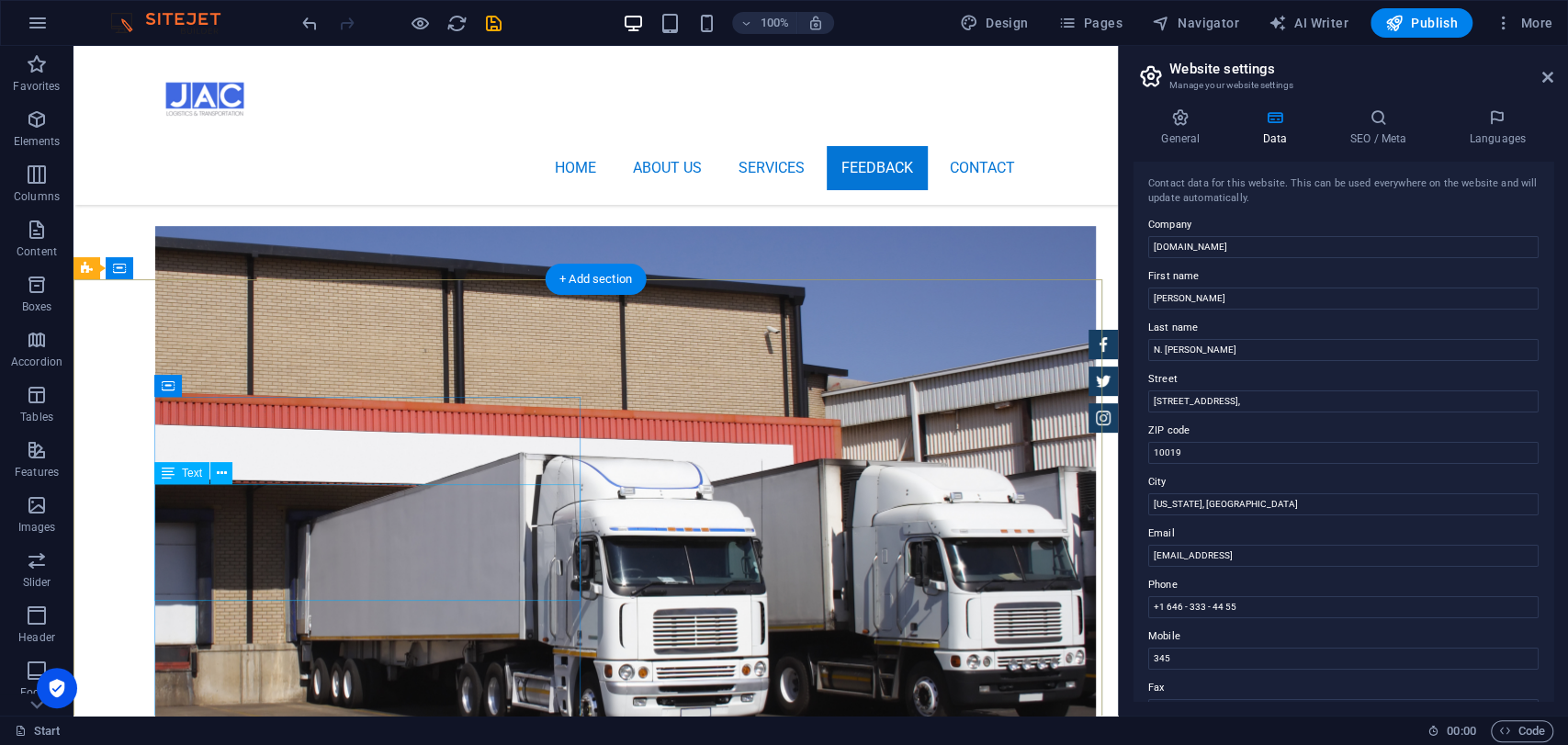 click on "100 meter street, beside akar oil,  Erbil, [GEOGRAPHIC_DATA] +964 -750 -7950995 [EMAIL_ADDRESS][DOMAIN_NAME] Legal Notice  |  Privacy" at bounding box center (522, 2681) 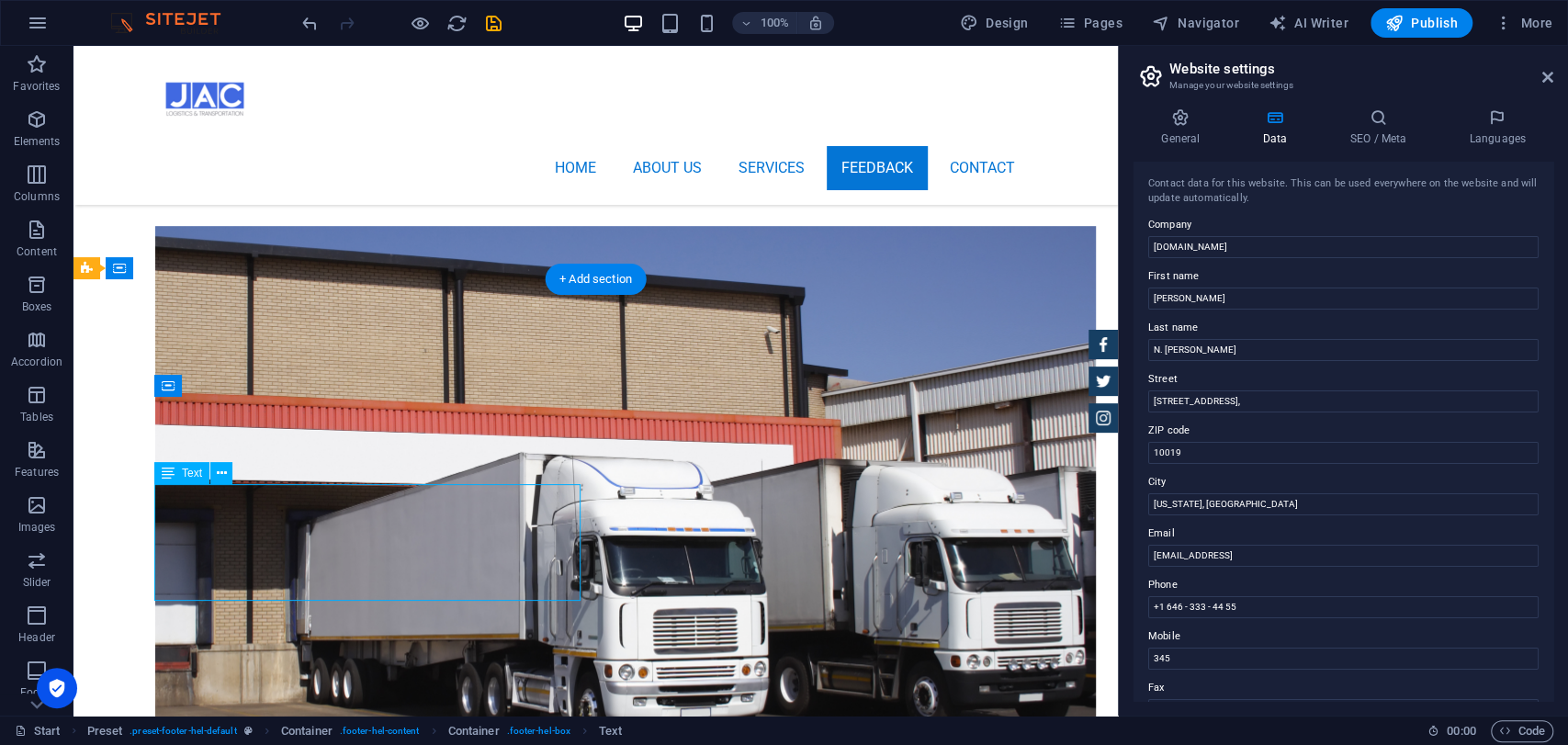 drag, startPoint x: 243, startPoint y: 544, endPoint x: 245, endPoint y: 508, distance: 36.055513 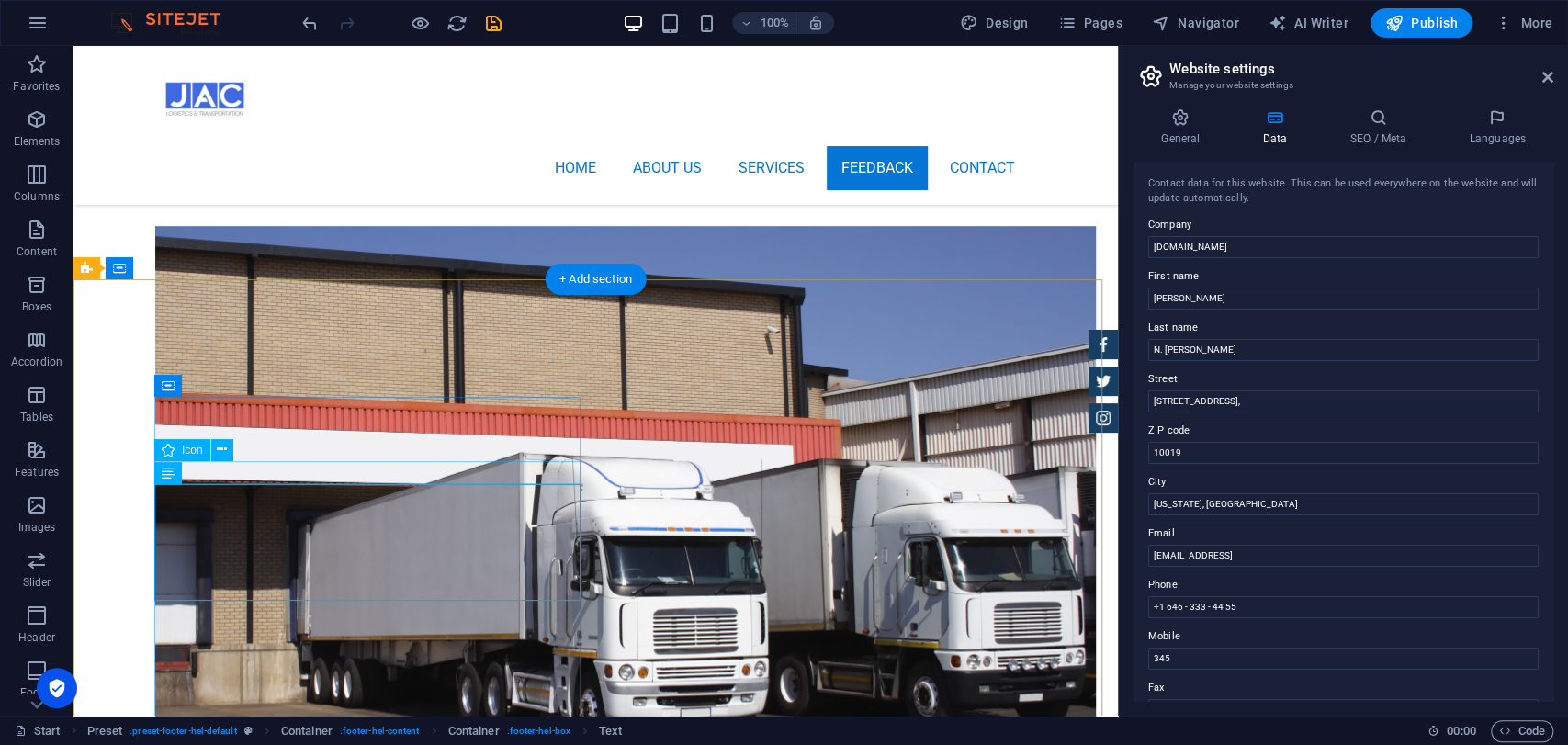 click at bounding box center (522, 2324) 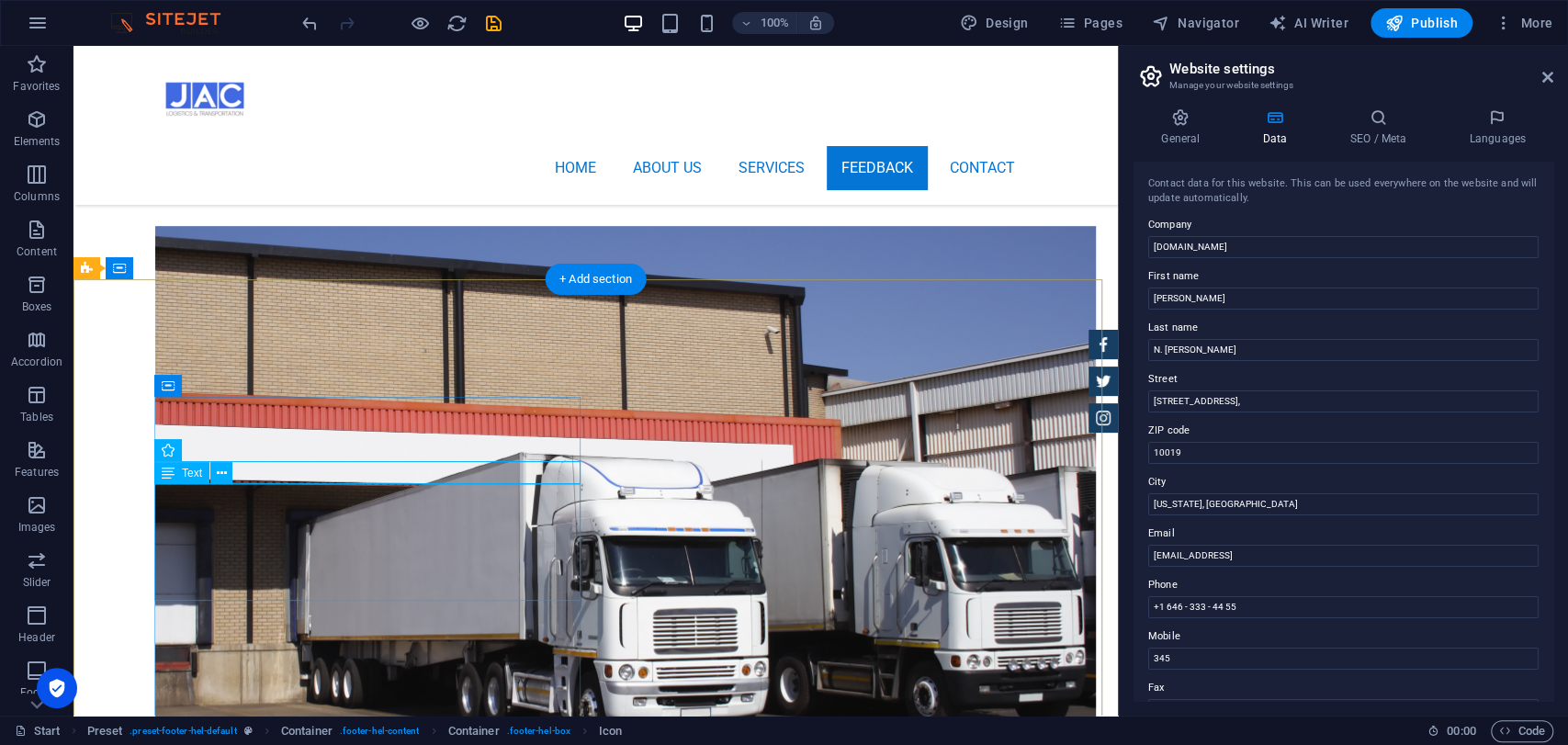 click on "100 meter street, beside akar oil,  Erbil, [GEOGRAPHIC_DATA] +964 -750 -7950995 [EMAIL_ADDRESS][DOMAIN_NAME] Legal Notice  |  Privacy" at bounding box center [522, 2681] 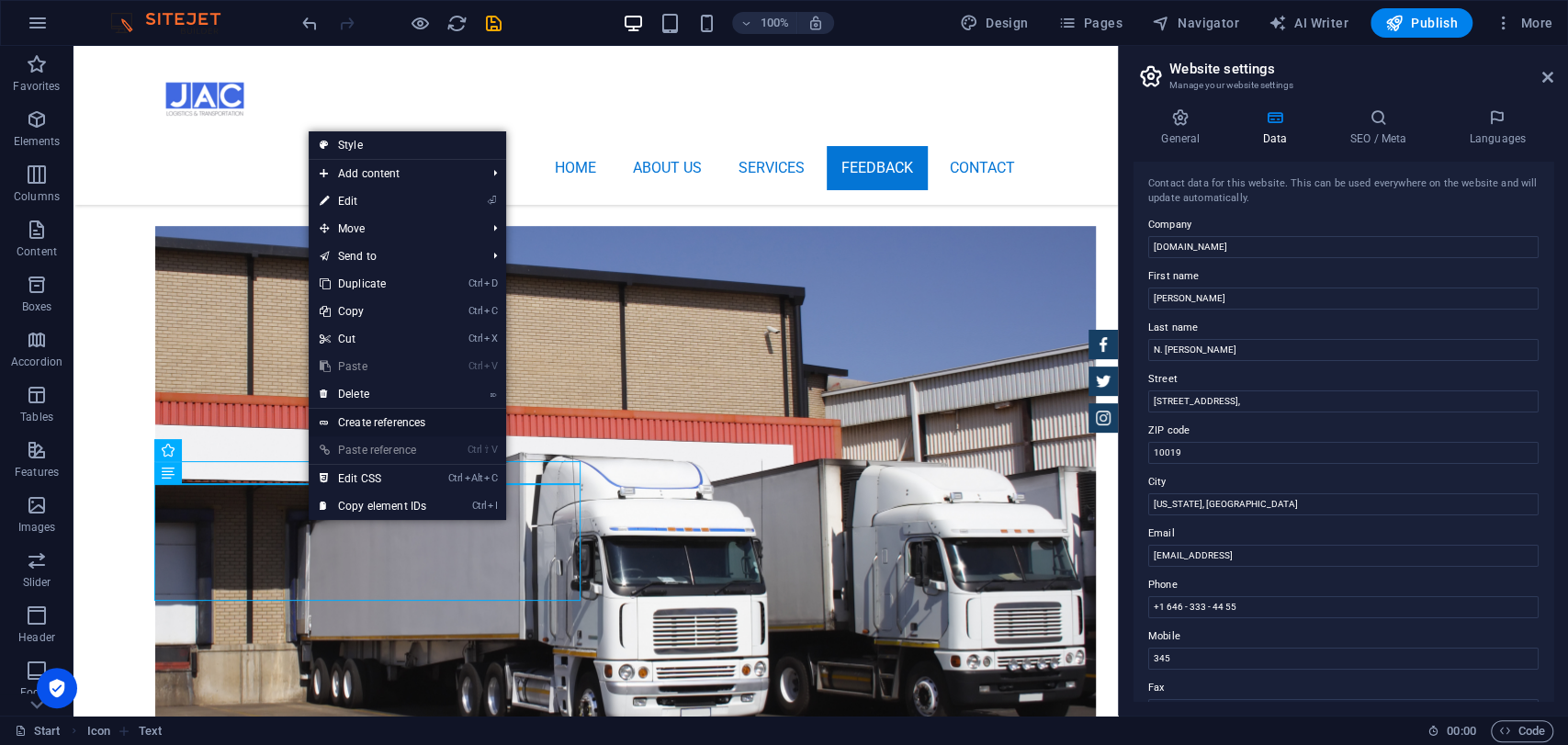 click on "Create references" at bounding box center (407, 423) 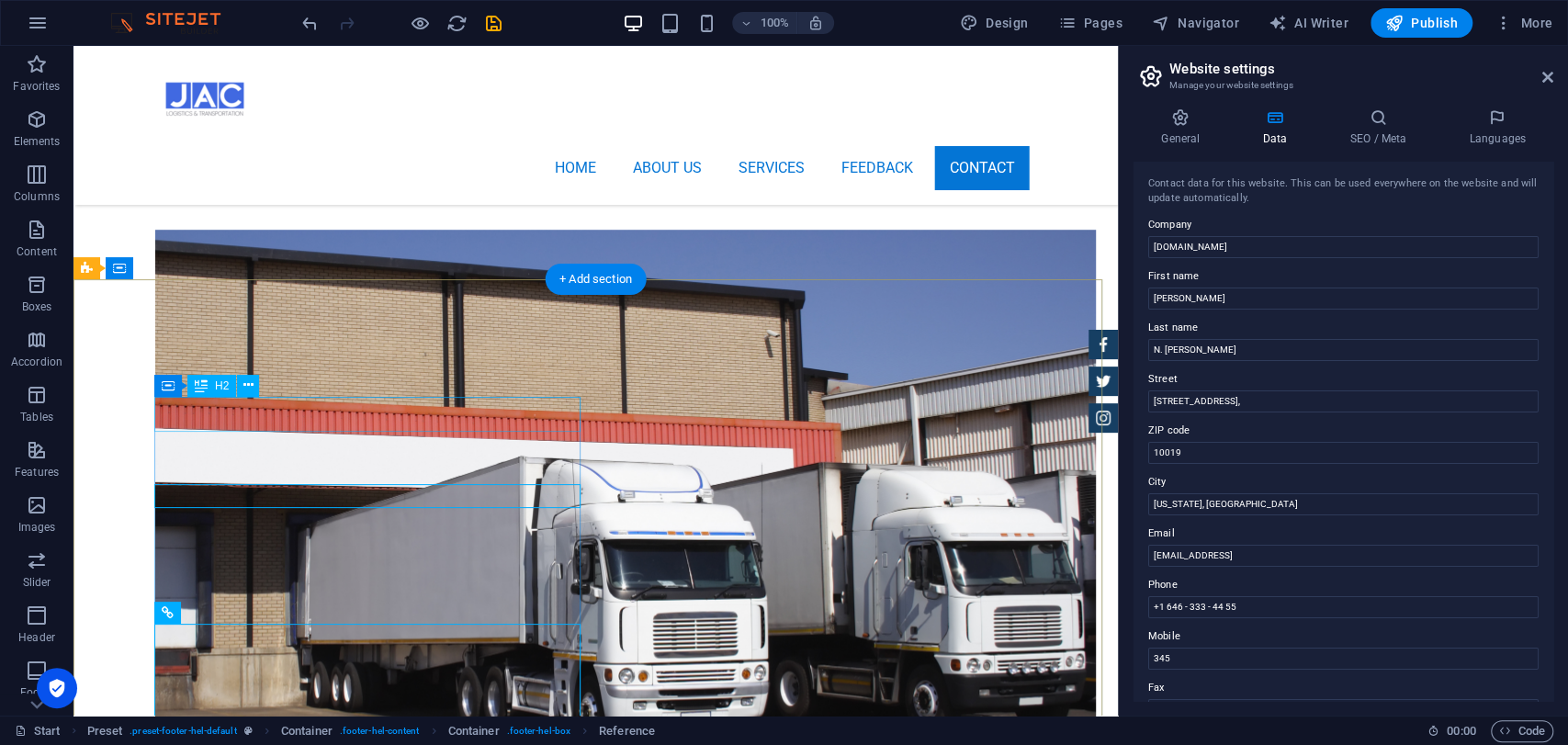 scroll, scrollTop: 5303, scrollLeft: 0, axis: vertical 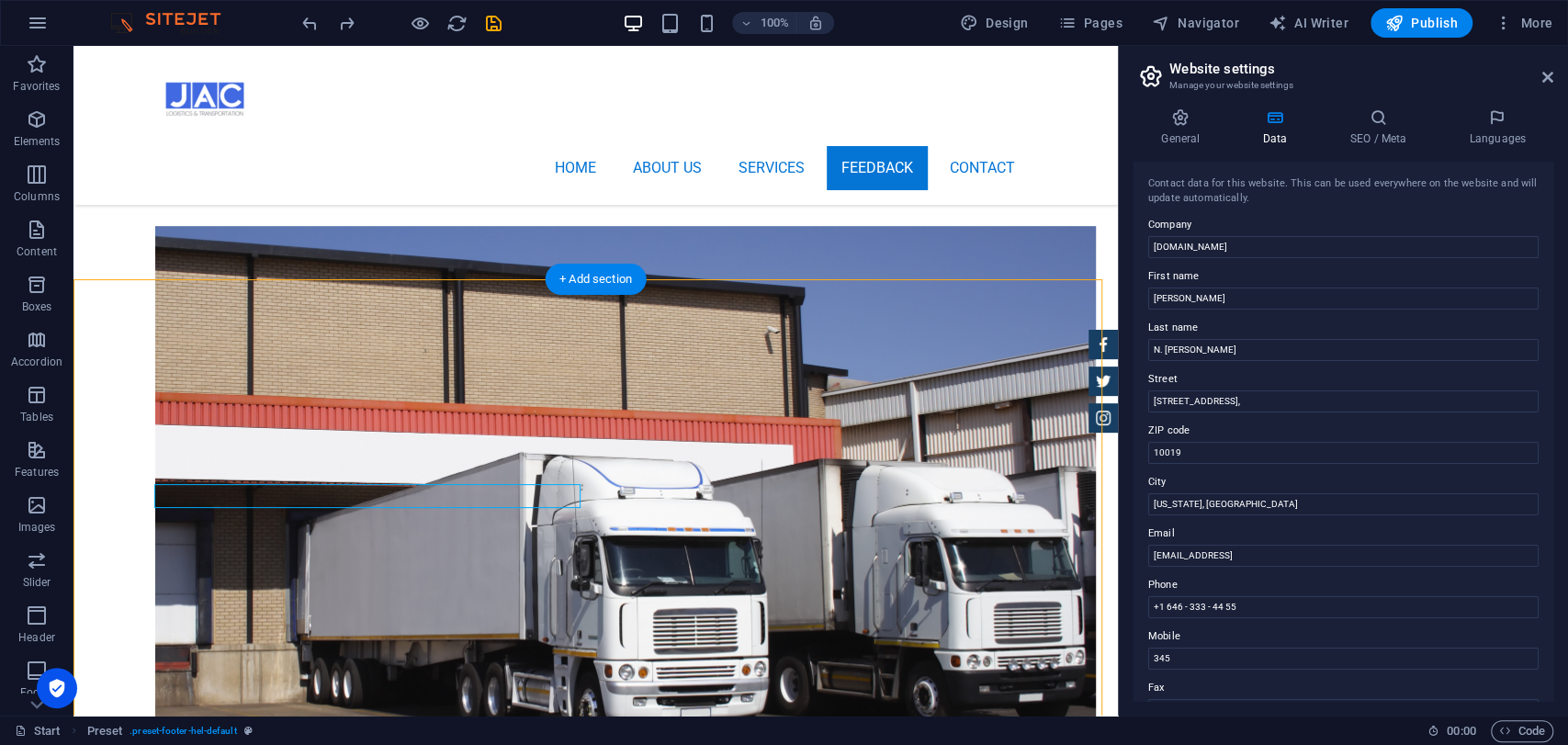 drag, startPoint x: 199, startPoint y: 491, endPoint x: 196, endPoint y: 545, distance: 54.083269 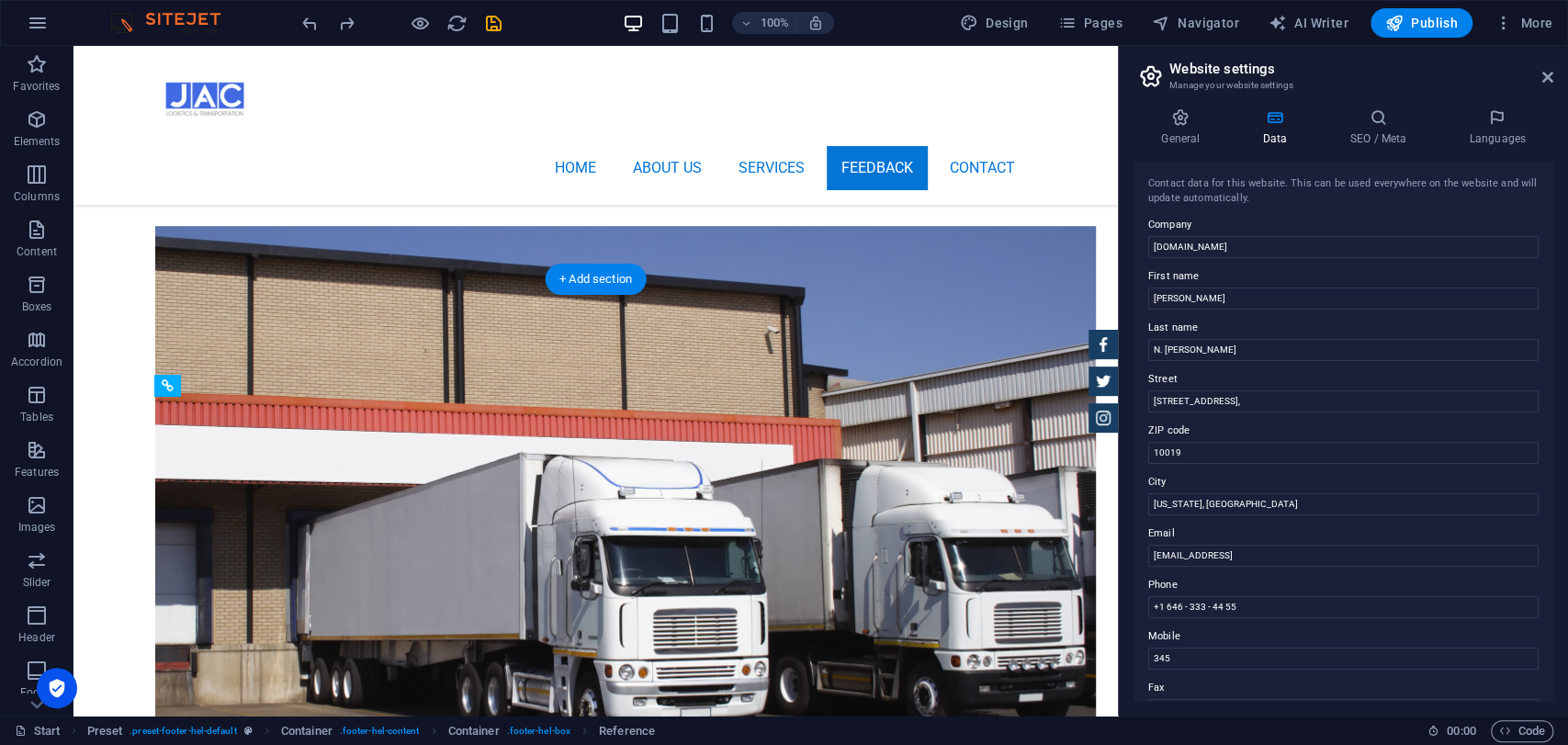 drag, startPoint x: 298, startPoint y: 522, endPoint x: 214, endPoint y: 510, distance: 84.85281 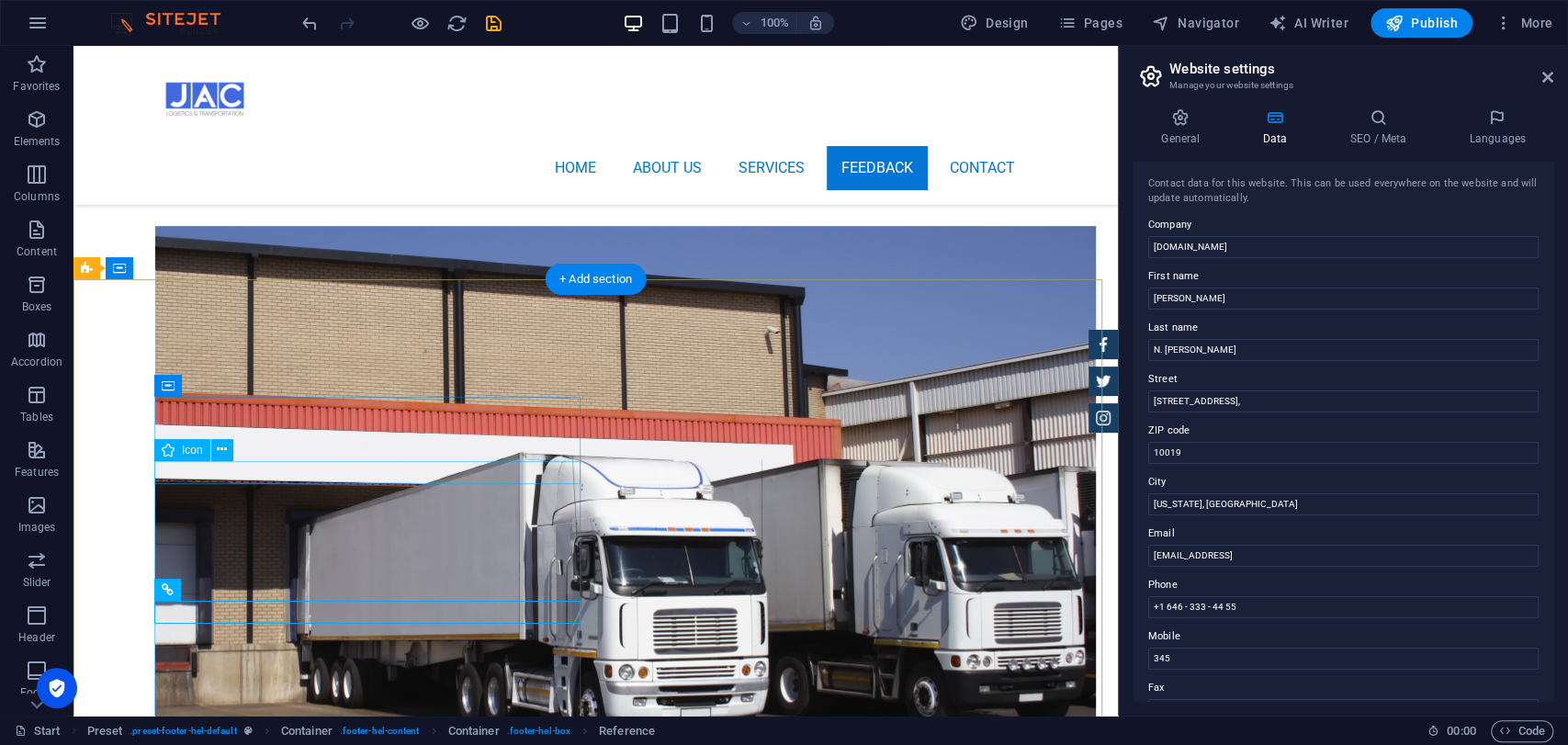 click at bounding box center [522, 2324] 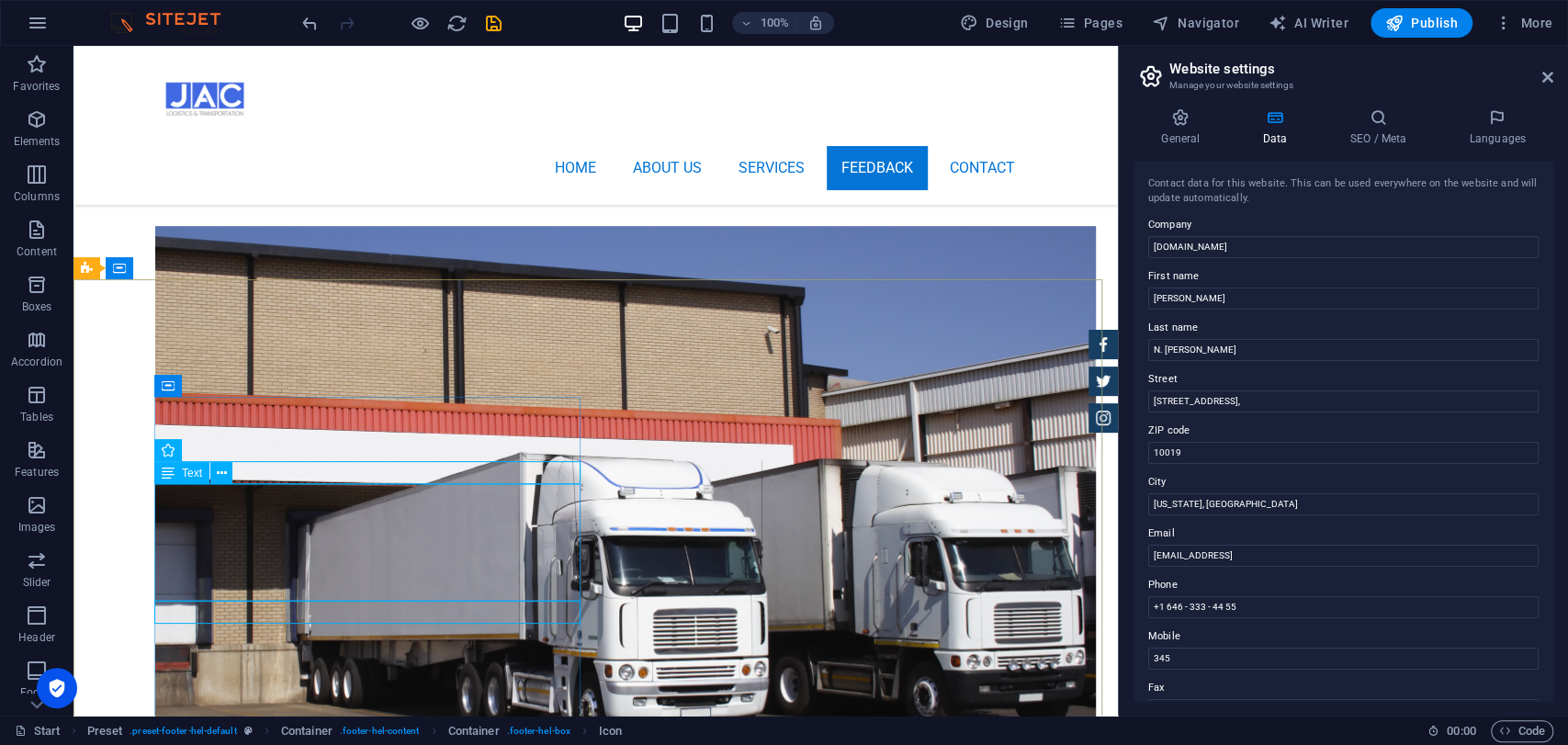 click on "Text" at bounding box center (182, 473) 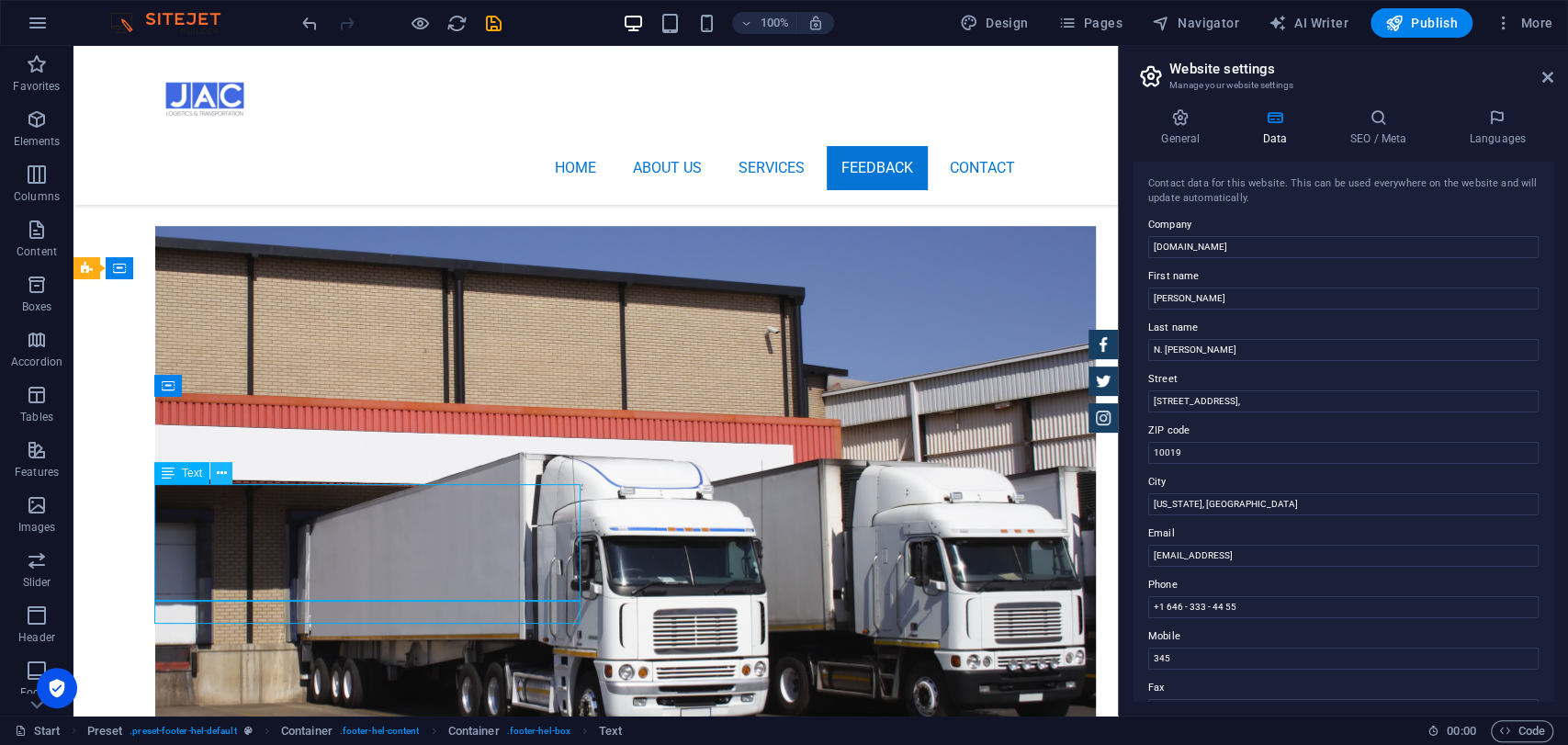 click at bounding box center [221, 473] 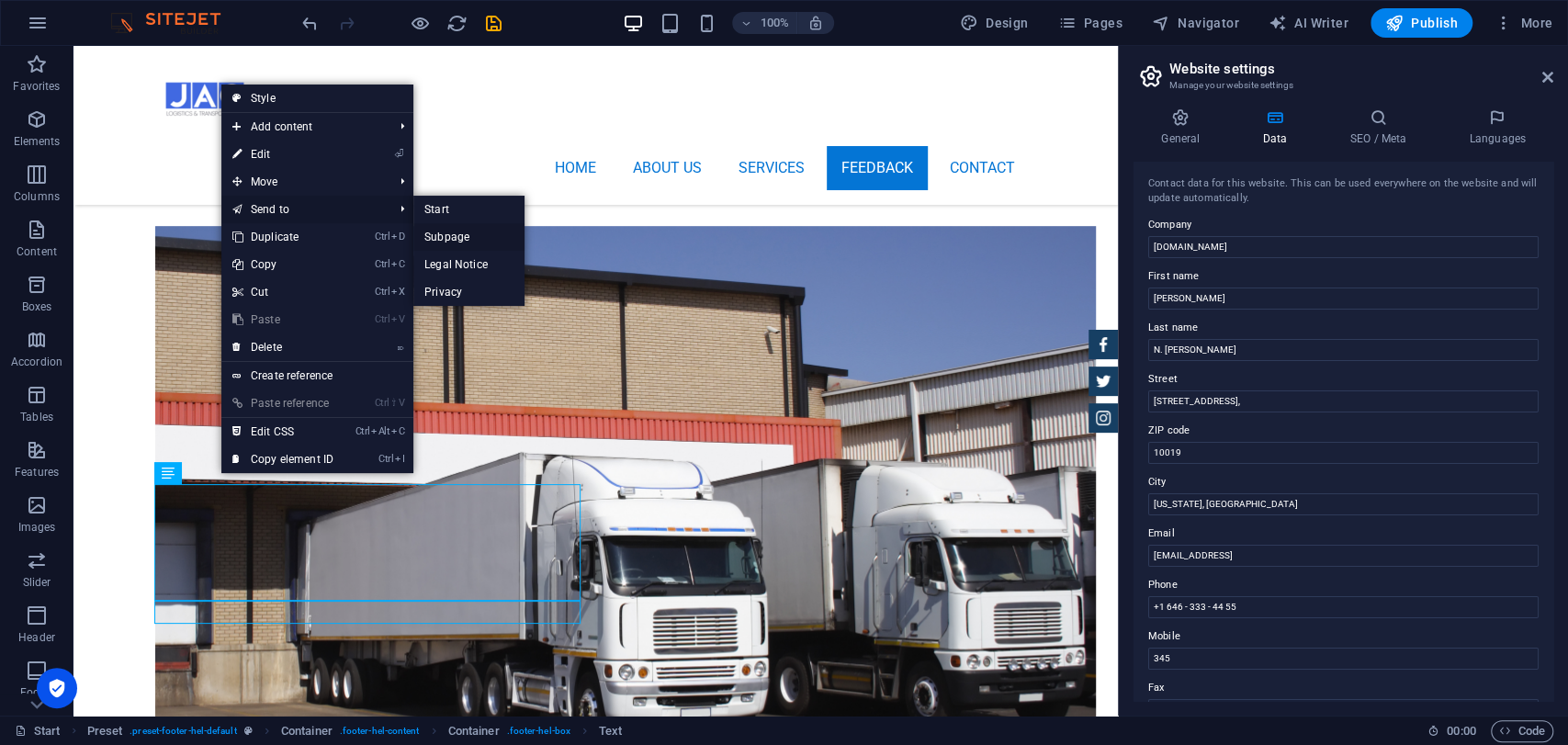click on "Subpage" at bounding box center [468, 237] 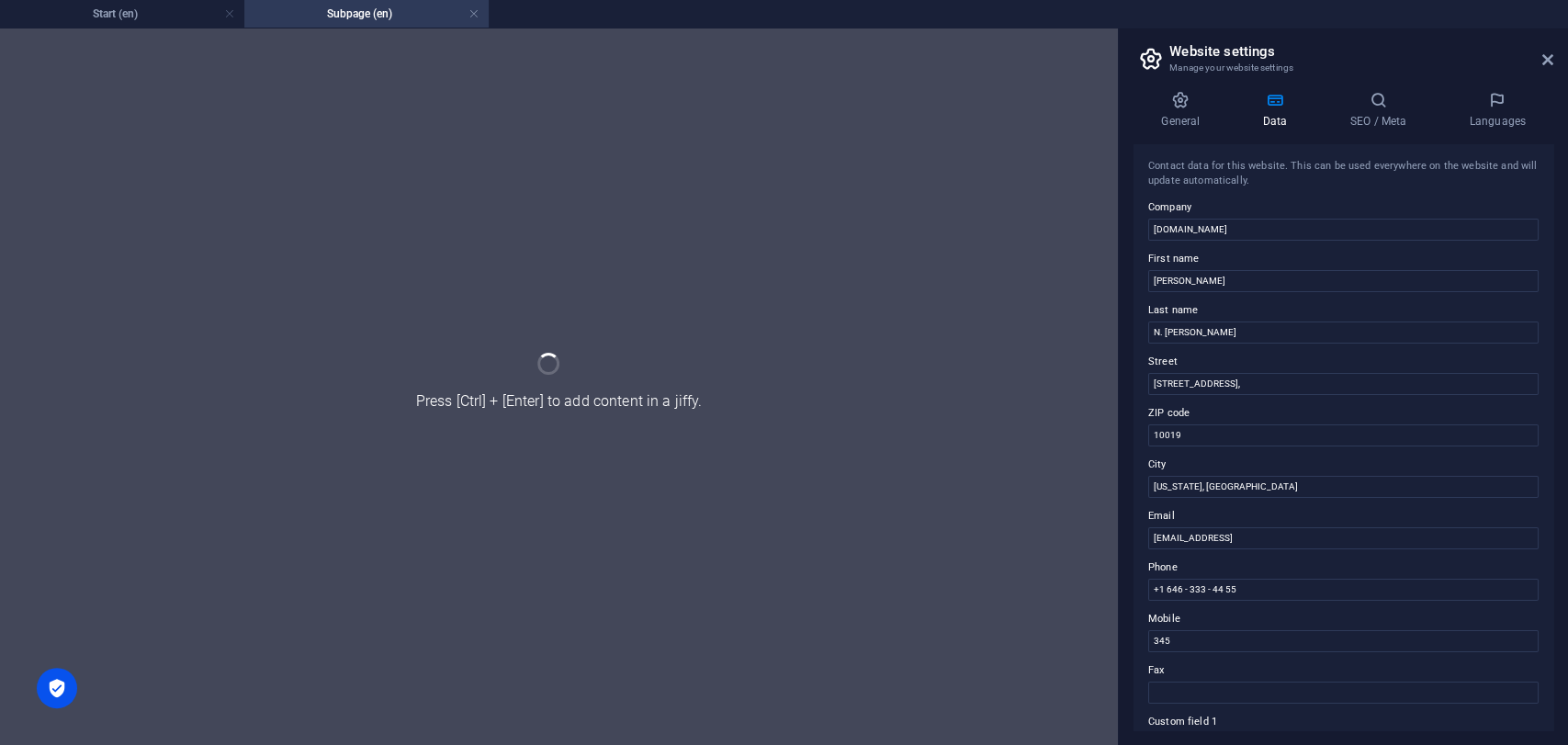 scroll, scrollTop: 0, scrollLeft: 0, axis: both 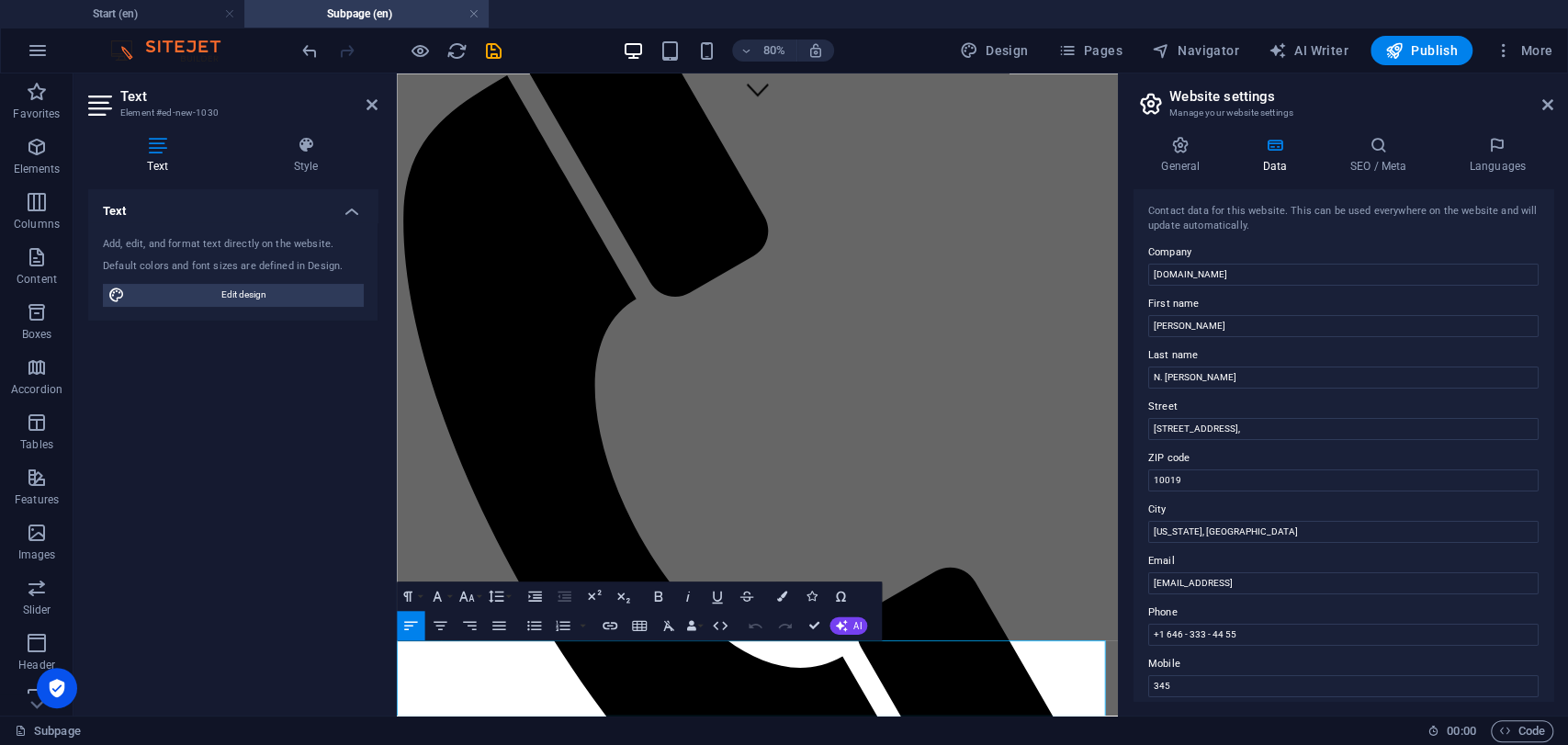 click on "[STREET_ADDRESS]," at bounding box center [475, 2762] 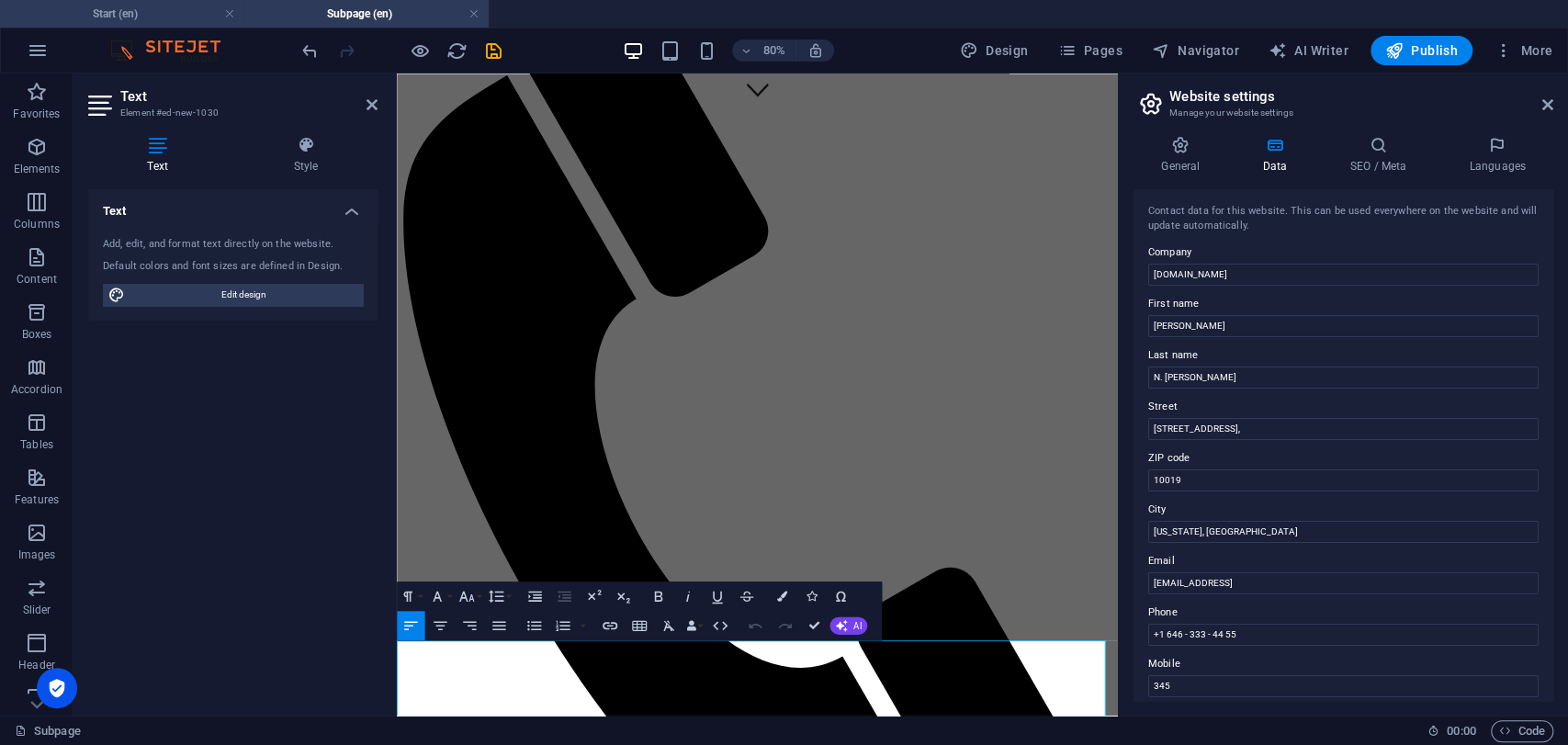 click on "Start (en)" at bounding box center [122, 14] 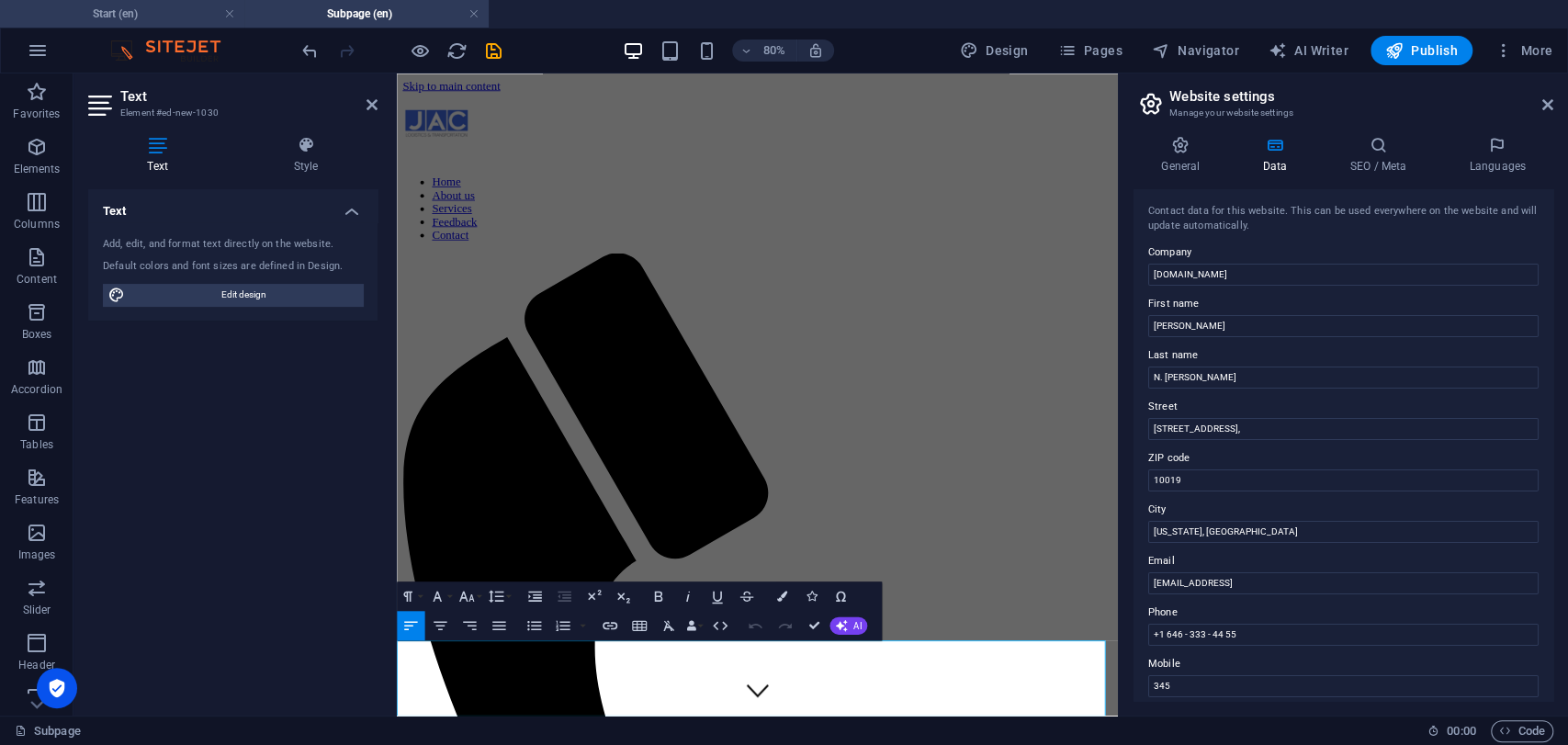scroll, scrollTop: 5350, scrollLeft: 0, axis: vertical 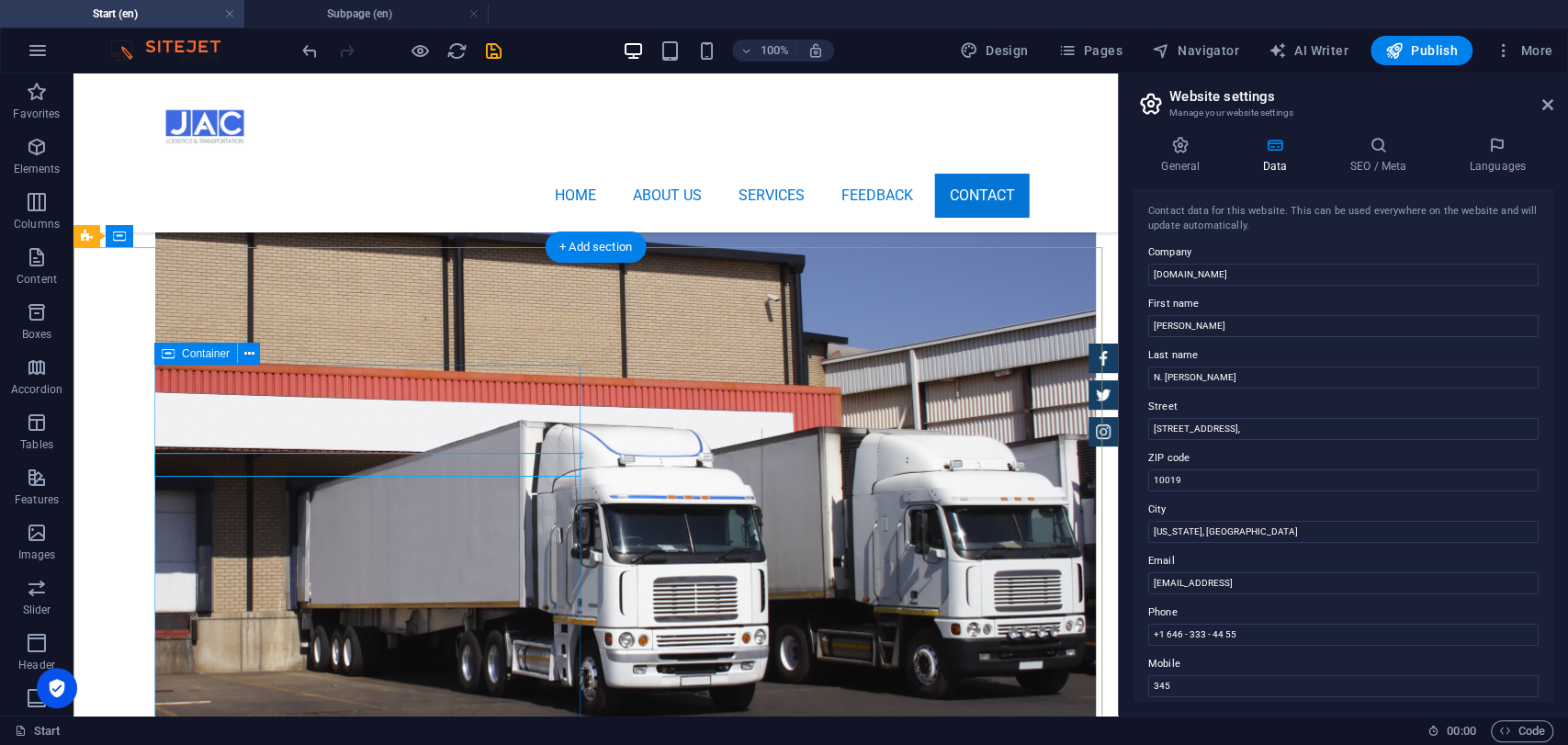 click on "Contact We are happy to assist you" at bounding box center [522, 2259] 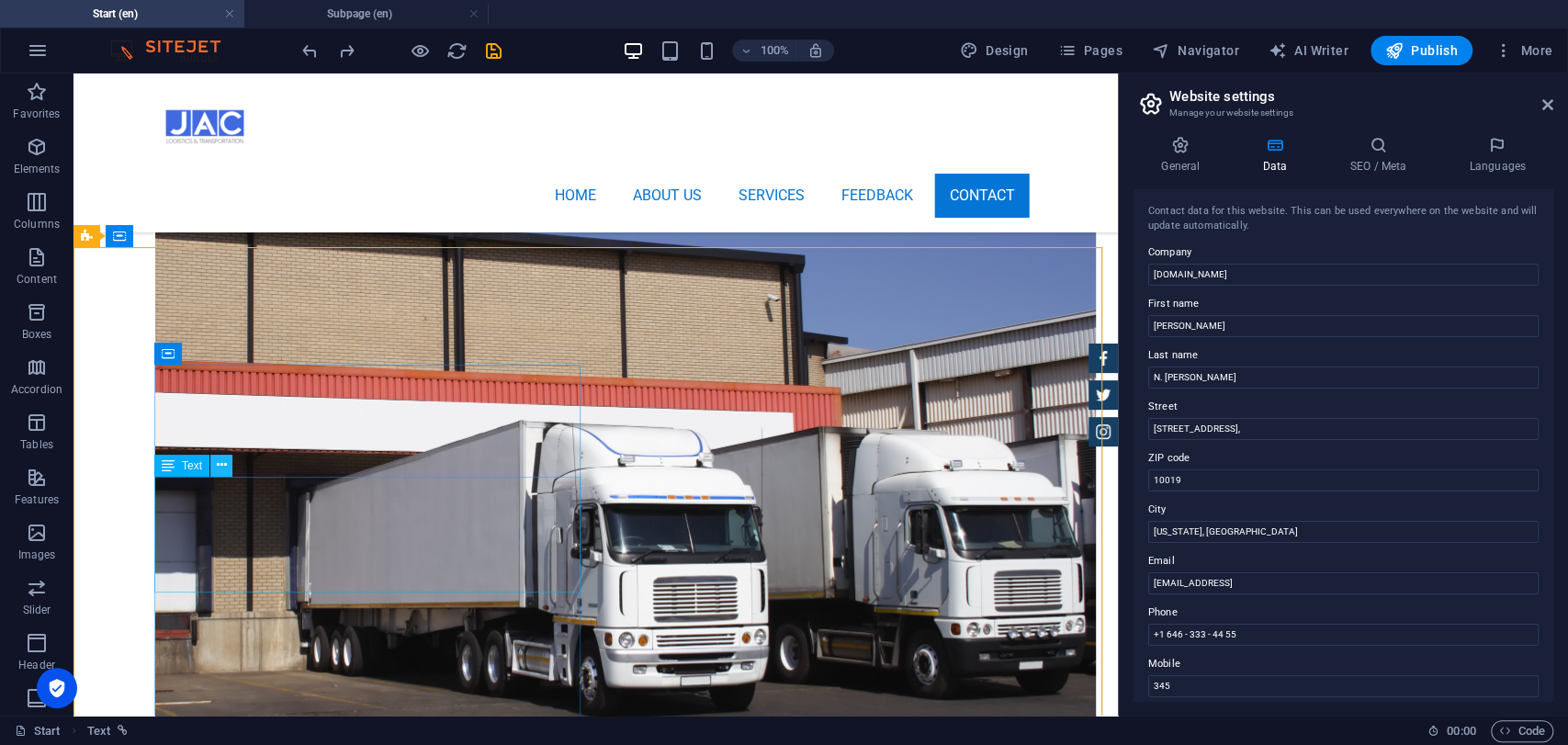 click at bounding box center [221, 465] 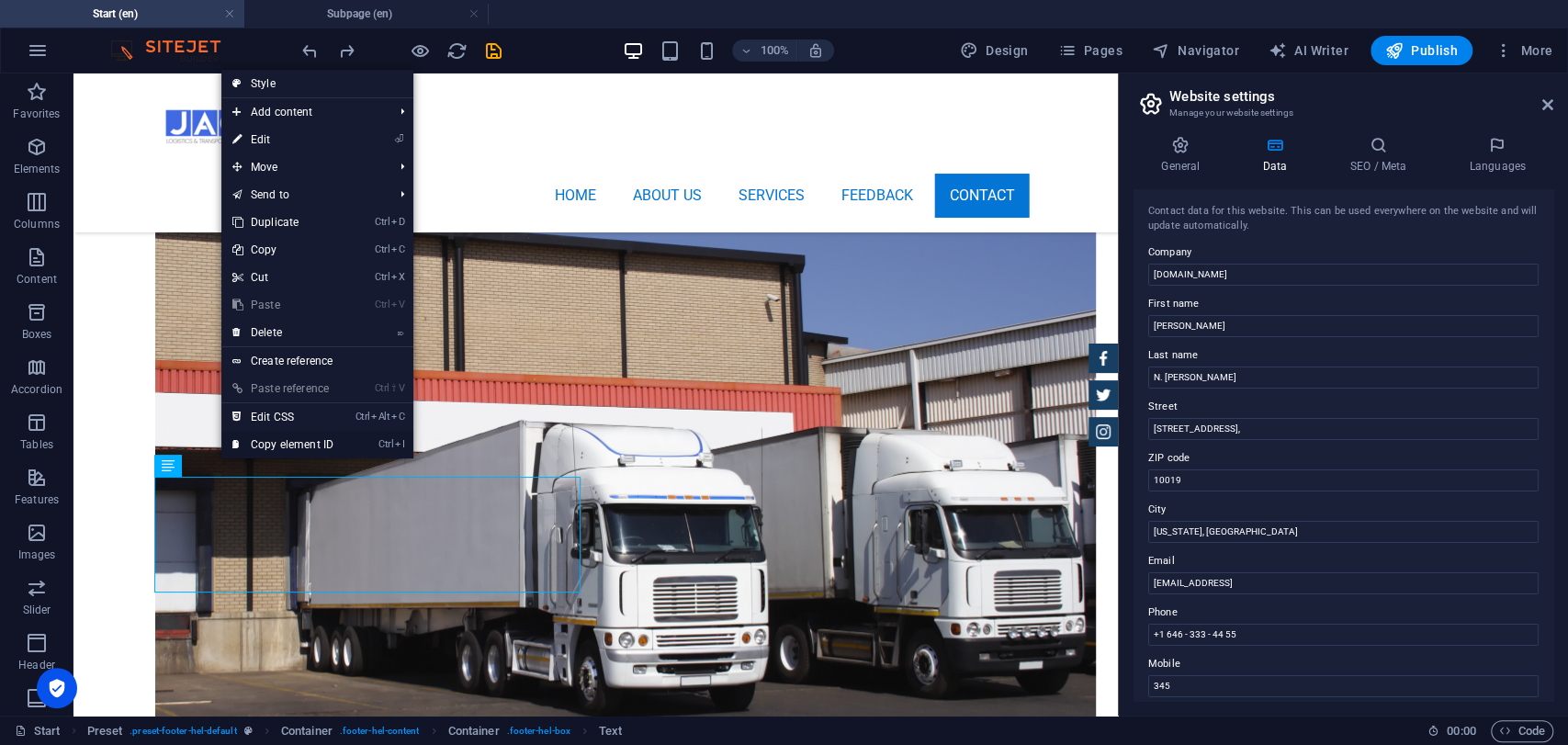 click on "Ctrl I  Copy element ID" at bounding box center [283, 445] 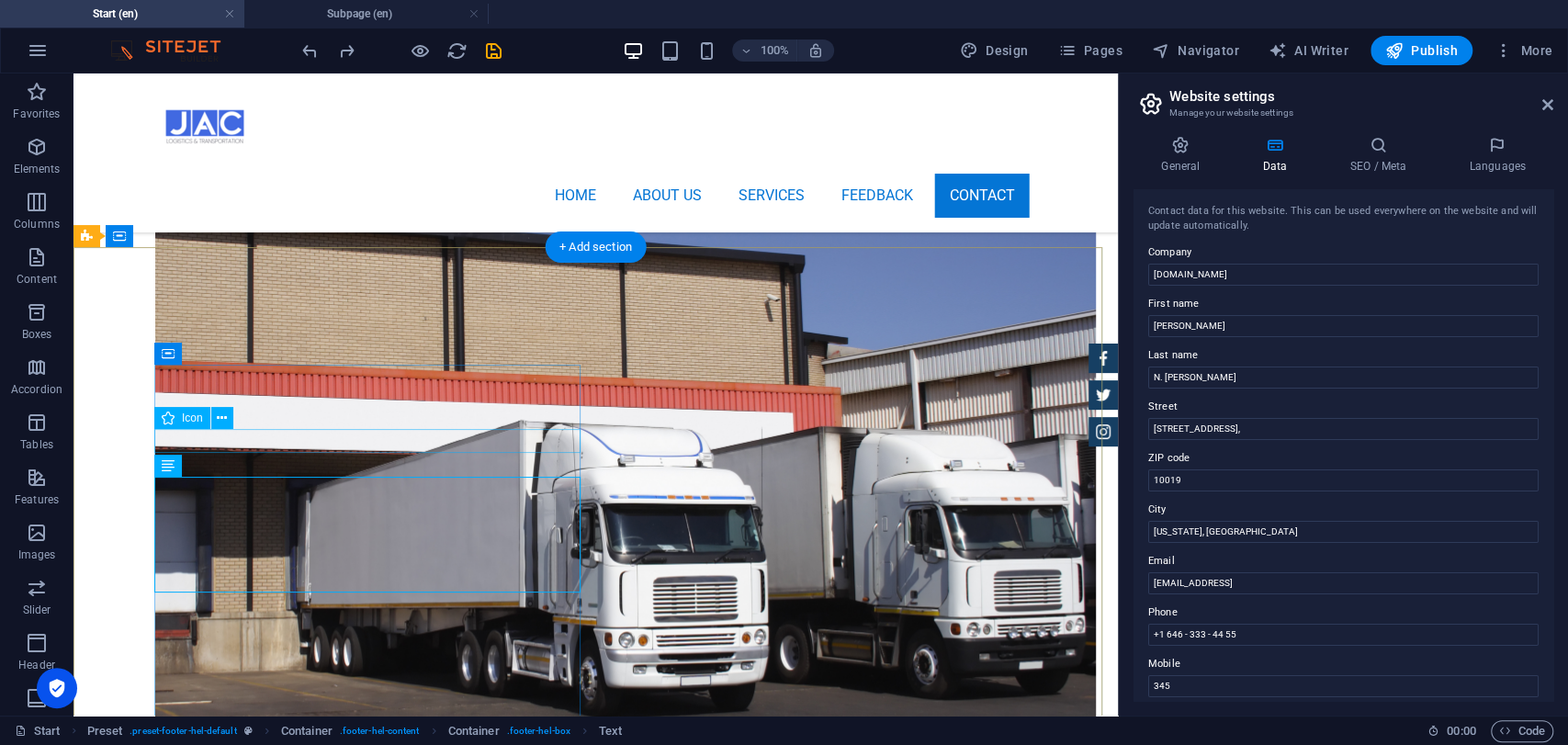click at bounding box center [522, 2278] 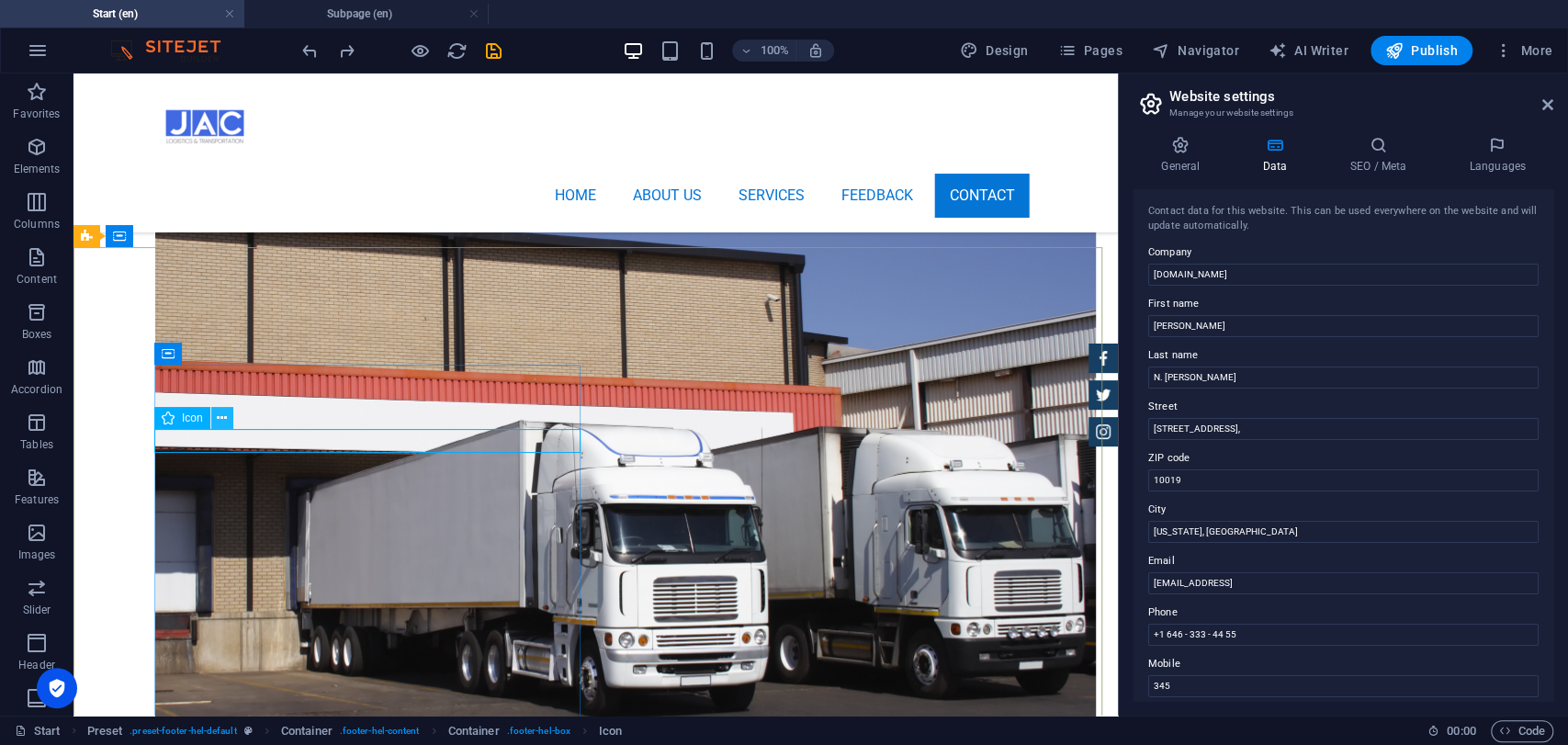 click at bounding box center [221, 418] 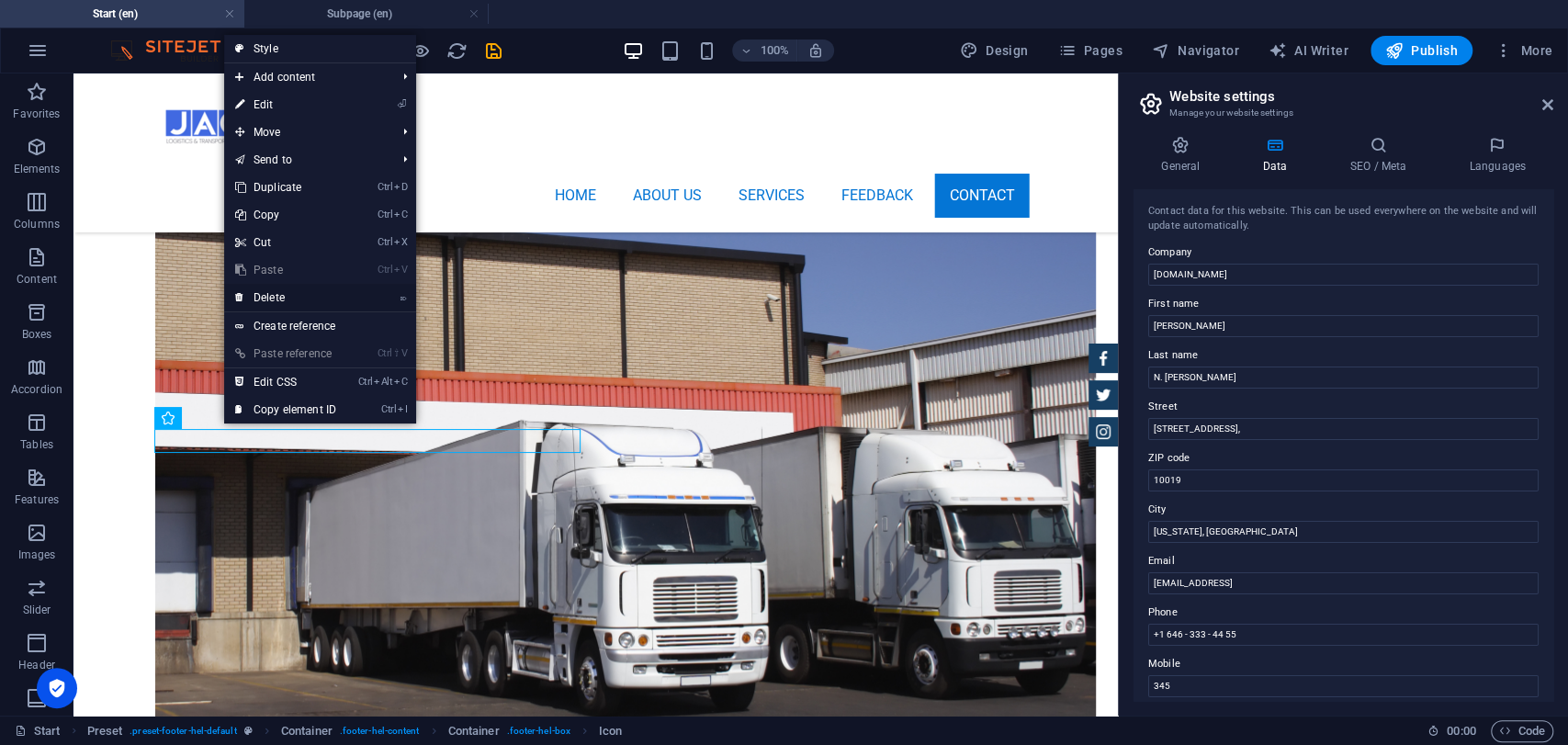 click on "⌦  Delete" at bounding box center (286, 298) 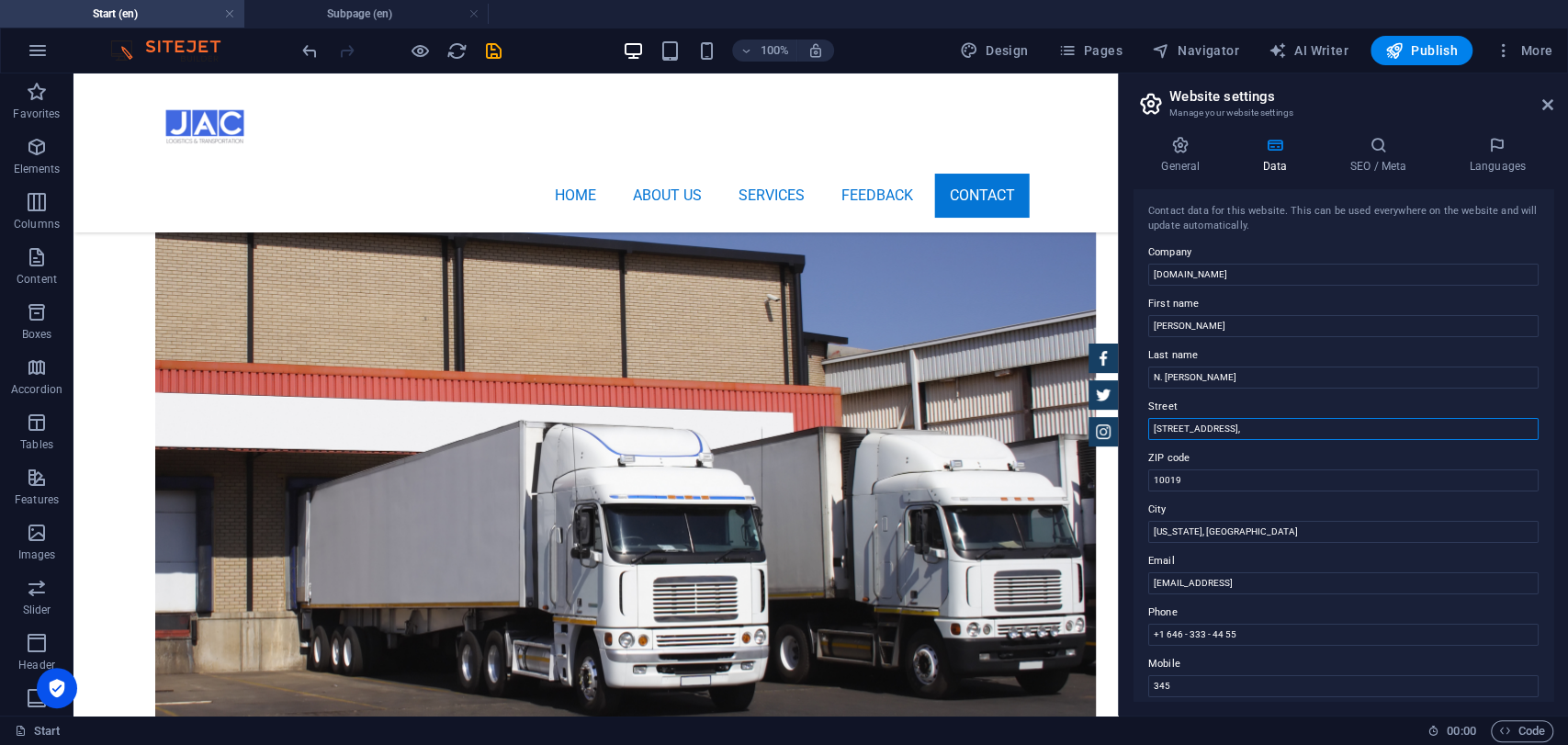 click on "[STREET_ADDRESS]," at bounding box center [1343, 429] 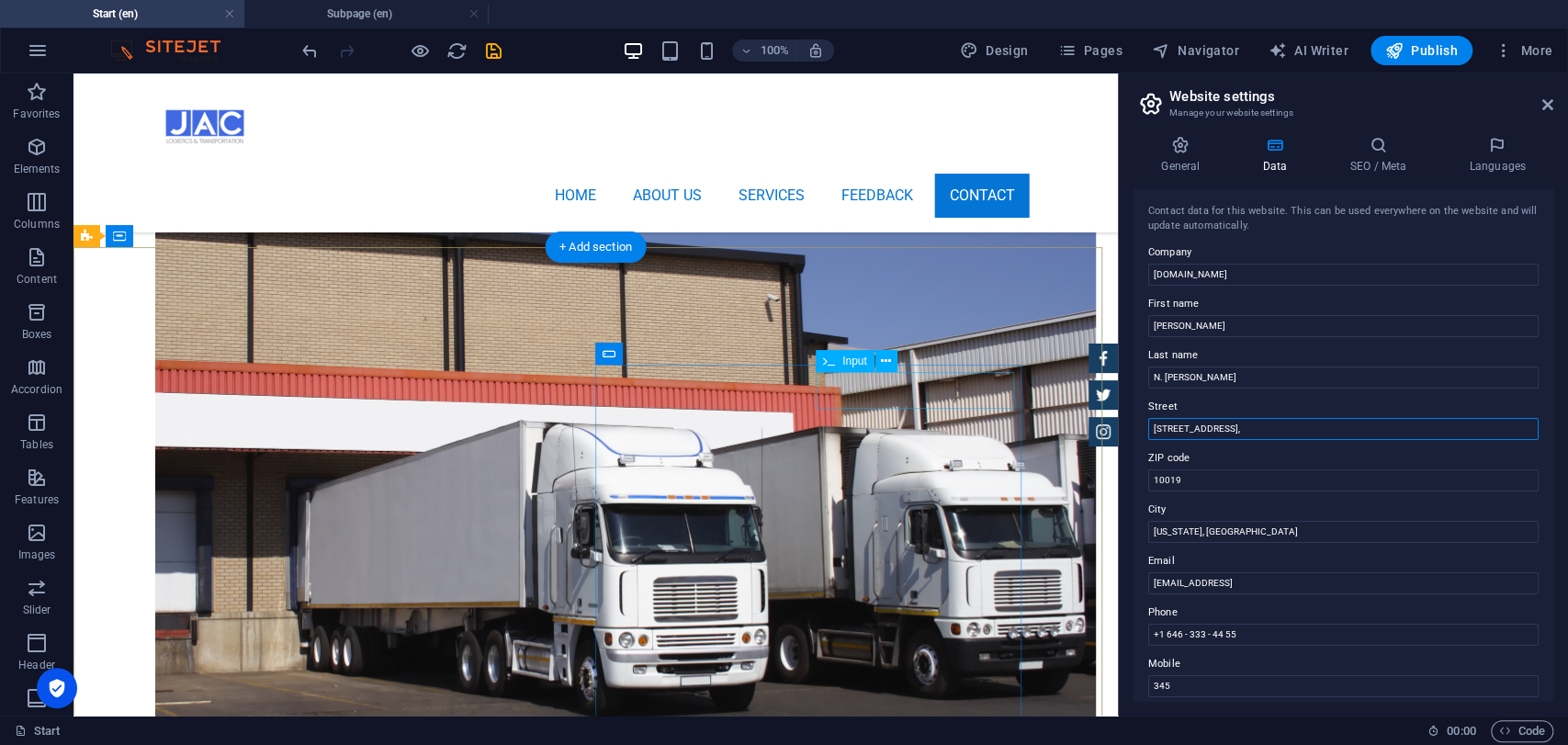 drag, startPoint x: 1462, startPoint y: 509, endPoint x: 902, endPoint y: 333, distance: 587.006 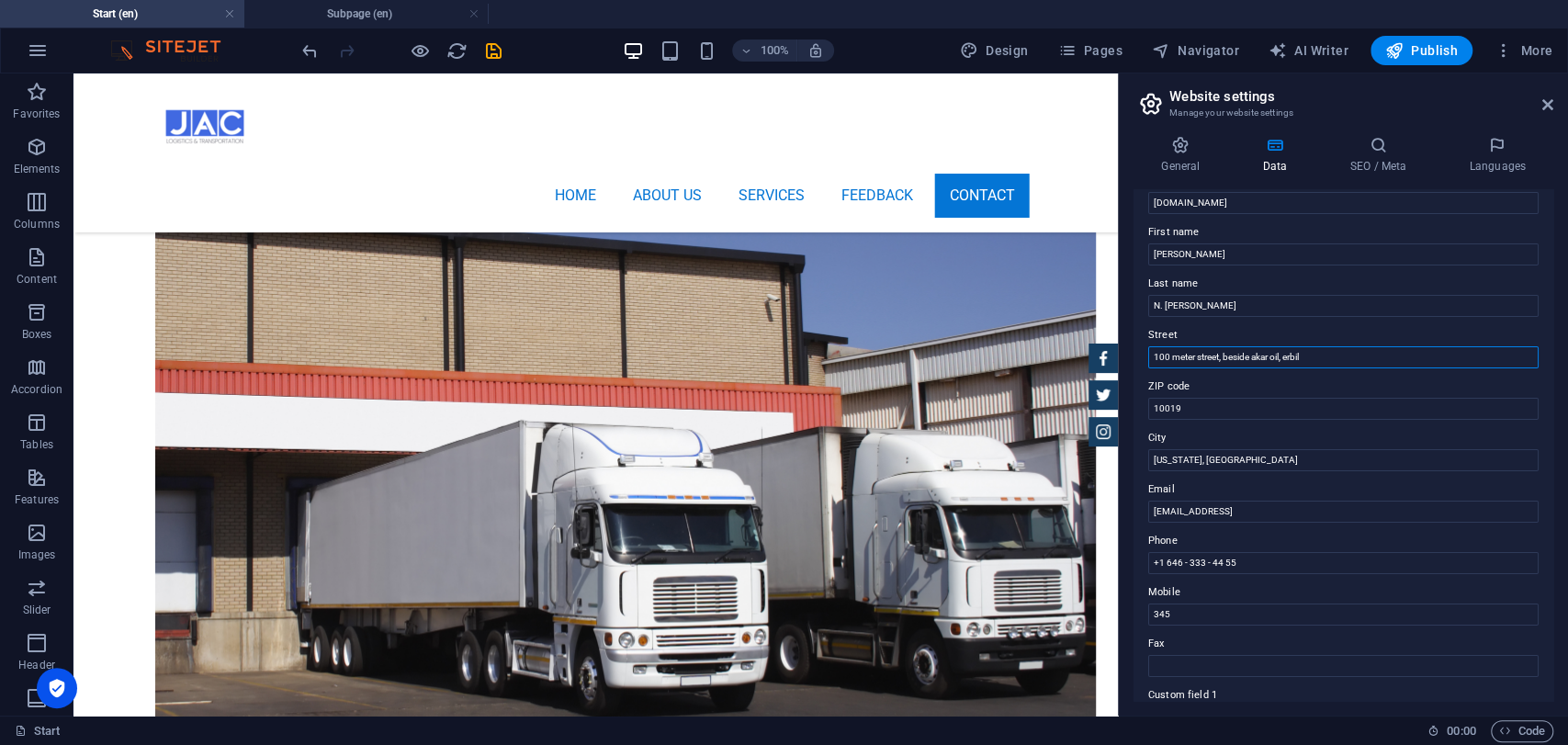 scroll, scrollTop: 0, scrollLeft: 0, axis: both 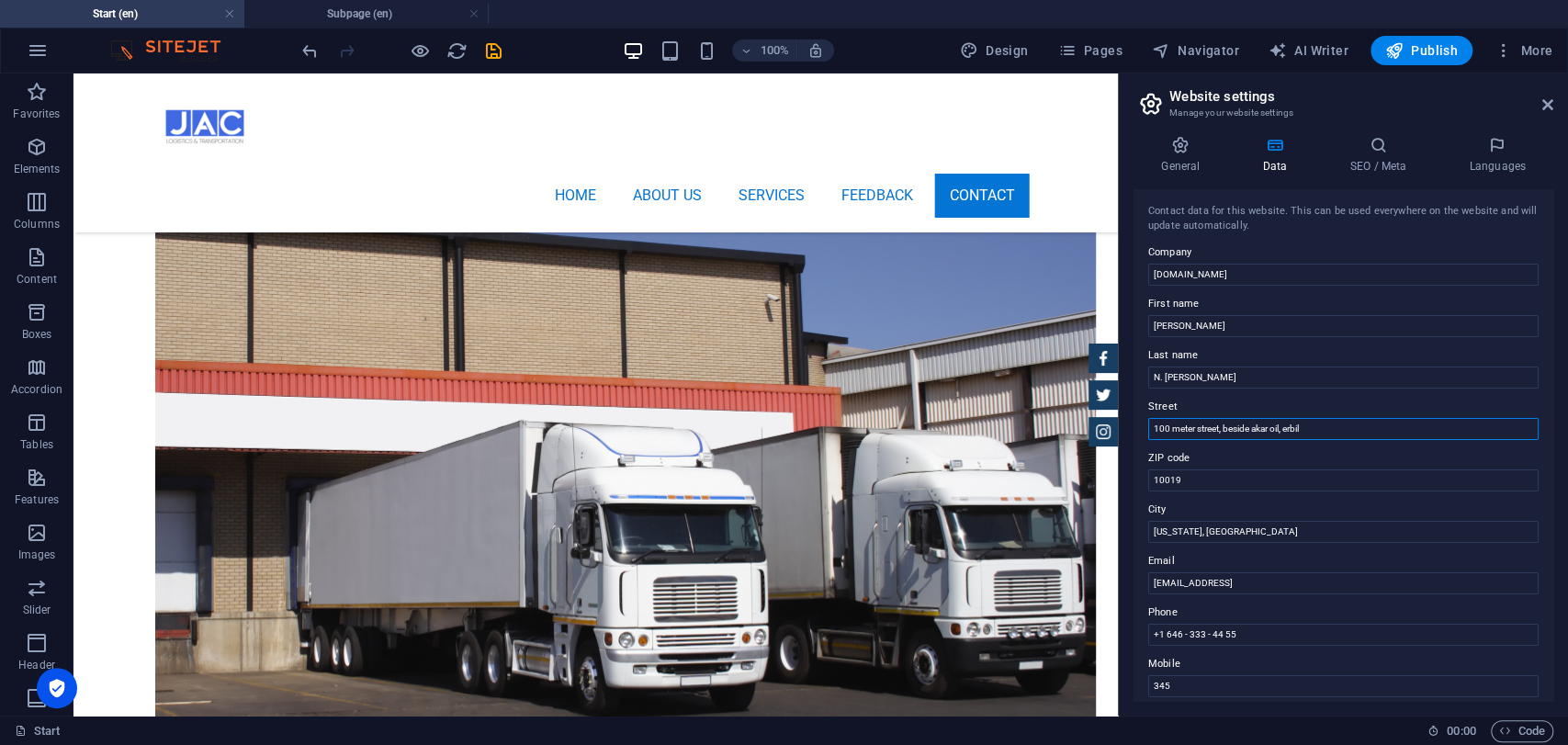 drag, startPoint x: 1292, startPoint y: 427, endPoint x: 1286, endPoint y: 435, distance: 10 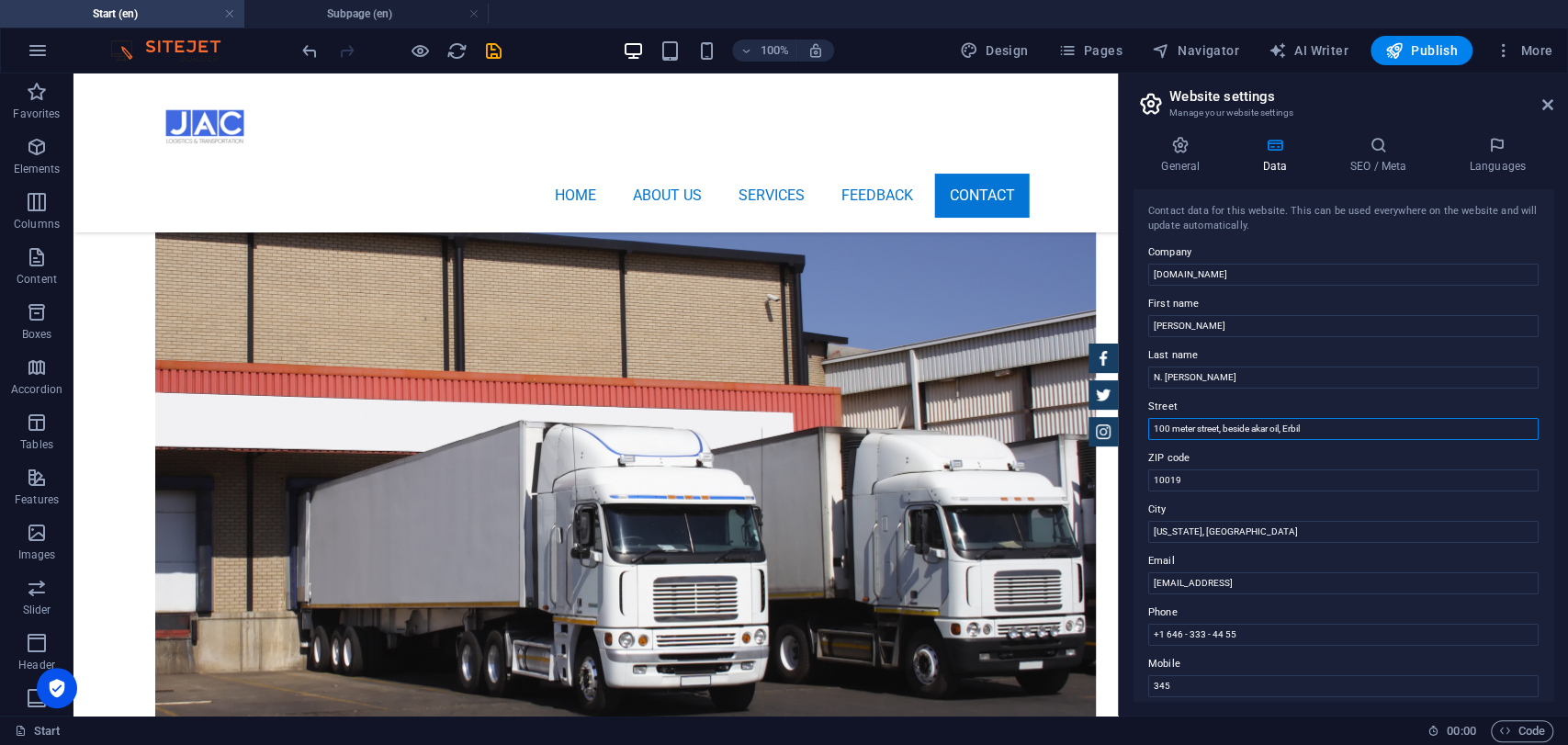 click on "100 meter street, beside akar oil, Erbil" at bounding box center [1343, 429] 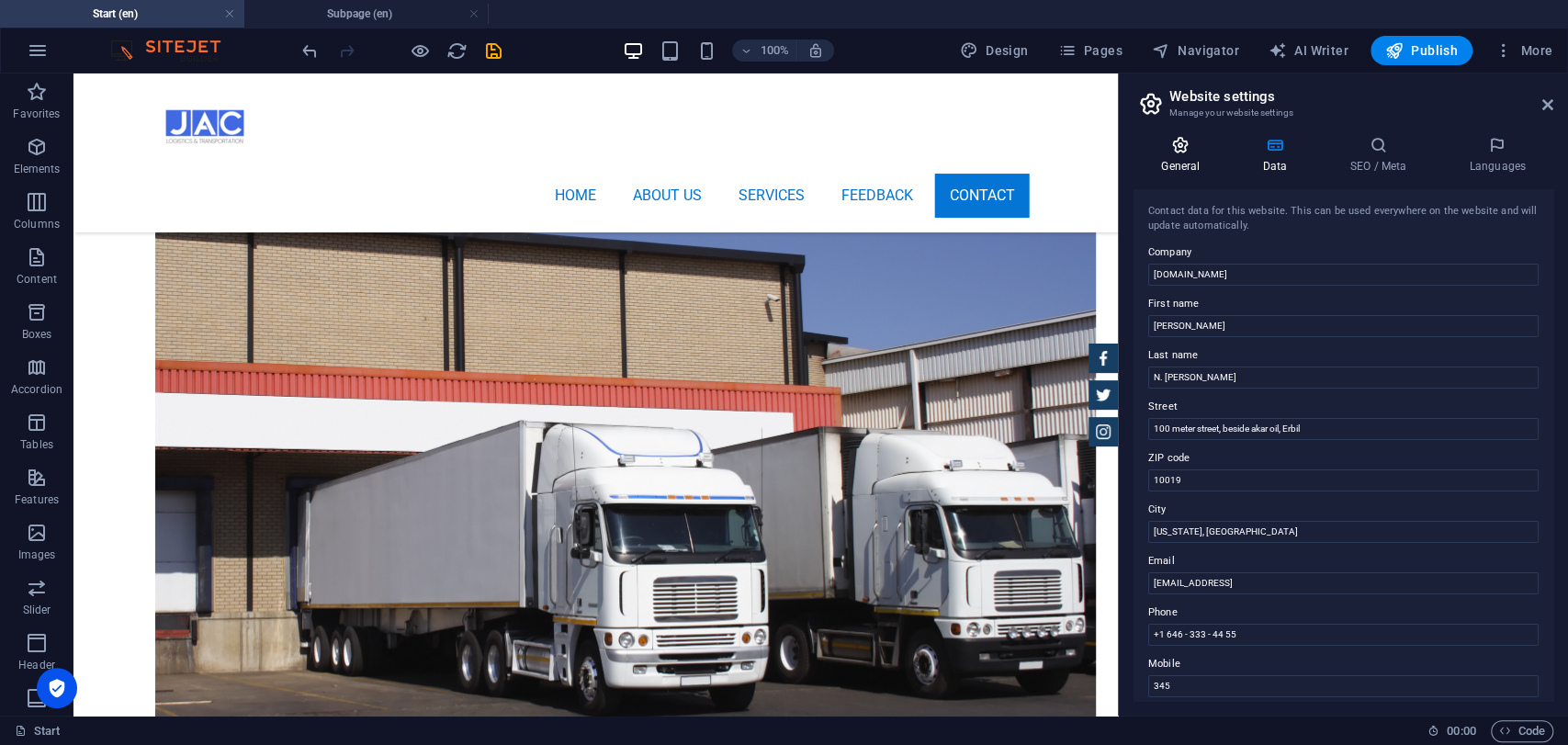 click on "General" at bounding box center (1184, 155) 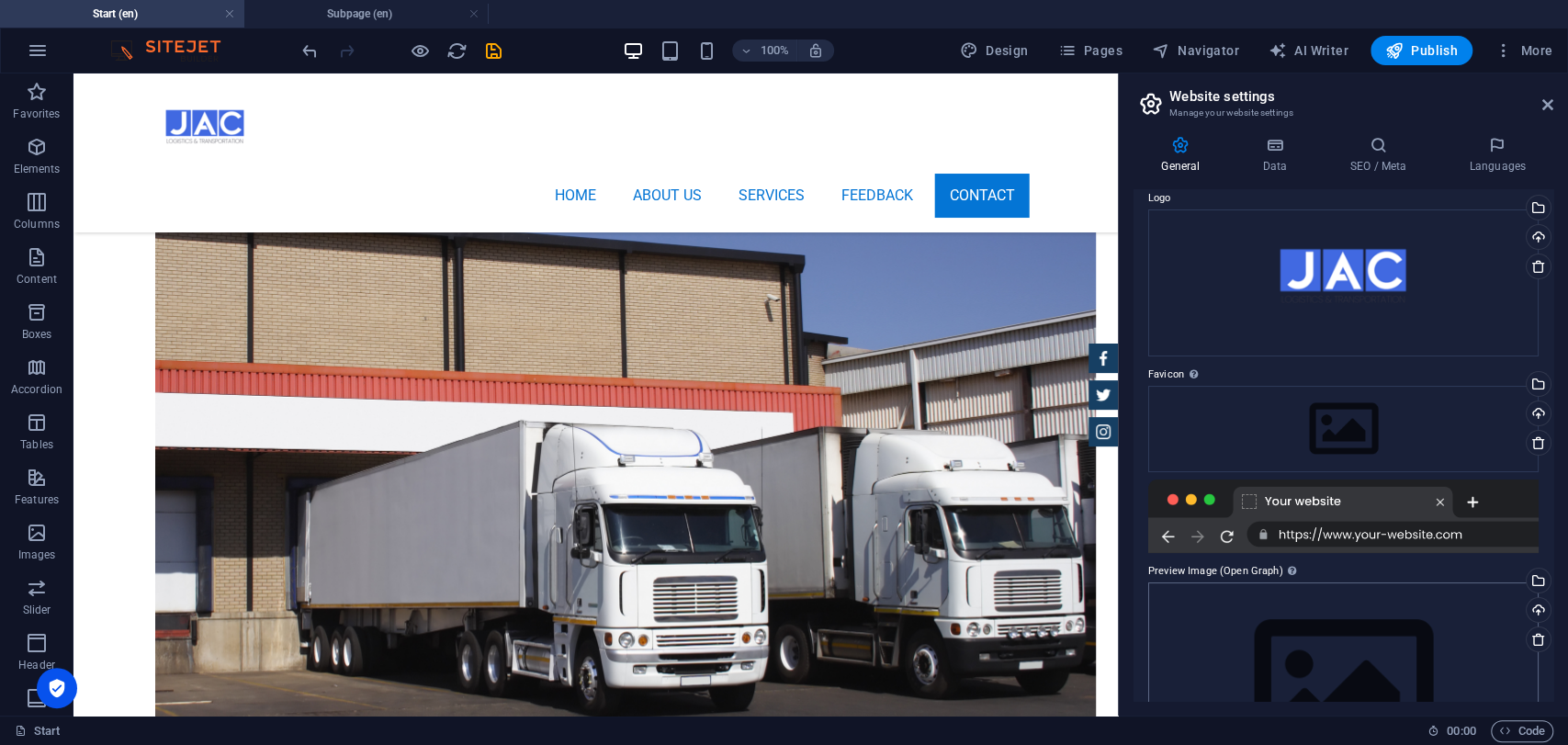 scroll, scrollTop: 0, scrollLeft: 0, axis: both 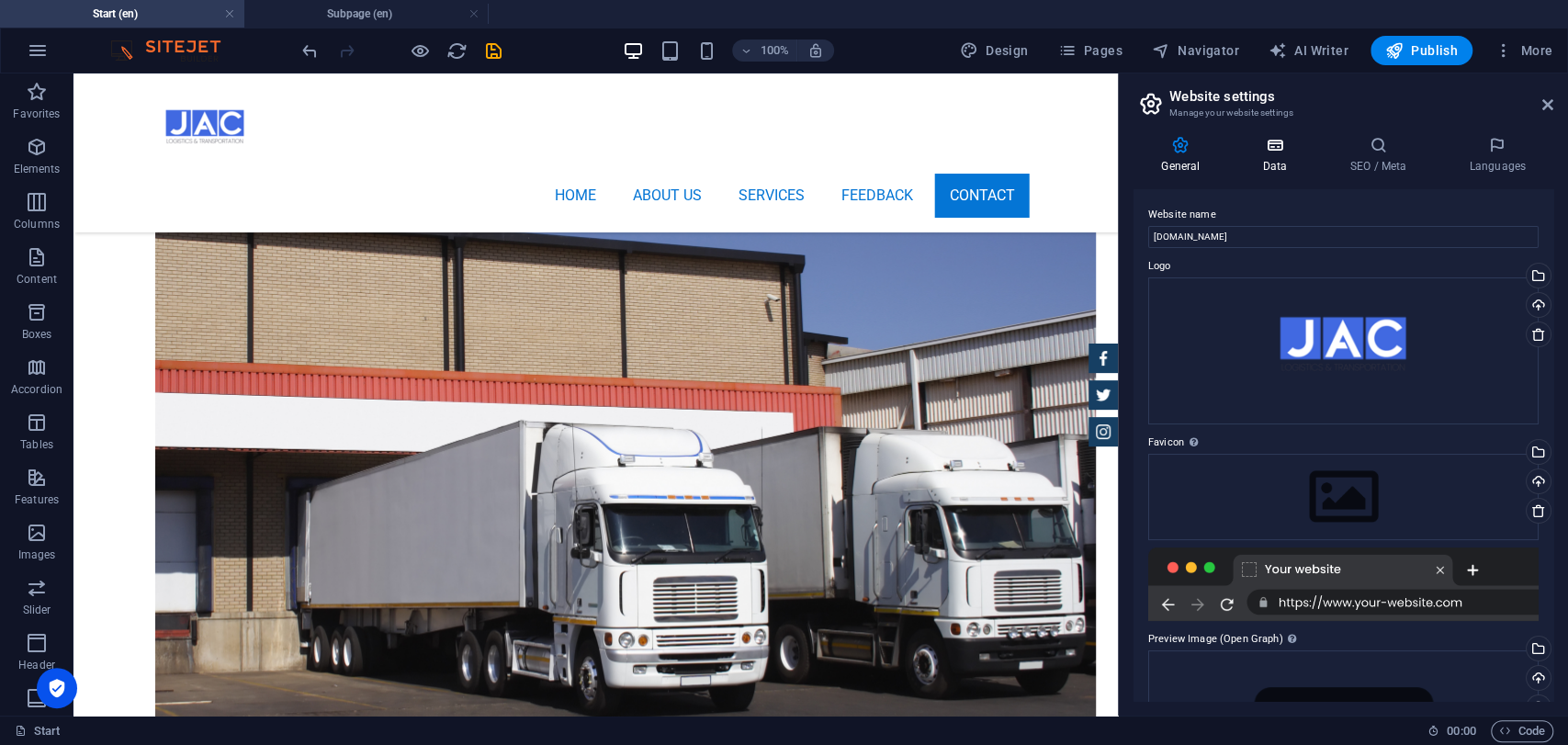 click at bounding box center [1274, 145] 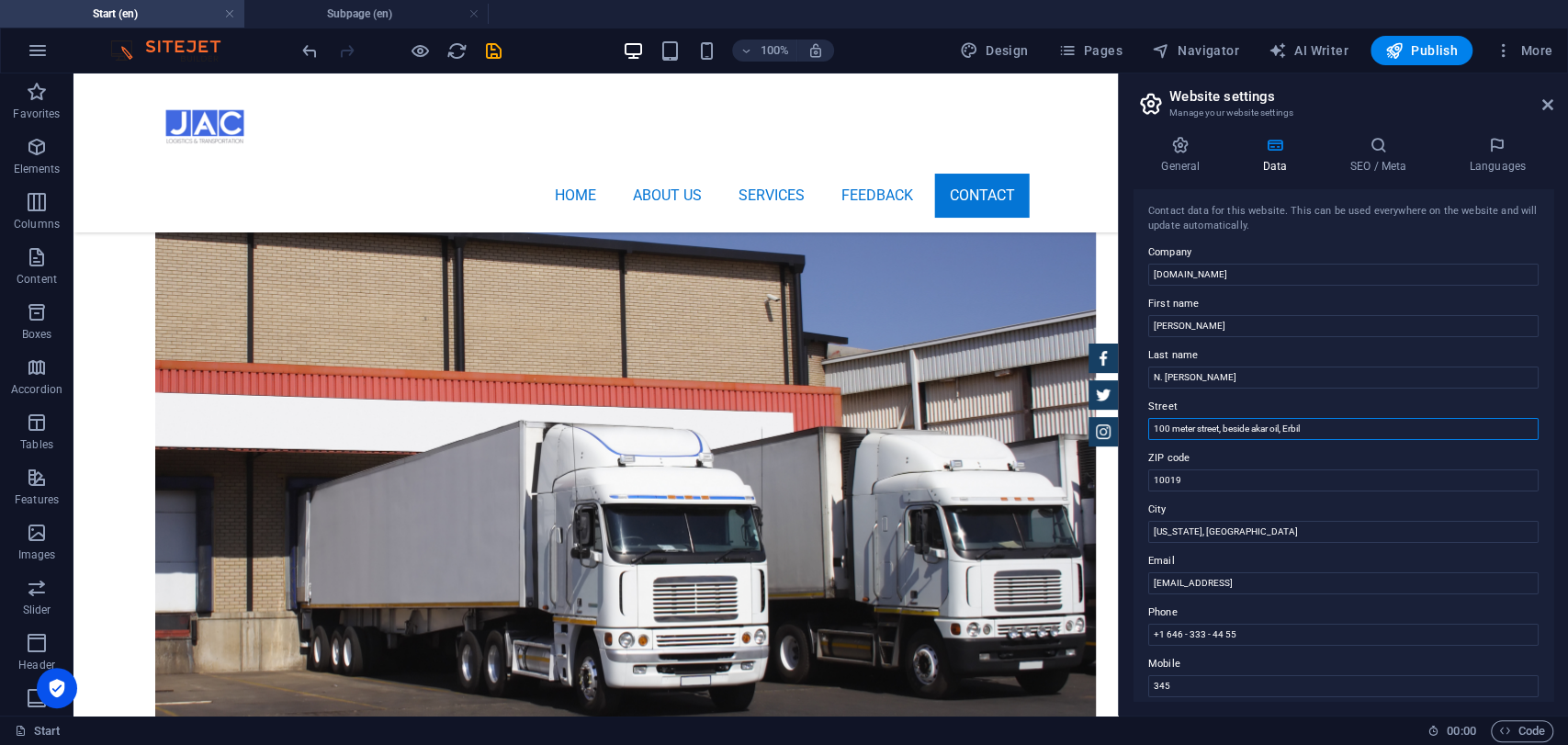 click on "100 meter street, beside akar oil, Erbil" at bounding box center (1343, 429) 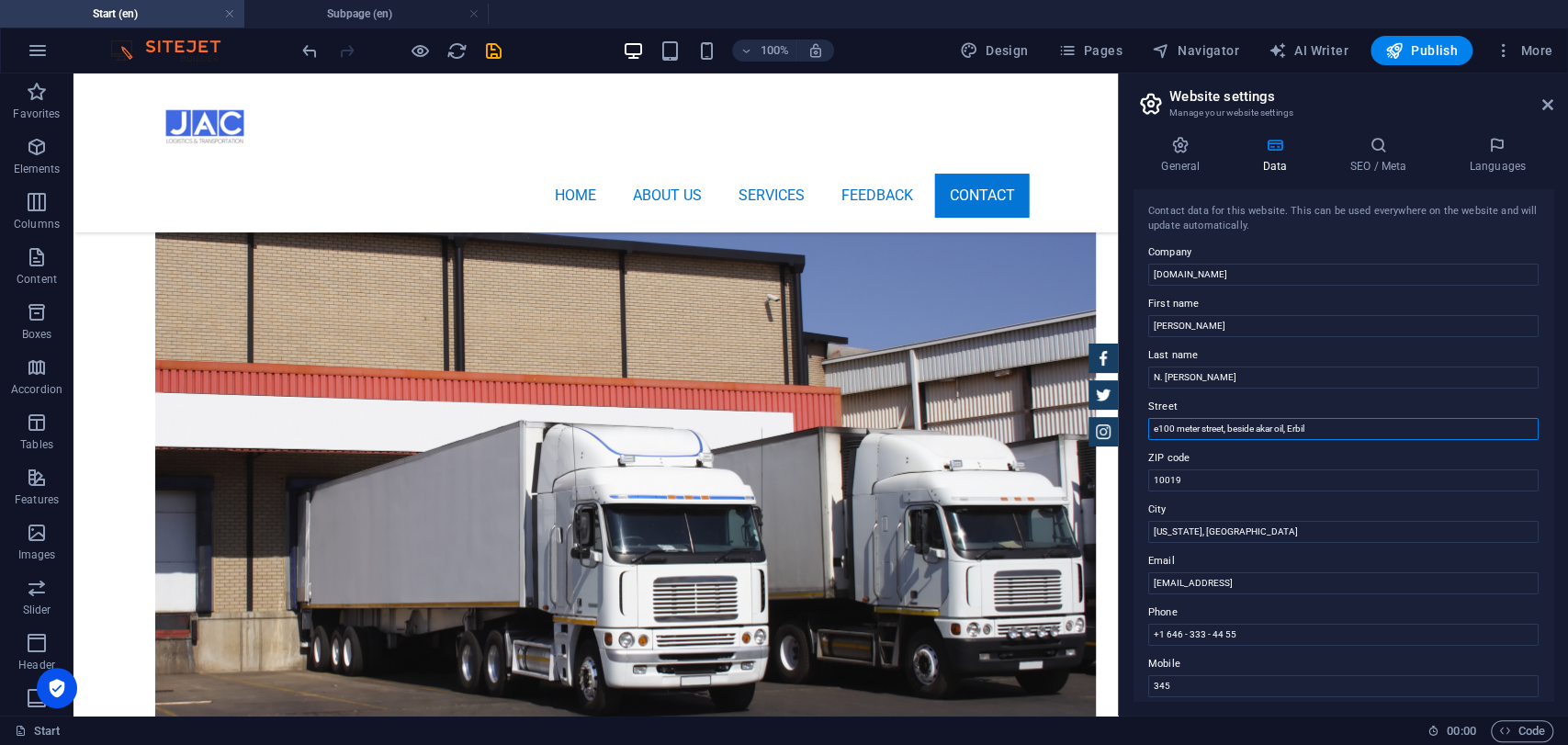 drag, startPoint x: 1162, startPoint y: 425, endPoint x: 1148, endPoint y: 428, distance: 14.317821 